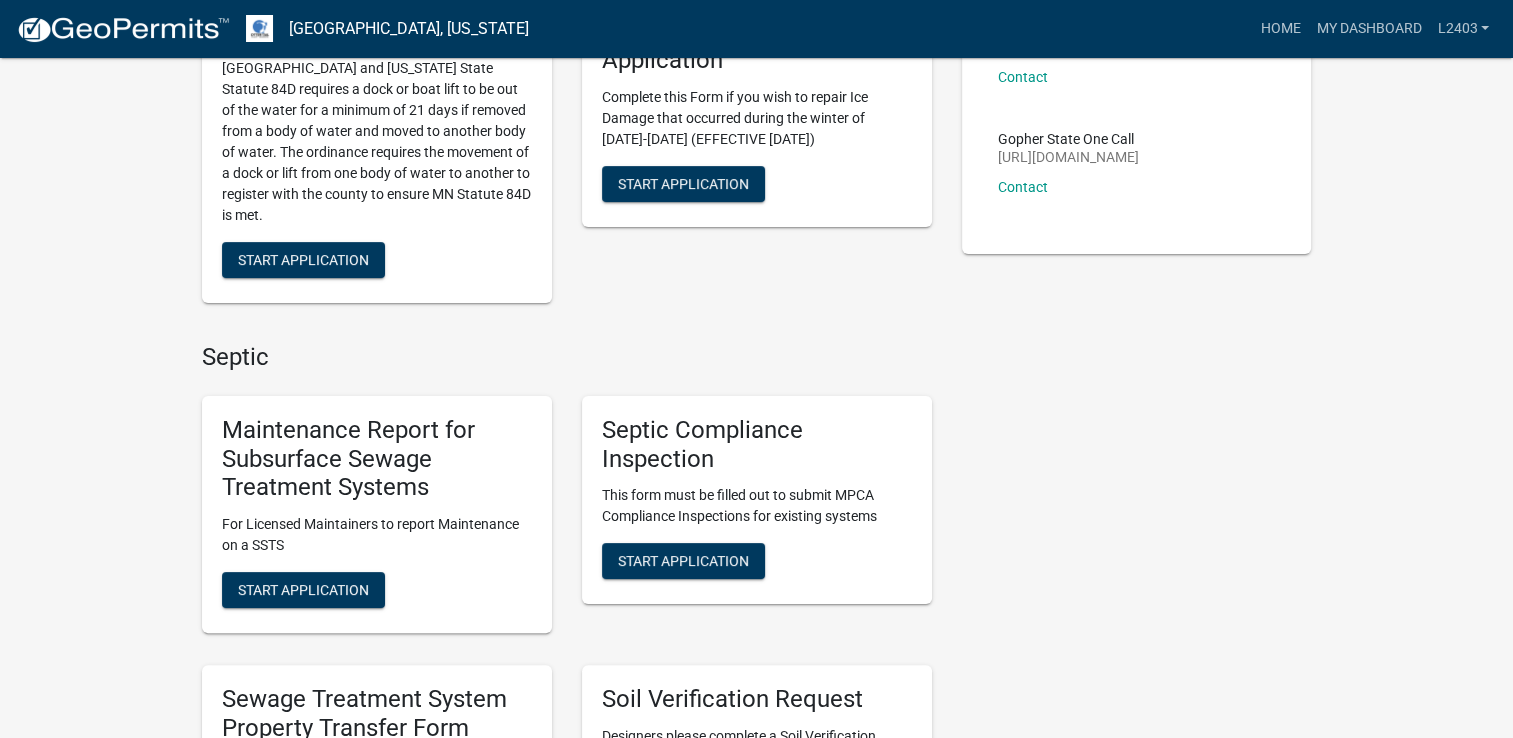 scroll, scrollTop: 400, scrollLeft: 0, axis: vertical 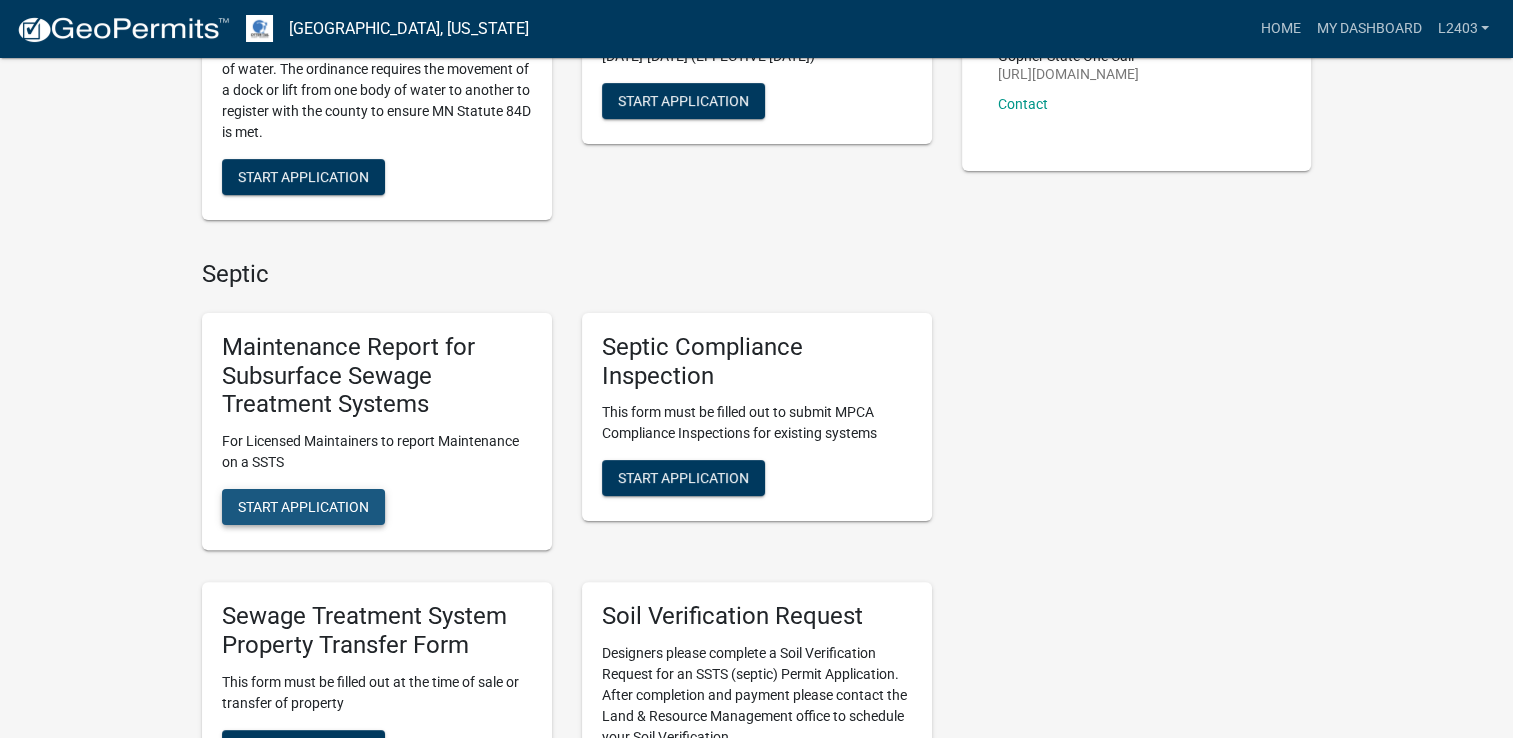 click on "Start Application" at bounding box center [303, 507] 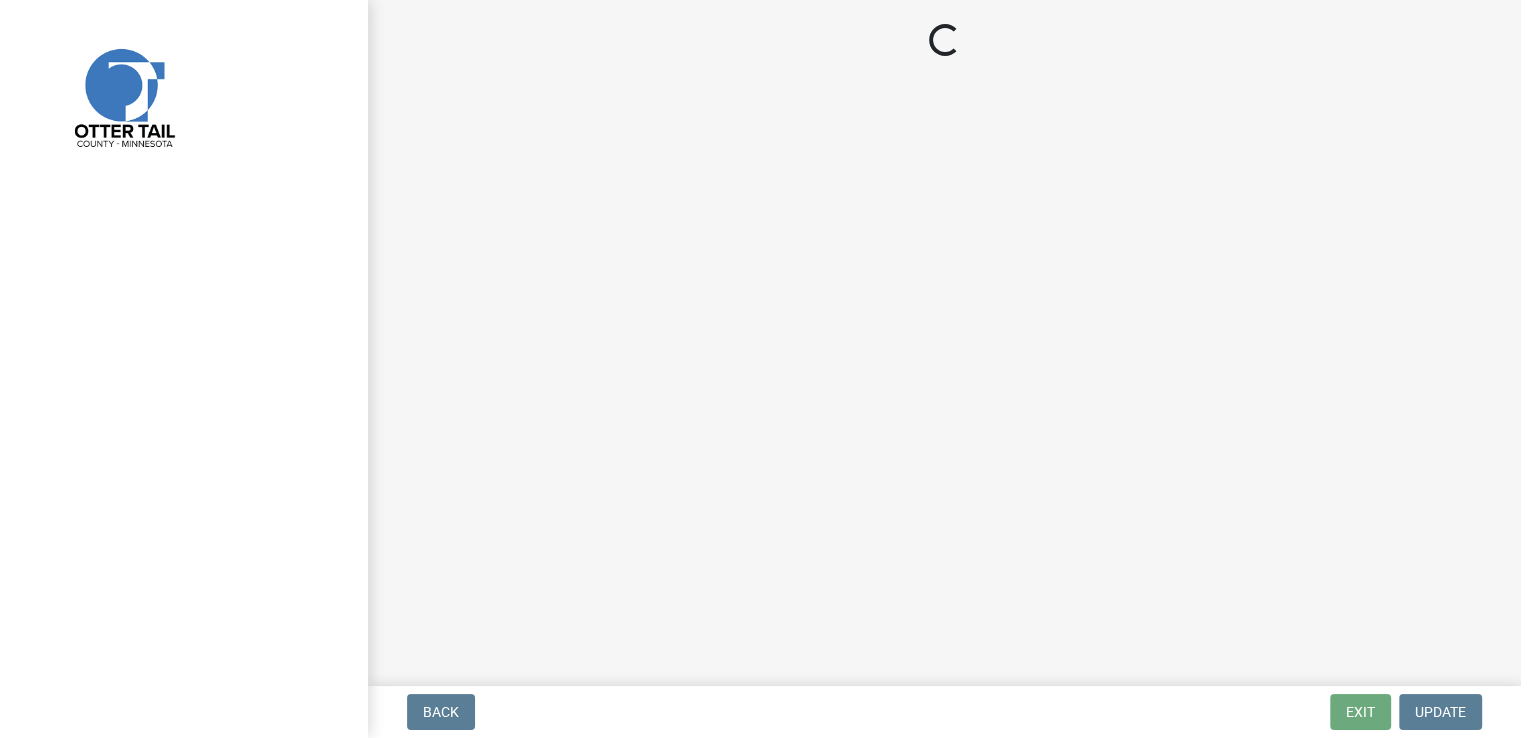scroll, scrollTop: 0, scrollLeft: 0, axis: both 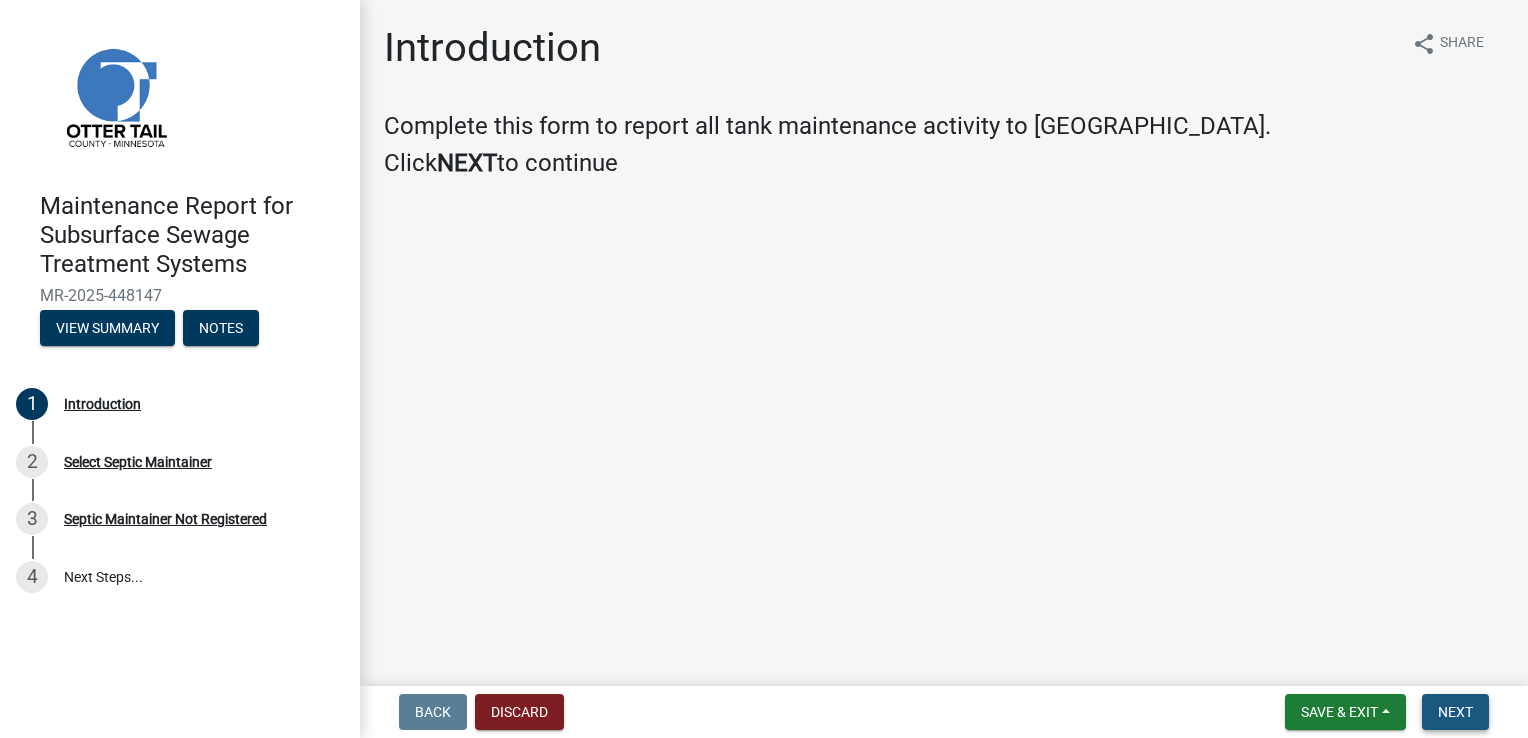 drag, startPoint x: 1453, startPoint y: 706, endPoint x: 1453, endPoint y: 693, distance: 13 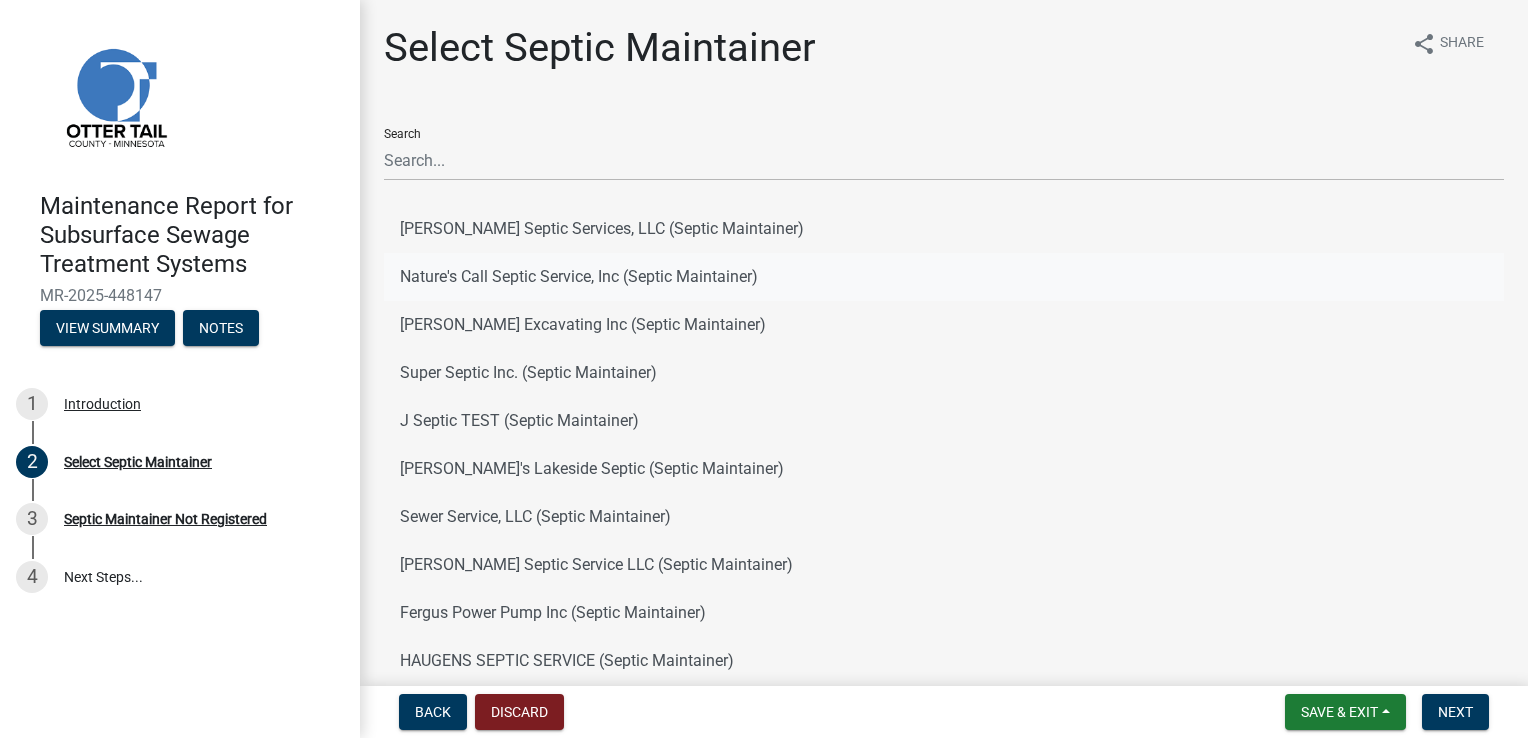 click on "Nature's Call Septic Service, Inc (Septic Maintainer)" 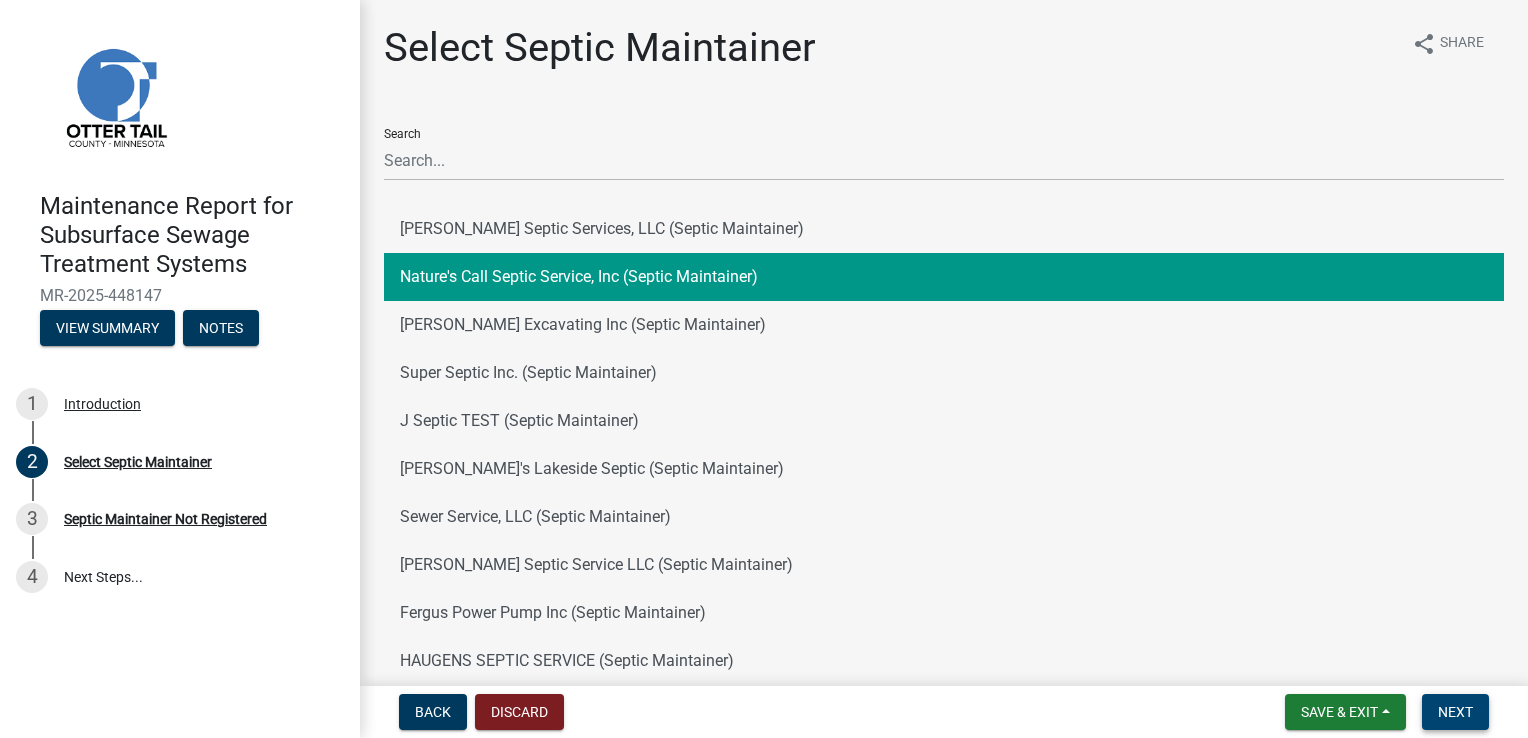 click on "Next" at bounding box center (1455, 712) 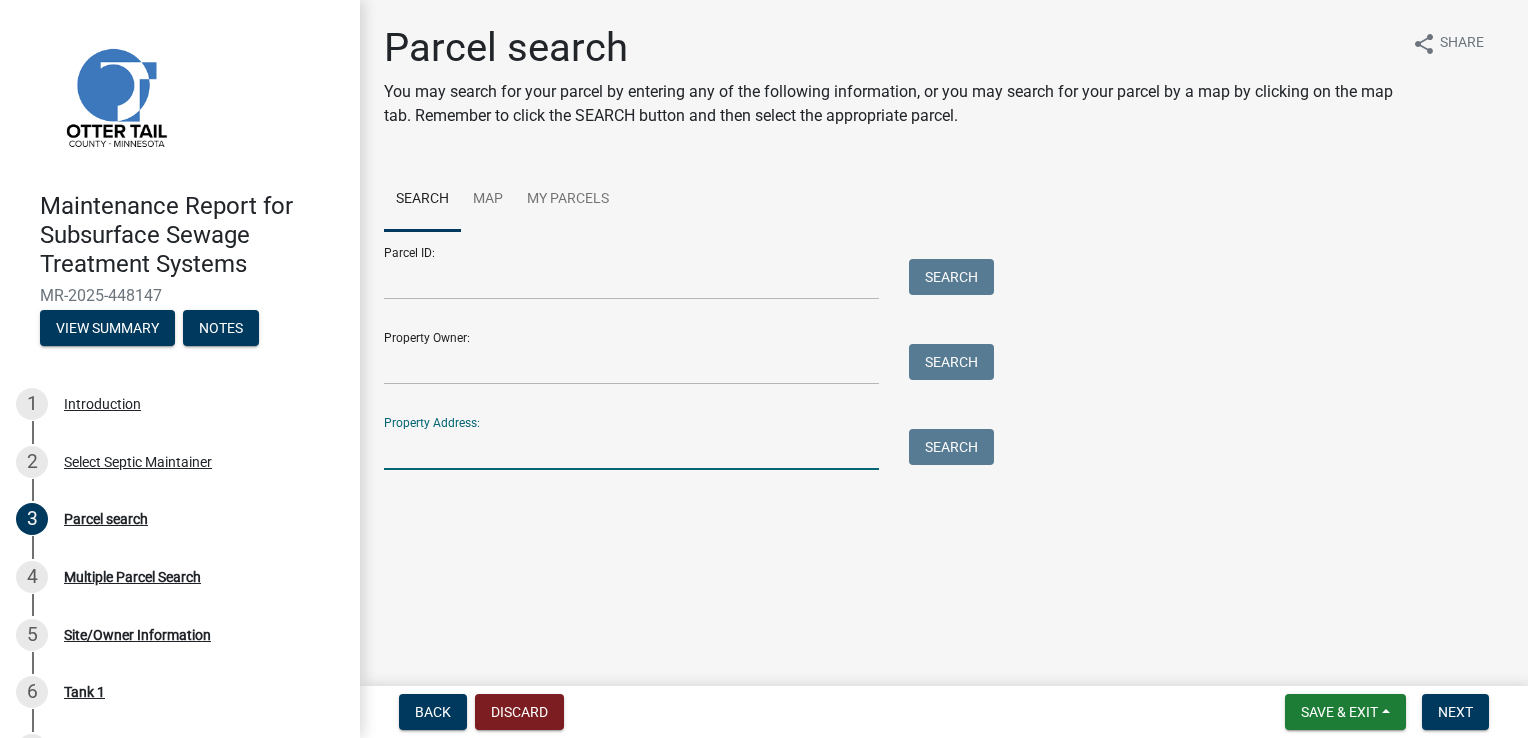 click on "Property Address:" at bounding box center [631, 449] 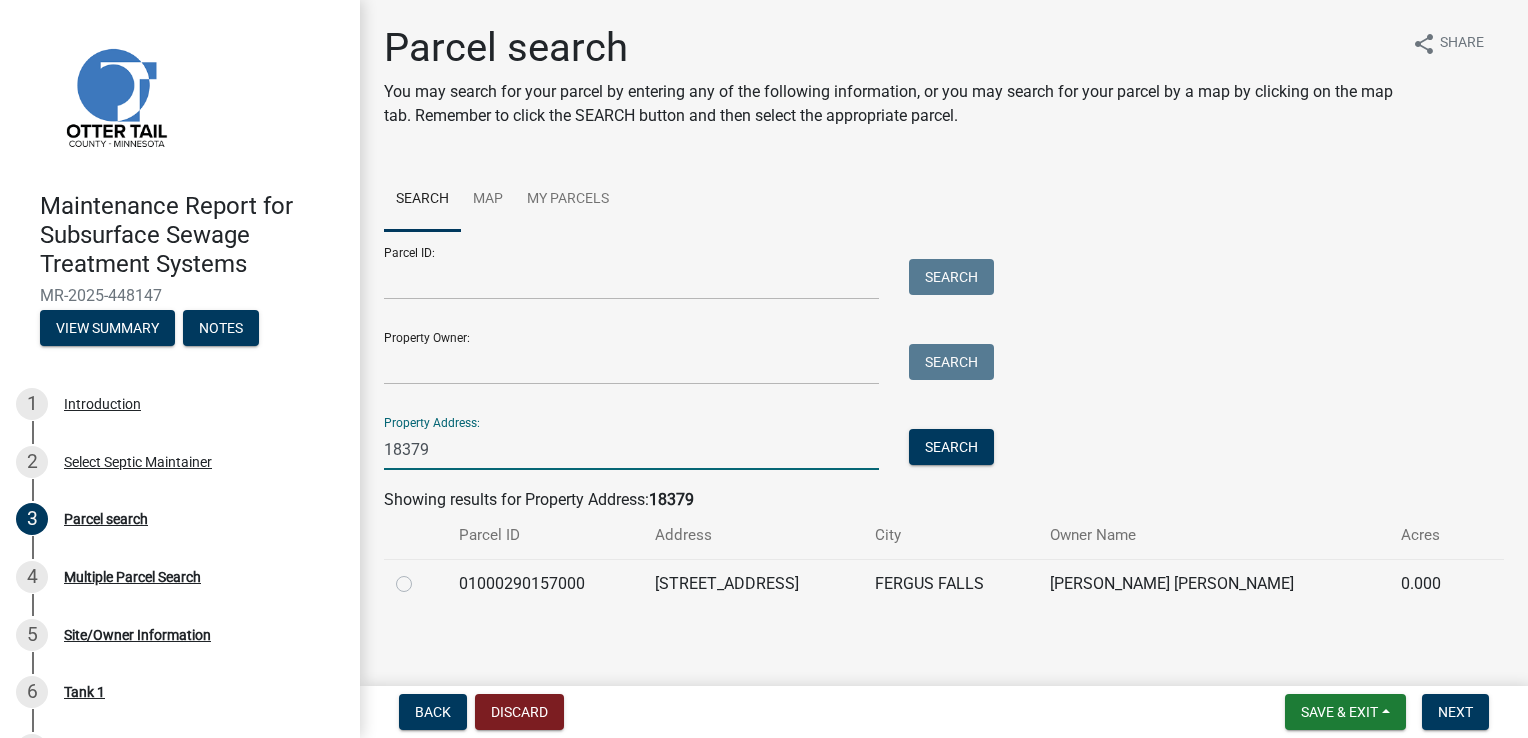 type on "18379" 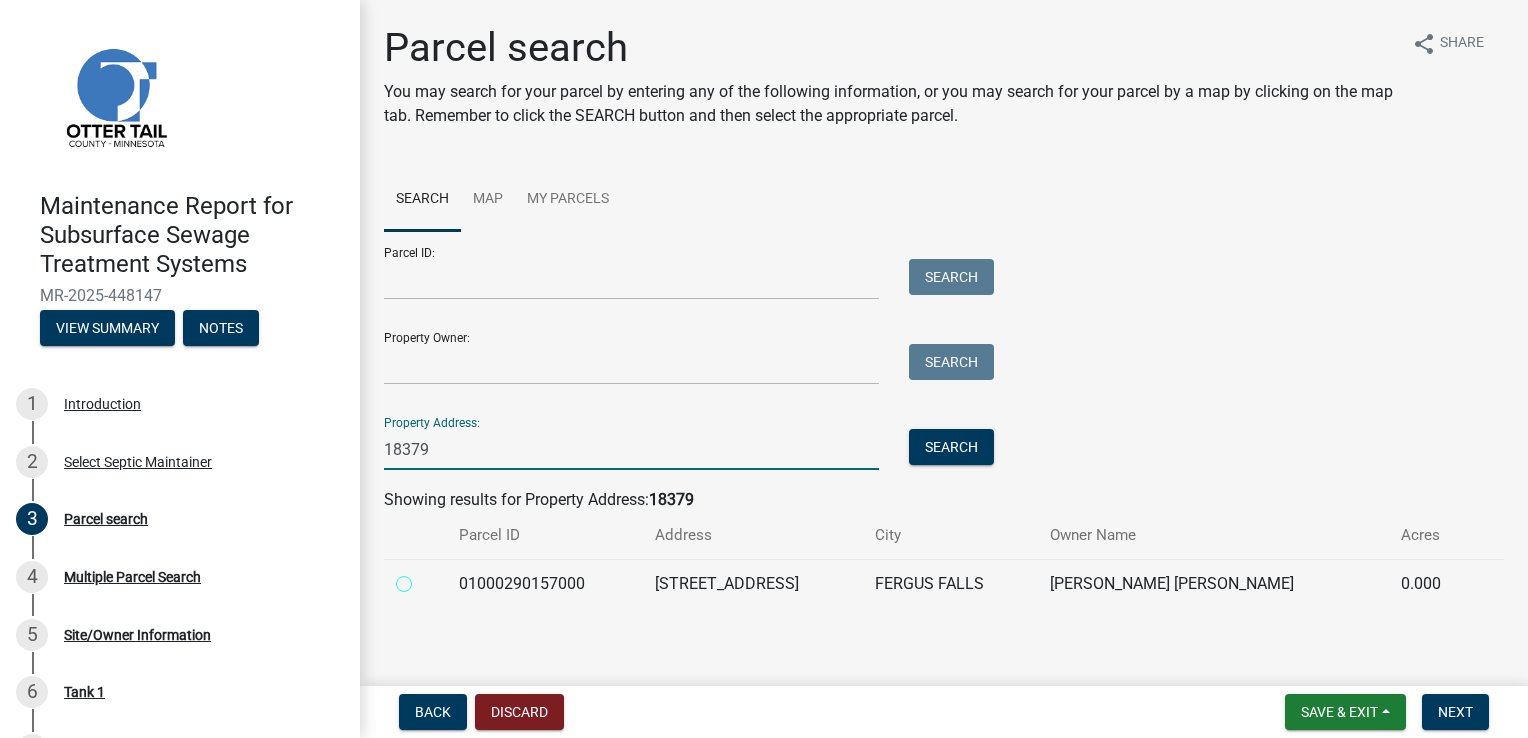 radio on "true" 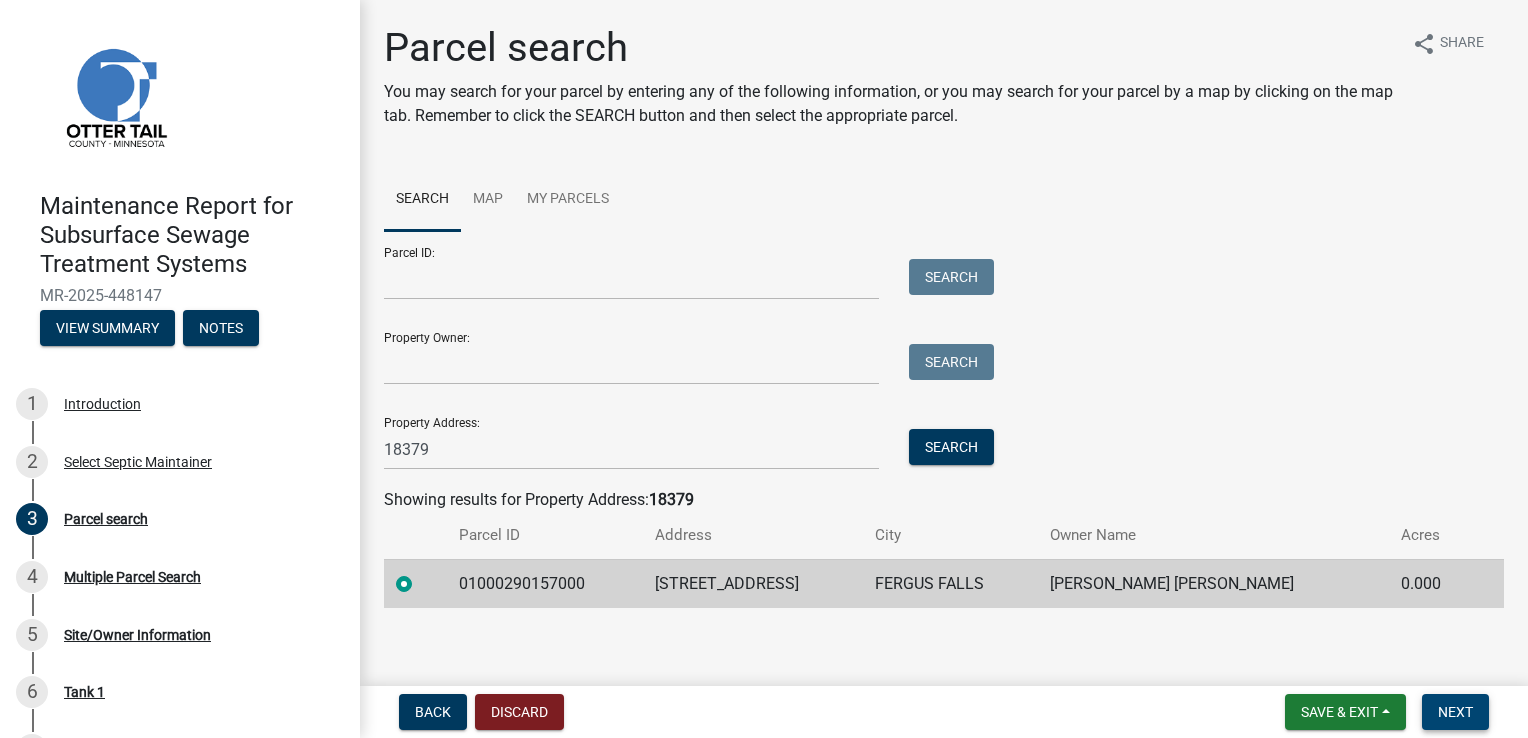 click on "Next" at bounding box center [1455, 712] 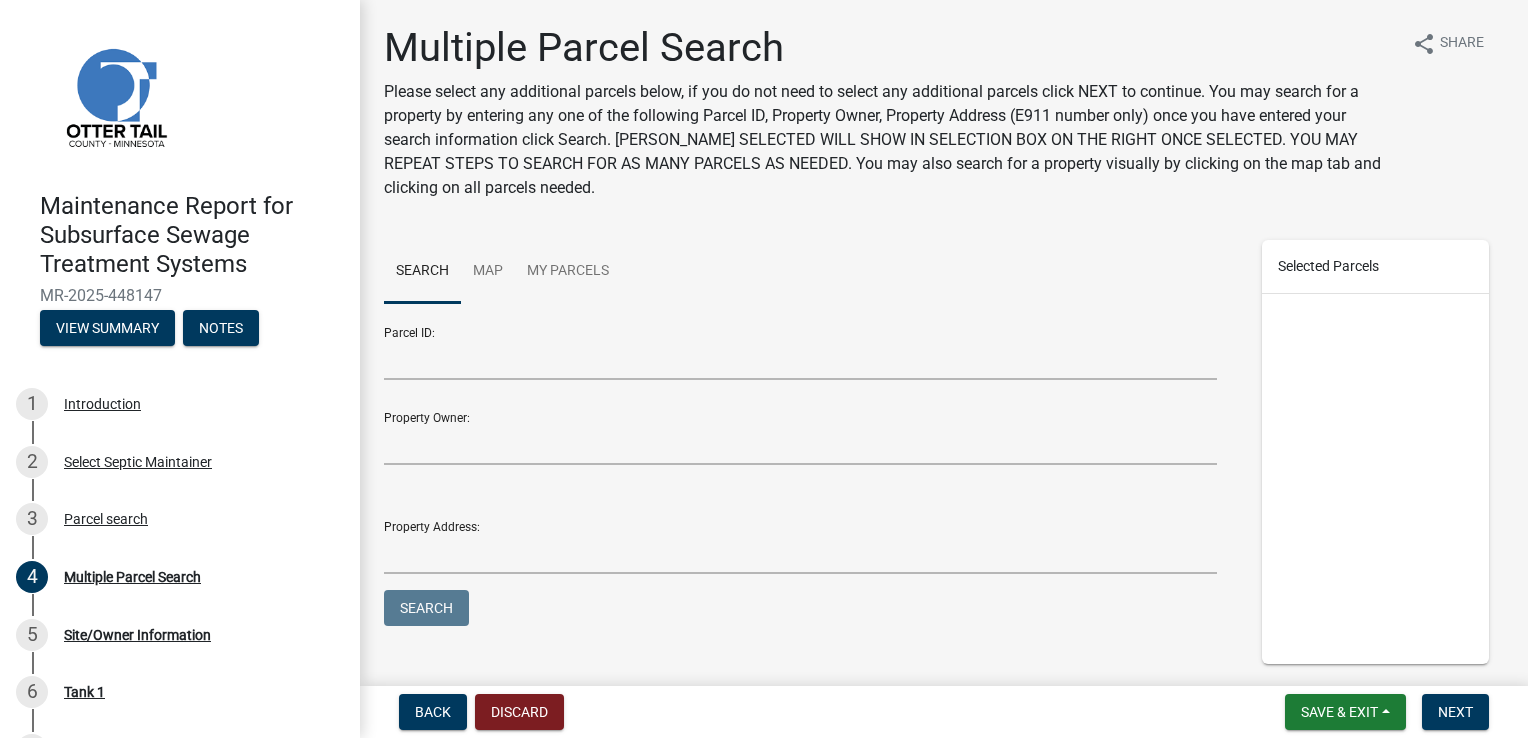 click on "Back  Discard   Save & Exit  Save  Save & Exit   Next" at bounding box center (944, 712) 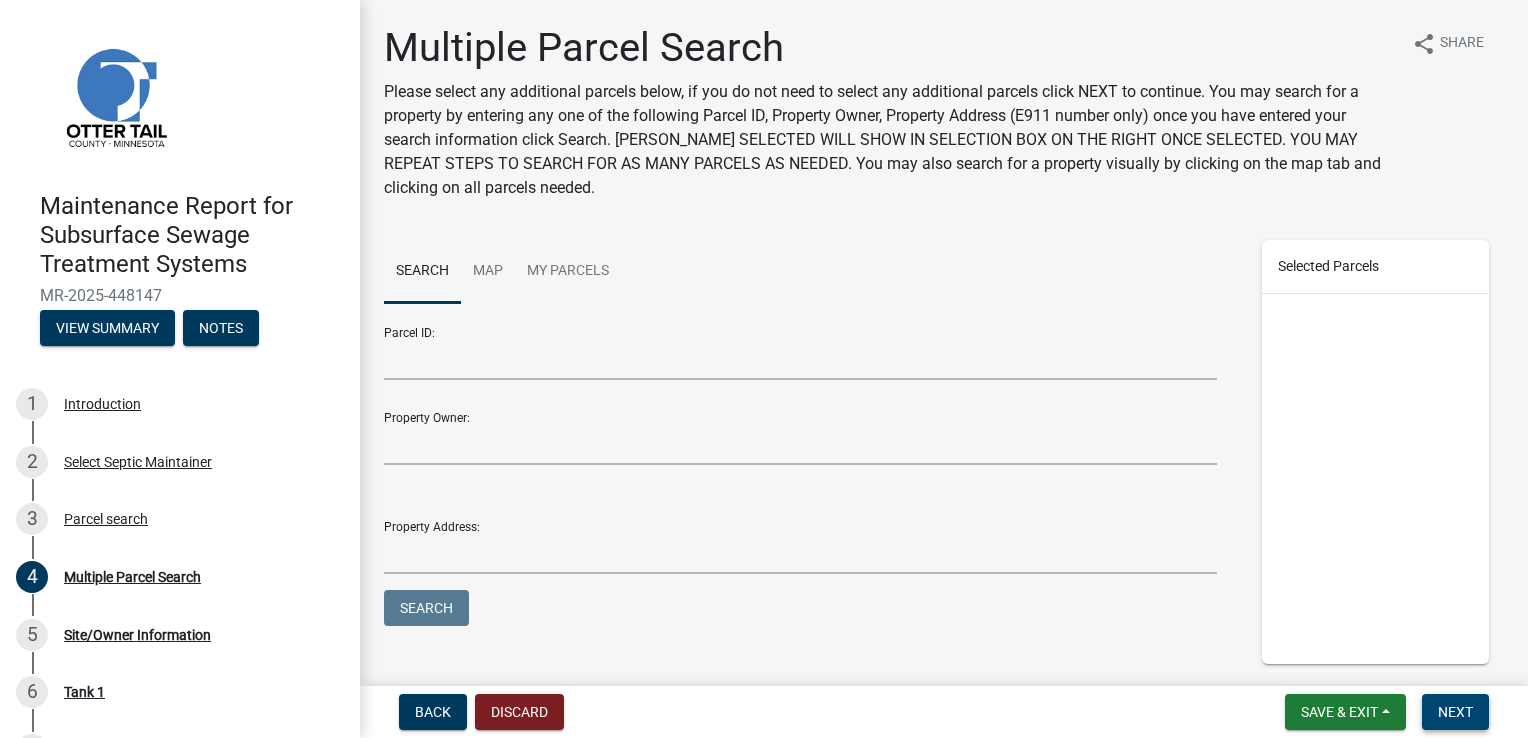 click on "Next" at bounding box center [1455, 712] 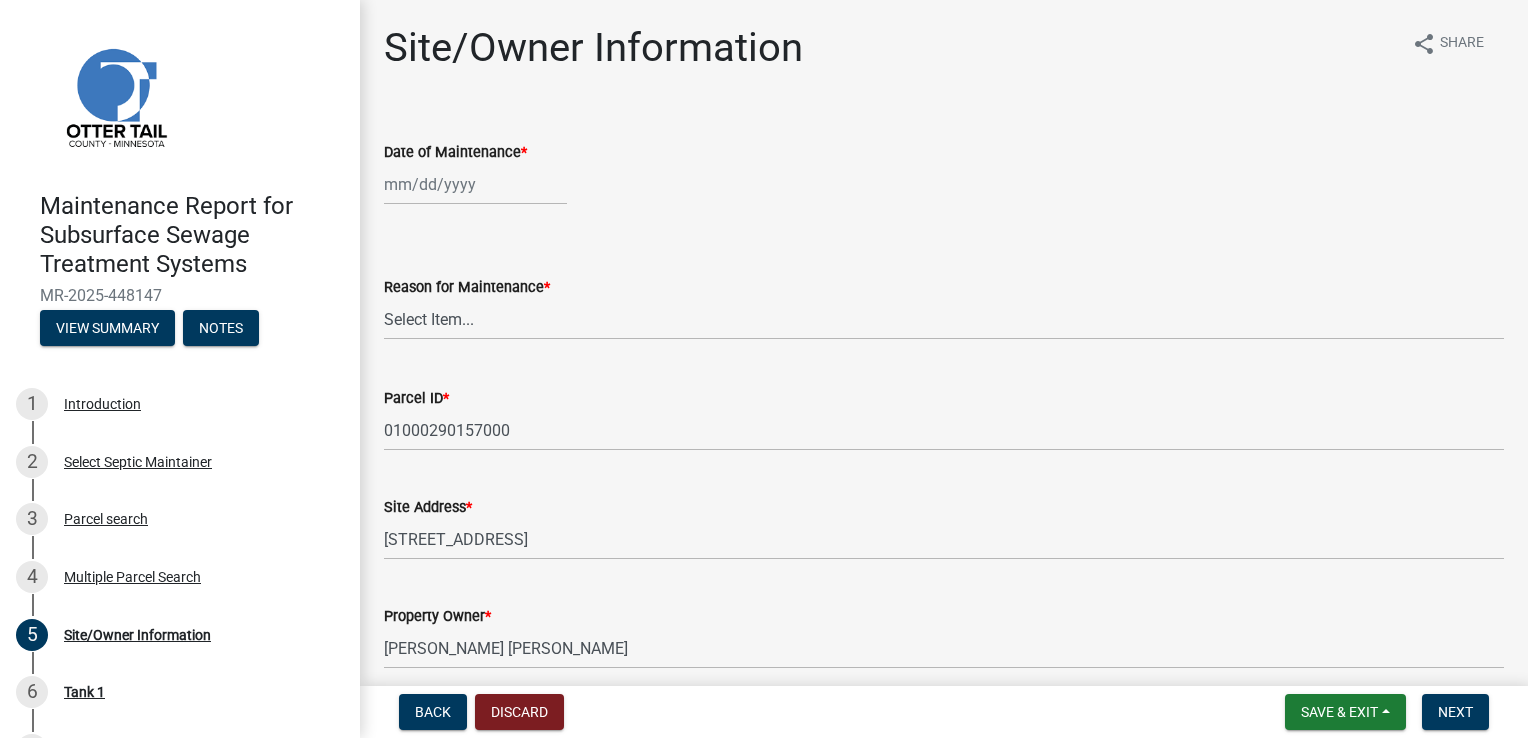 click 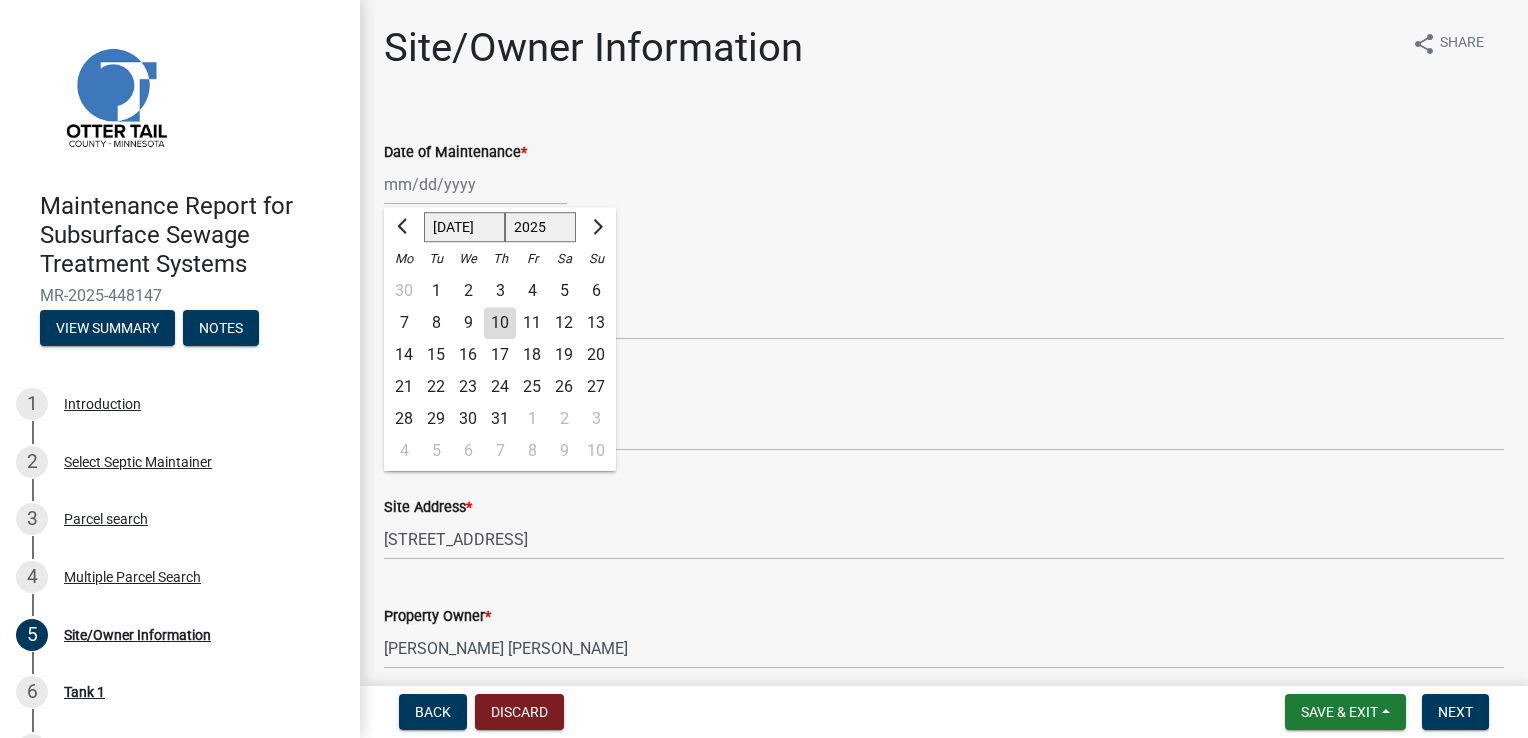 click on "Reason for Maintenance  *  Select Item...   Called   Routine   Other" 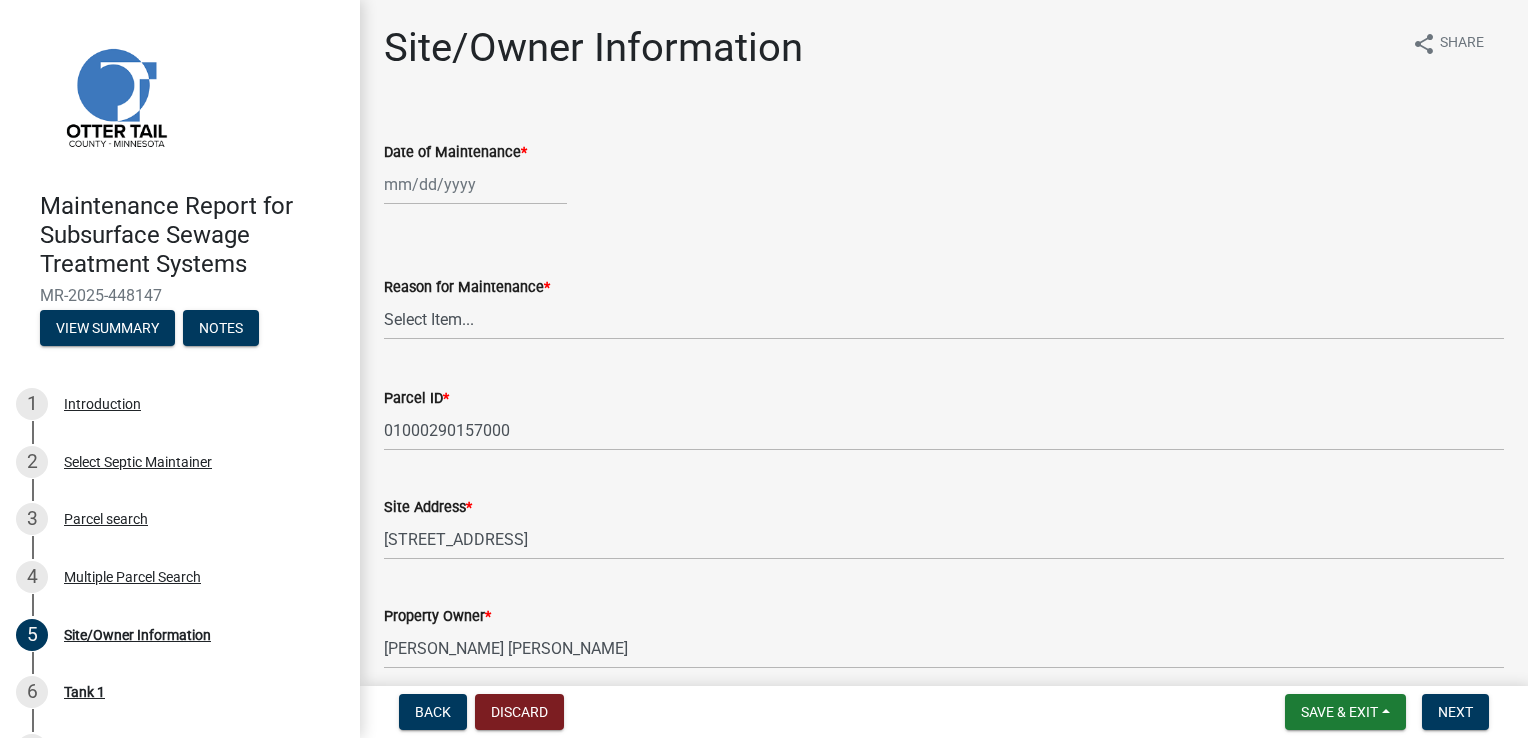 click 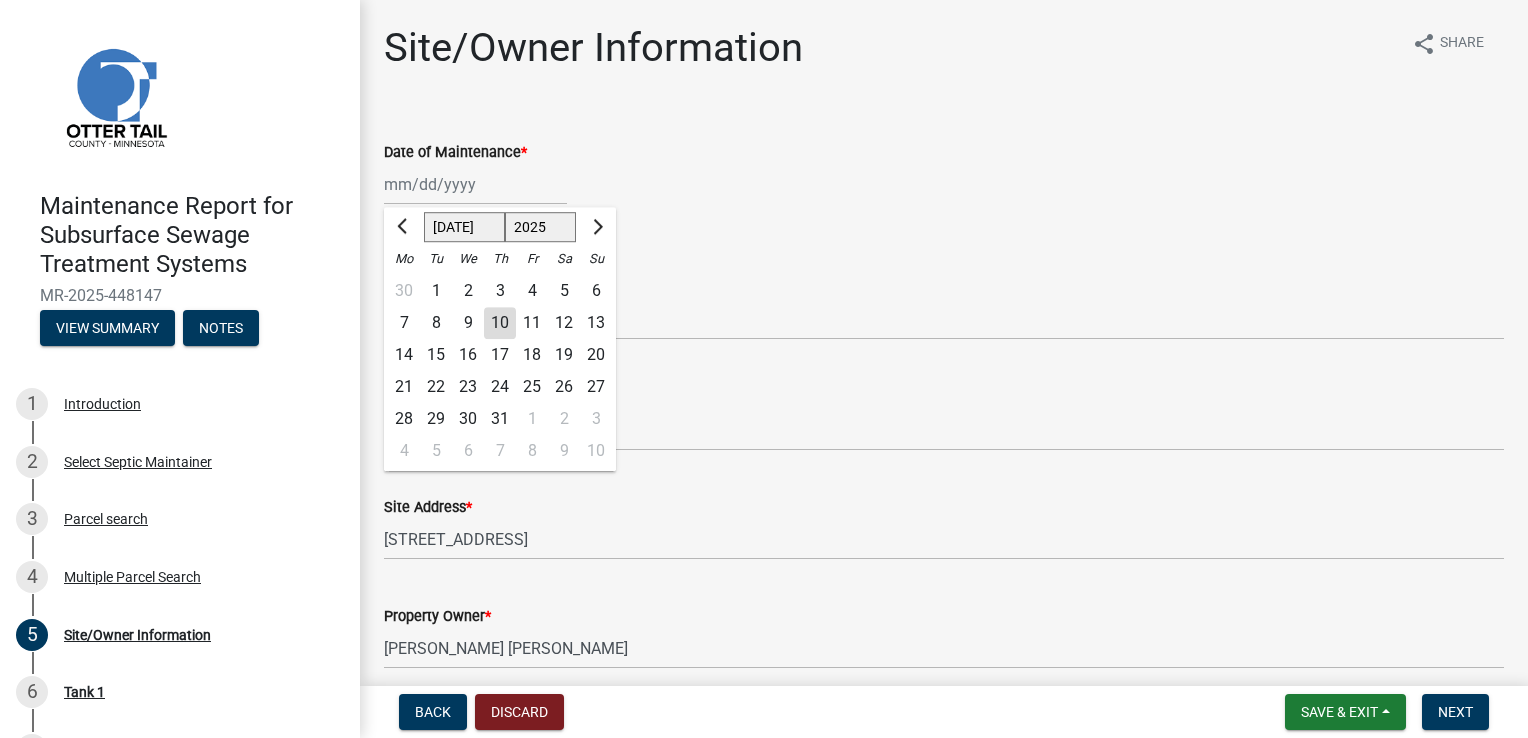 click on "10" 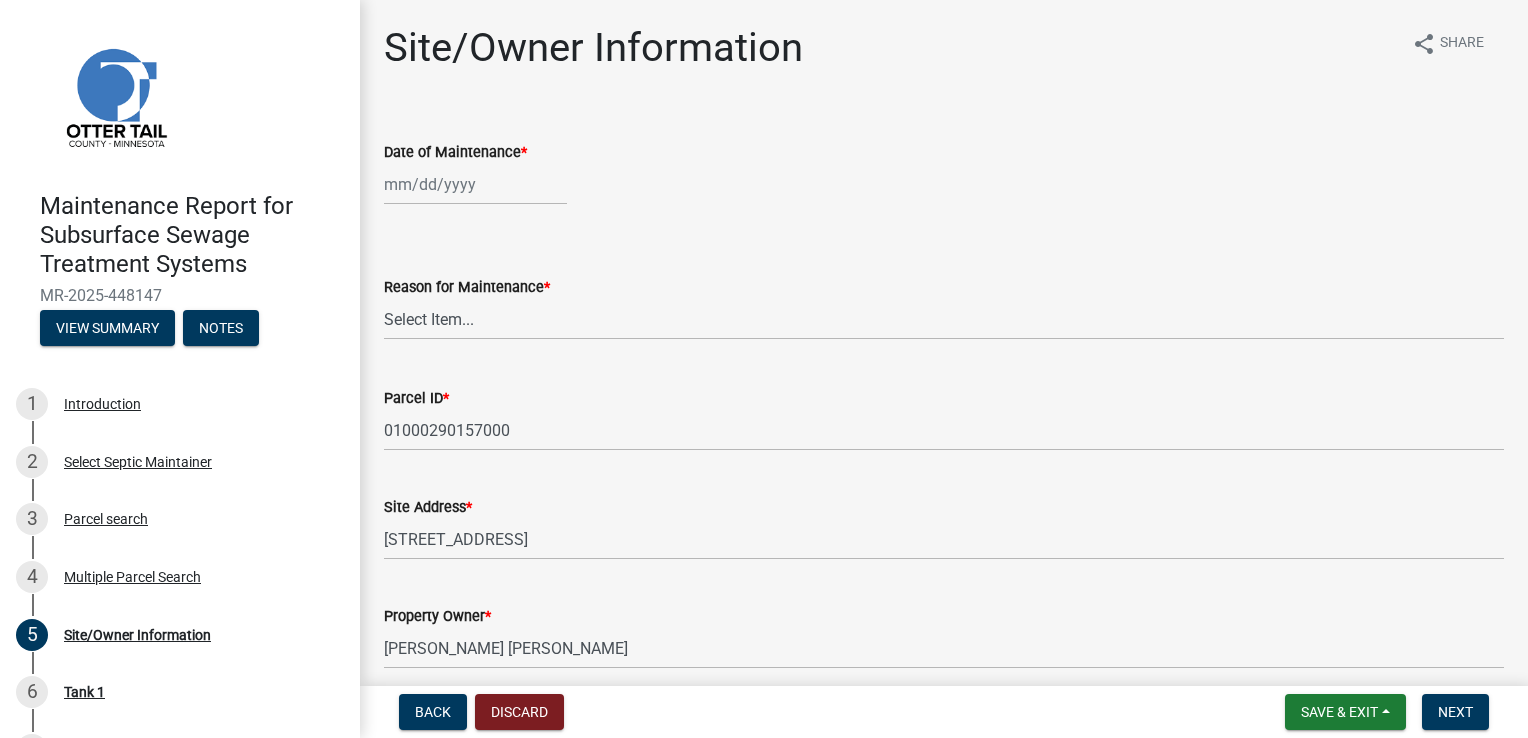 type on "[DATE]" 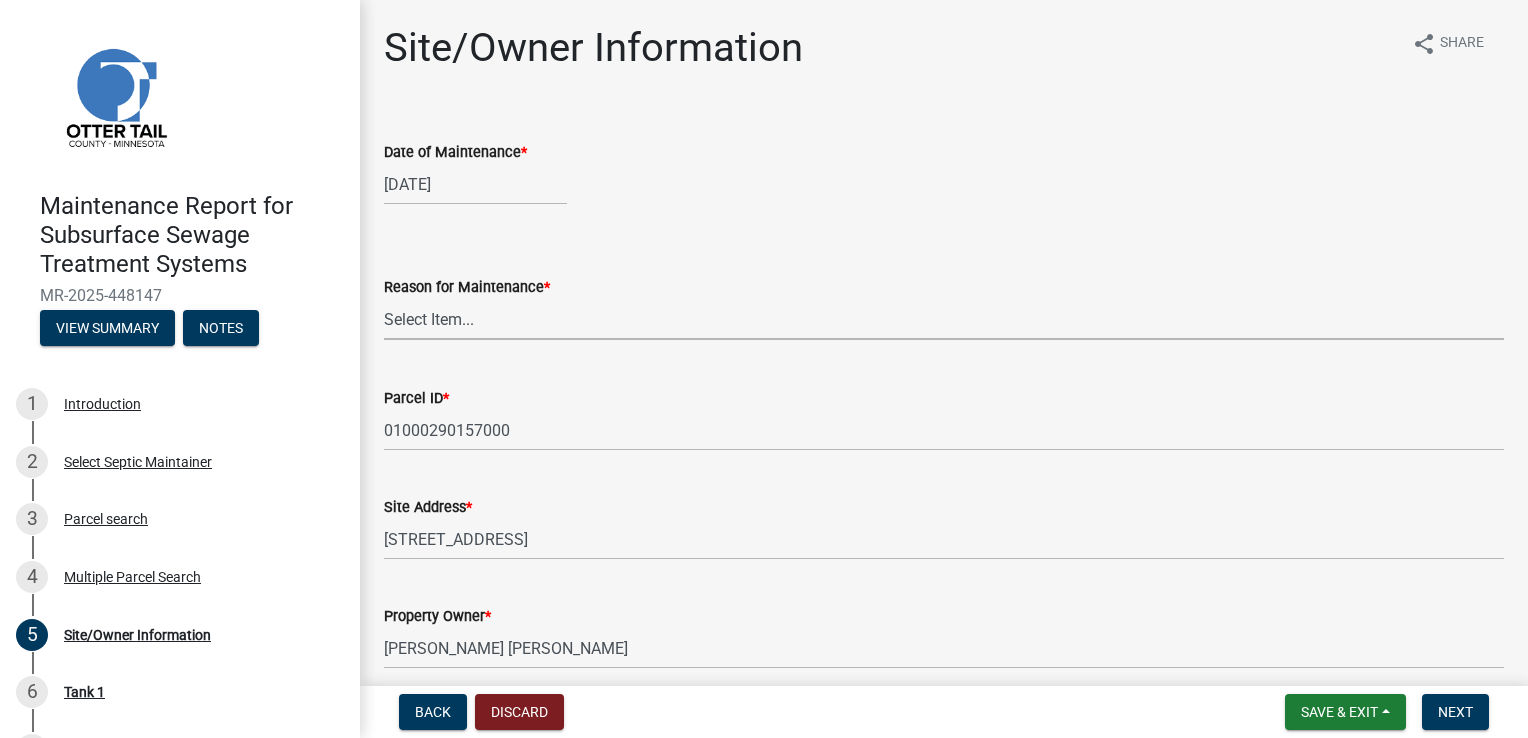 click on "Select Item...   Called   Routine   Other" at bounding box center [944, 319] 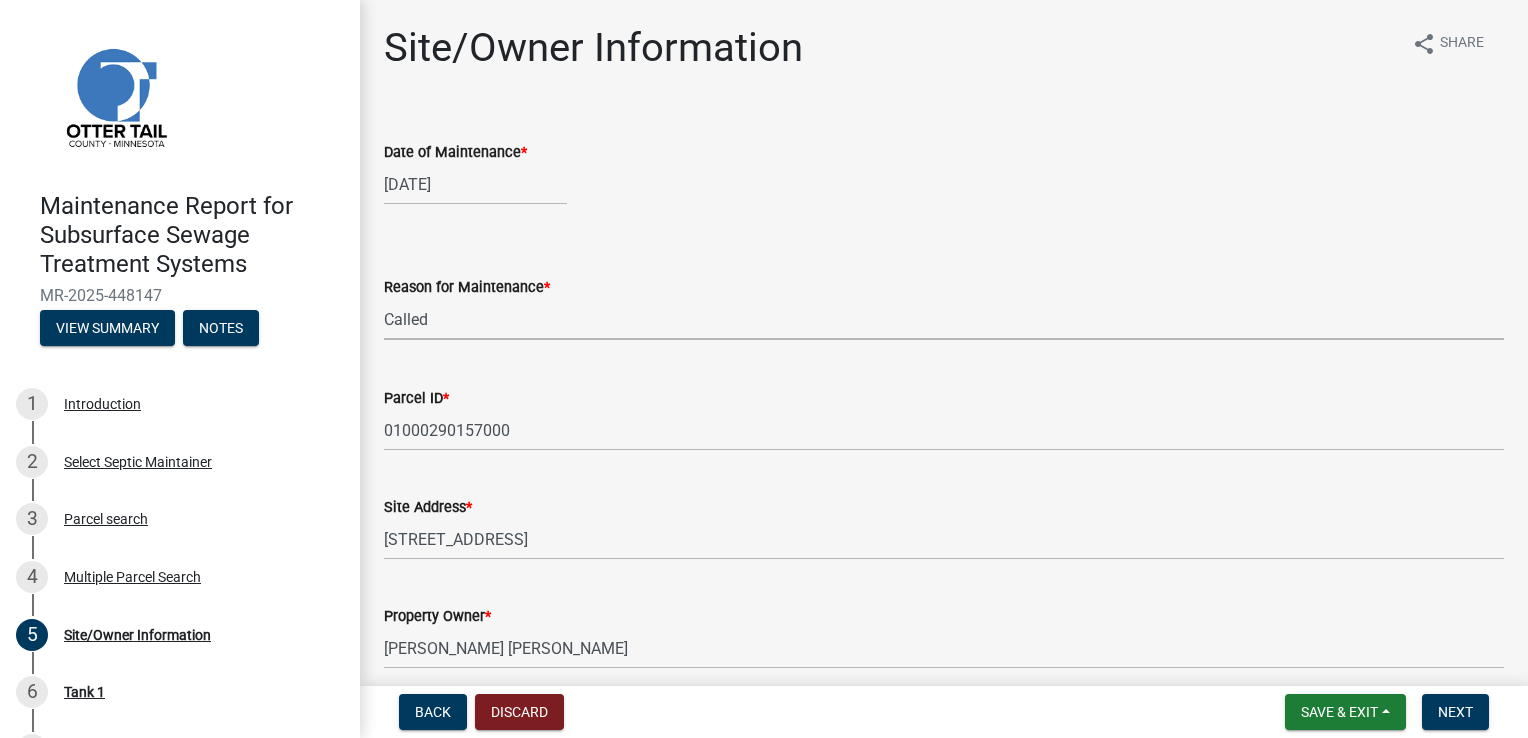 click on "Select Item...   Called   Routine   Other" at bounding box center (944, 319) 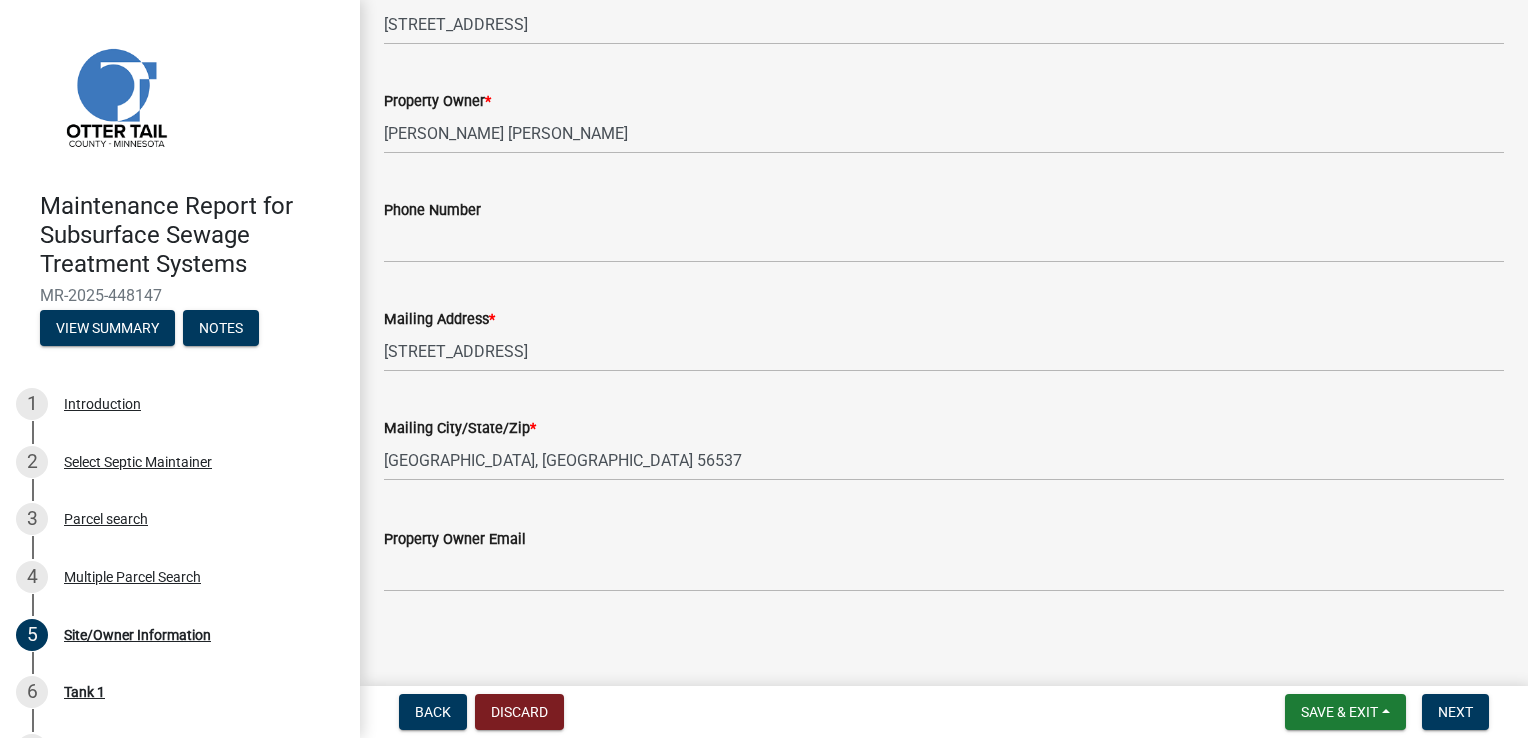 scroll, scrollTop: 522, scrollLeft: 0, axis: vertical 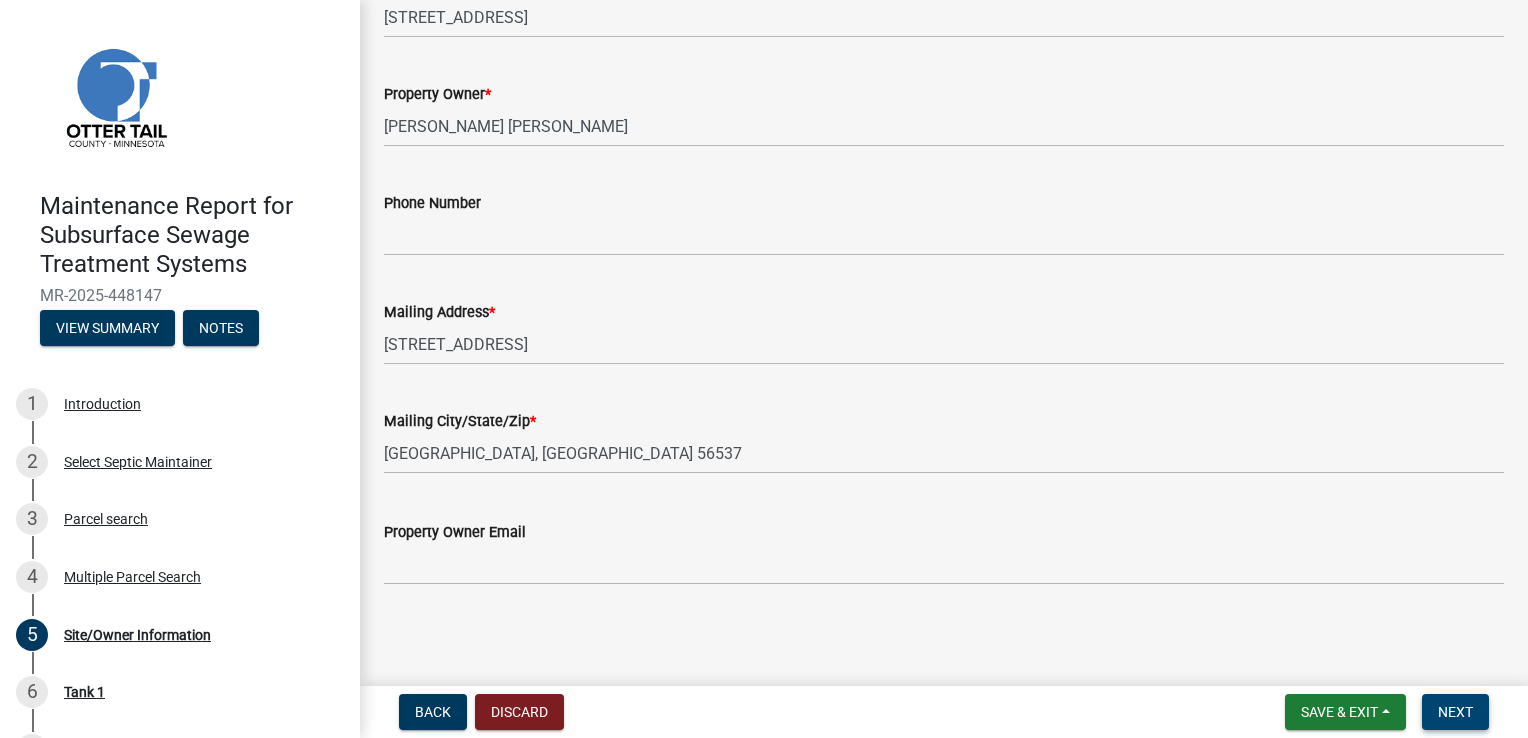click on "Next" at bounding box center (1455, 712) 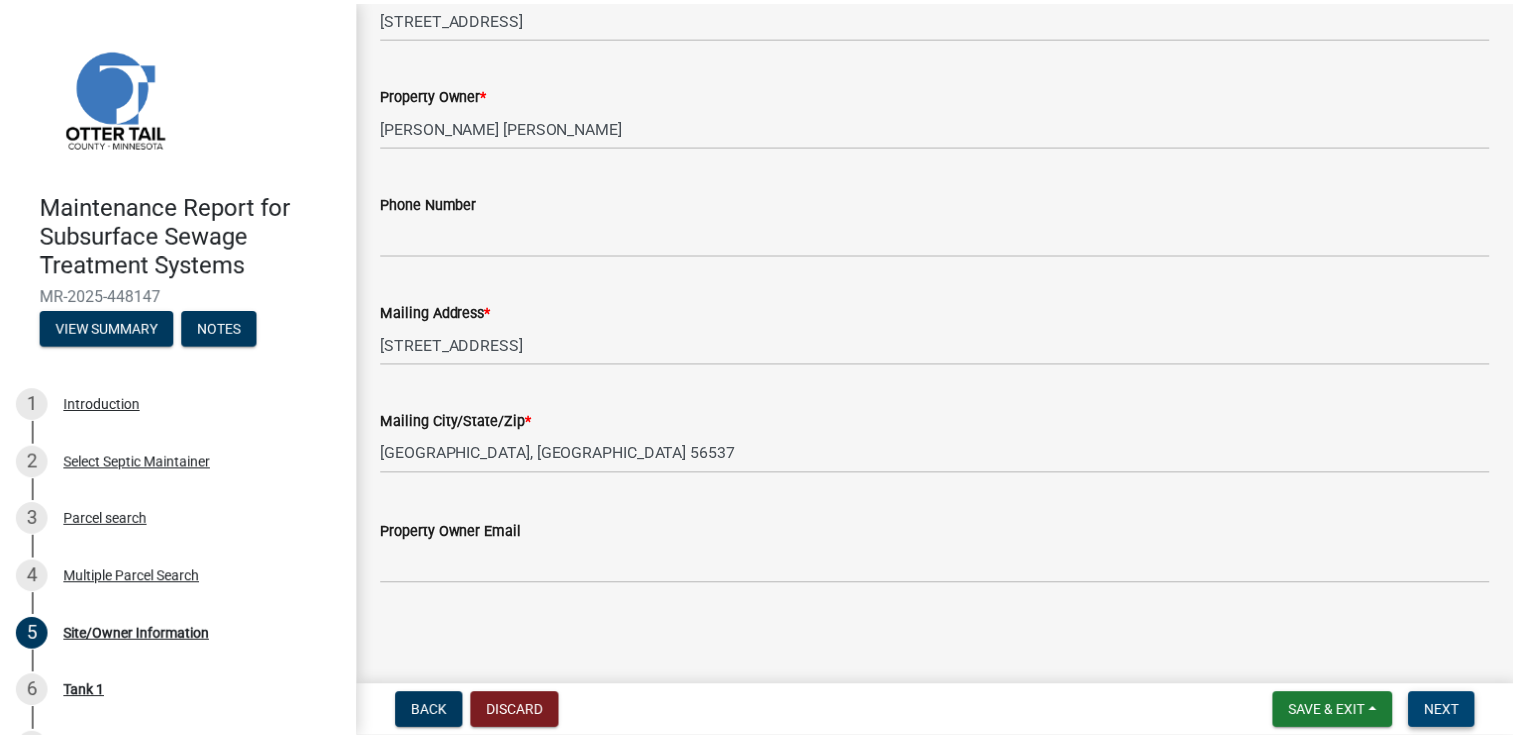 scroll, scrollTop: 0, scrollLeft: 0, axis: both 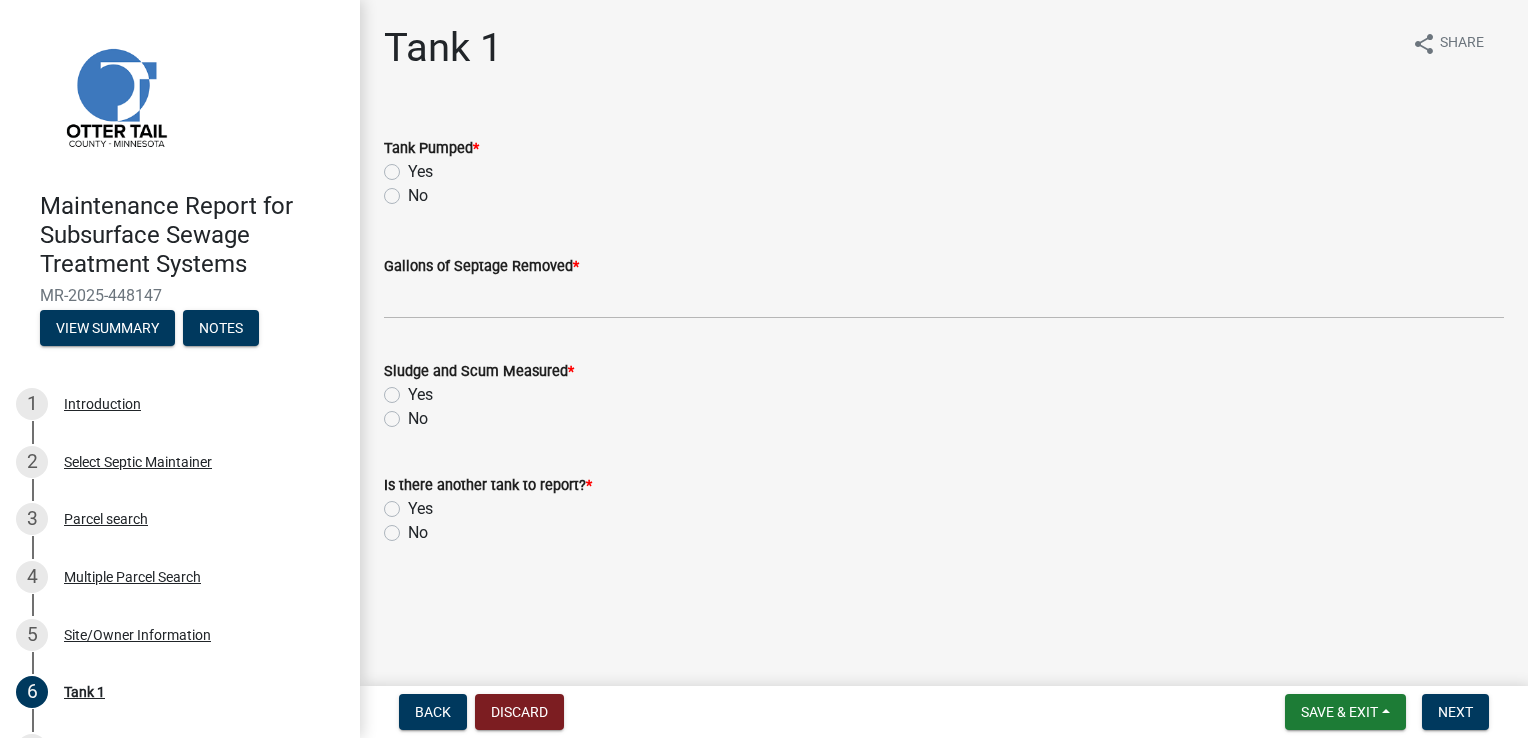 click on "Yes" 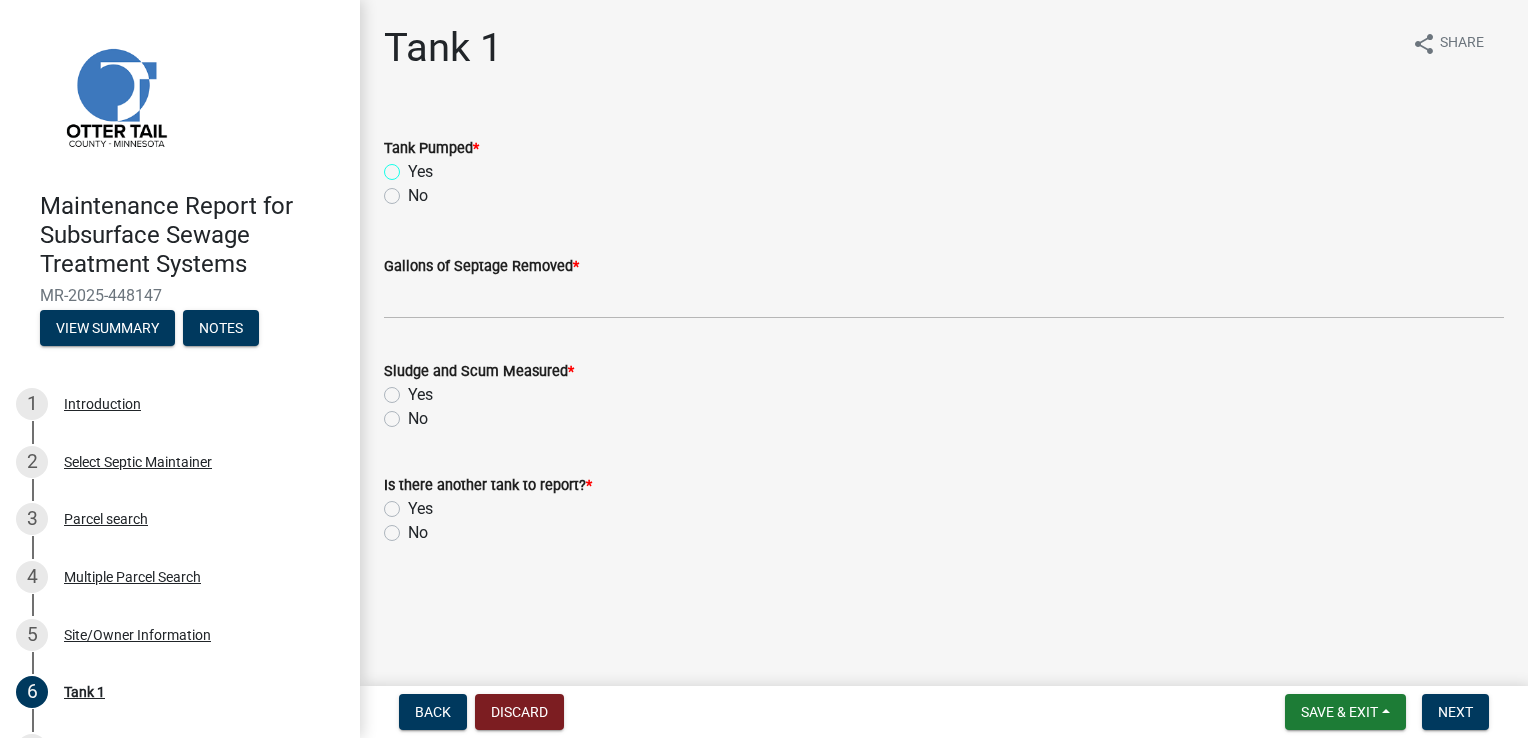 click on "Yes" at bounding box center (414, 166) 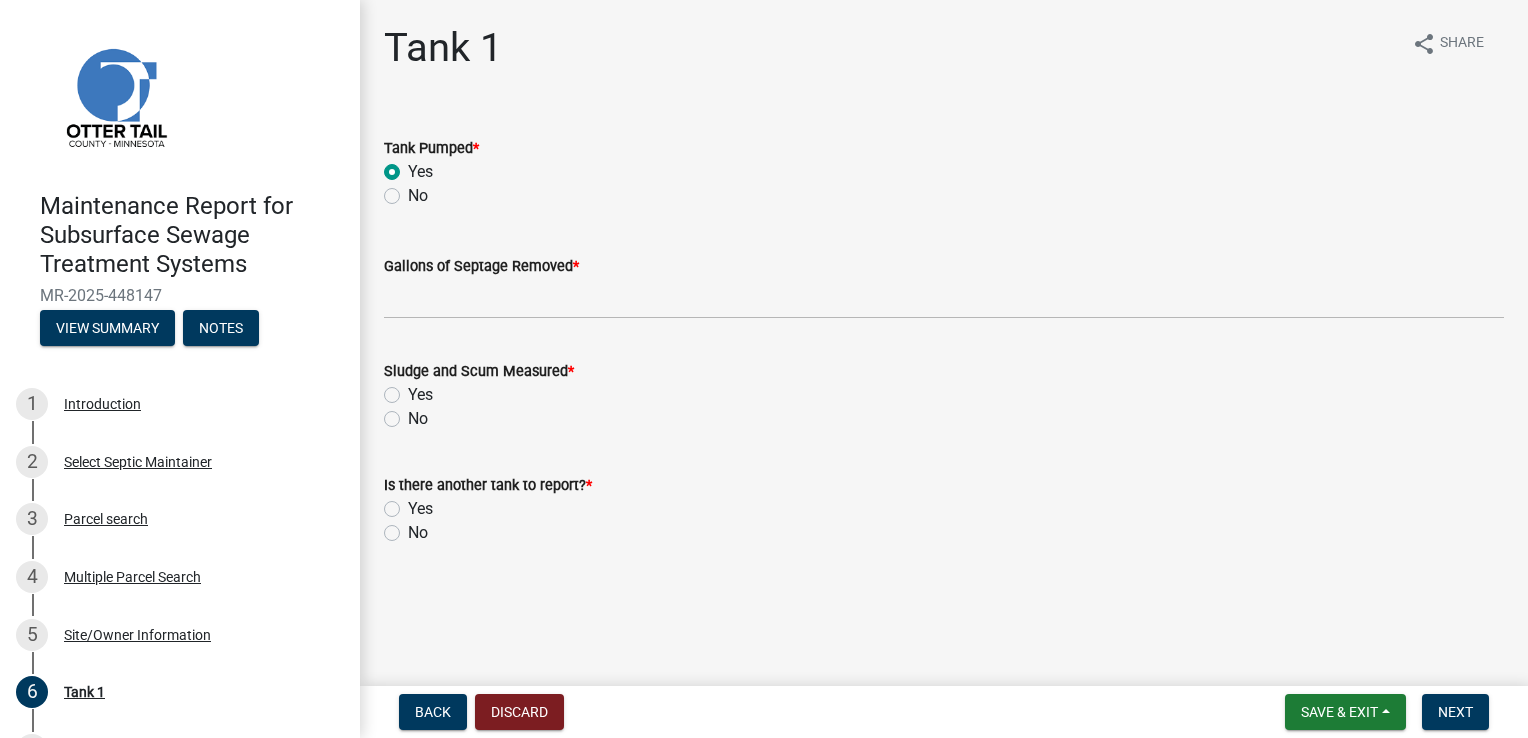 radio on "true" 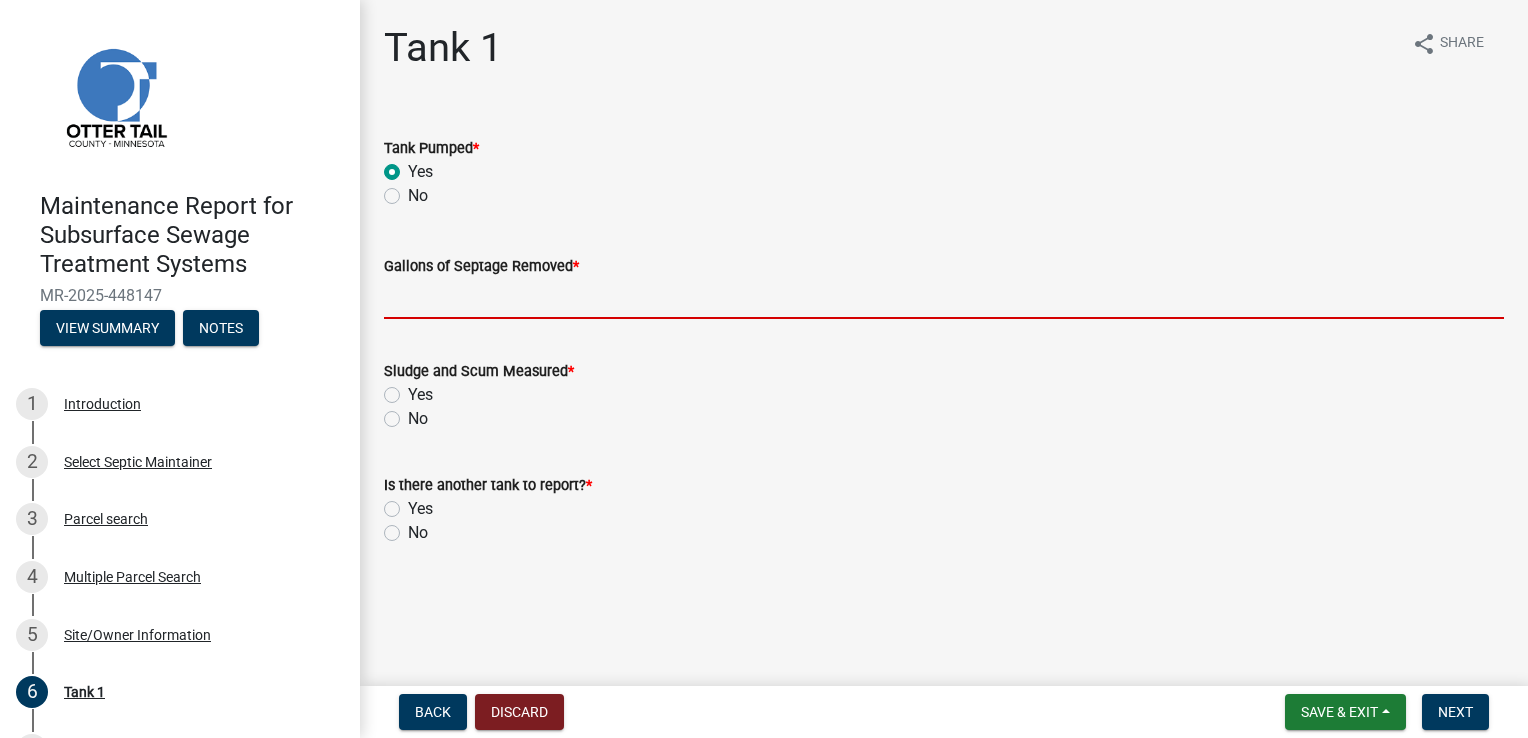 click on "Gallons of Septage Removed  *" at bounding box center (944, 298) 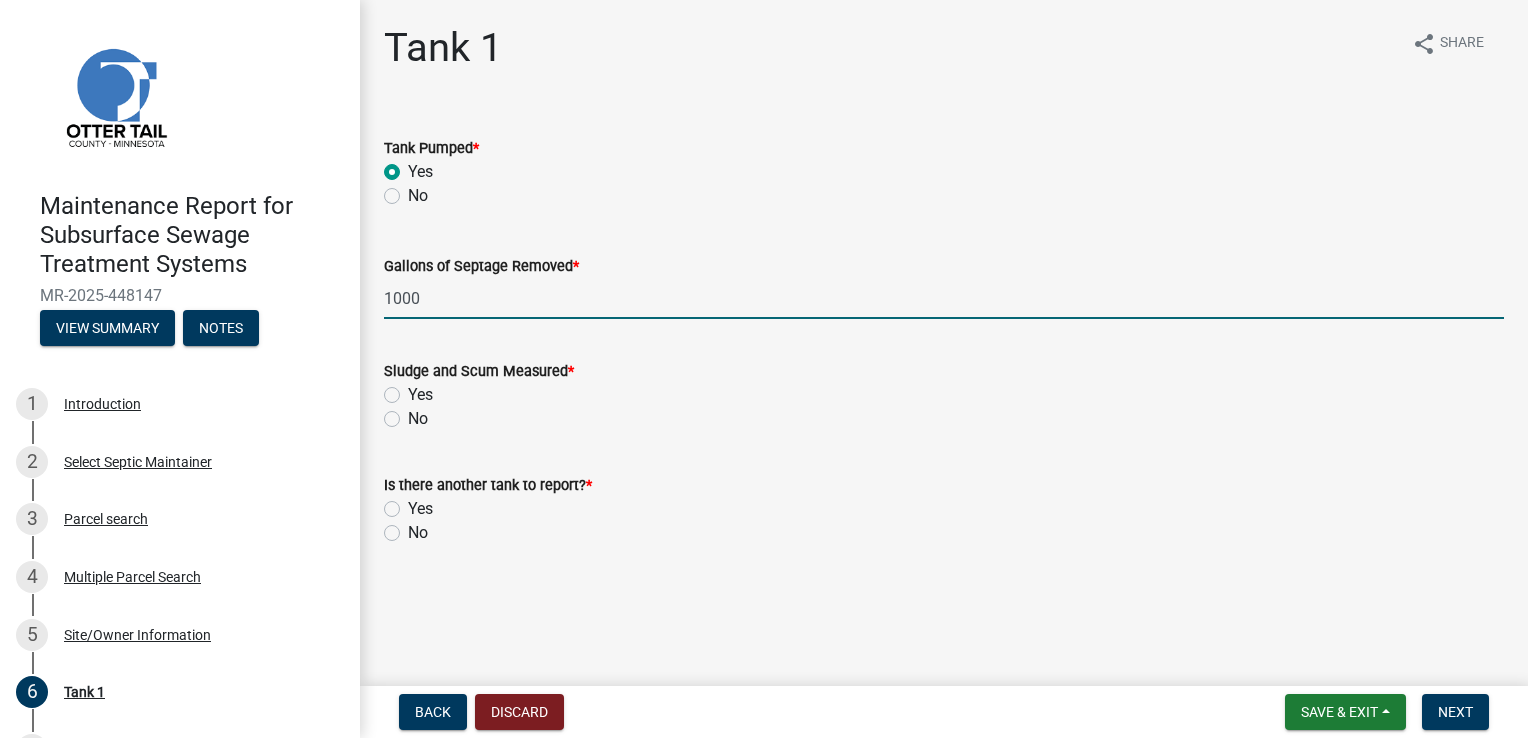 click on "Yes" 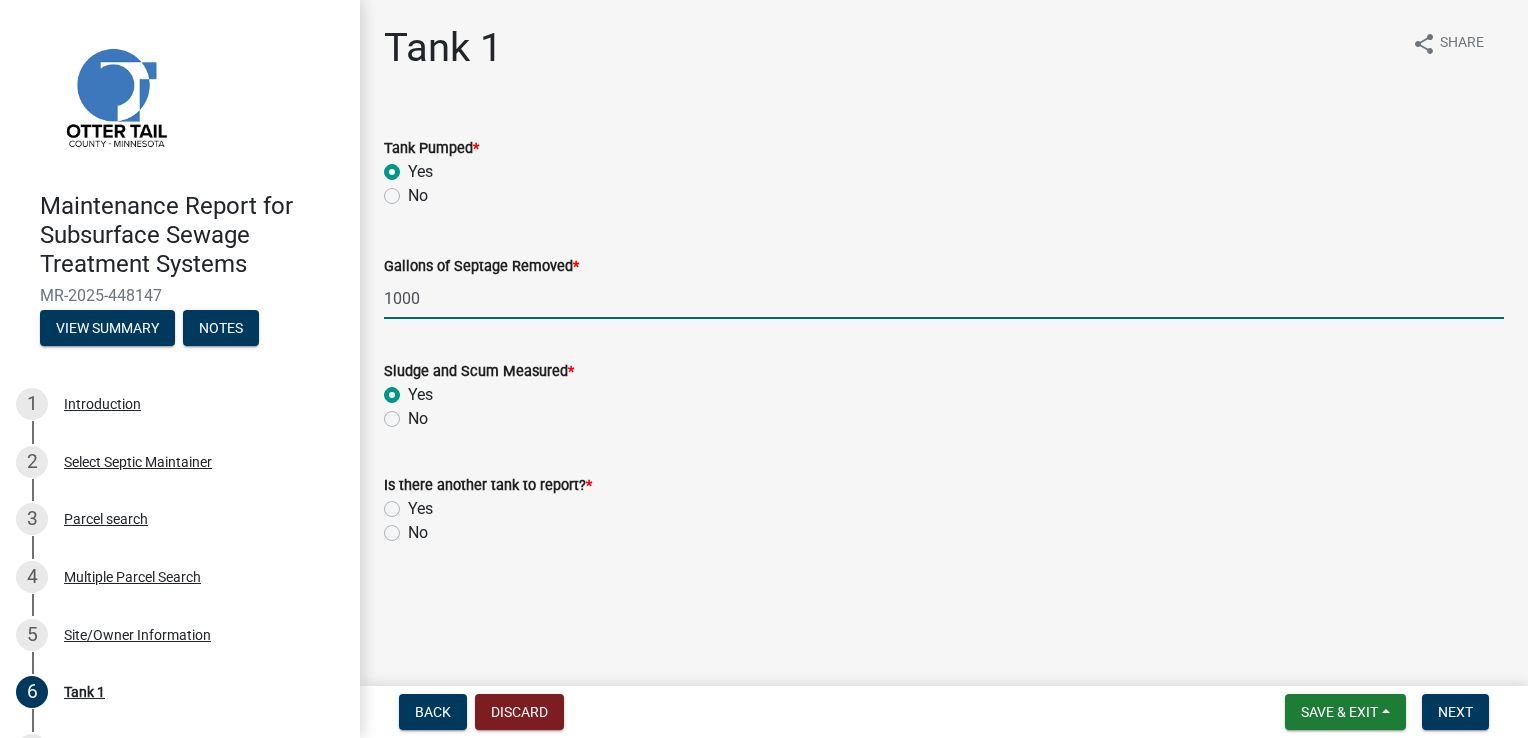 radio on "true" 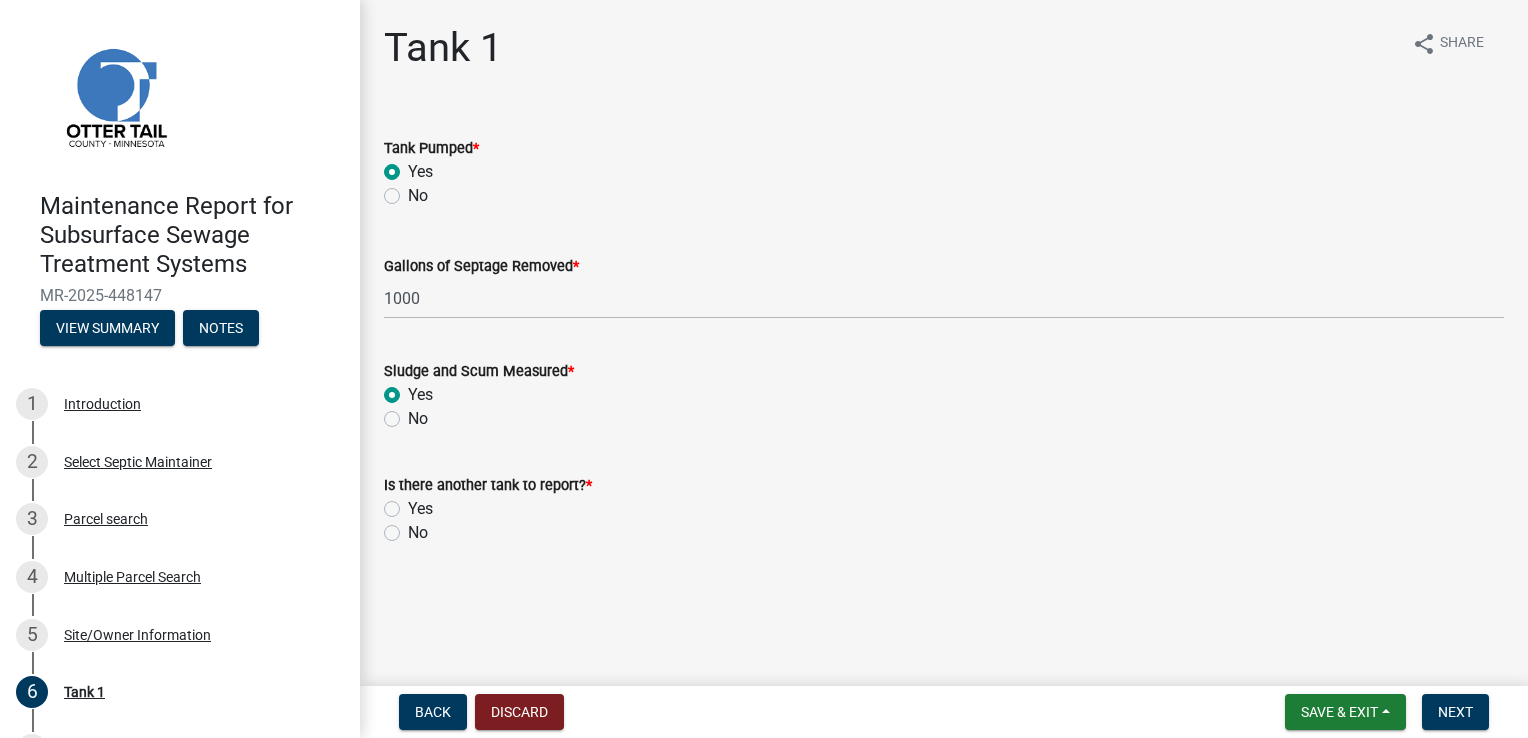 click on "No" 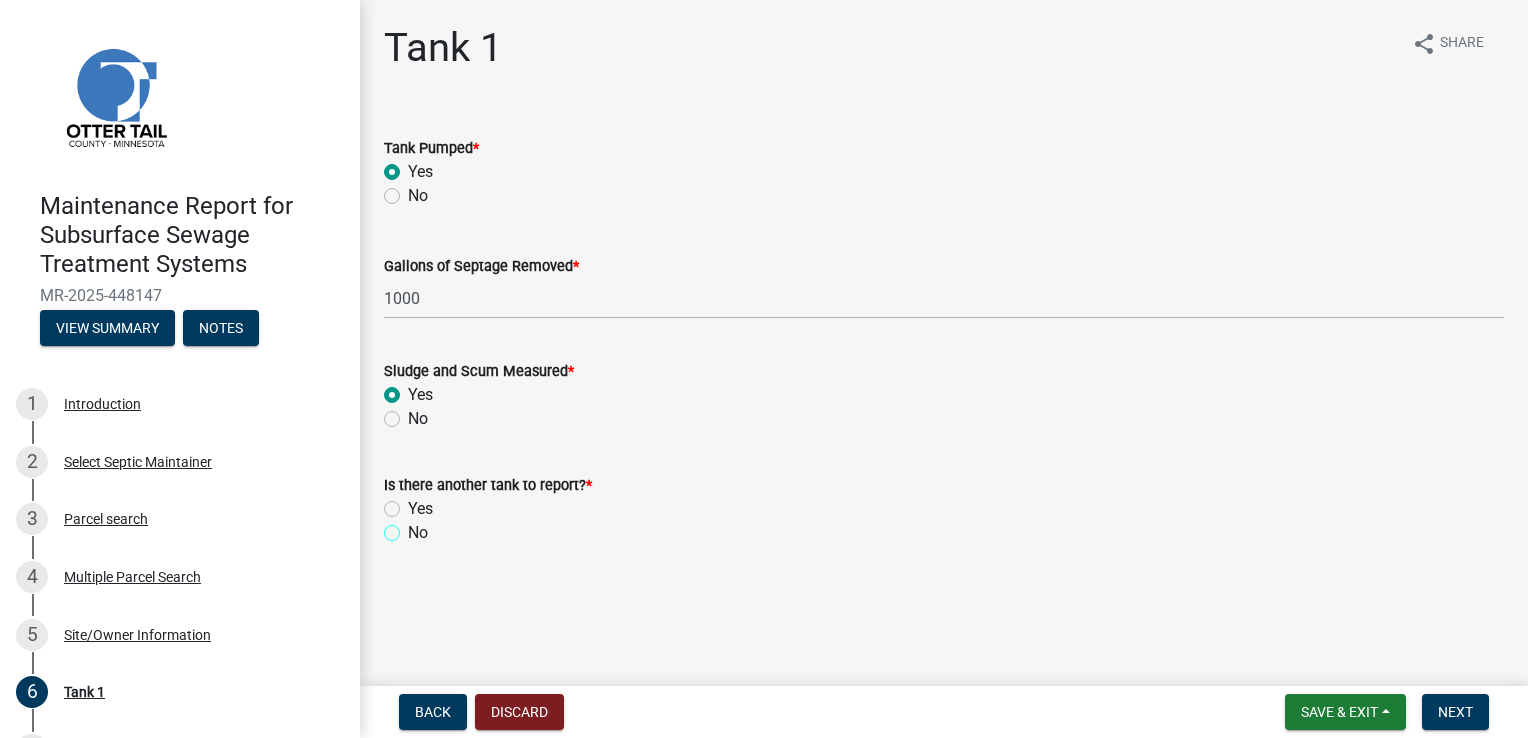 click on "No" at bounding box center (414, 527) 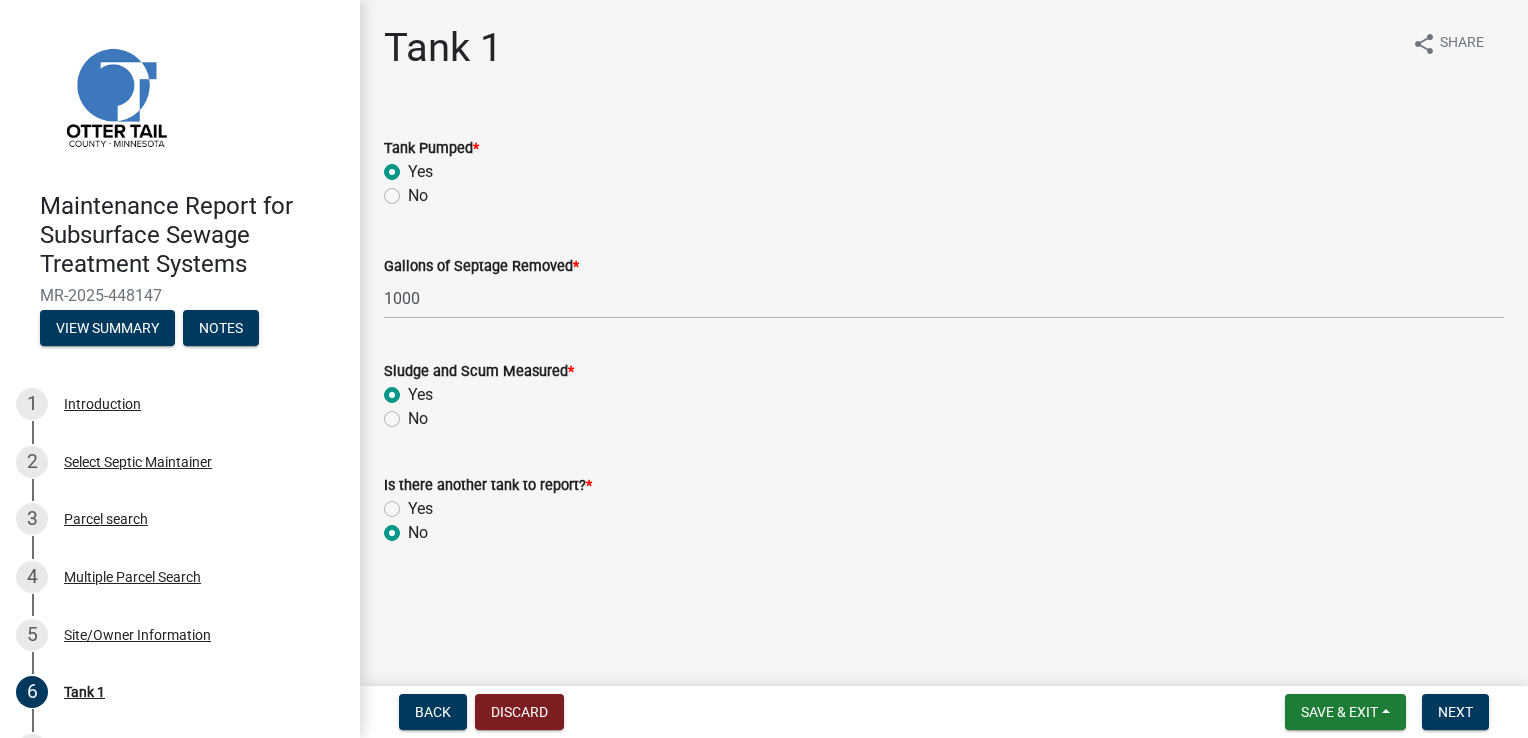radio on "true" 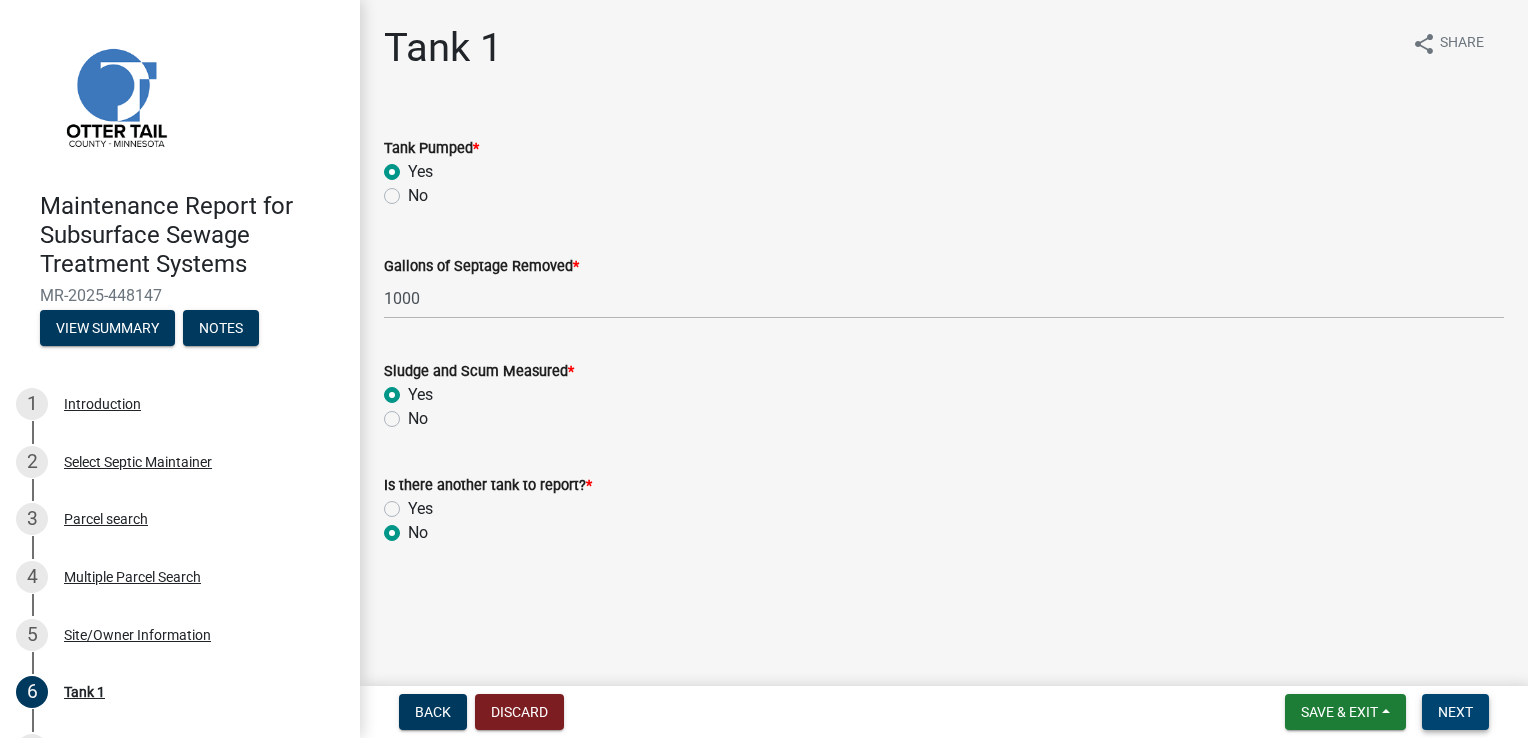 click on "Next" at bounding box center (1455, 712) 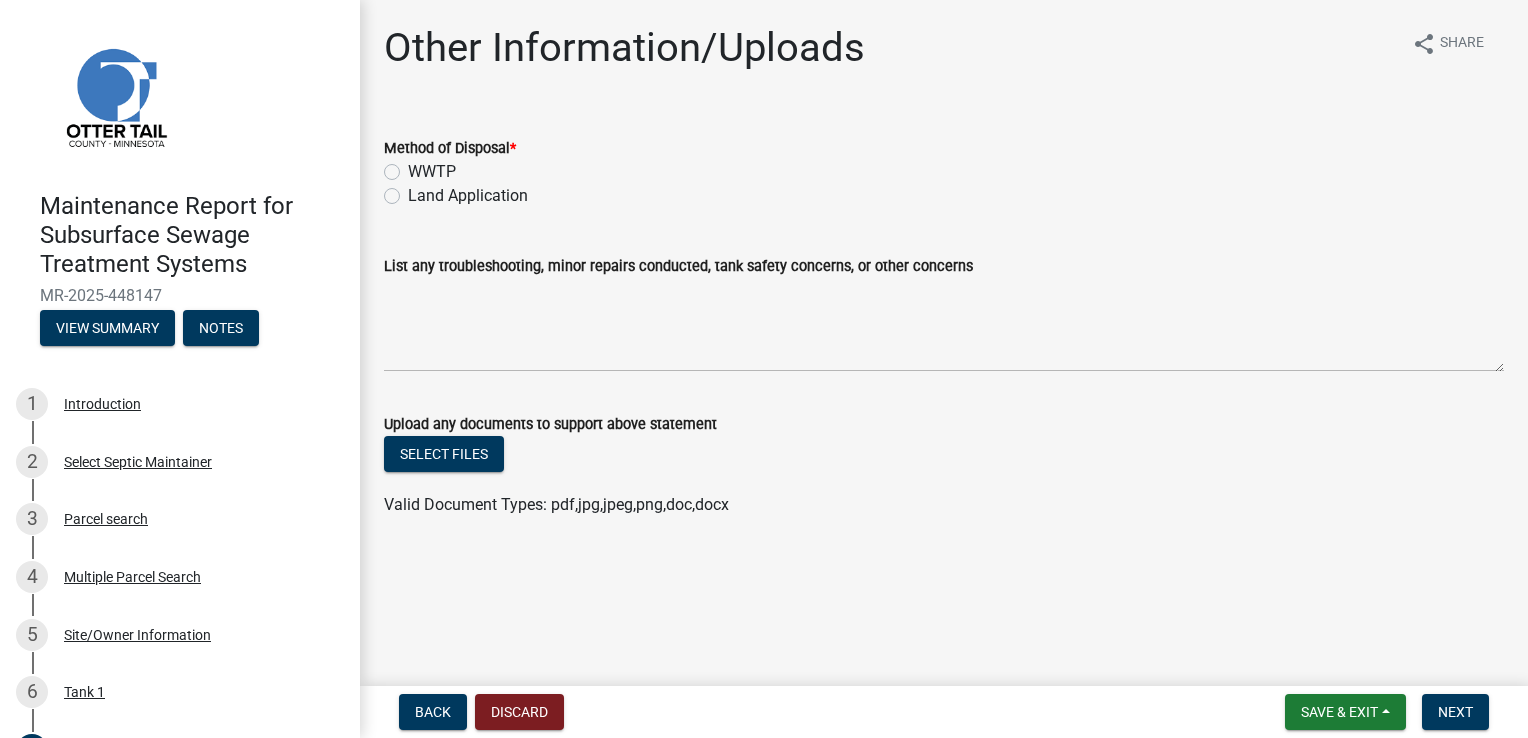 click on "Land Application" 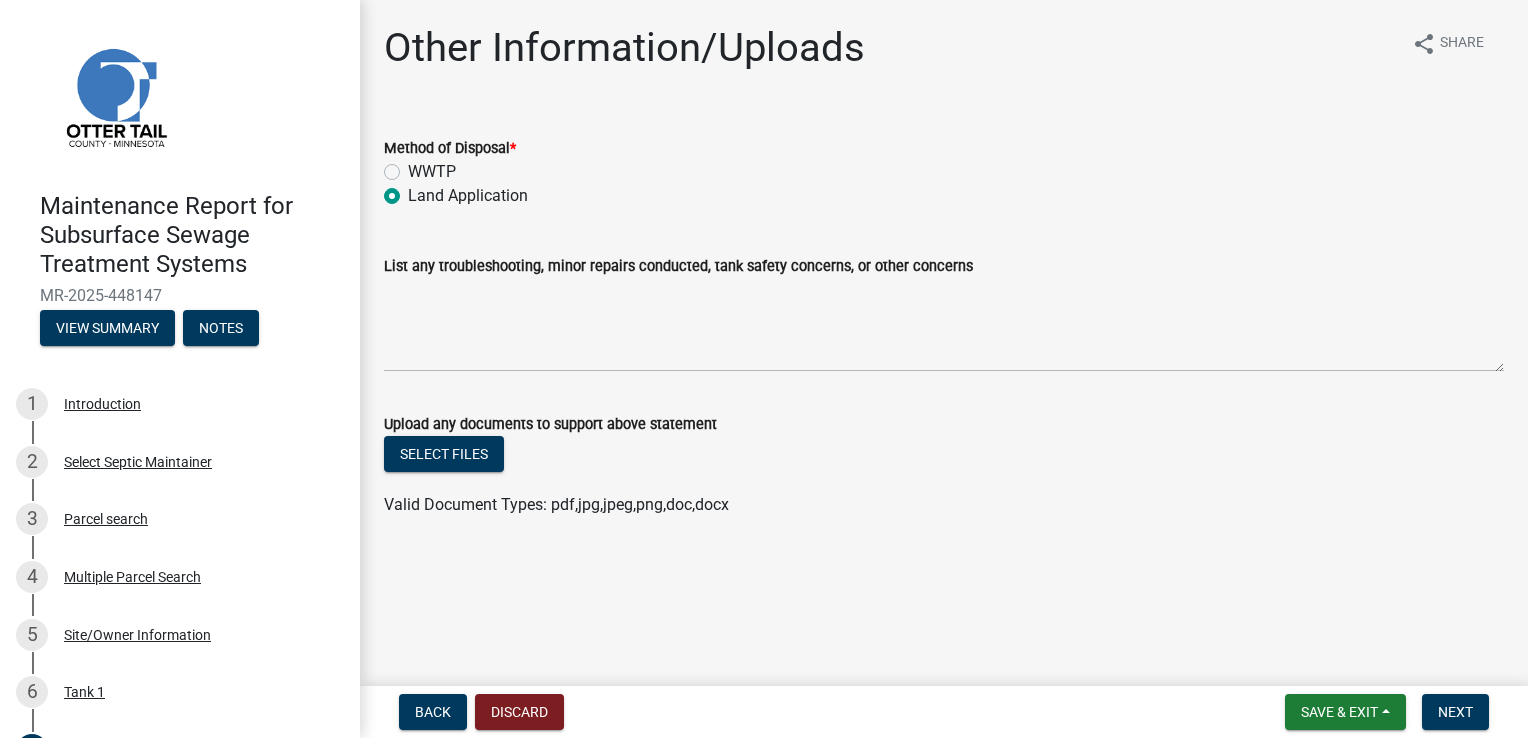 radio on "true" 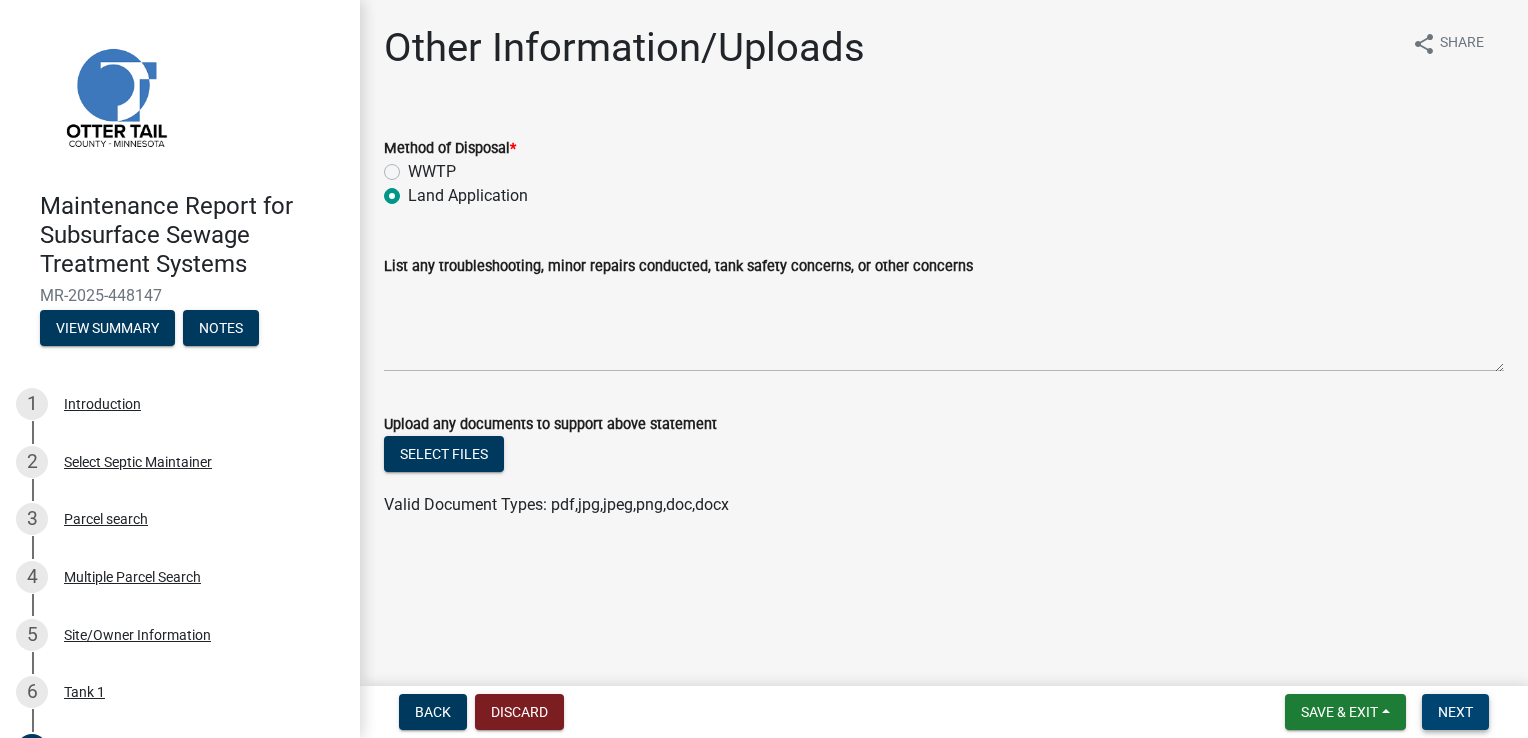 click on "Next" at bounding box center (1455, 712) 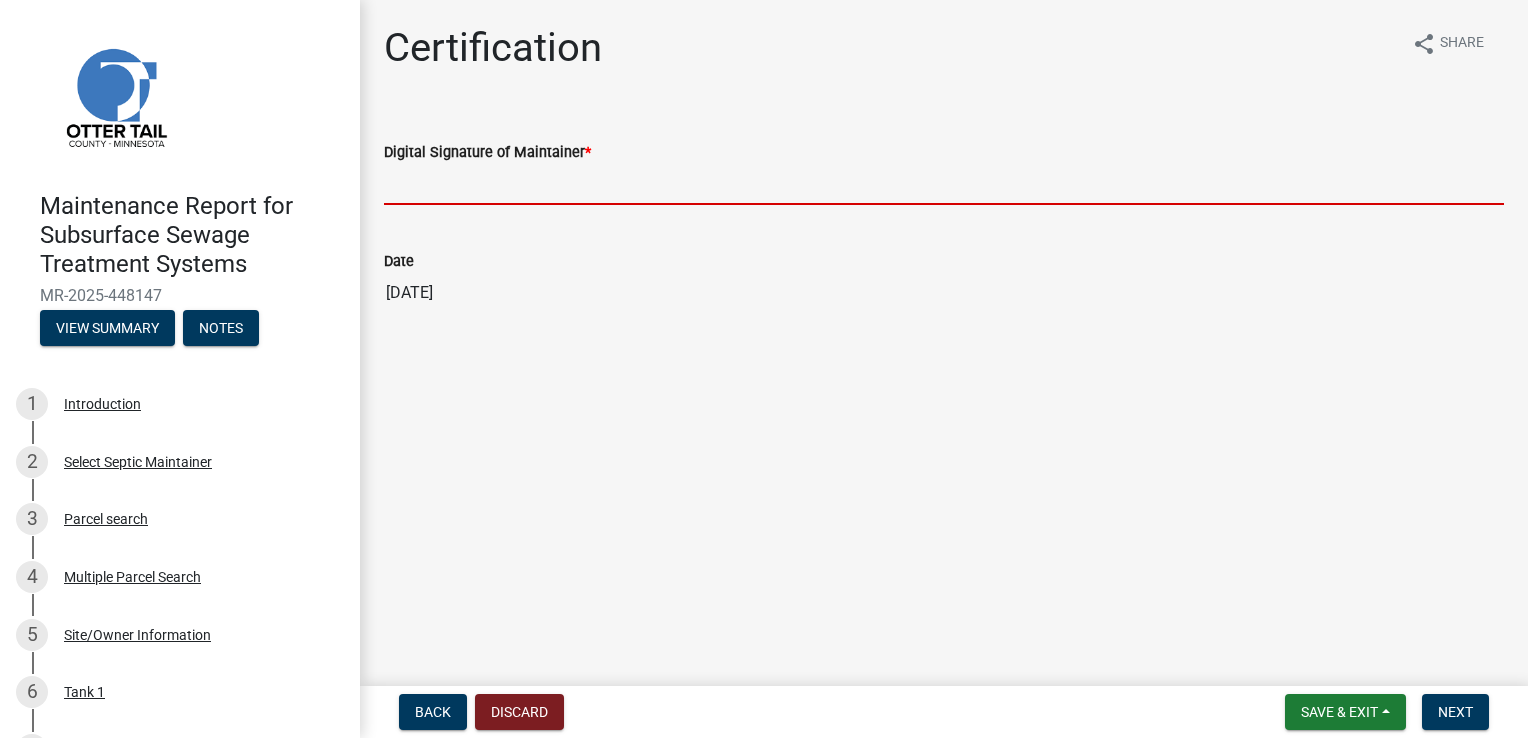 drag, startPoint x: 448, startPoint y: 177, endPoint x: 448, endPoint y: 194, distance: 17 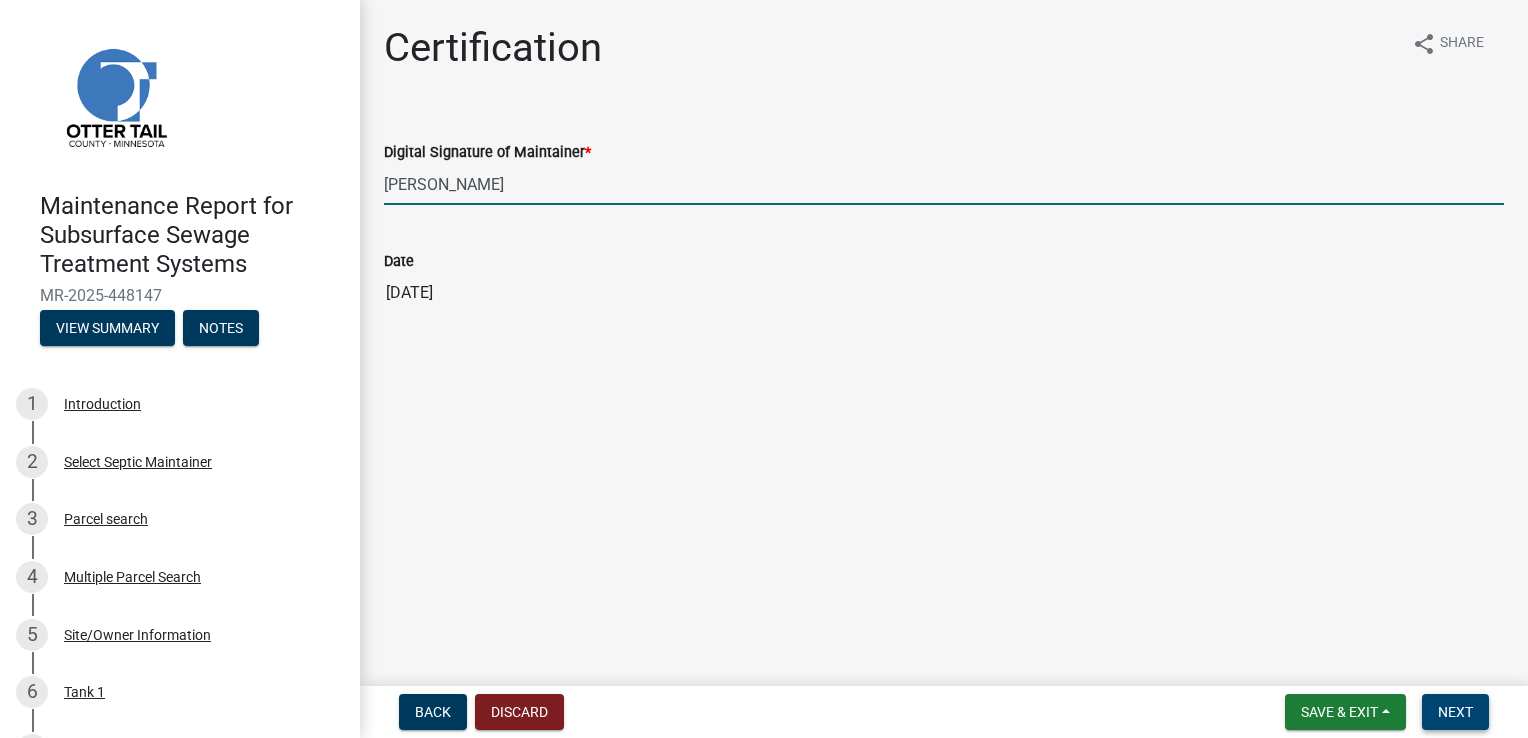 click on "Next" at bounding box center (1455, 712) 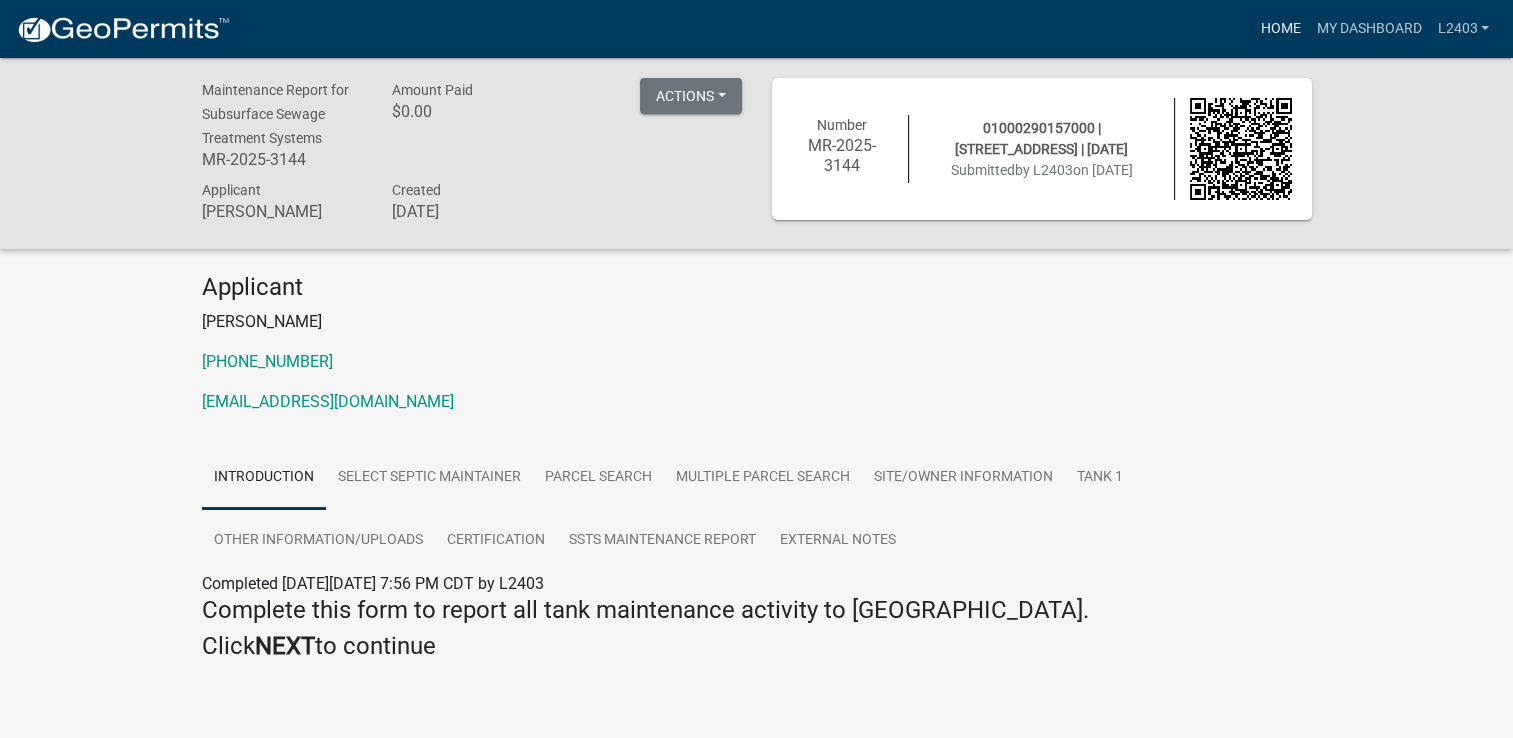 click on "Home" at bounding box center [1280, 29] 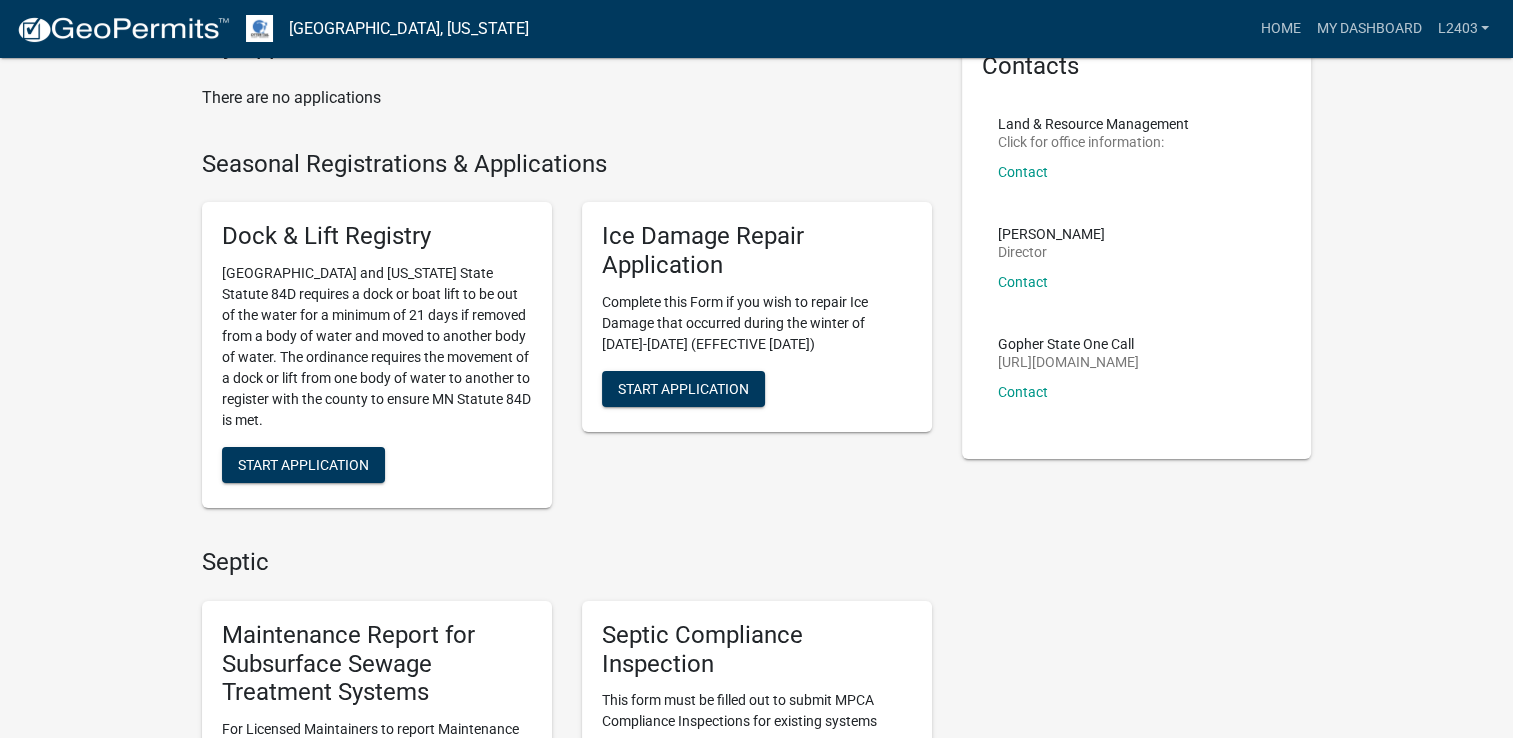 scroll, scrollTop: 400, scrollLeft: 0, axis: vertical 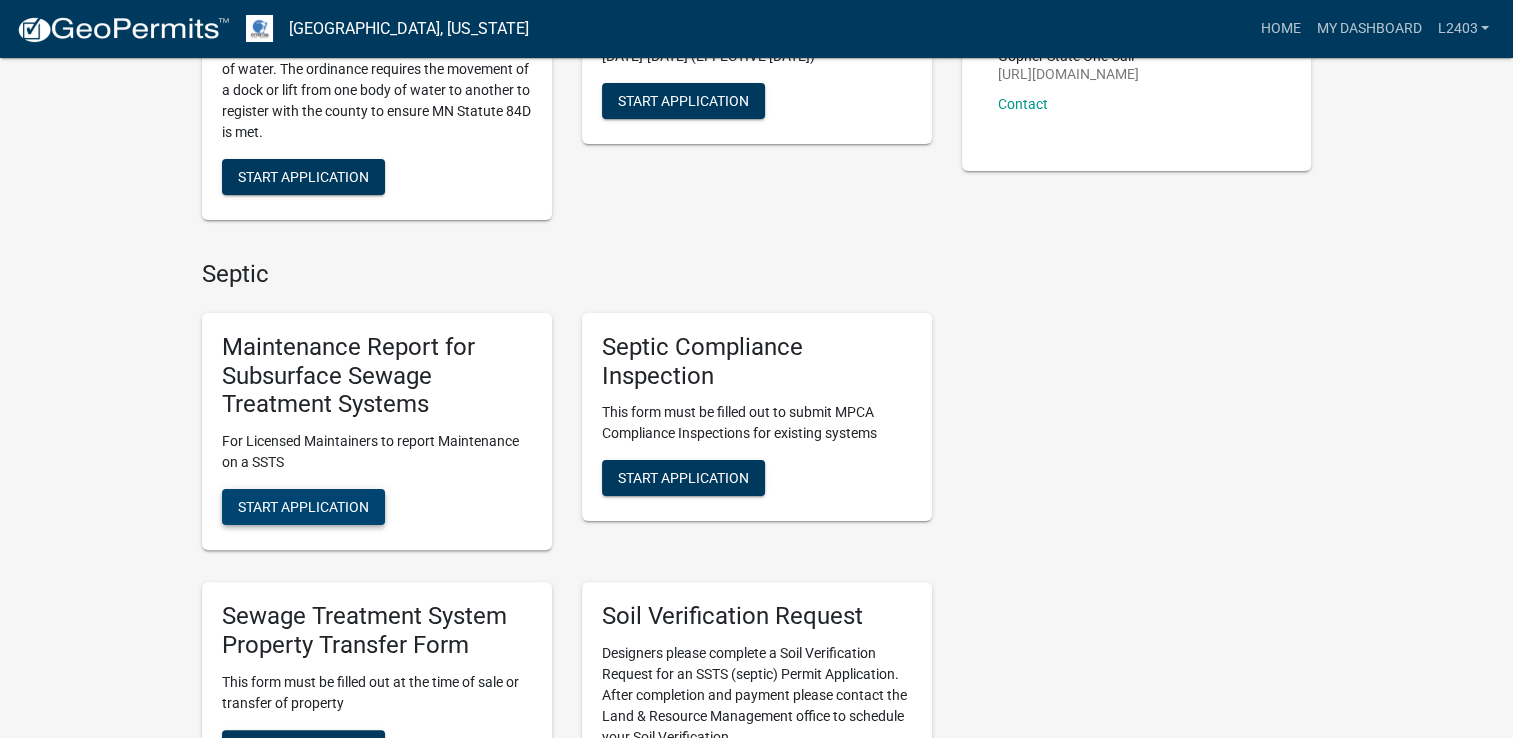 click on "Start Application" at bounding box center (303, 507) 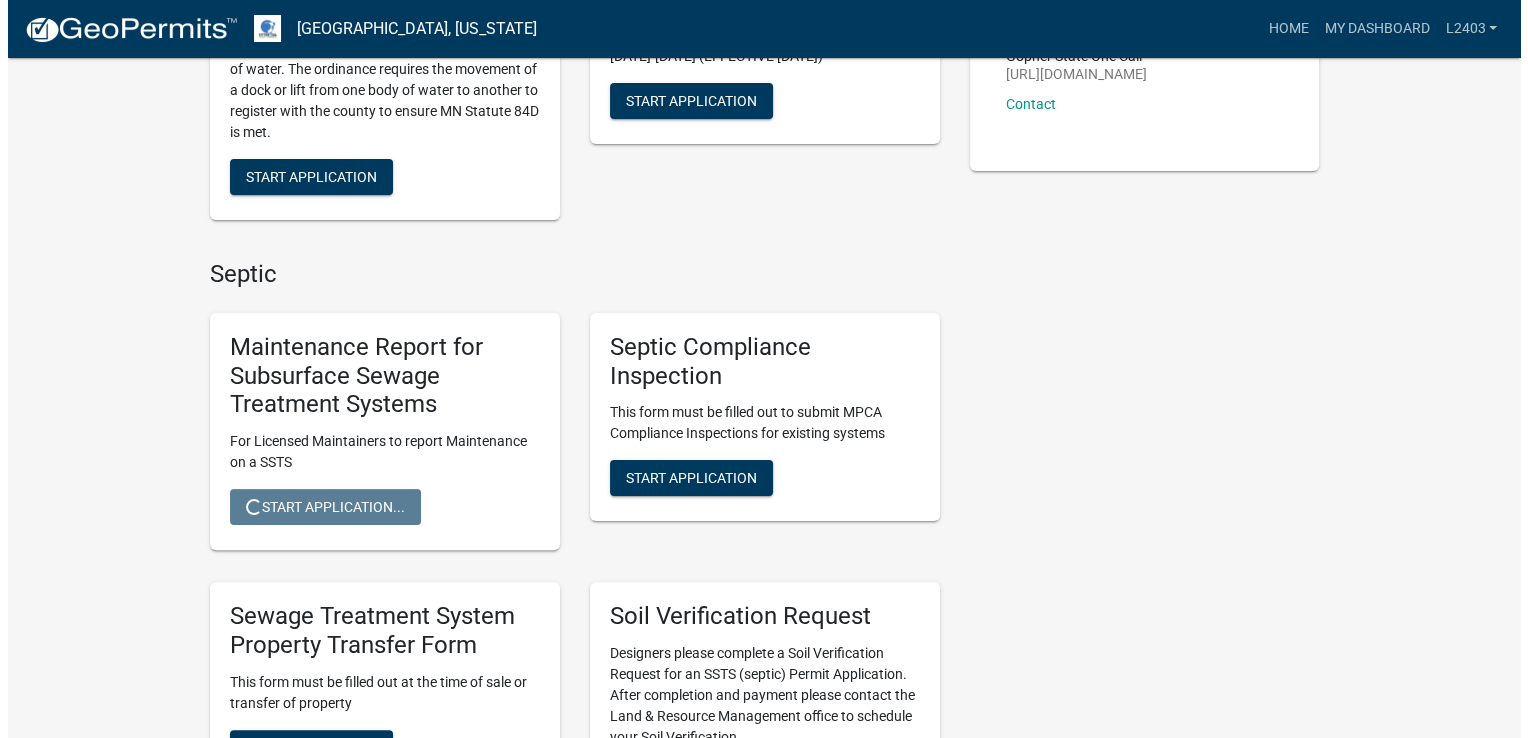 scroll, scrollTop: 0, scrollLeft: 0, axis: both 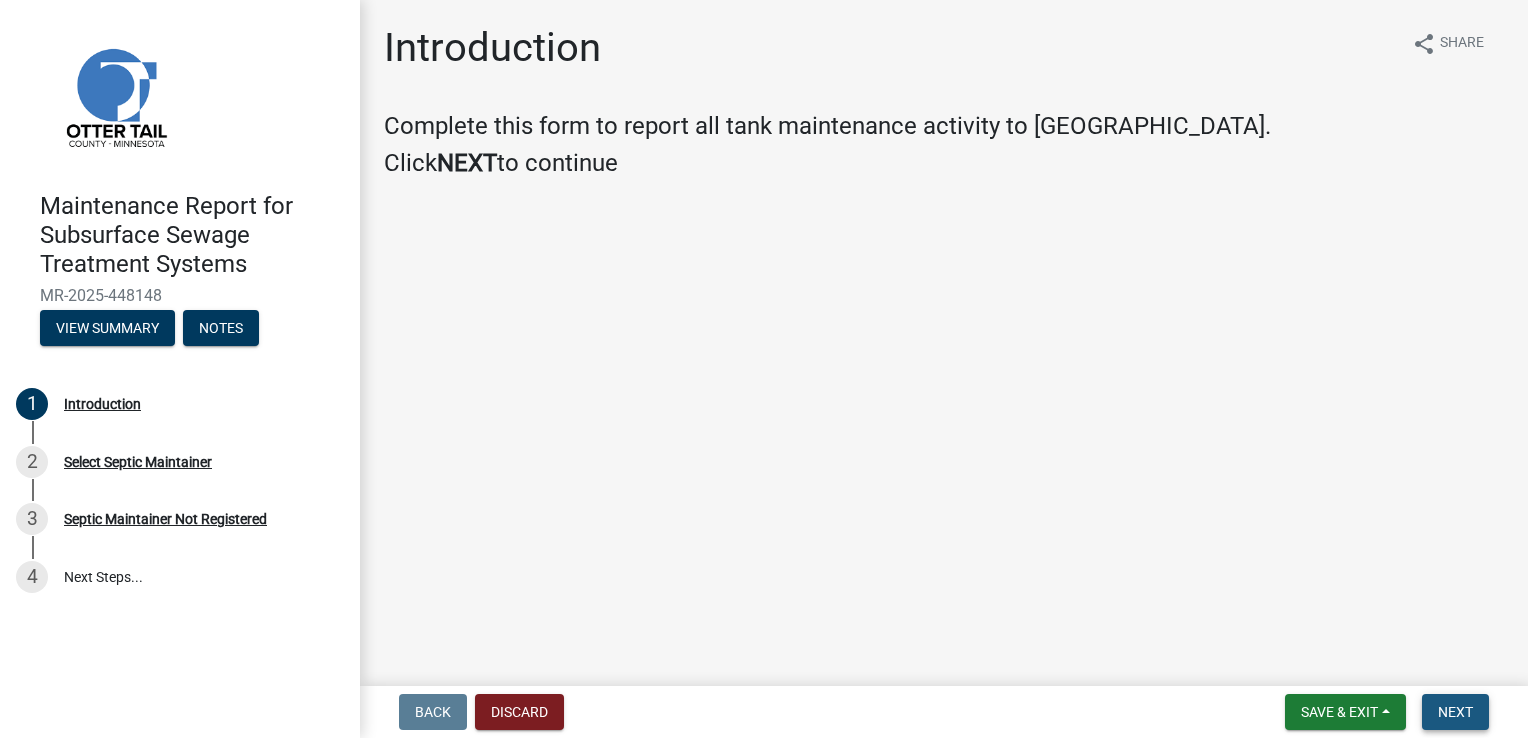 click on "Next" at bounding box center (1455, 712) 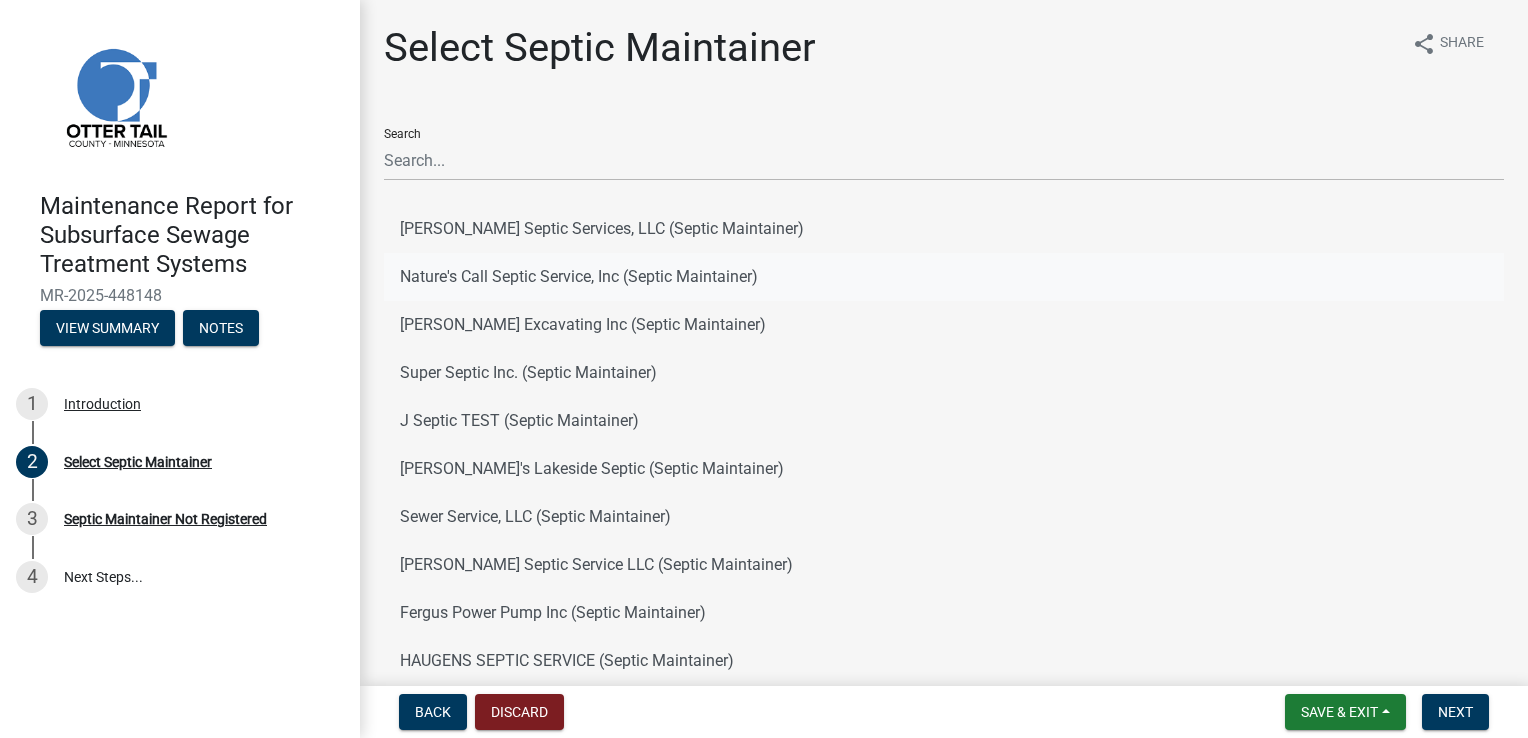 click on "Nature's Call Septic Service, Inc (Septic Maintainer)" 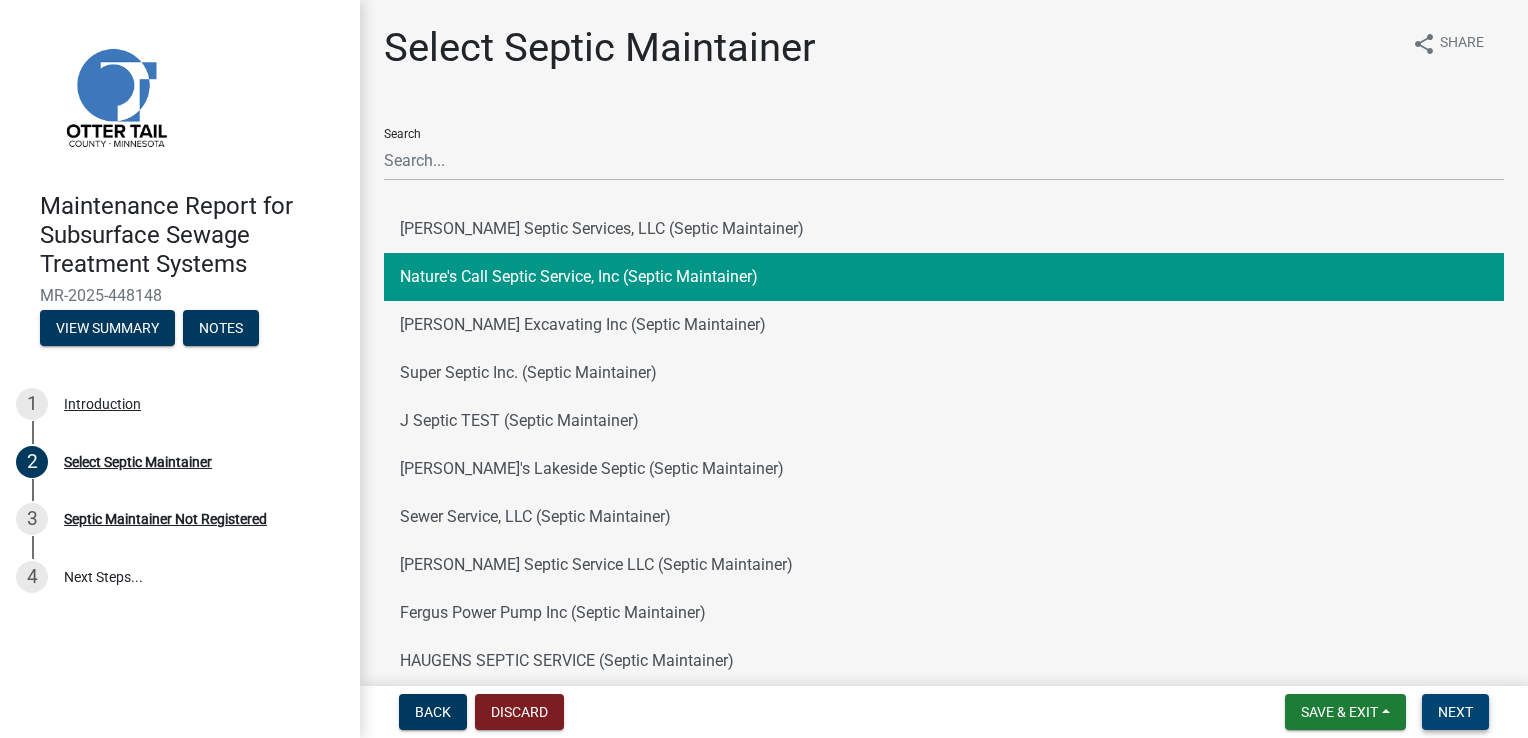 click on "Next" at bounding box center [1455, 712] 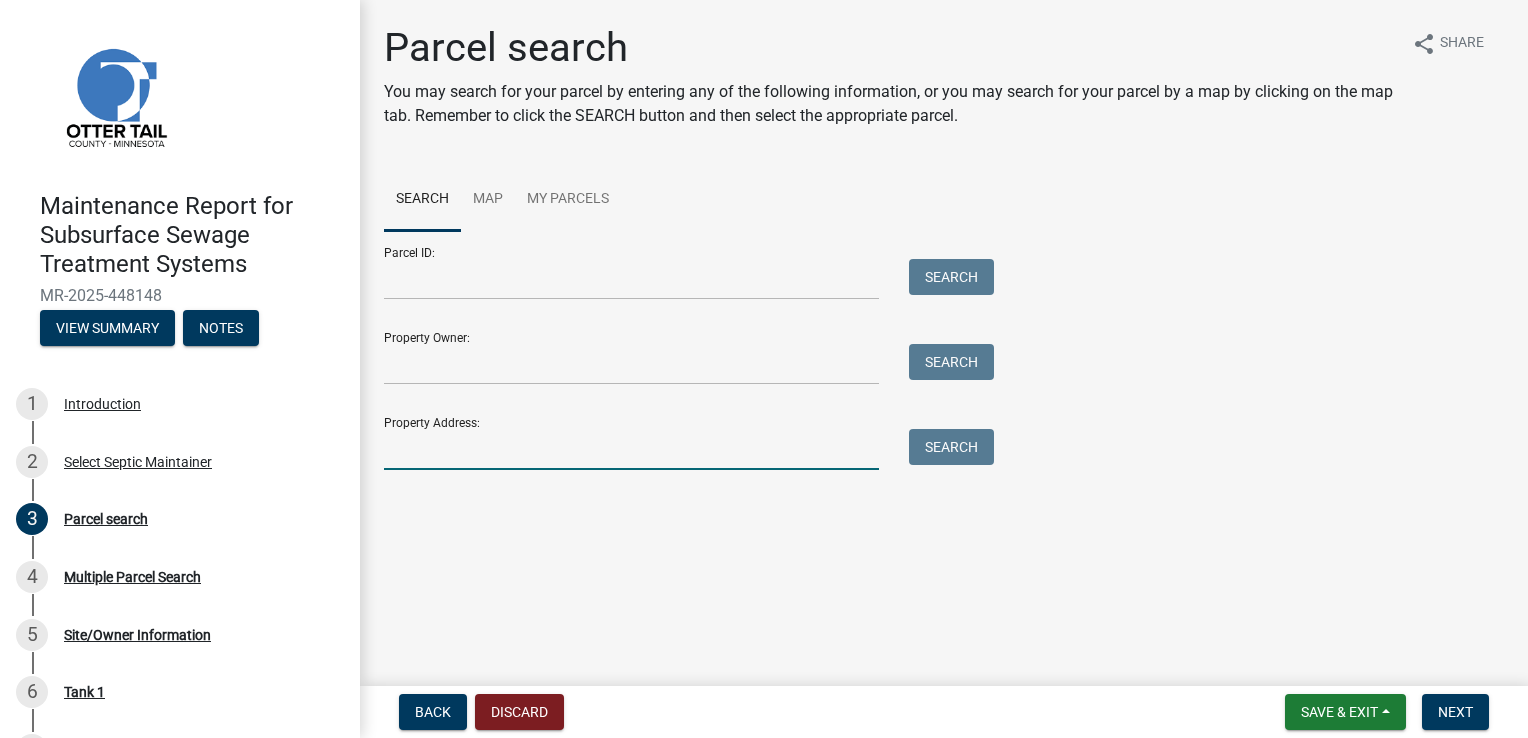 click on "Property Address:" at bounding box center (631, 449) 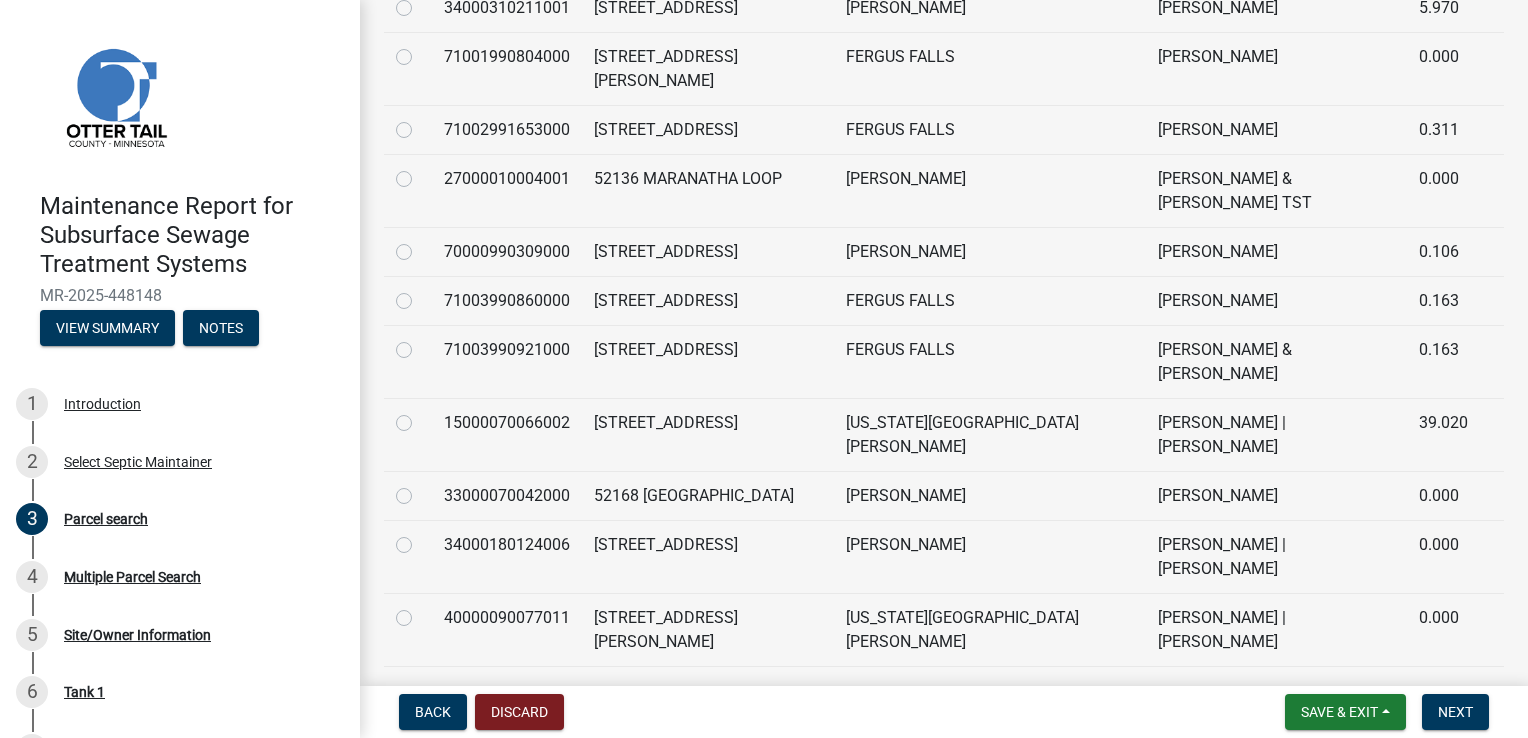 scroll, scrollTop: 700, scrollLeft: 0, axis: vertical 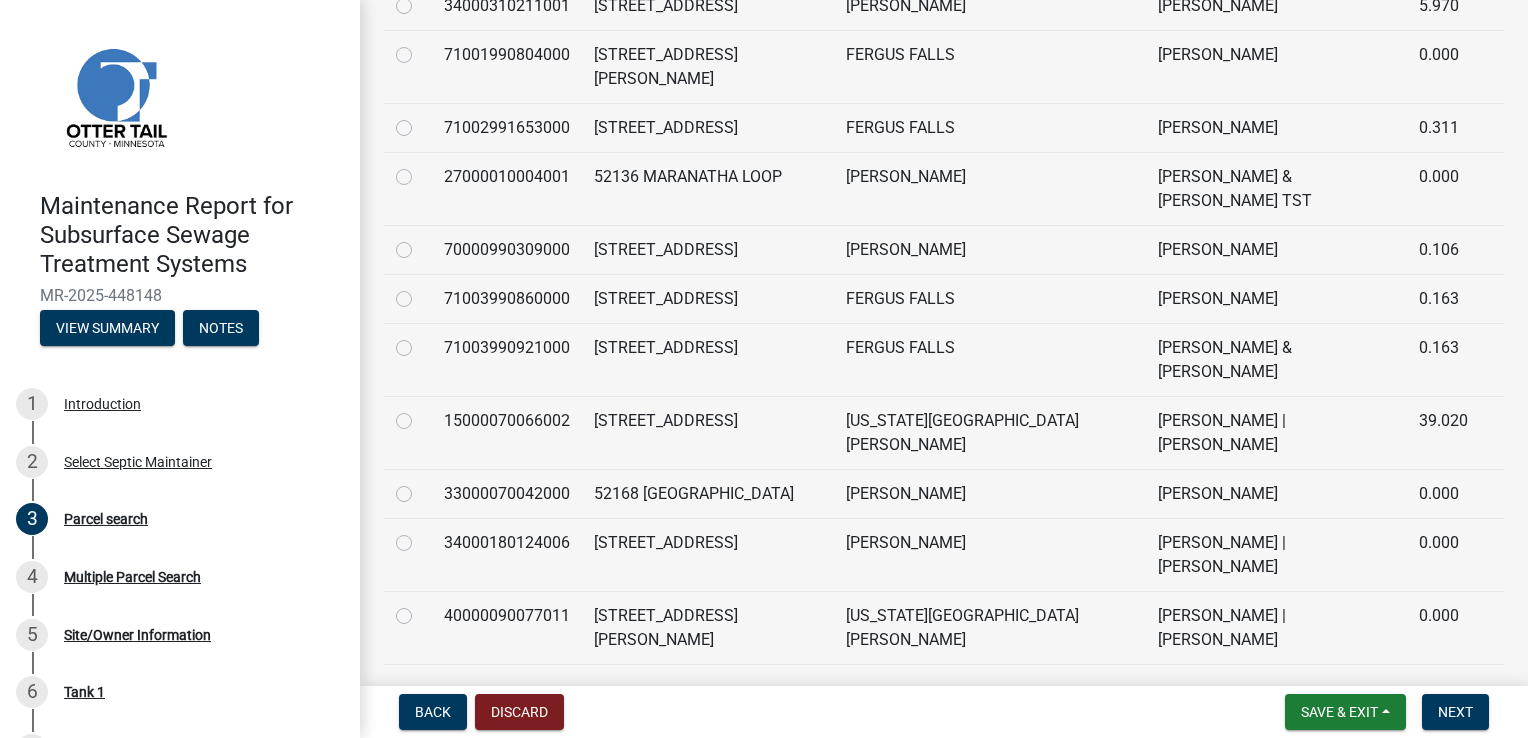 type on "521" 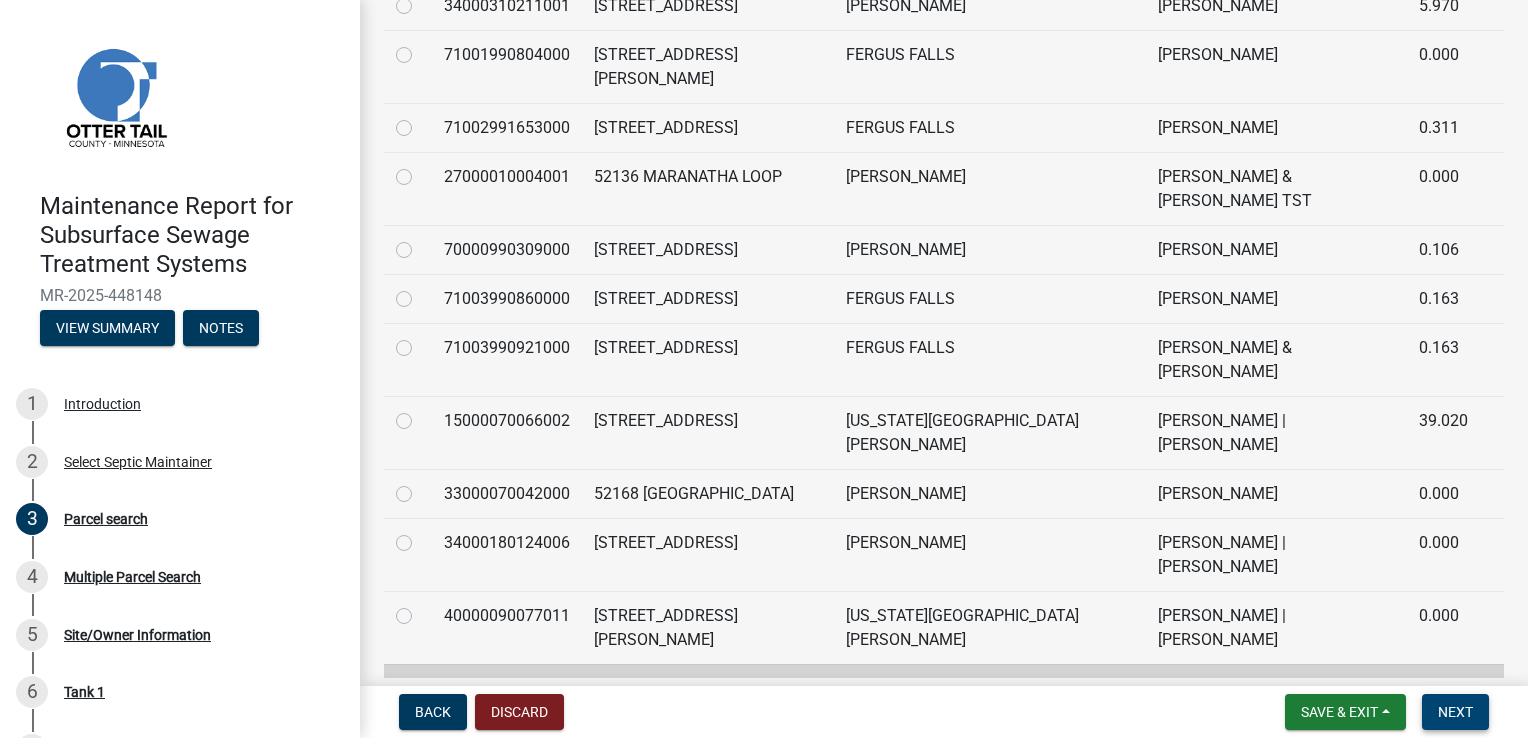click on "Next" at bounding box center [1455, 712] 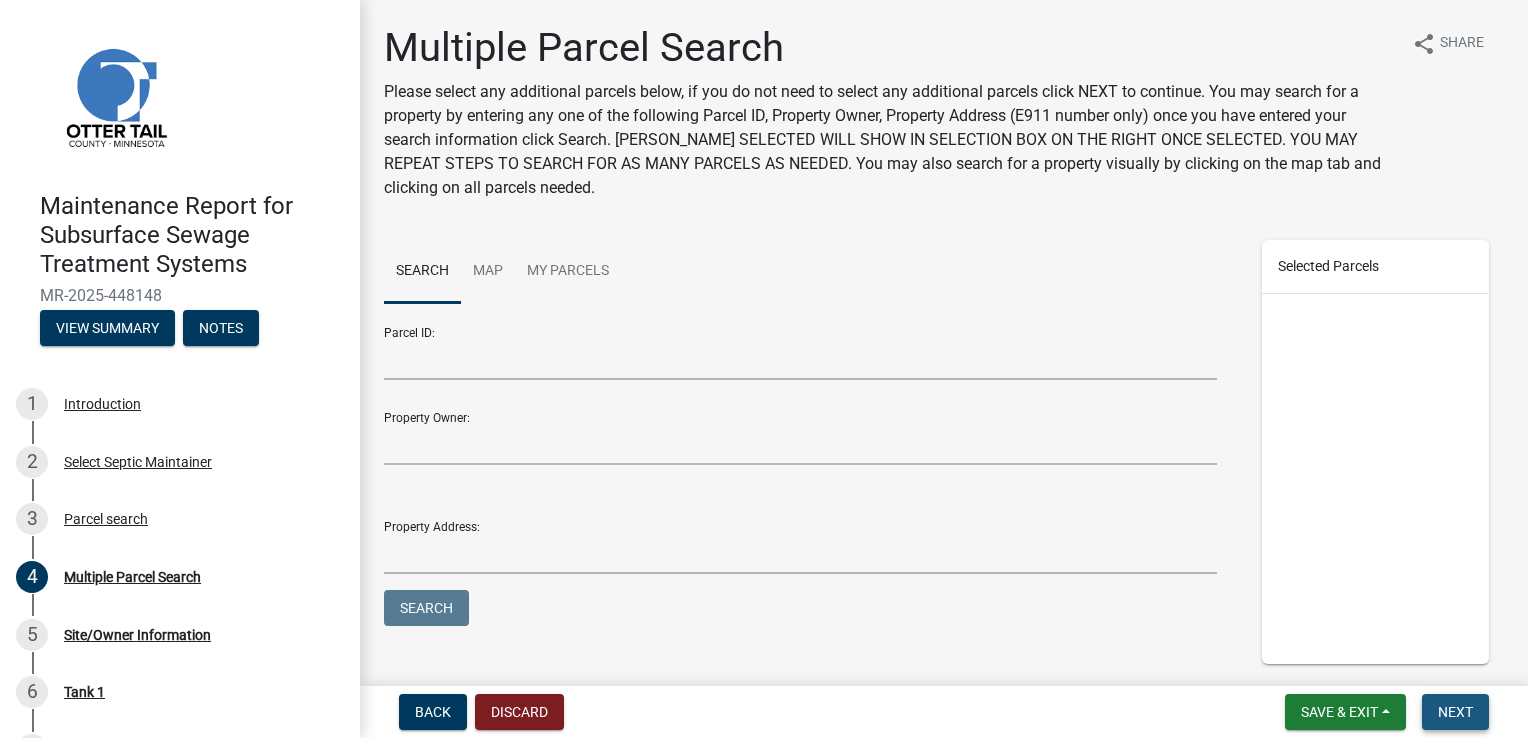 click on "Next" at bounding box center [1455, 712] 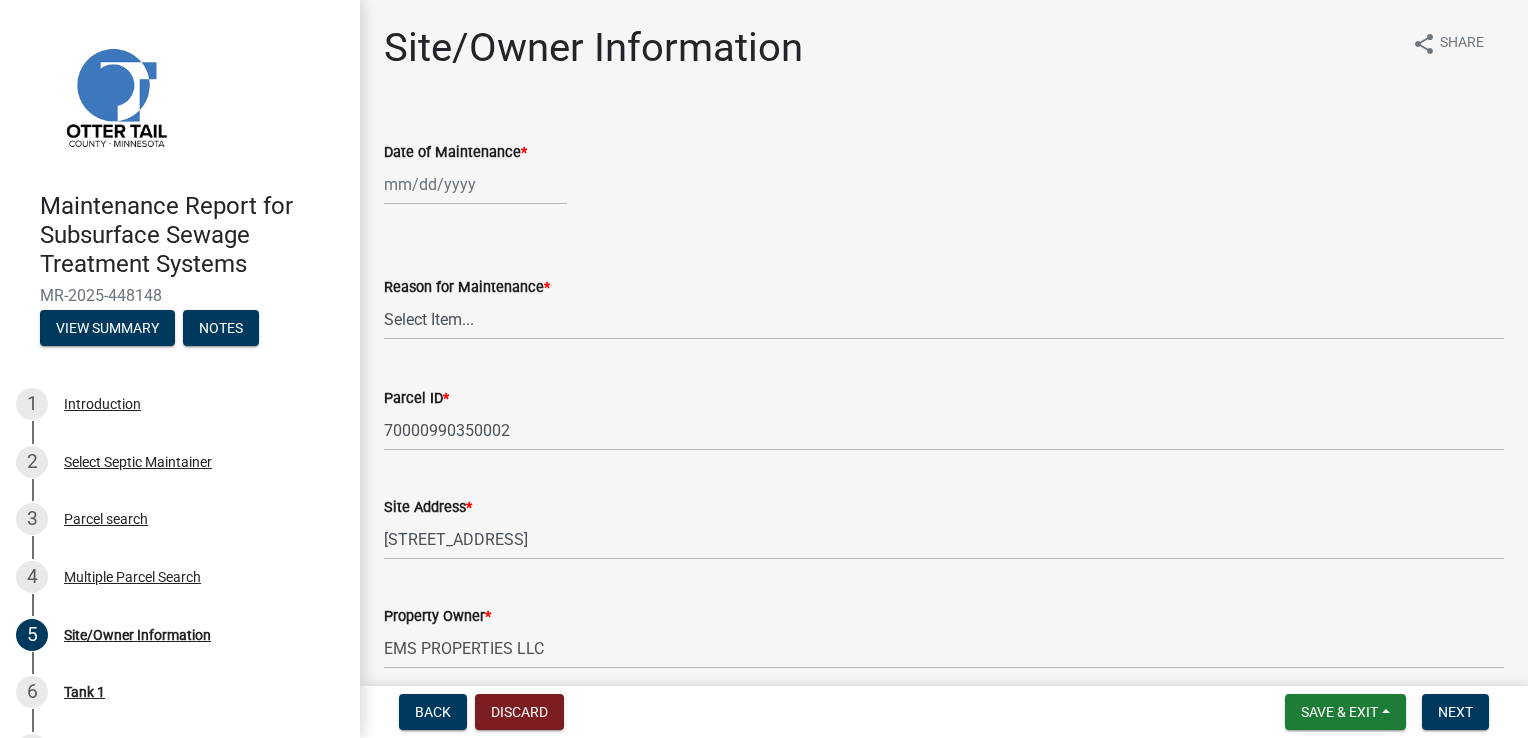 select on "7" 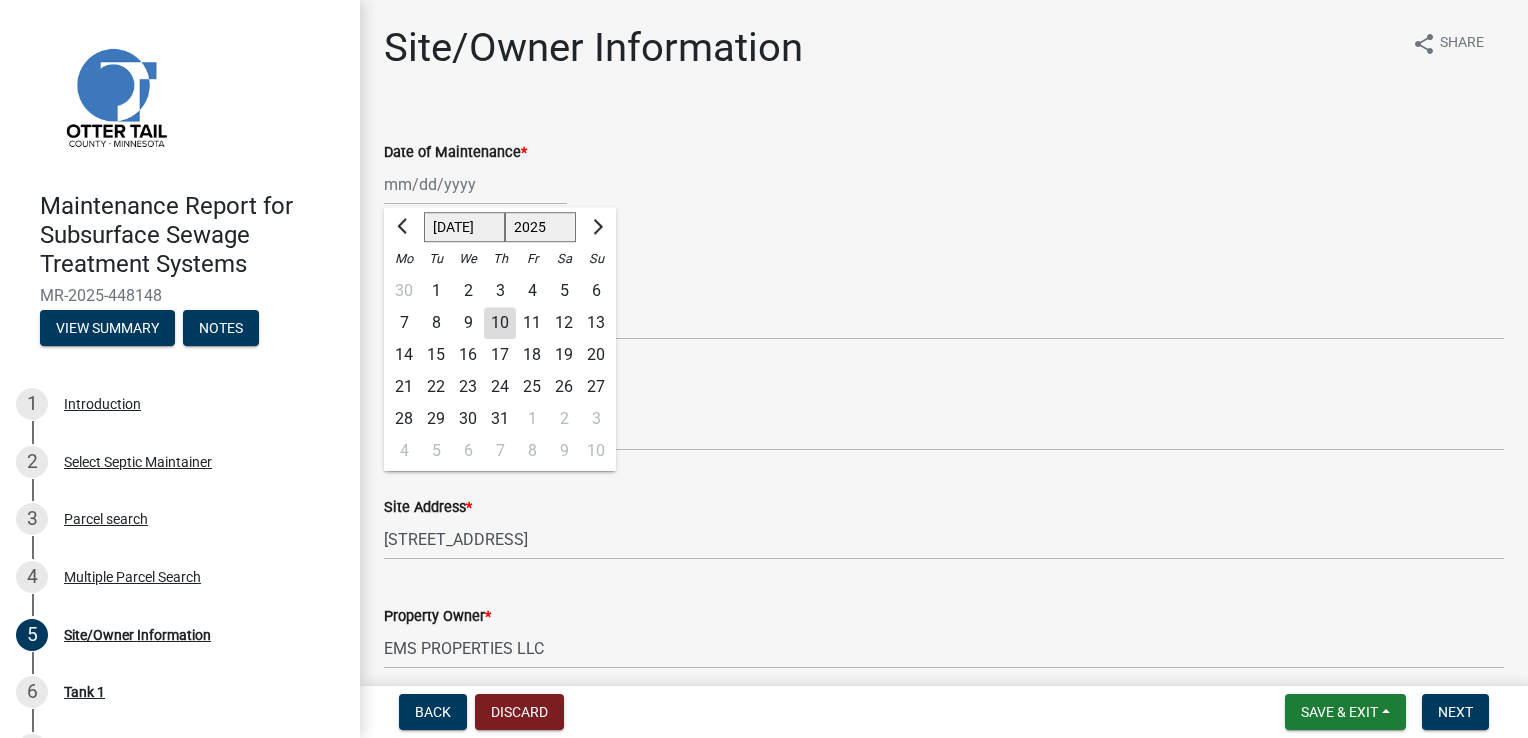 click on "[PERSON_NAME] Feb Mar Apr [PERSON_NAME][DATE] Oct Nov [DATE] 1526 1527 1528 1529 1530 1531 1532 1533 1534 1535 1536 1537 1538 1539 1540 1541 1542 1543 1544 1545 1546 1547 1548 1549 1550 1551 1552 1553 1554 1555 1556 1557 1558 1559 1560 1561 1562 1563 1564 1565 1566 1567 1568 1569 1570 1571 1572 1573 1574 1575 1576 1577 1578 1579 1580 1581 1582 1583 1584 1585 1586 1587 1588 1589 1590 1591 1592 1593 1594 1595 1596 1597 1598 1599 1600 1601 1602 1603 1604 1605 1606 1607 1608 1609 1610 1611 1612 1613 1614 1615 1616 1617 1618 1619 1620 1621 1622 1623 1624 1625 1626 1627 1628 1629 1630 1631 1632 1633 1634 1635 1636 1637 1638 1639 1640 1641 1642 1643 1644 1645 1646 1647 1648 1649 1650 1651 1652 1653 1654 1655 1656 1657 1658 1659 1660 1661 1662 1663 1664 1665 1666 1667 1668 1669 1670 1671 1672 1673 1674 1675 1676 1677 1678 1679 1680 1681 1682 1683 1684 1685 1686 1687 1688 1689 1690 1691 1692 1693 1694 1695 1696 1697 1698 1699 1700 1701 1702 1703 1704 1705 1706 1707 1708 1709 1710 1711 1712 1713 1714 1715 1716 1717 1718 1719 1" 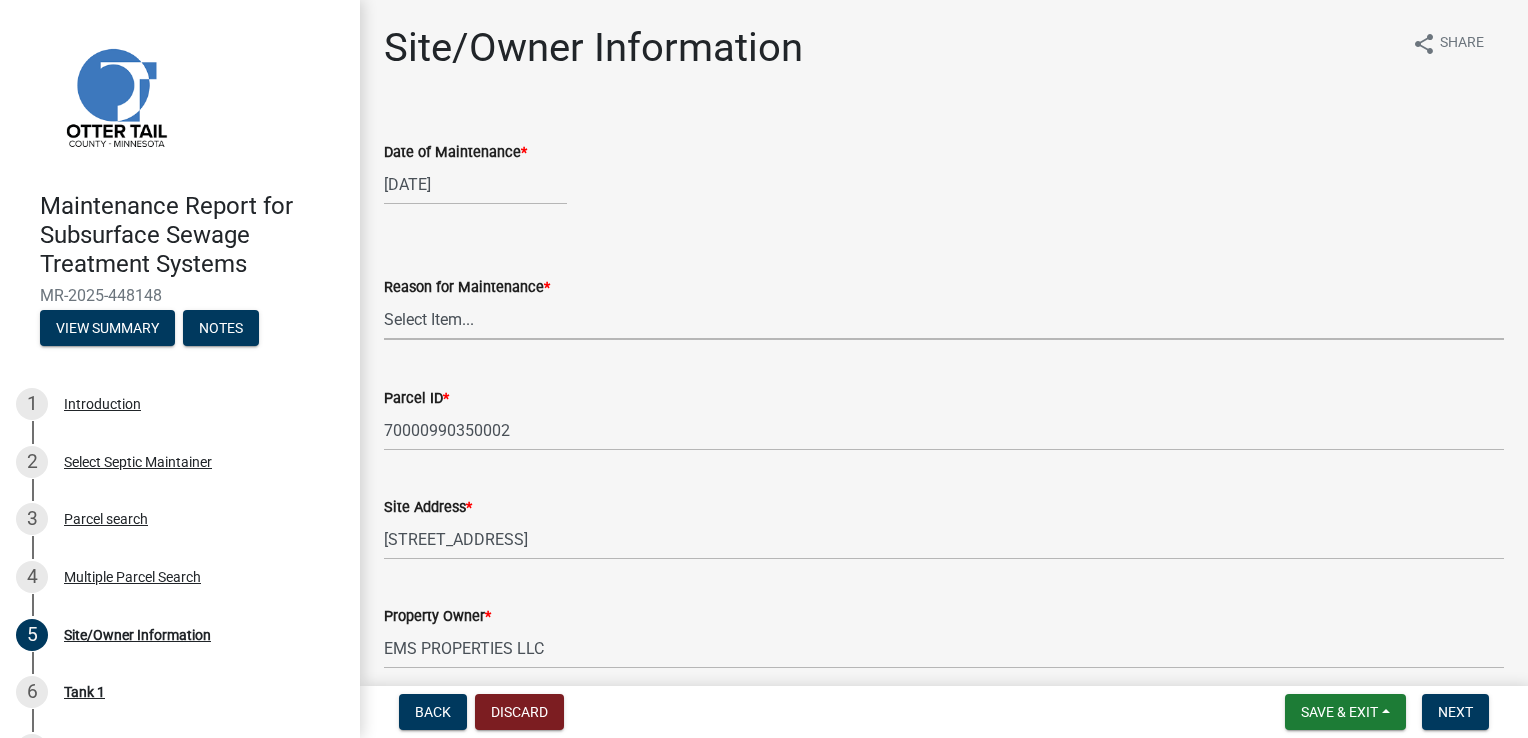 drag, startPoint x: 458, startPoint y: 322, endPoint x: 454, endPoint y: 340, distance: 18.439089 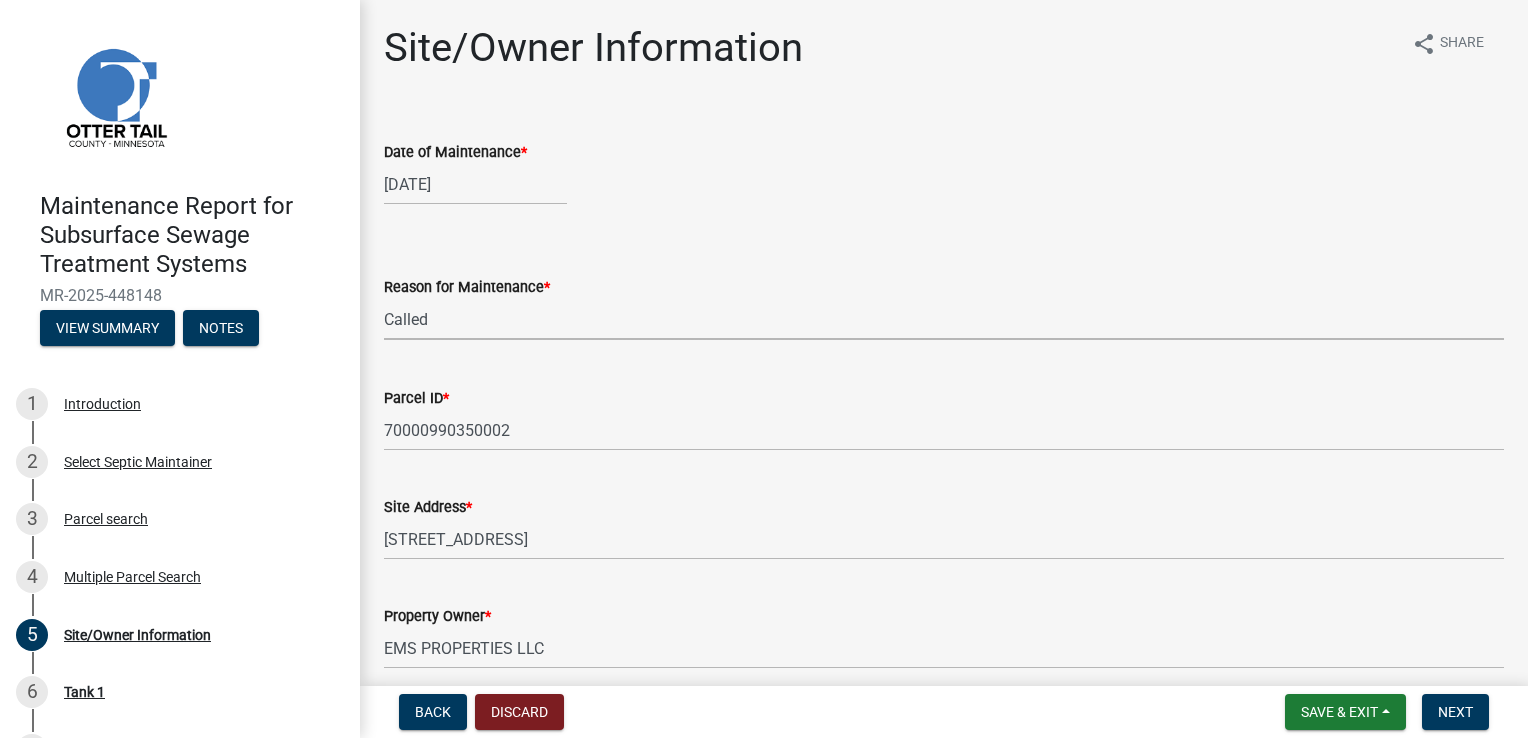 click on "Select Item...   Called   Routine   Other" at bounding box center (944, 319) 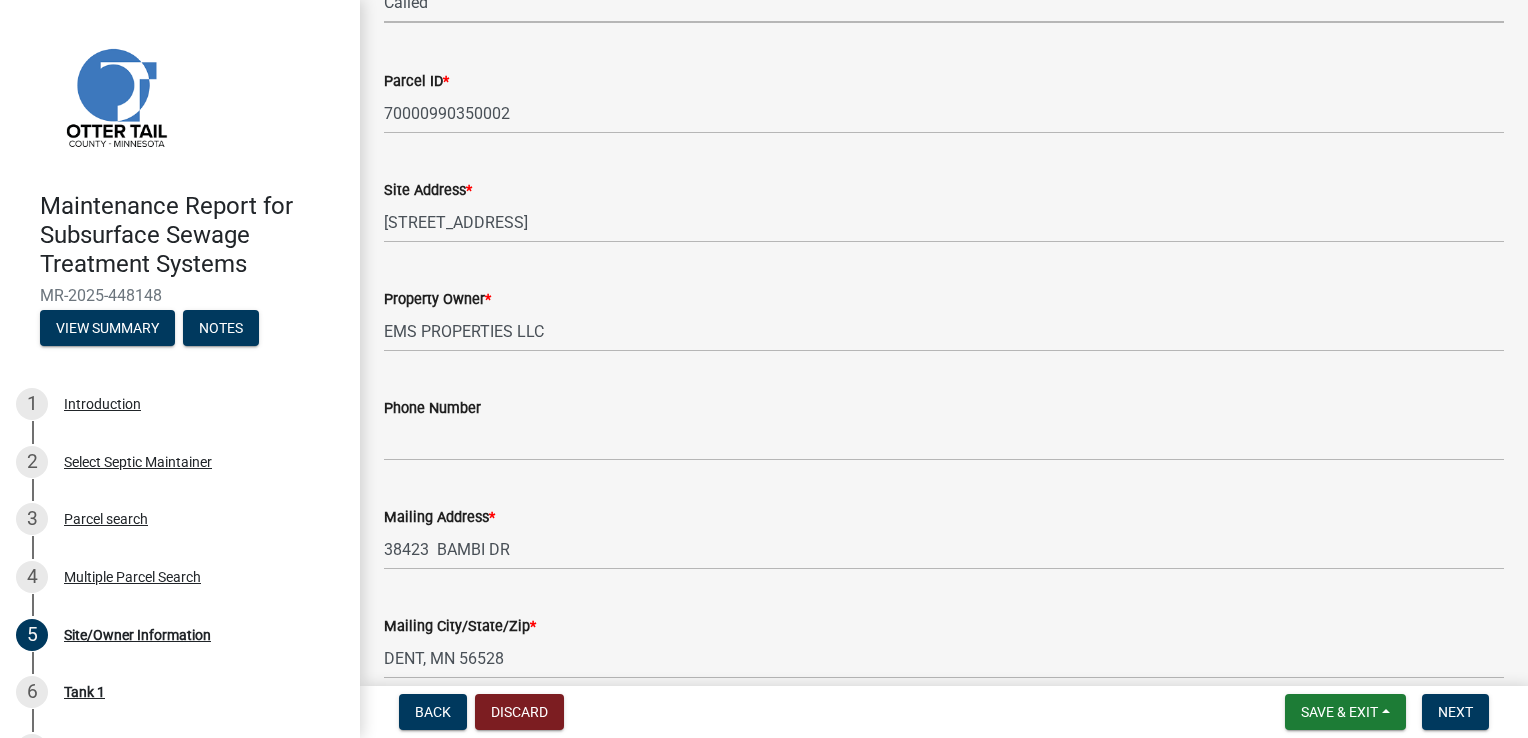 scroll, scrollTop: 400, scrollLeft: 0, axis: vertical 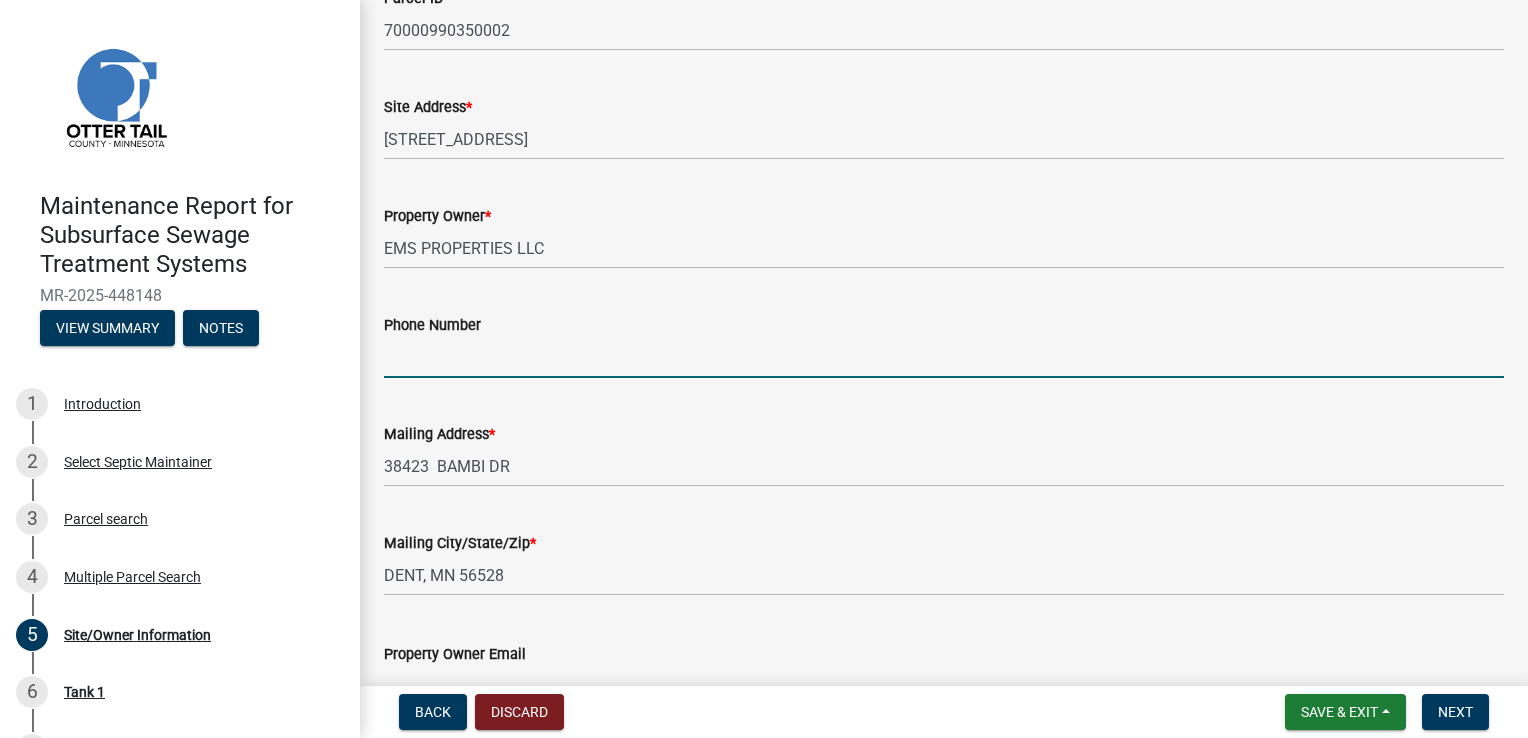 click on "Phone Number" at bounding box center [944, 357] 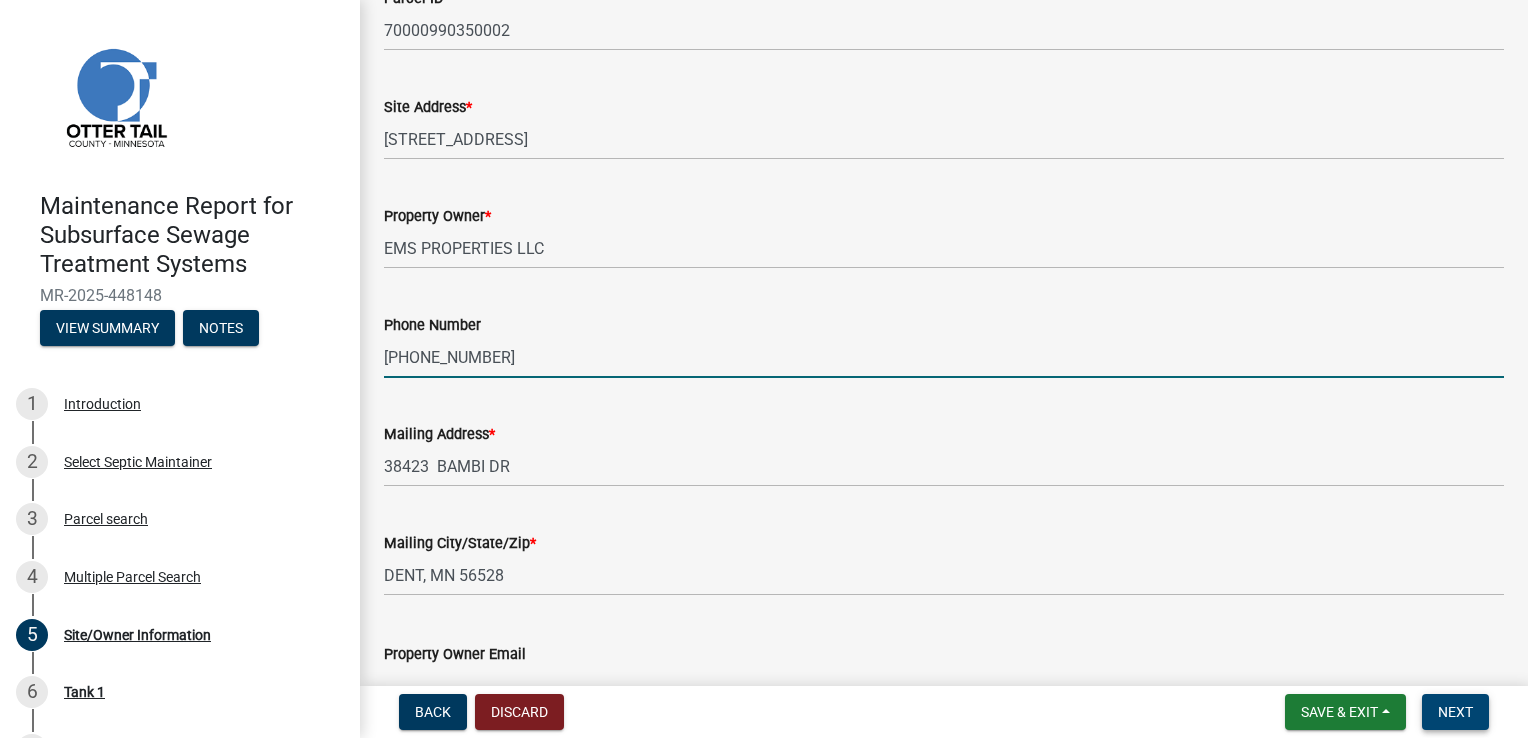 type on "[PHONE_NUMBER]" 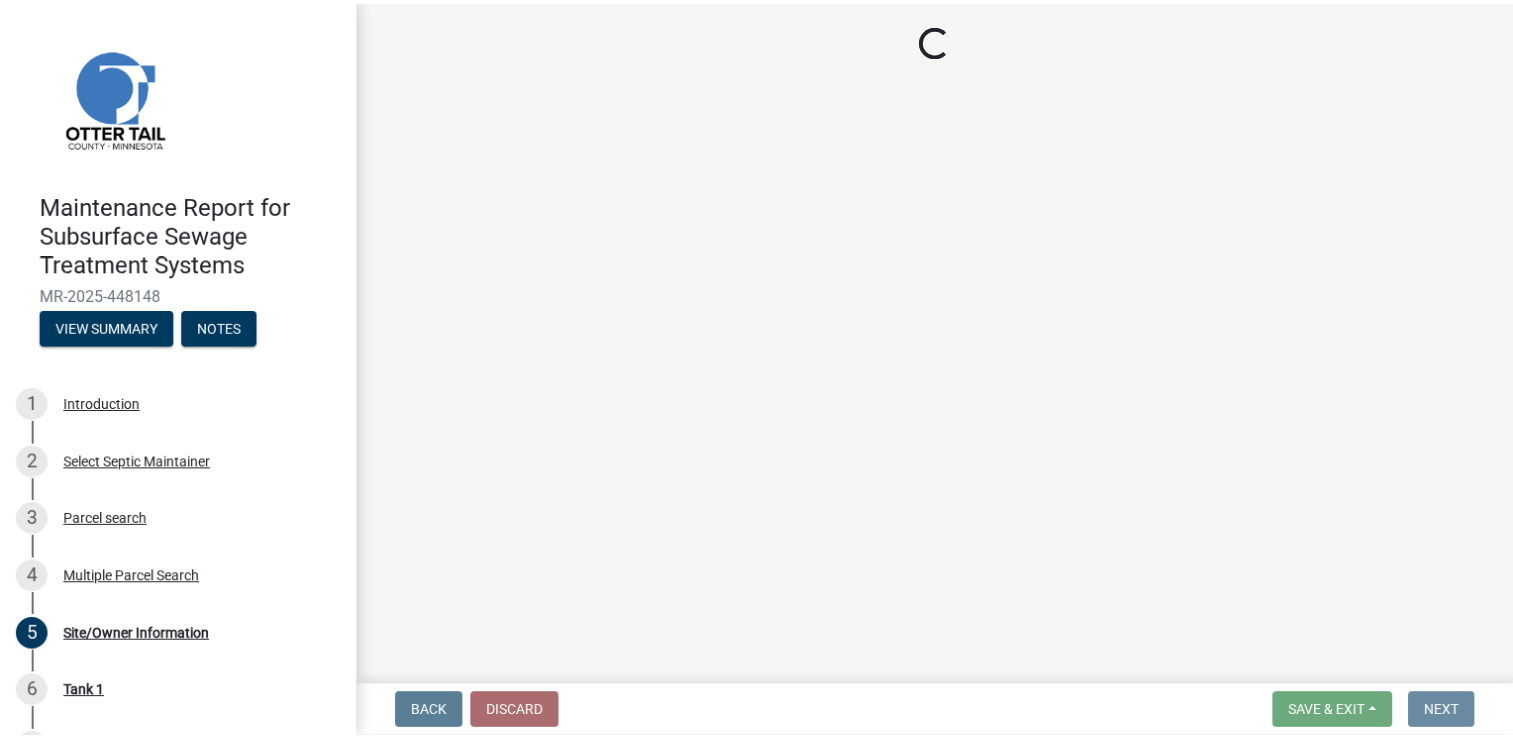 scroll, scrollTop: 0, scrollLeft: 0, axis: both 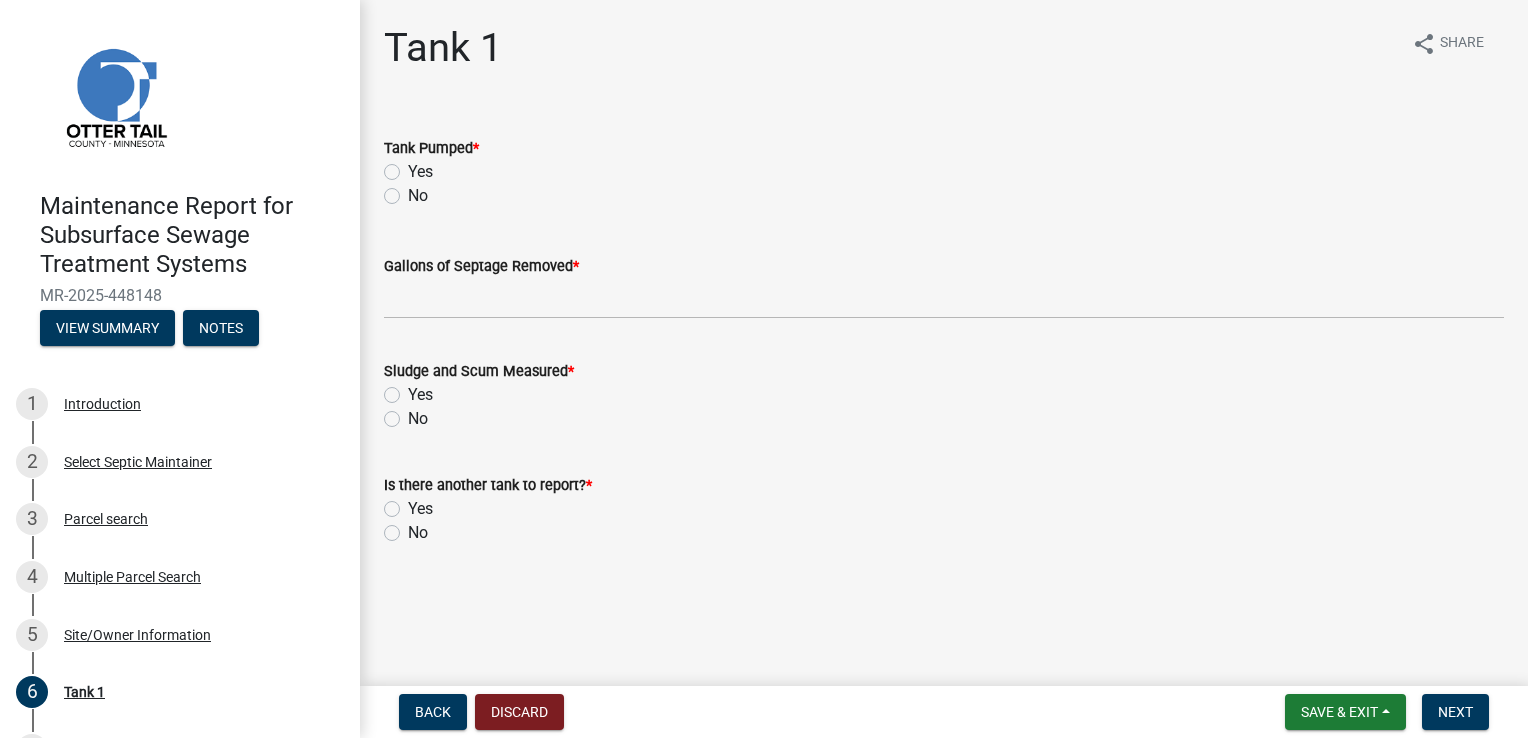 click on "Yes" 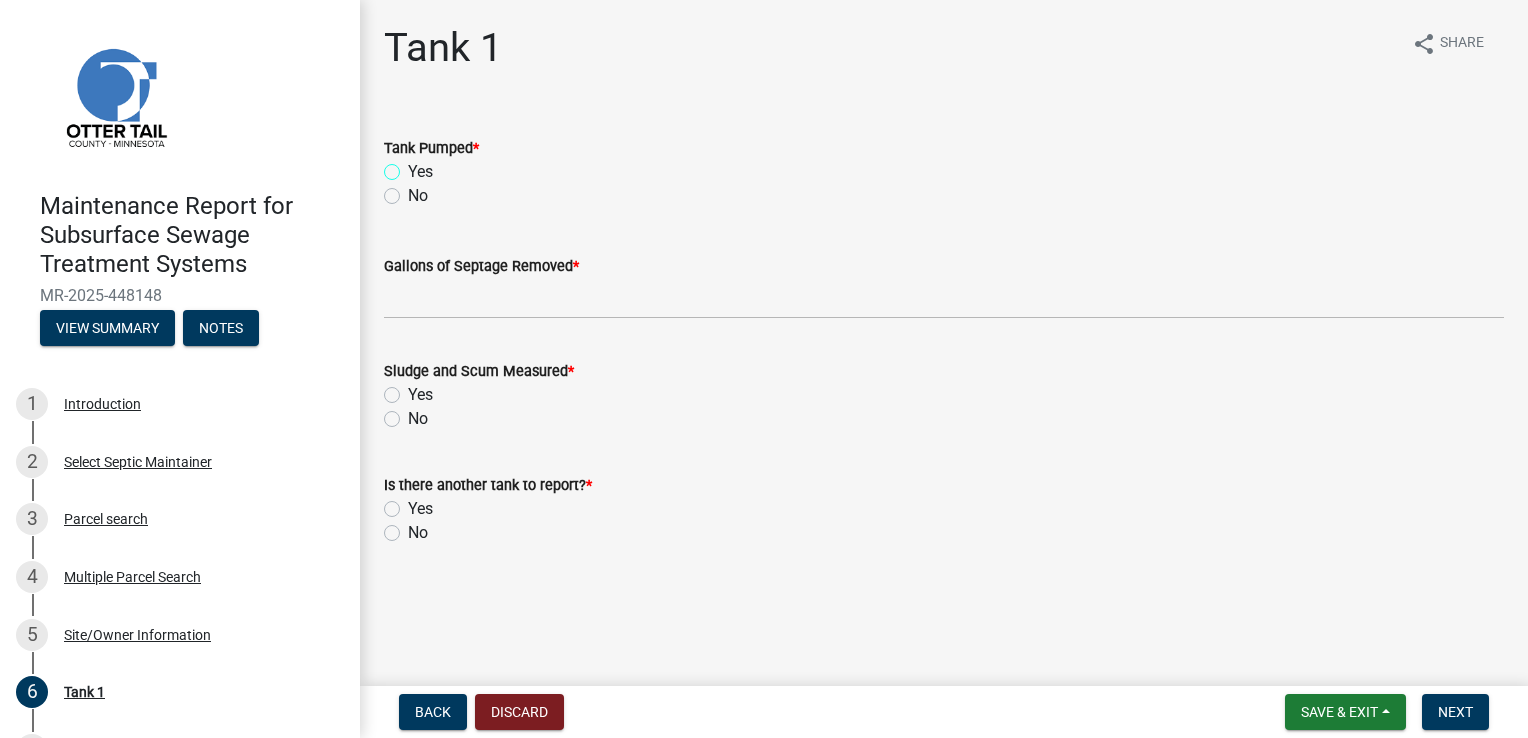 click on "Yes" at bounding box center (414, 166) 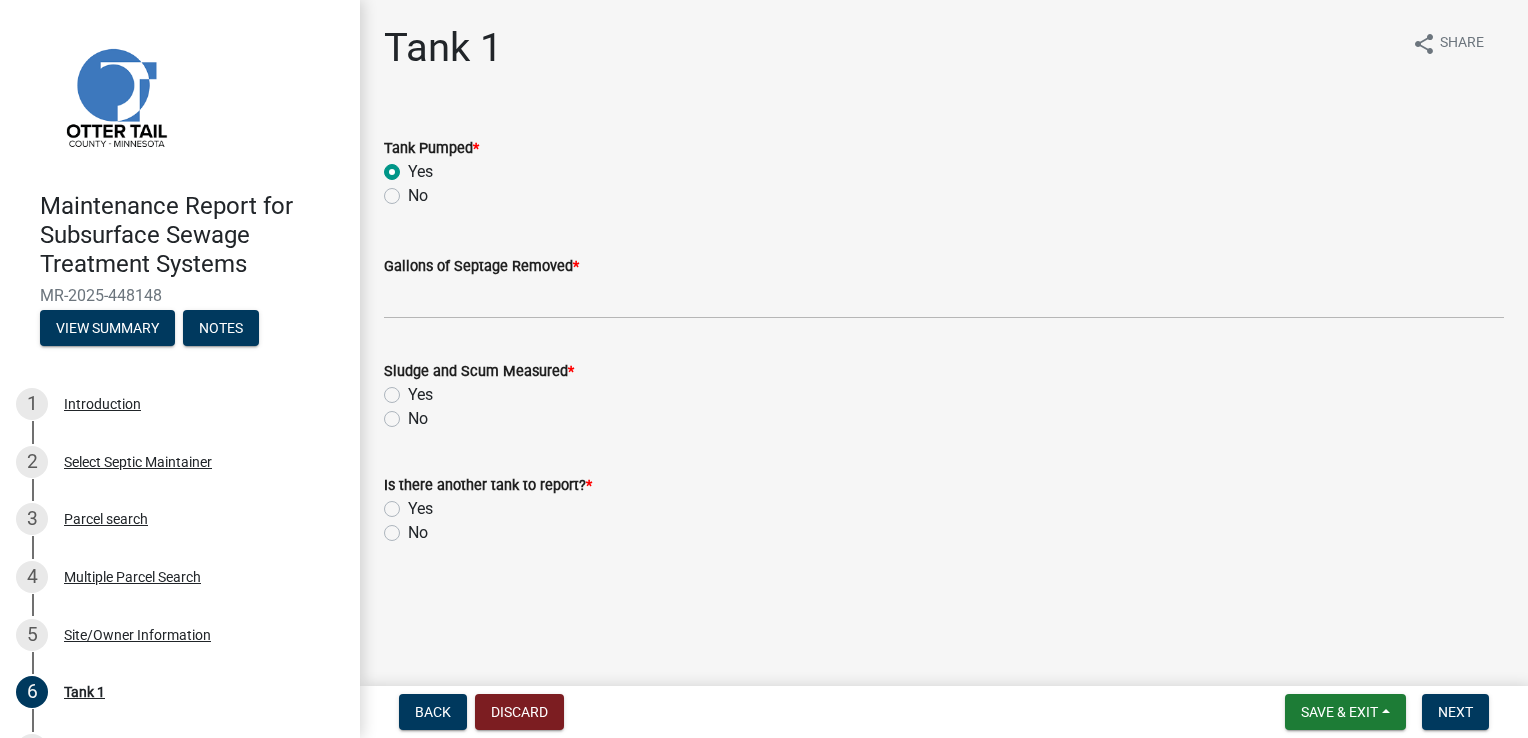 radio on "true" 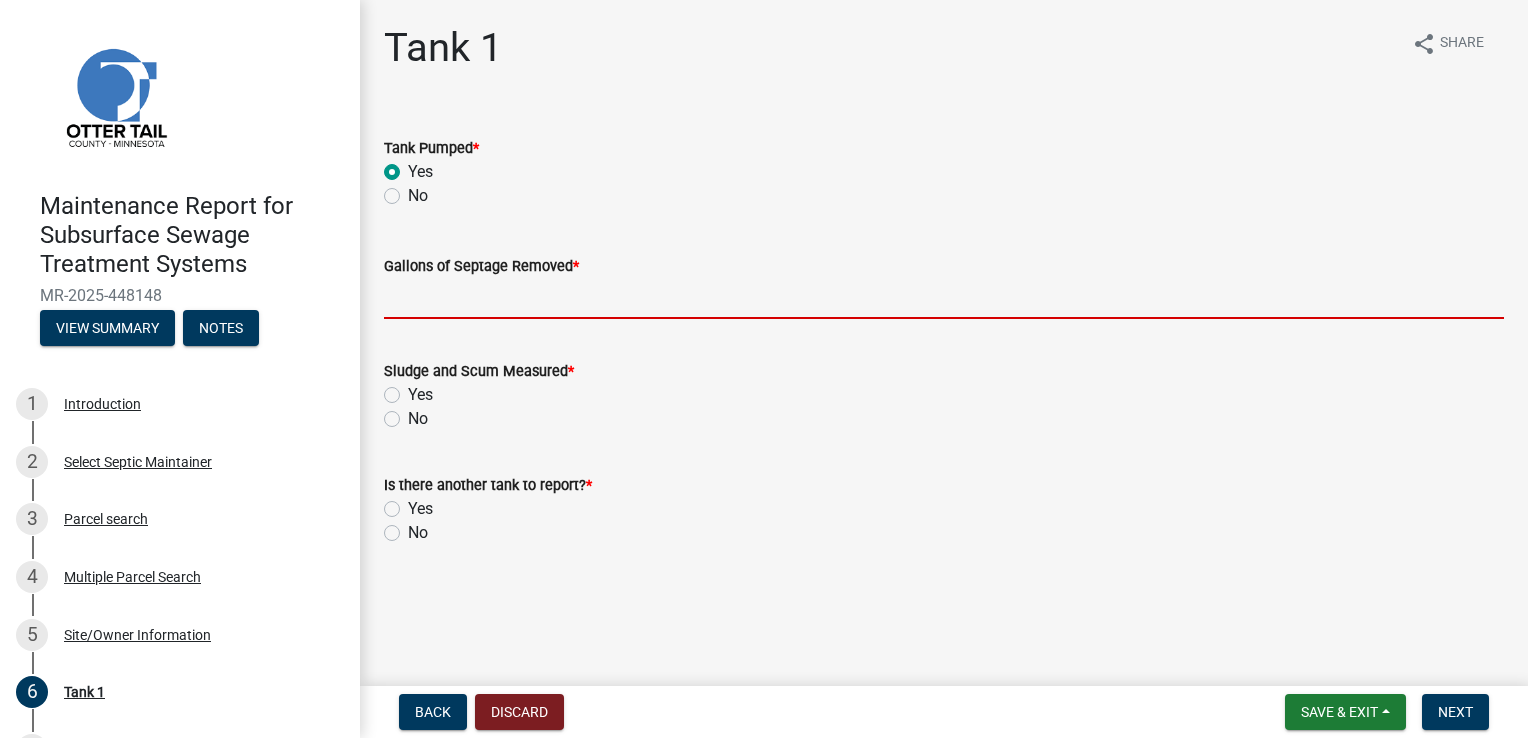 click on "Gallons of Septage Removed  *" at bounding box center (944, 298) 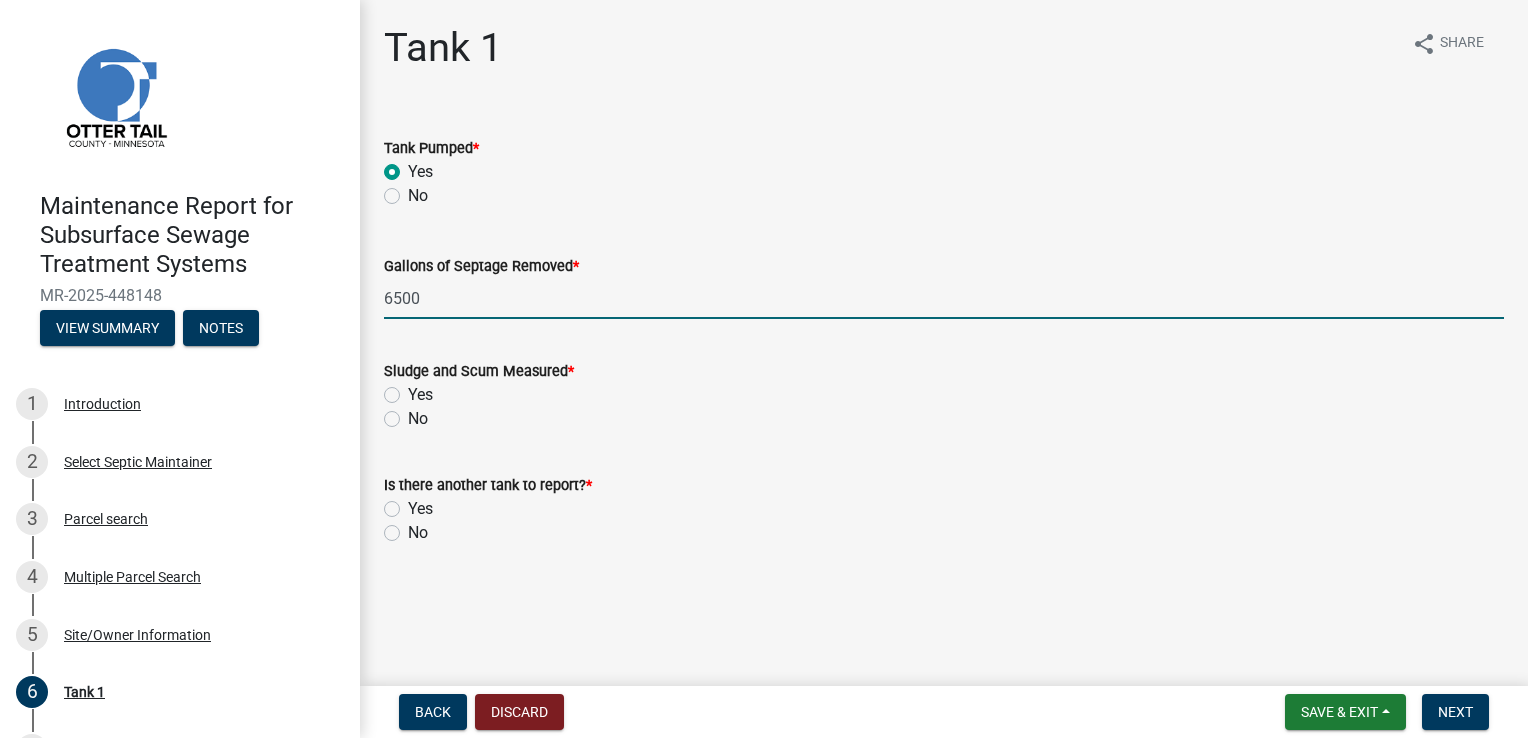 type on "6500" 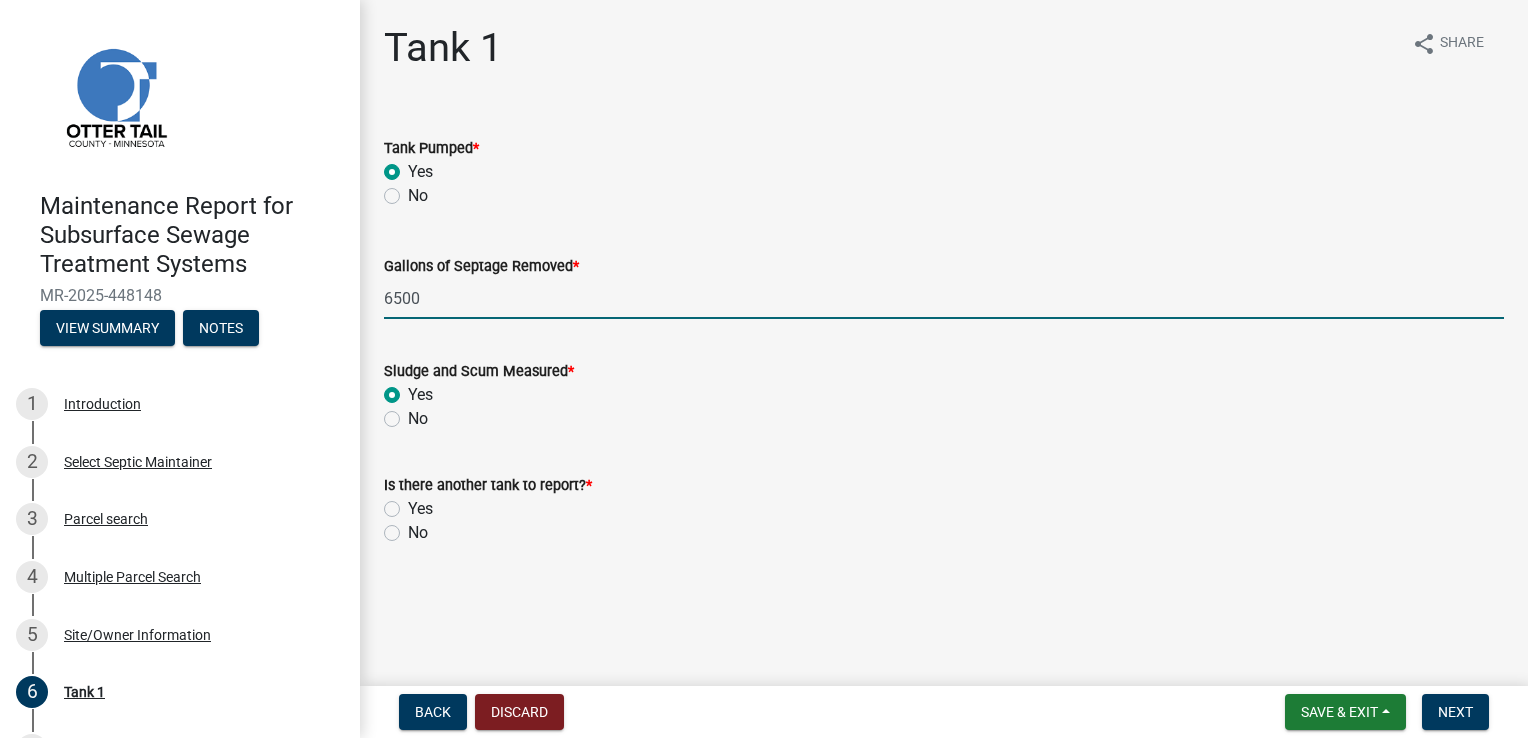 radio on "true" 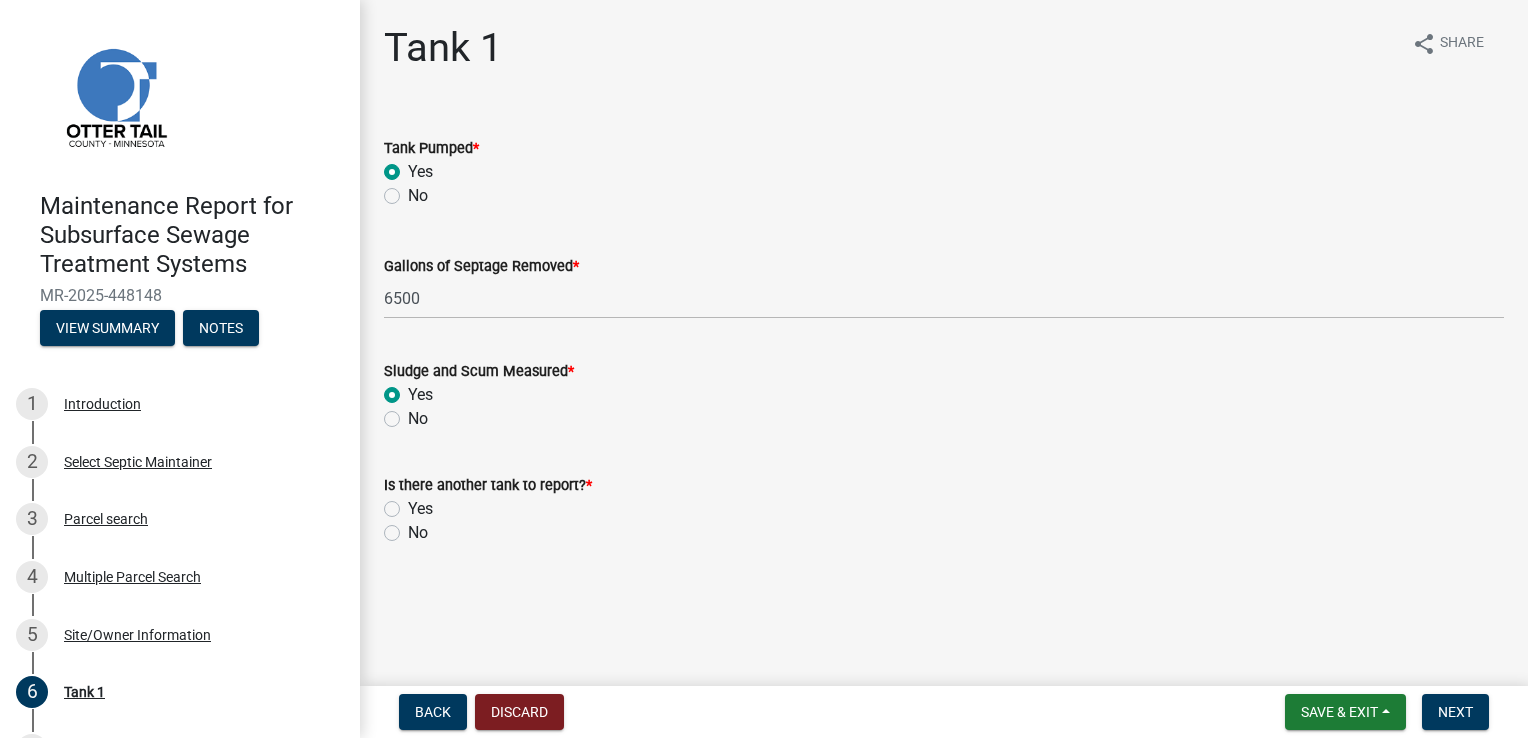 click on "No" 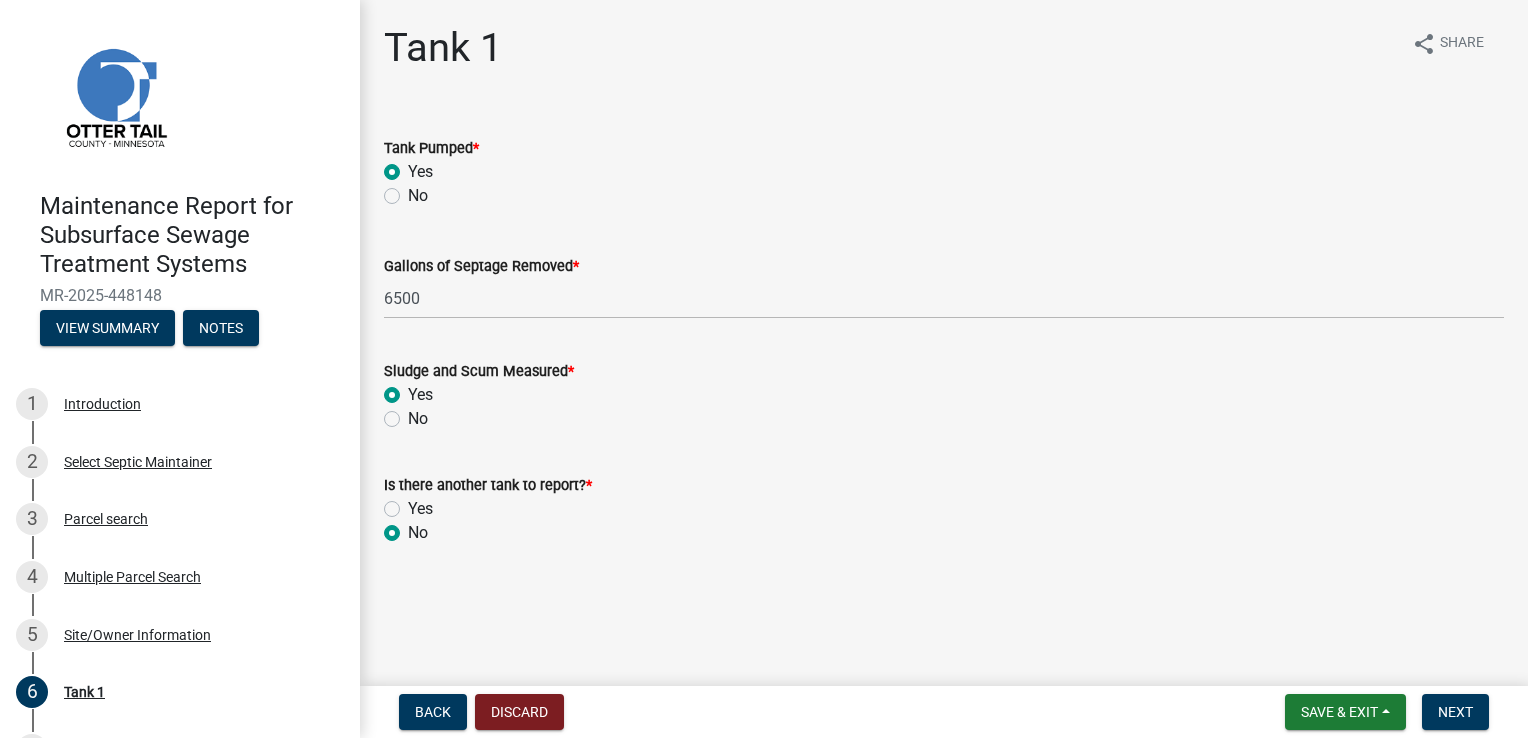 radio on "true" 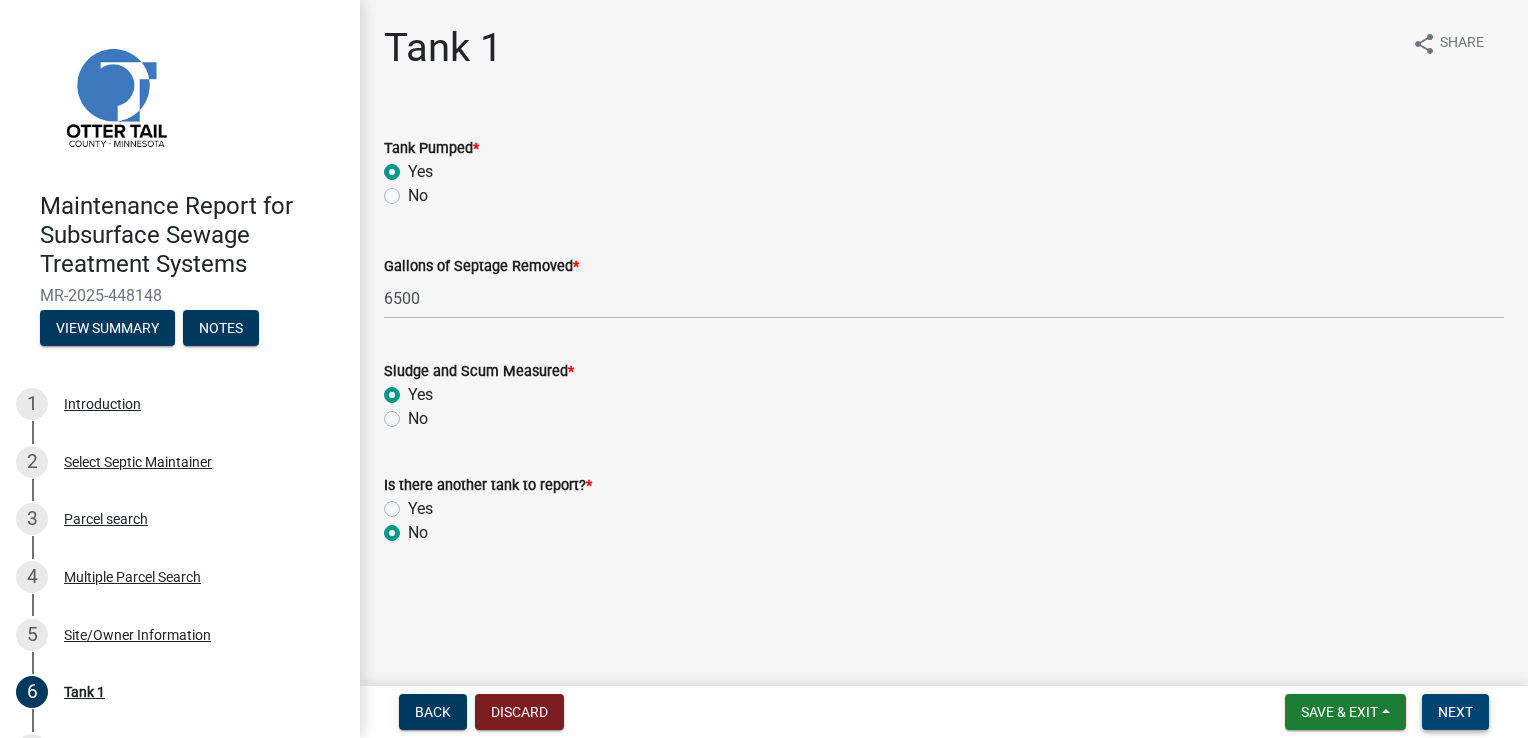 click on "Next" at bounding box center [1455, 712] 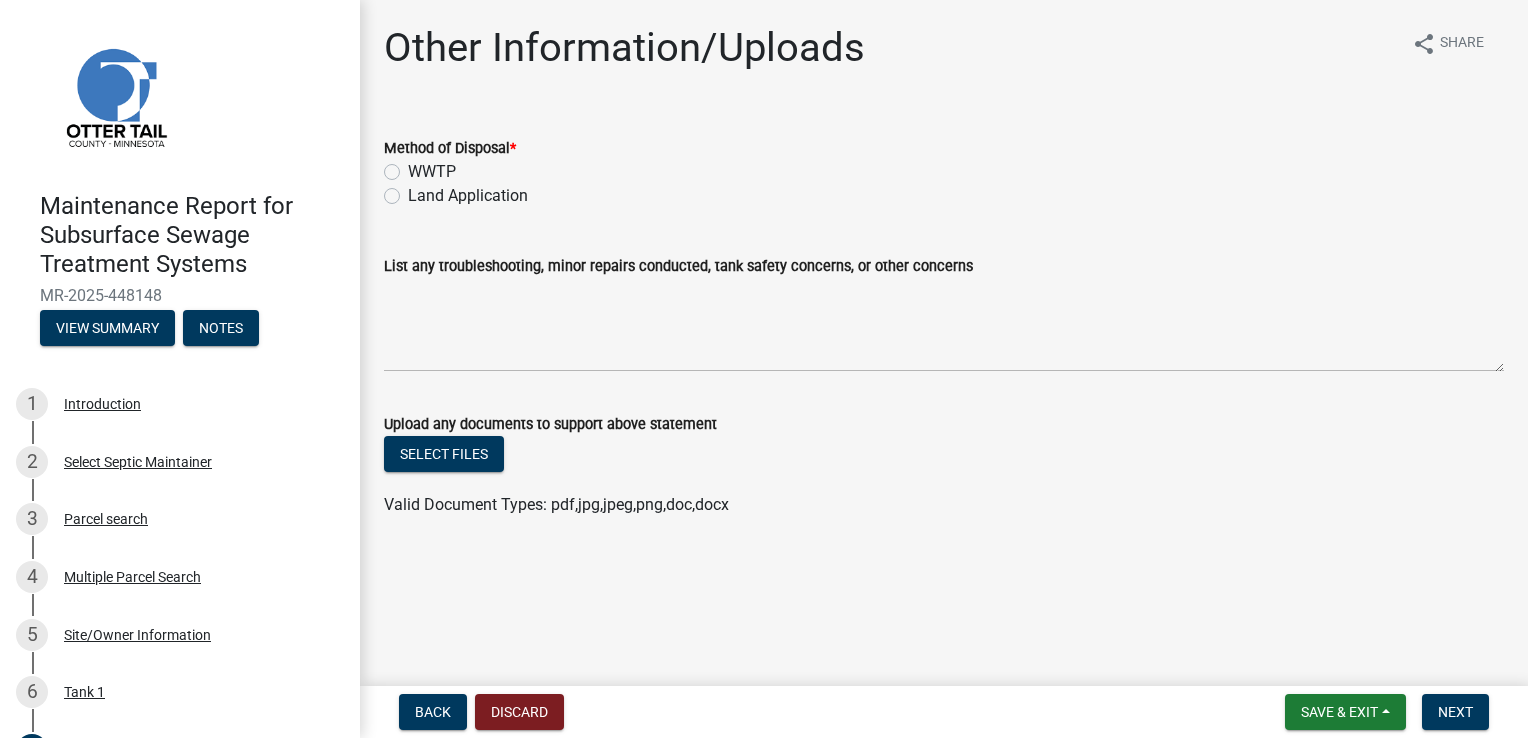click on "Land Application" 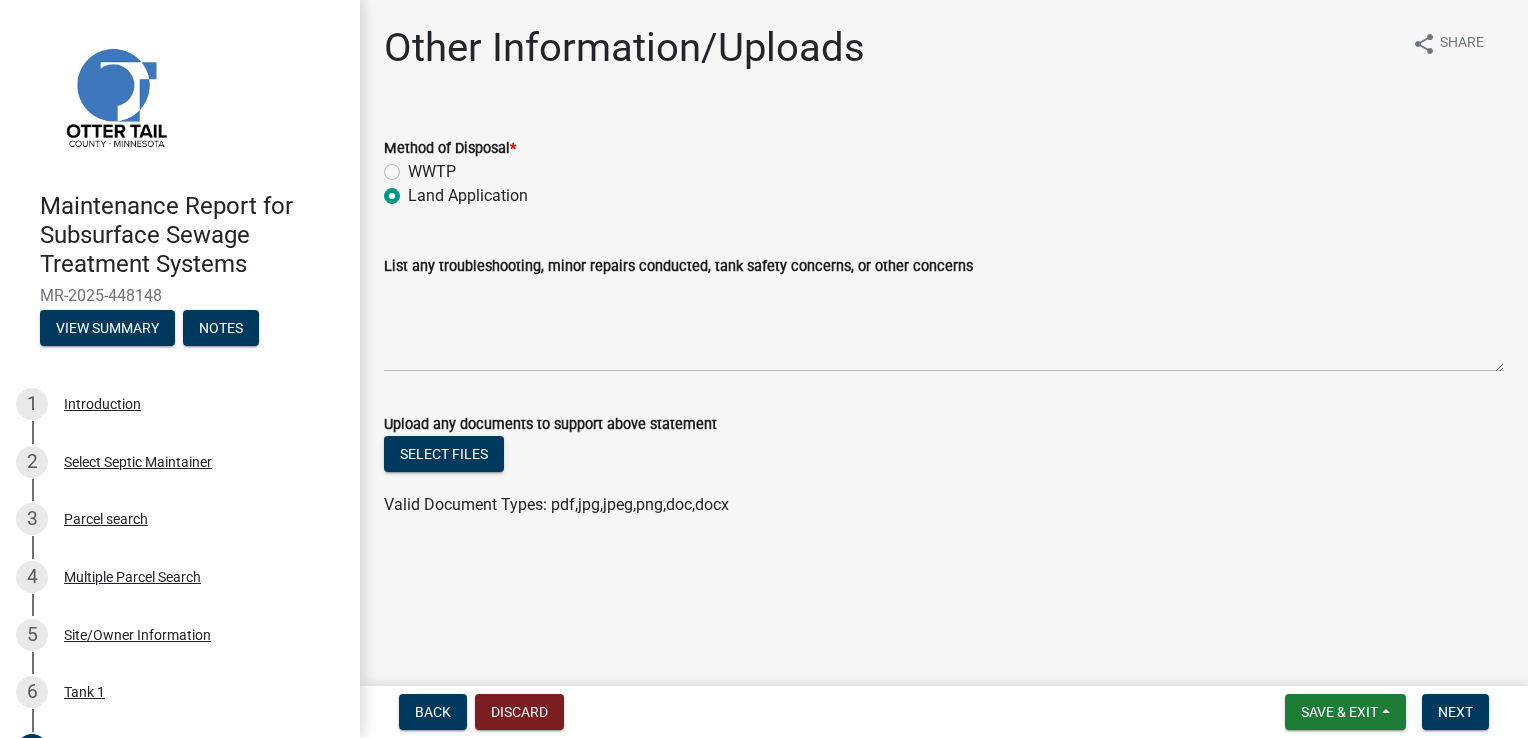 radio on "true" 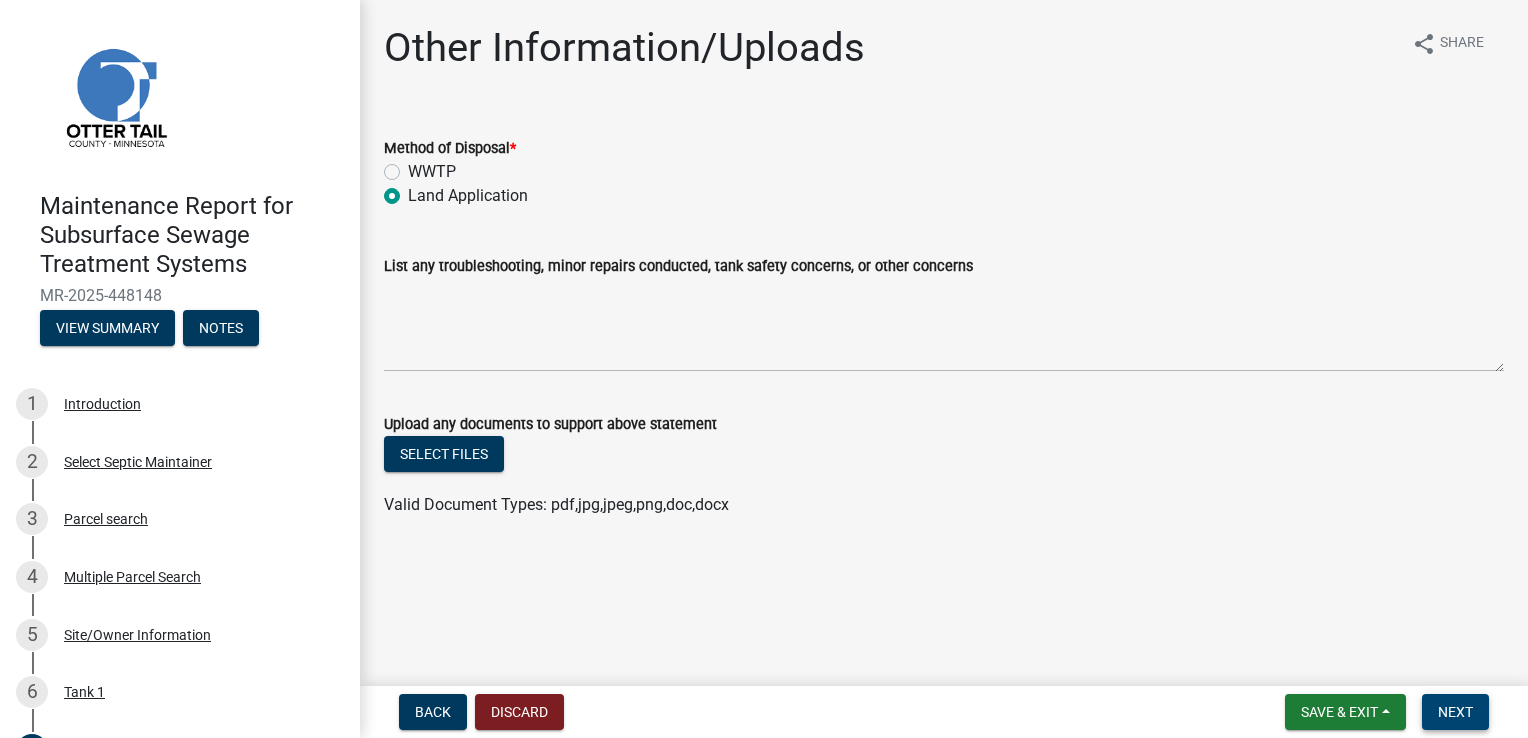 click on "Next" at bounding box center (1455, 712) 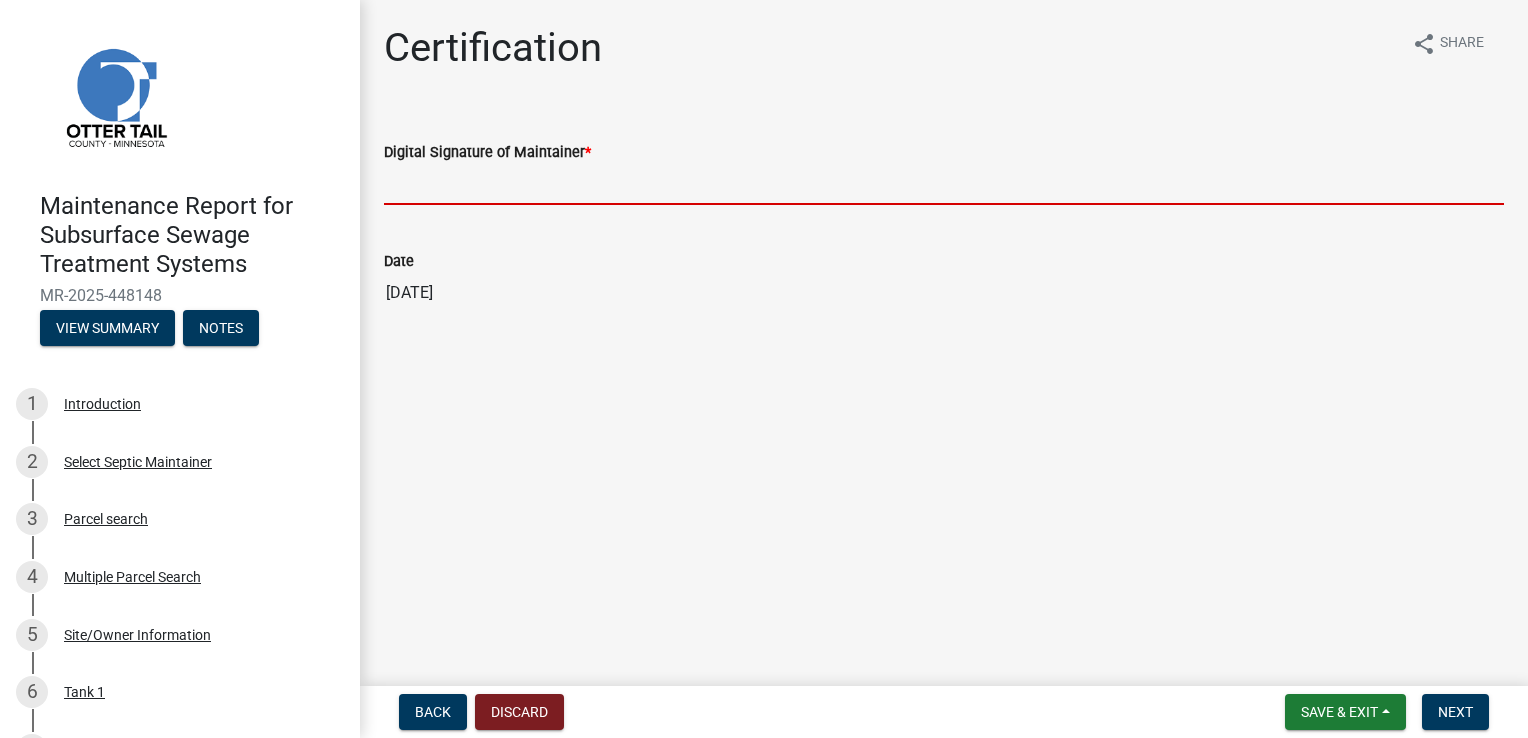 drag, startPoint x: 526, startPoint y: 182, endPoint x: 526, endPoint y: 194, distance: 12 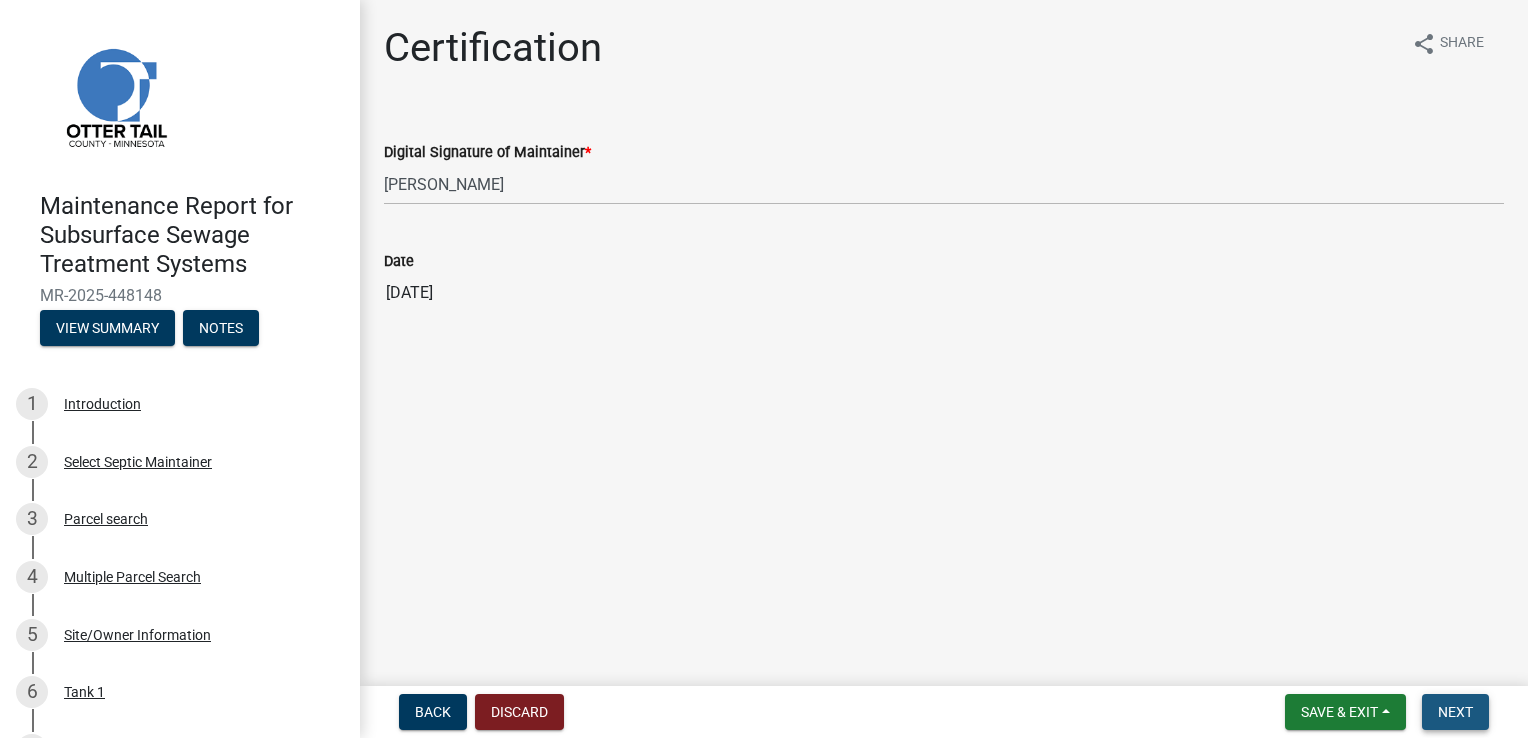 click on "Next" at bounding box center [1455, 712] 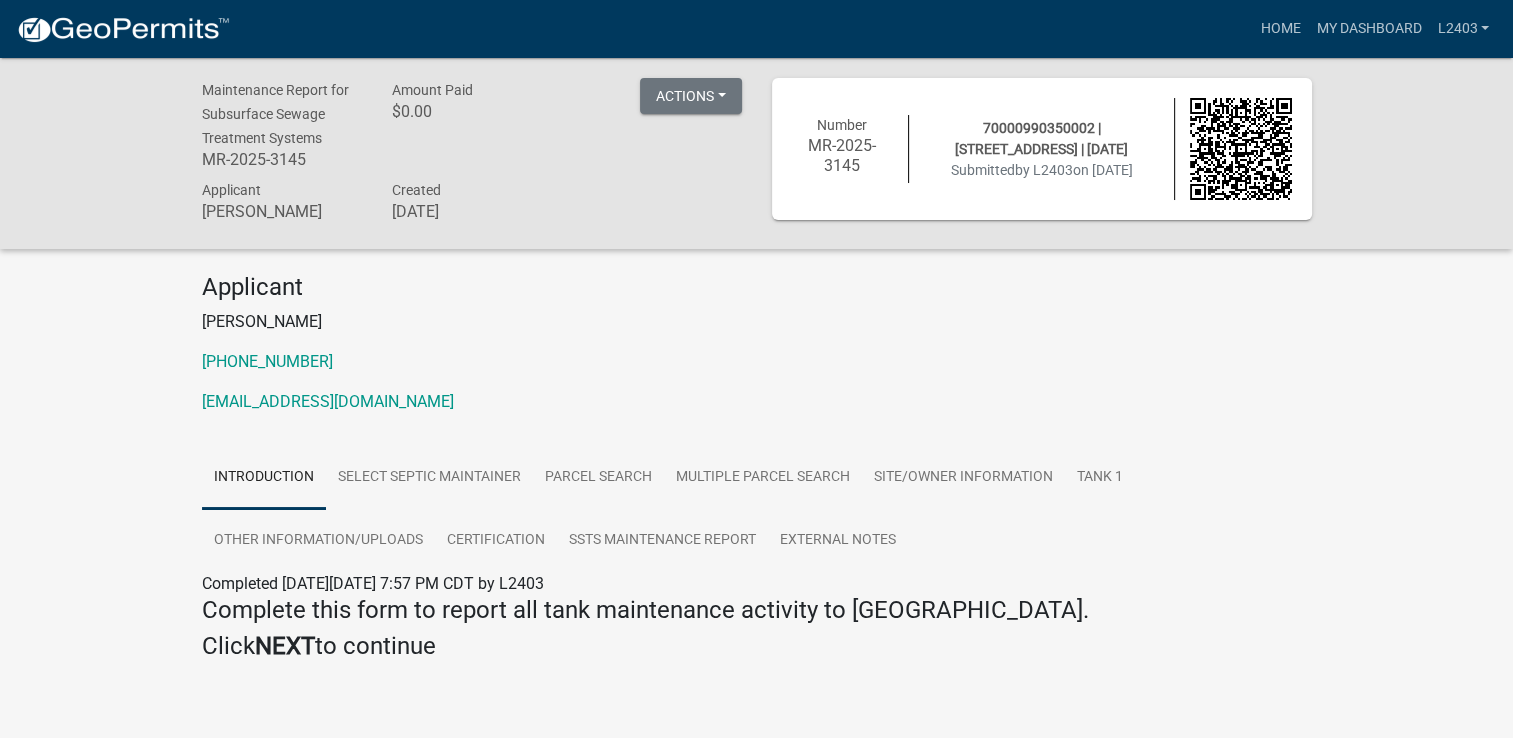 click on "[PERSON_NAME]" 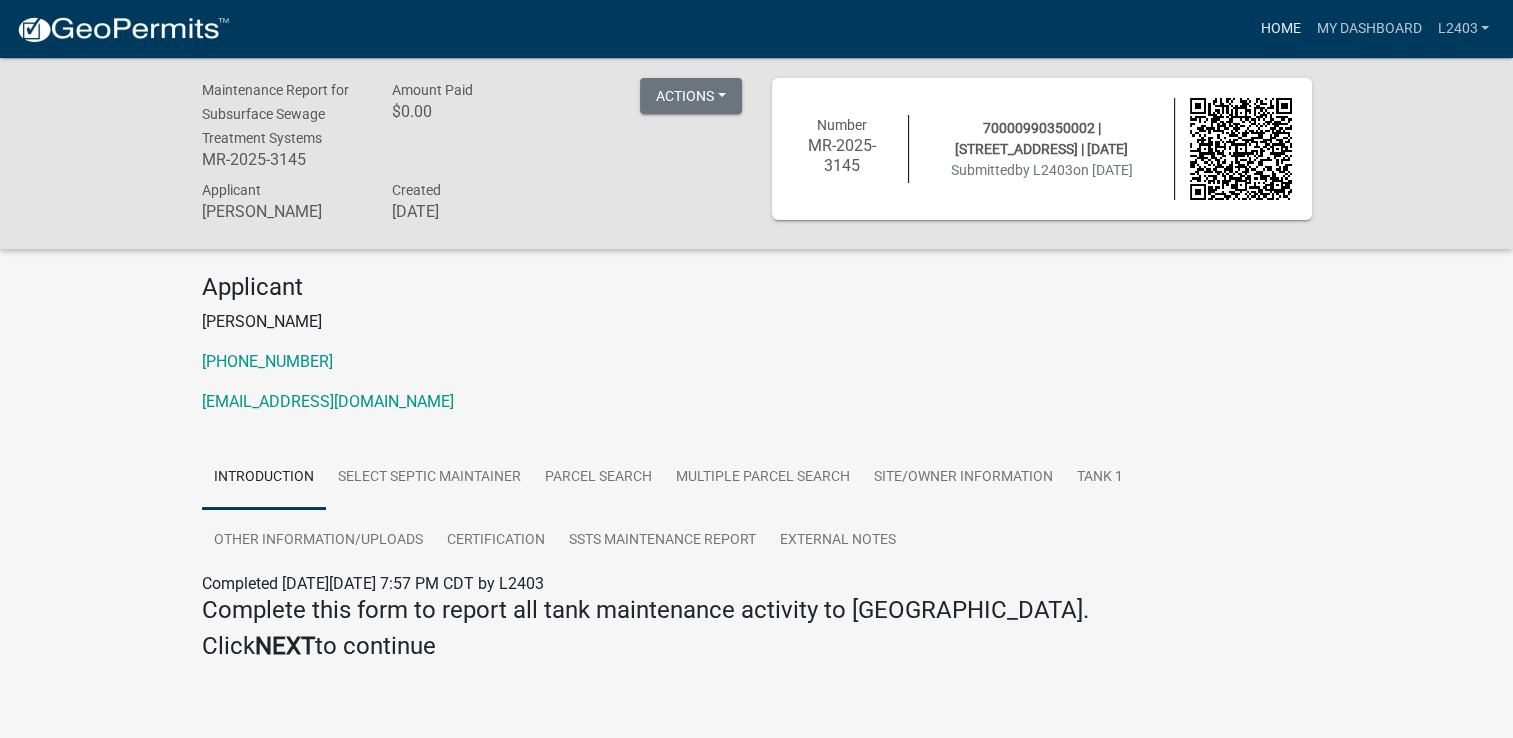 click on "Home" at bounding box center [1280, 29] 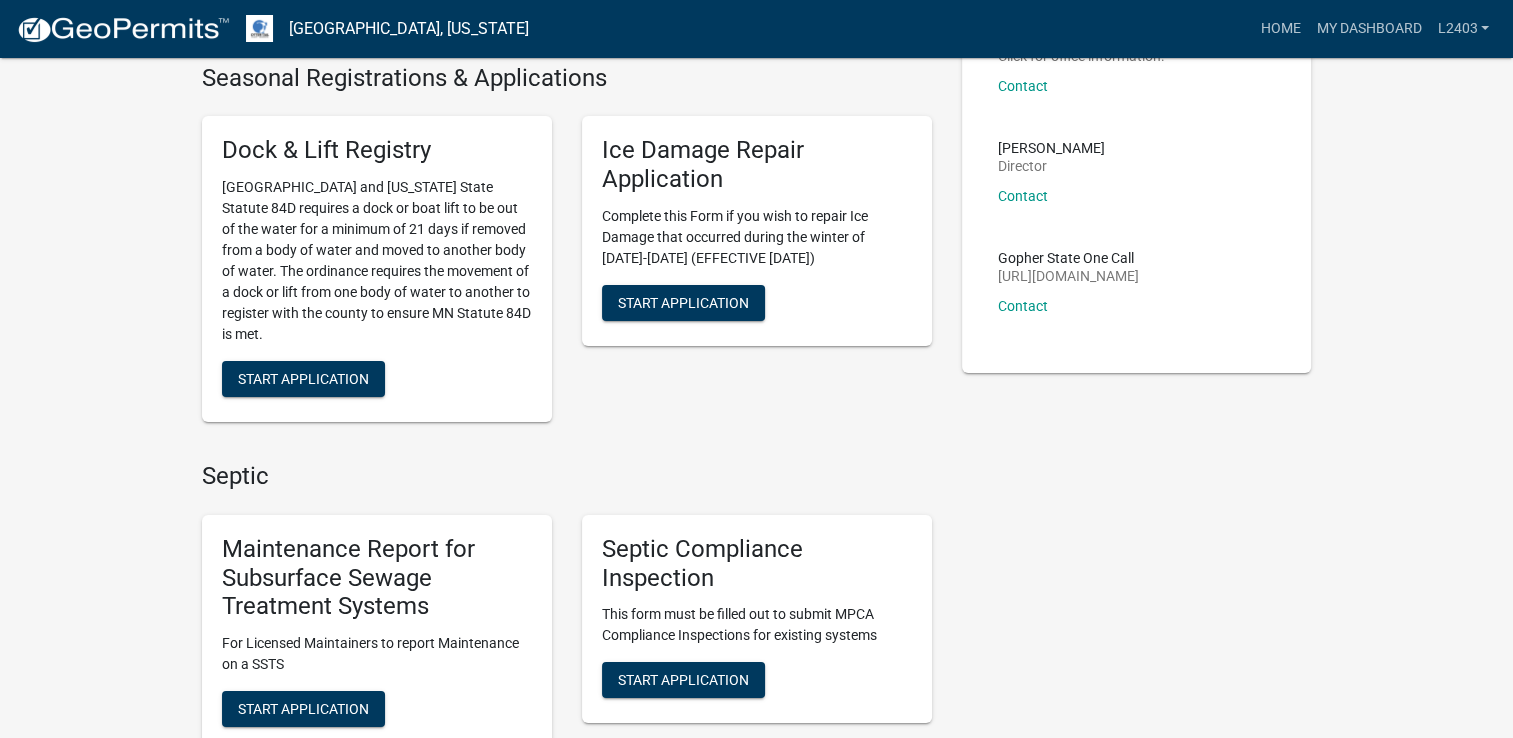 scroll, scrollTop: 200, scrollLeft: 0, axis: vertical 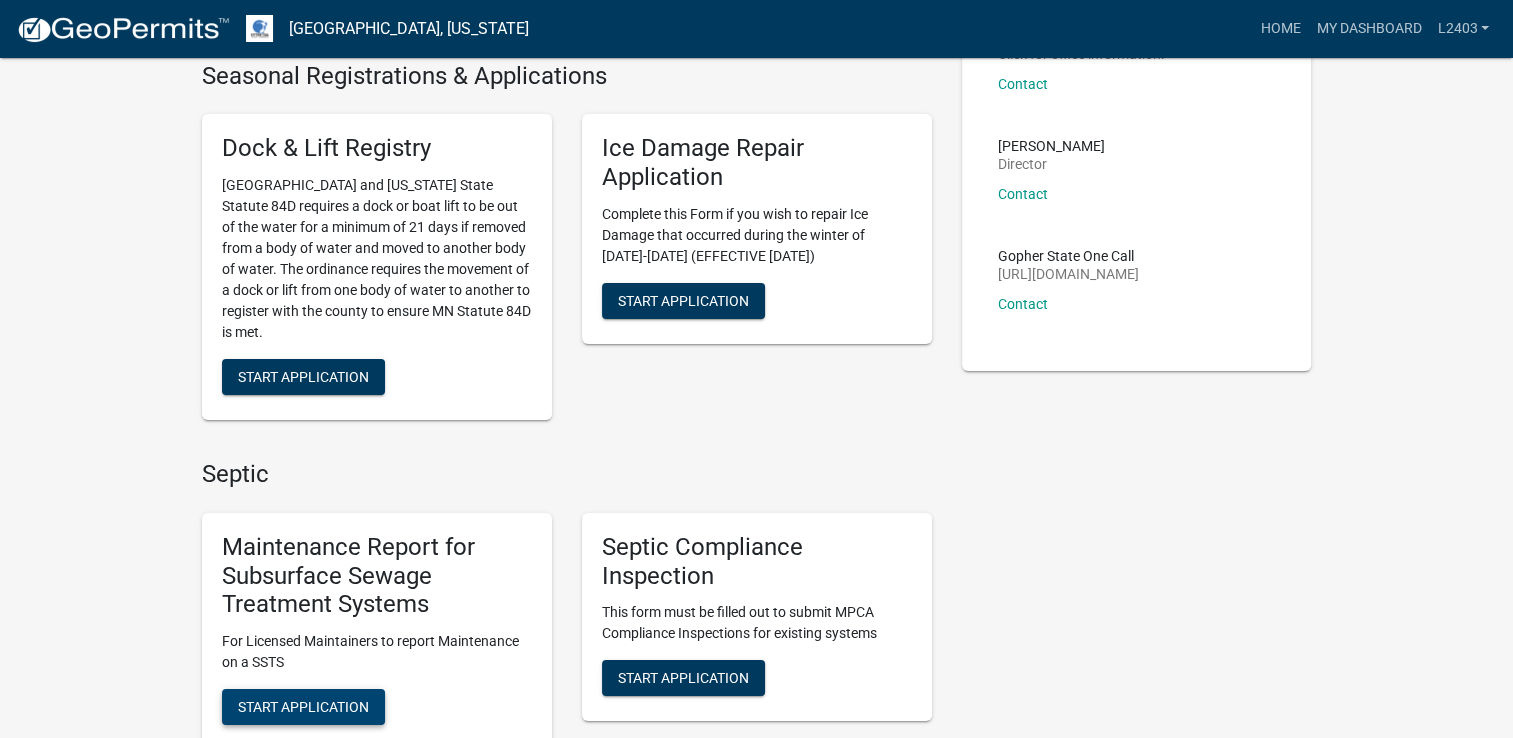 click on "Start Application" at bounding box center [303, 707] 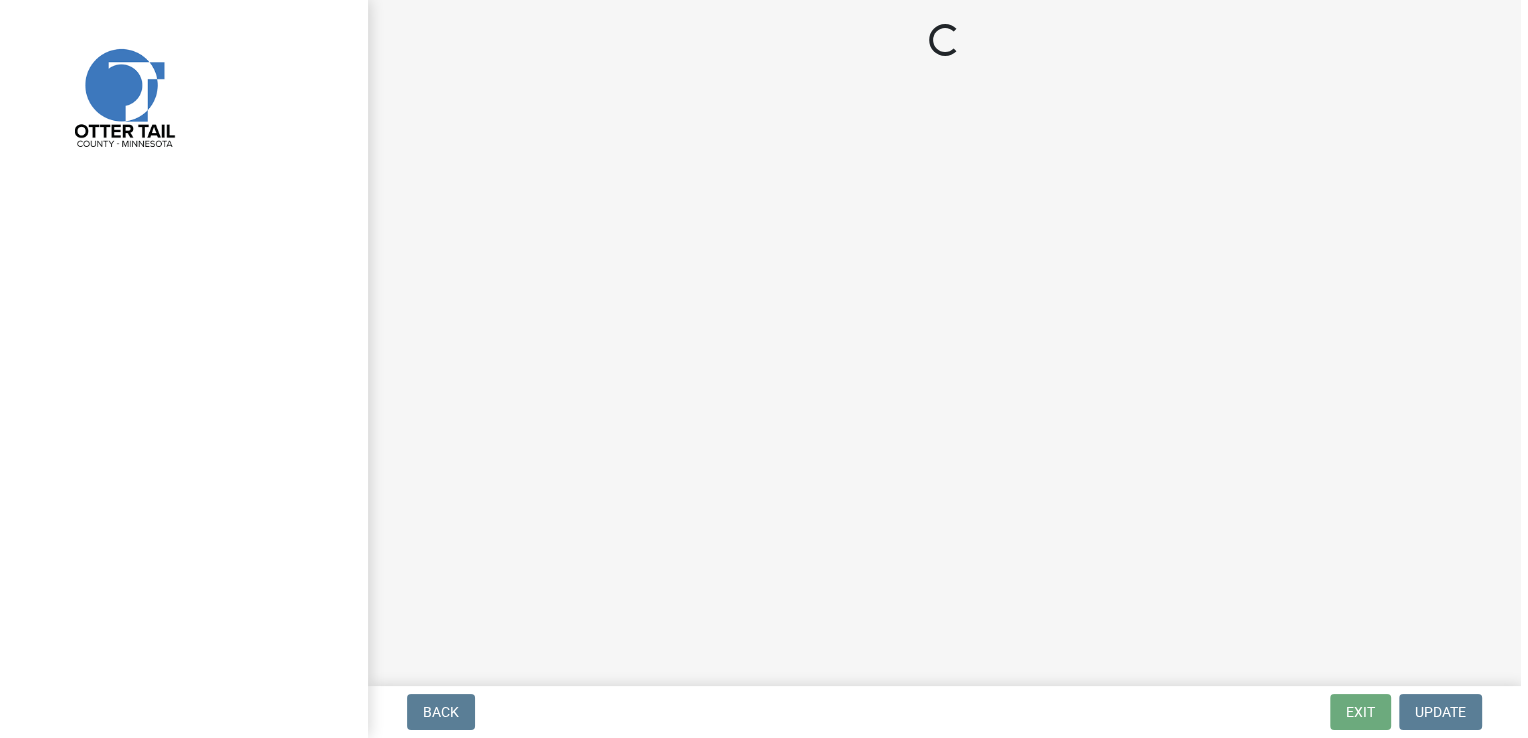 scroll, scrollTop: 0, scrollLeft: 0, axis: both 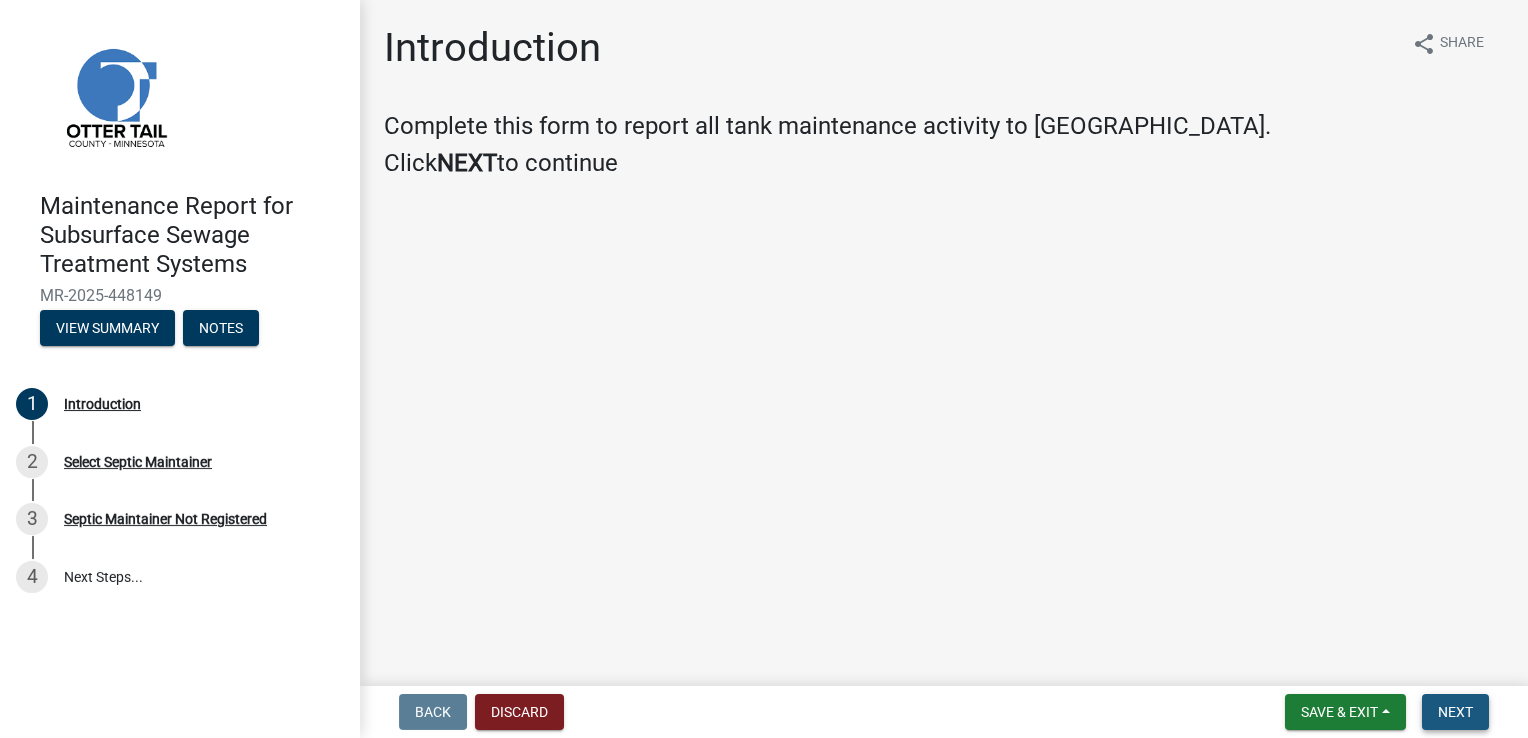 click on "Next" at bounding box center [1455, 712] 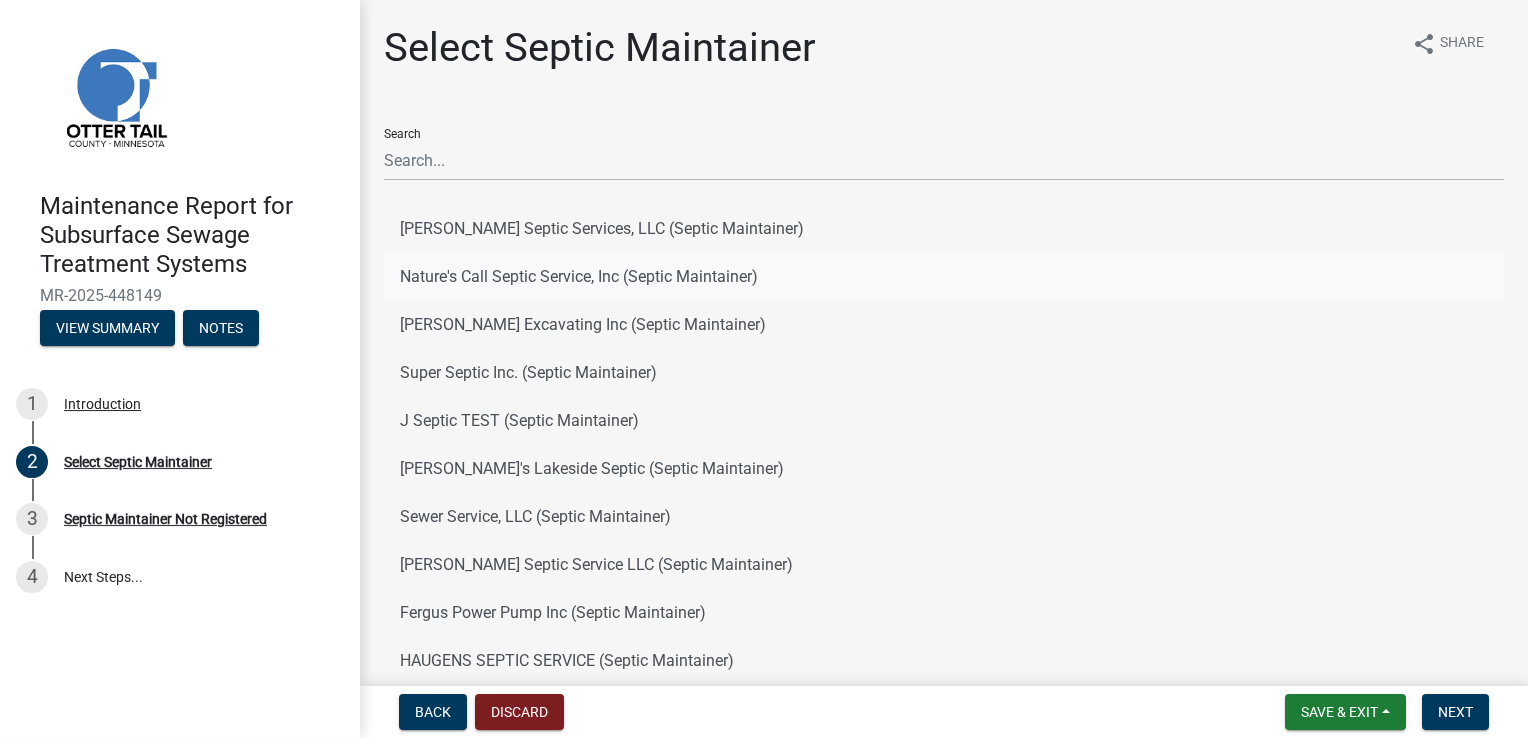 click on "Nature's Call Septic Service, Inc (Septic Maintainer)" 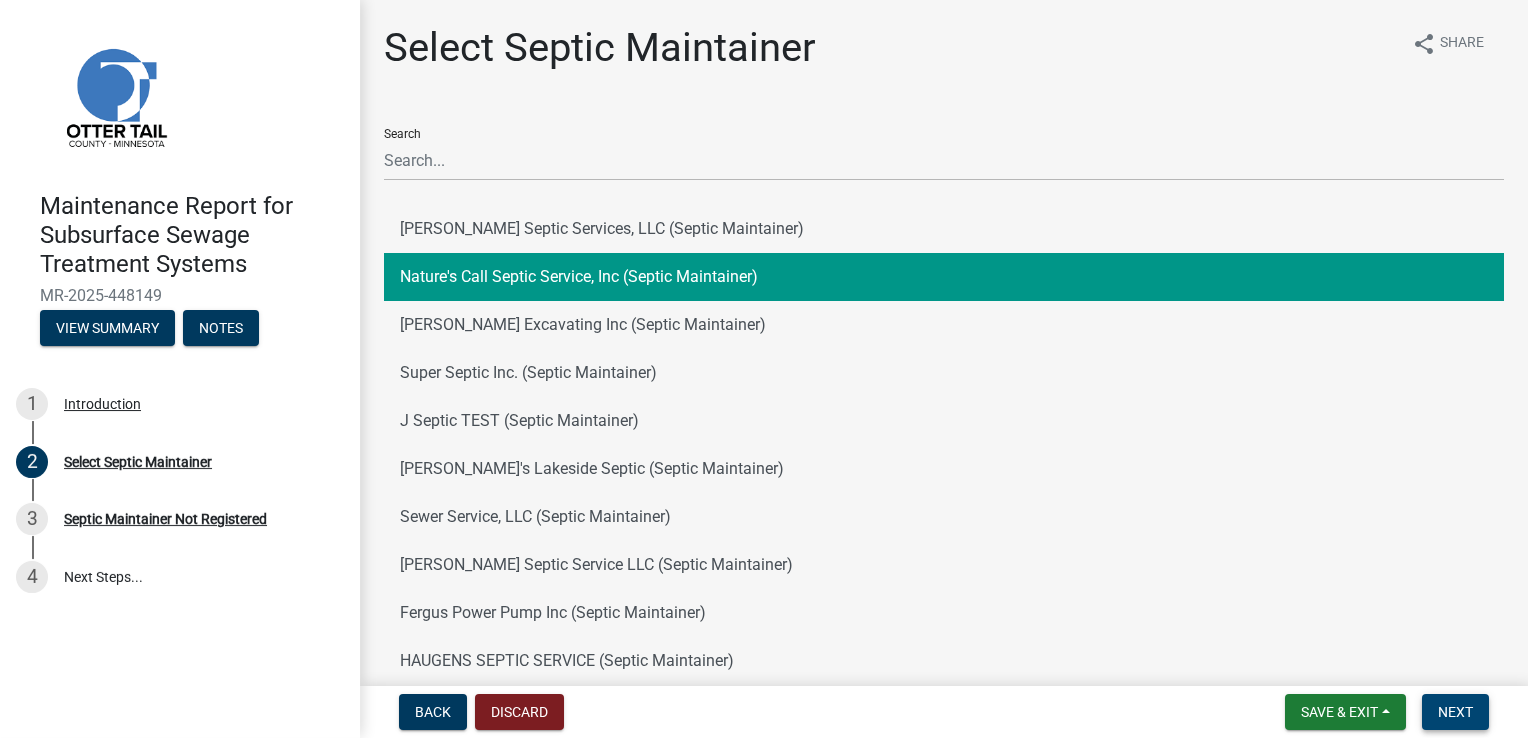 click on "Next" at bounding box center [1455, 712] 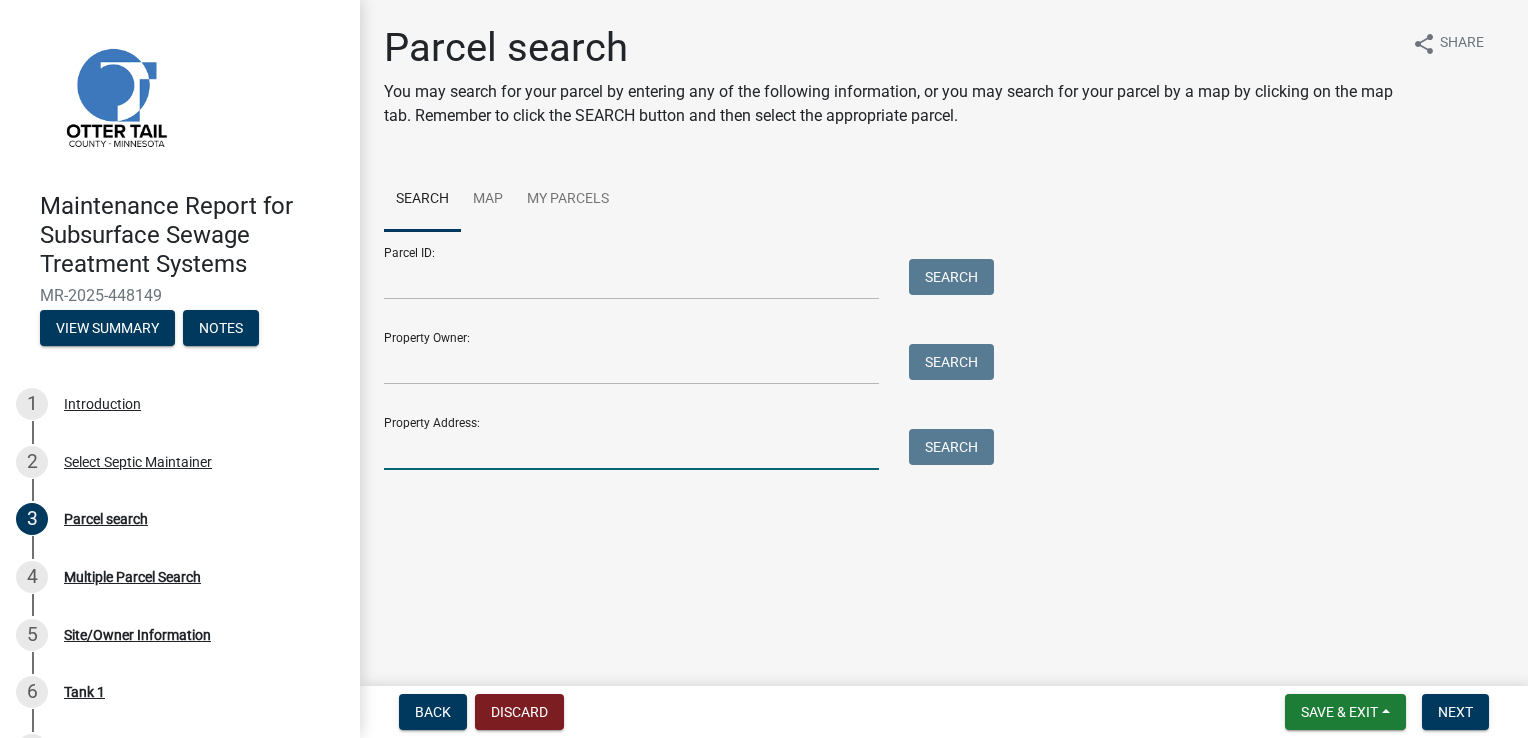 click on "Property Address:" at bounding box center (631, 449) 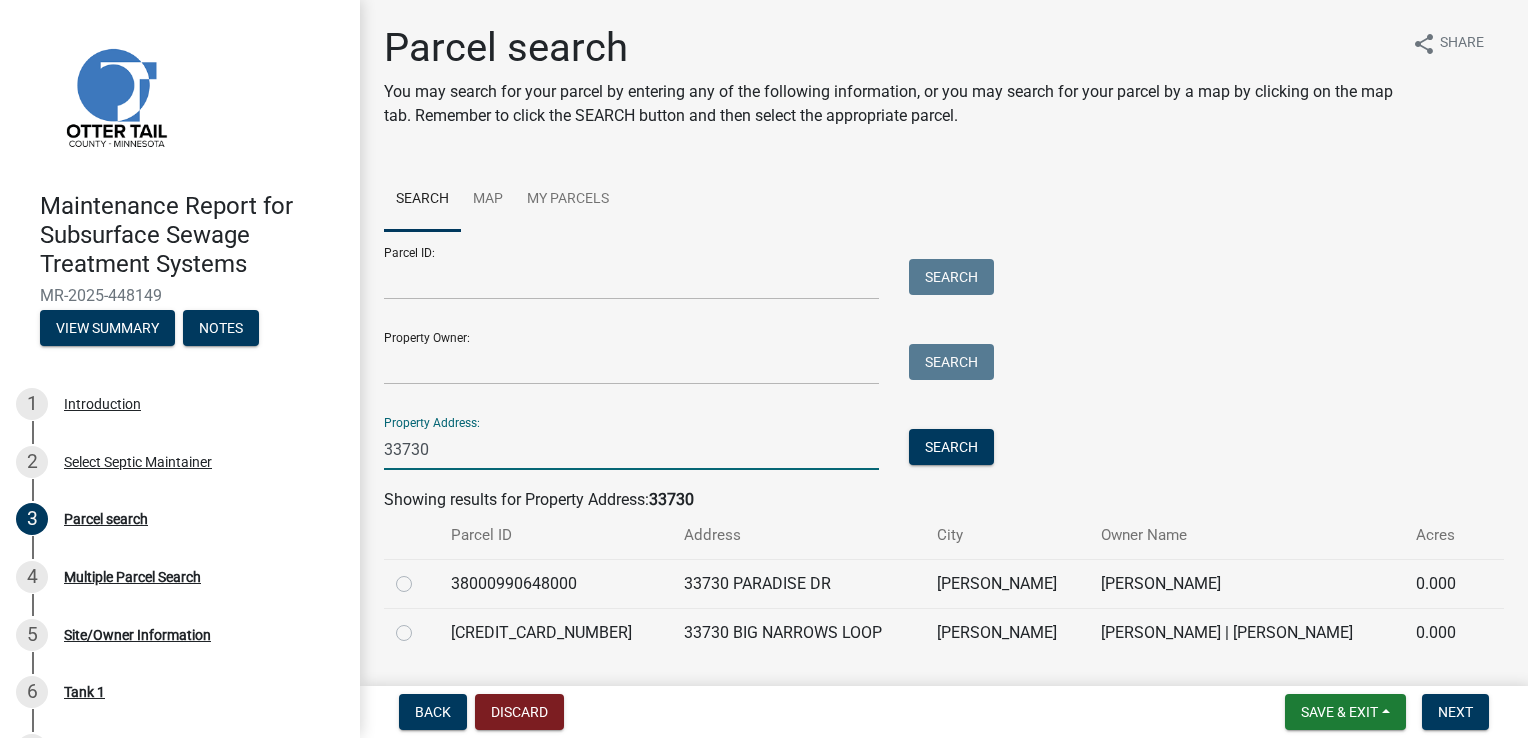 type on "33730" 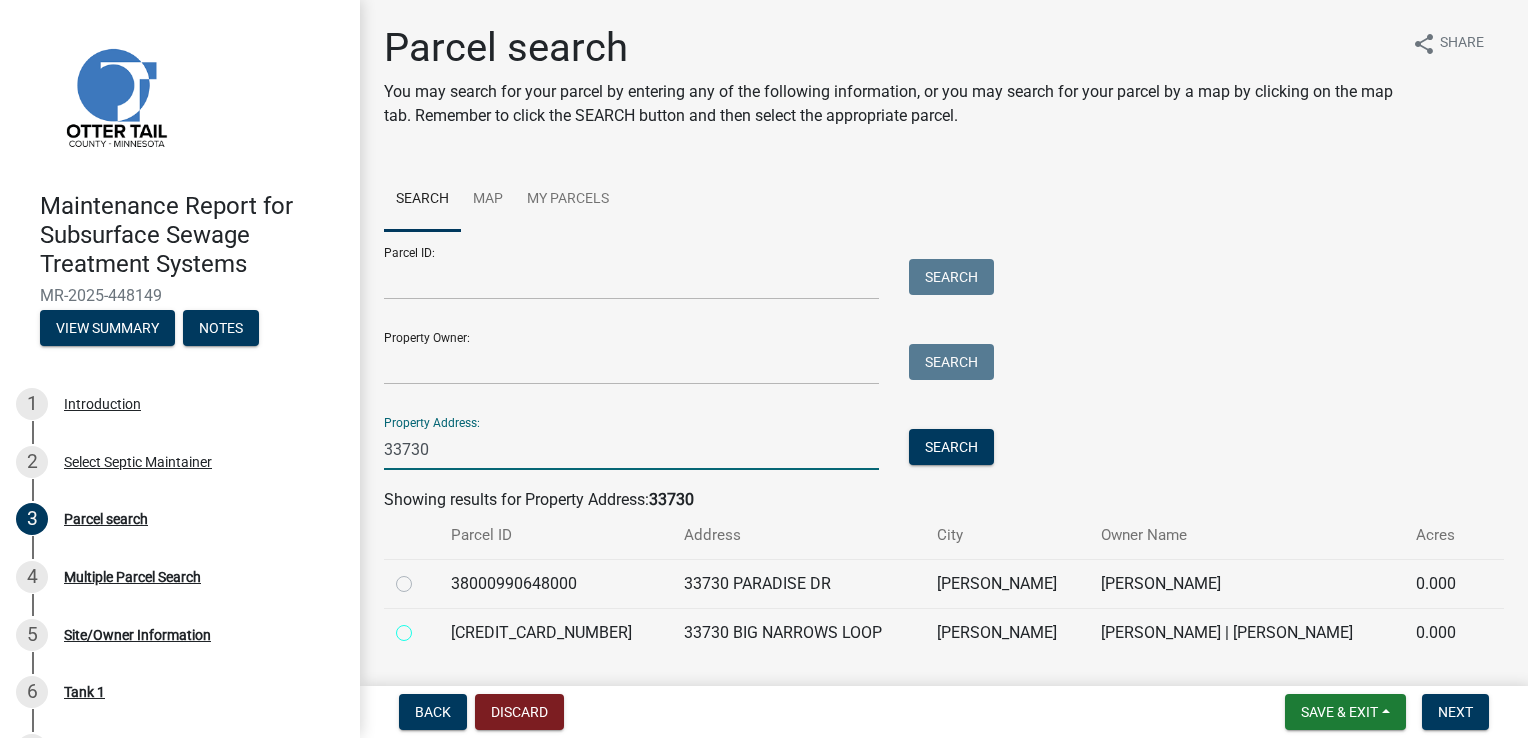 click at bounding box center (426, 627) 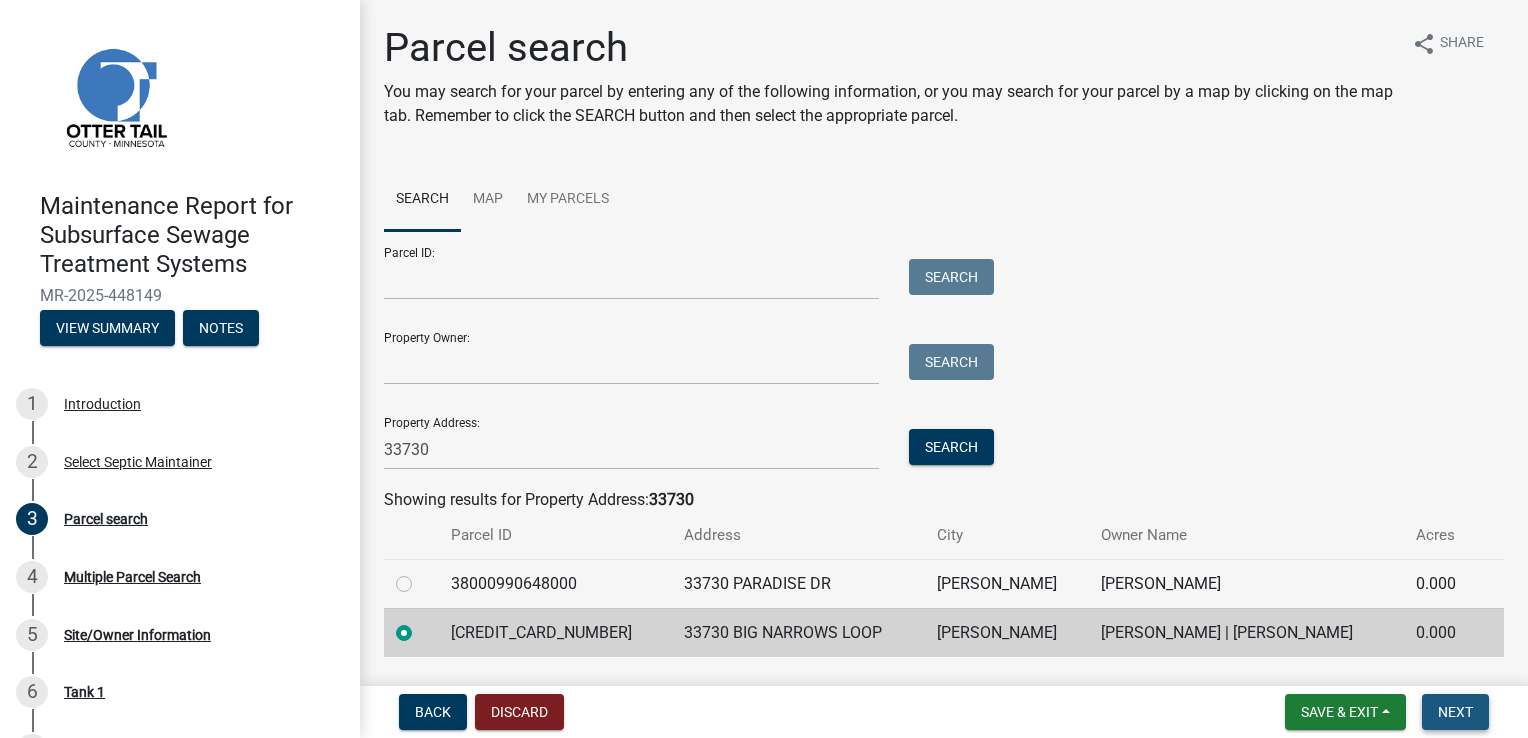 click on "Next" at bounding box center [1455, 712] 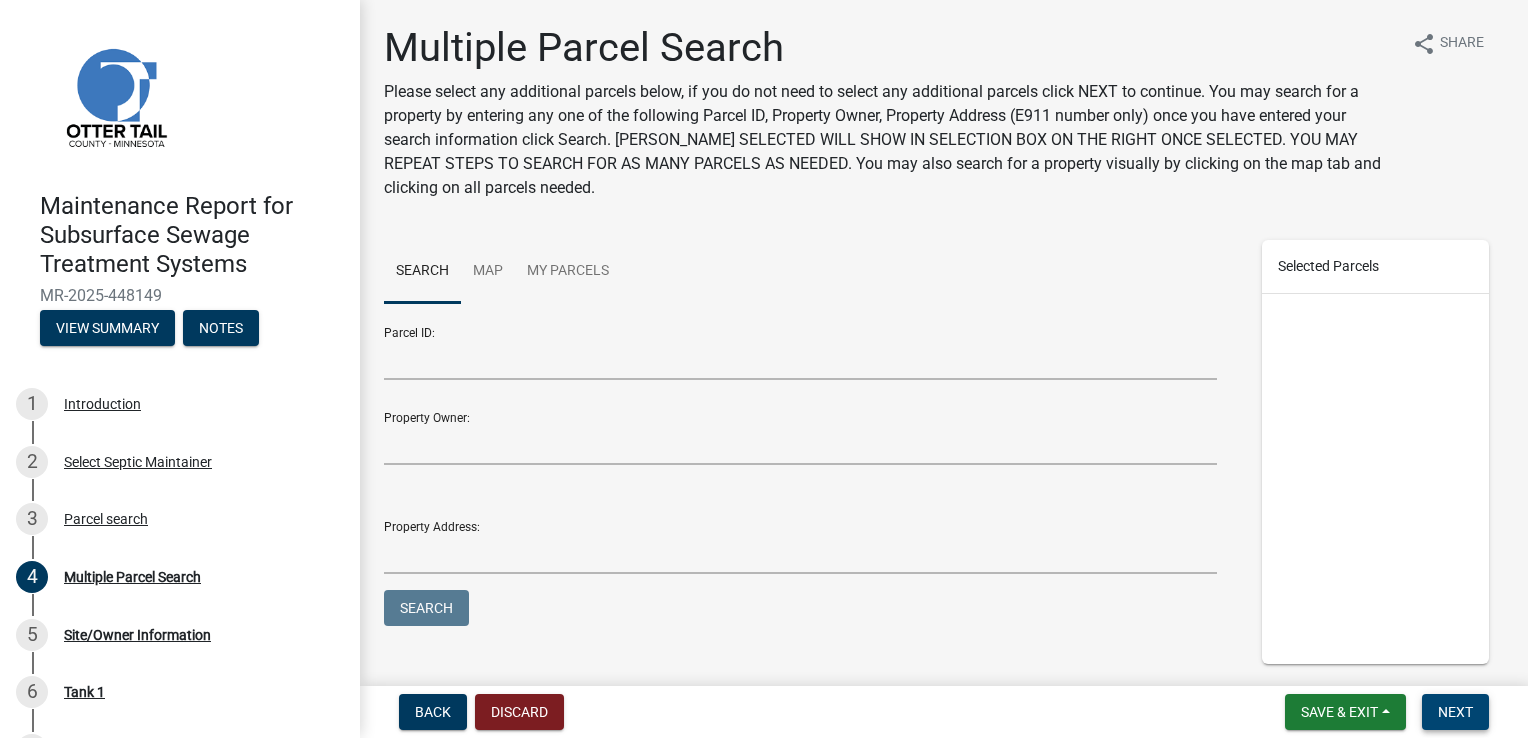 click on "Next" at bounding box center (1455, 712) 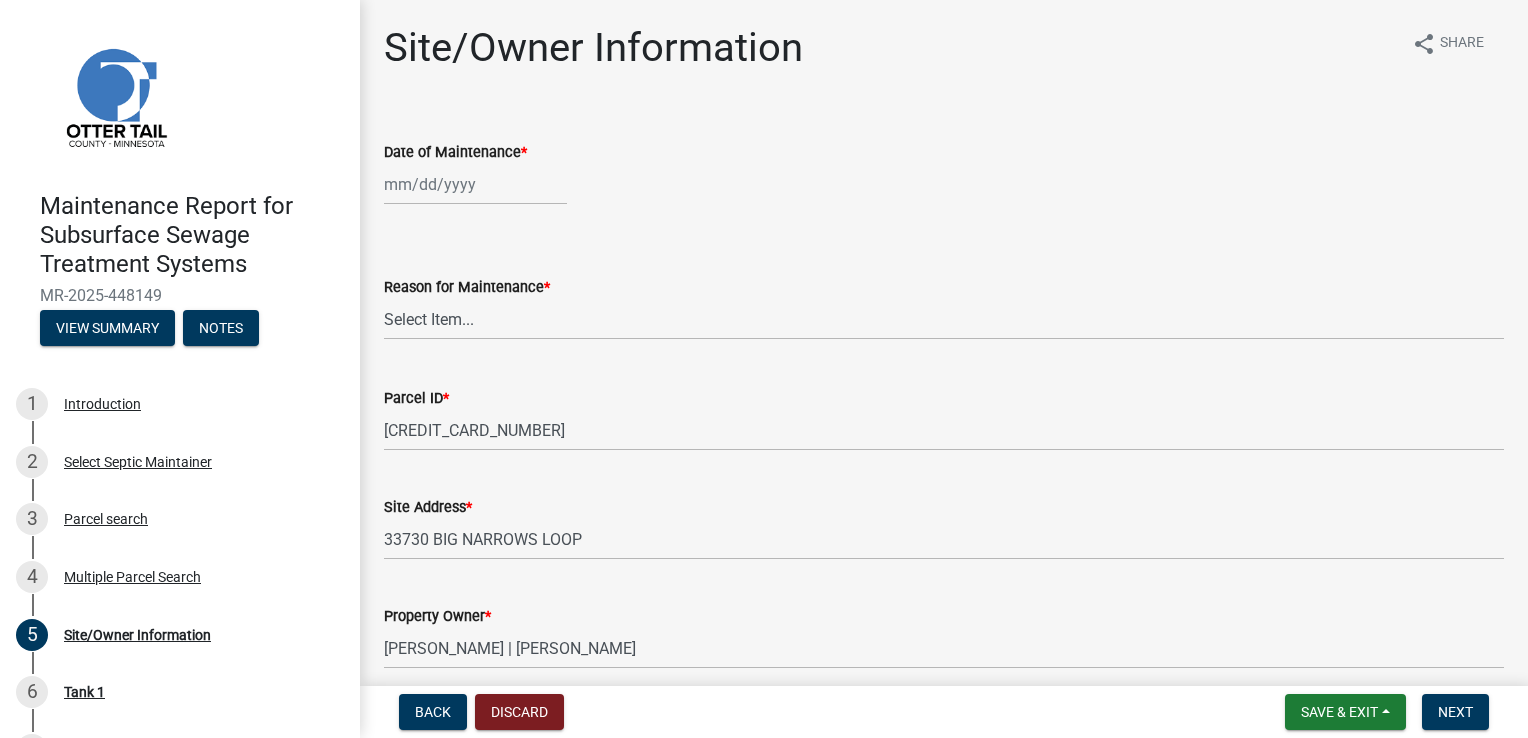select on "7" 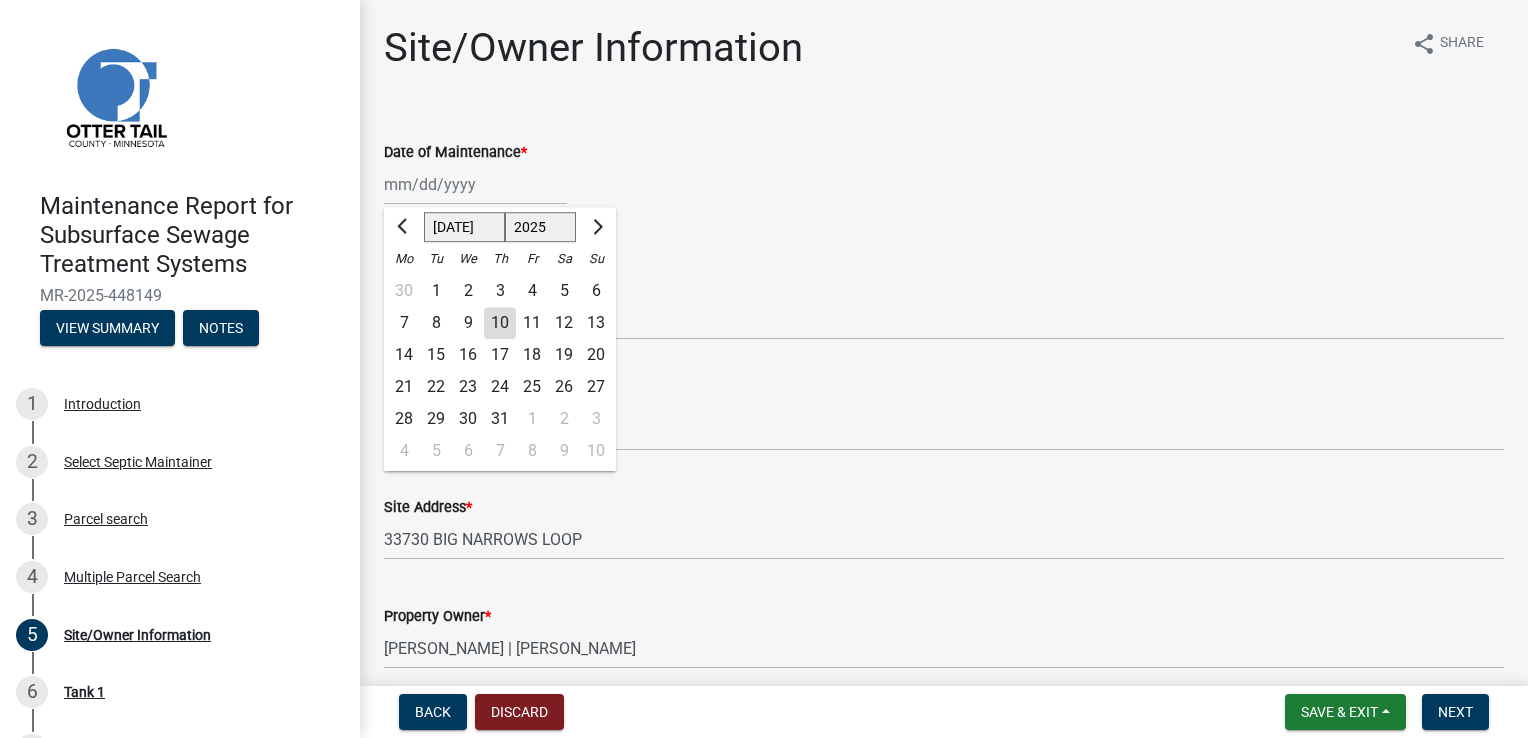 drag, startPoint x: 448, startPoint y: 174, endPoint x: 449, endPoint y: 194, distance: 20.024984 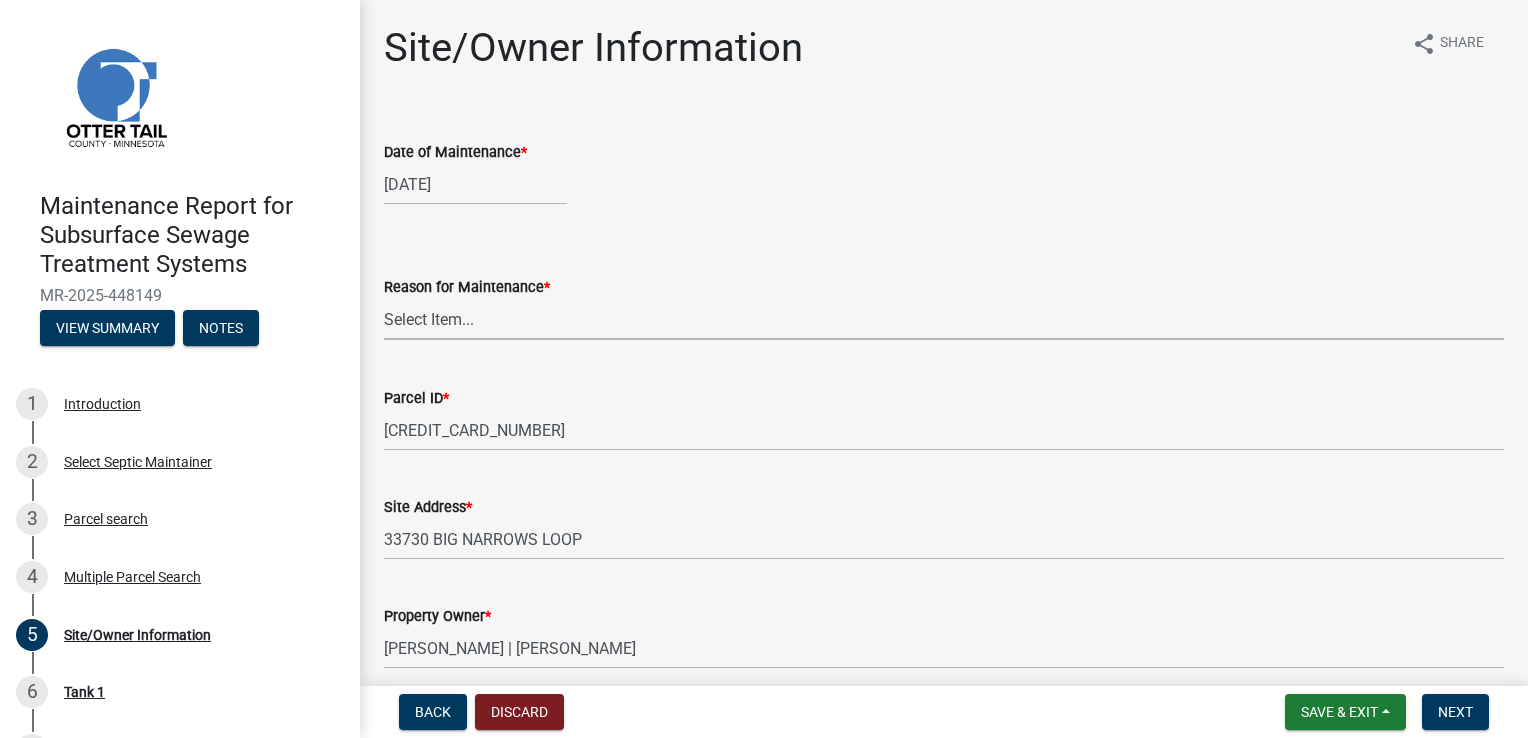drag, startPoint x: 436, startPoint y: 310, endPoint x: 436, endPoint y: 330, distance: 20 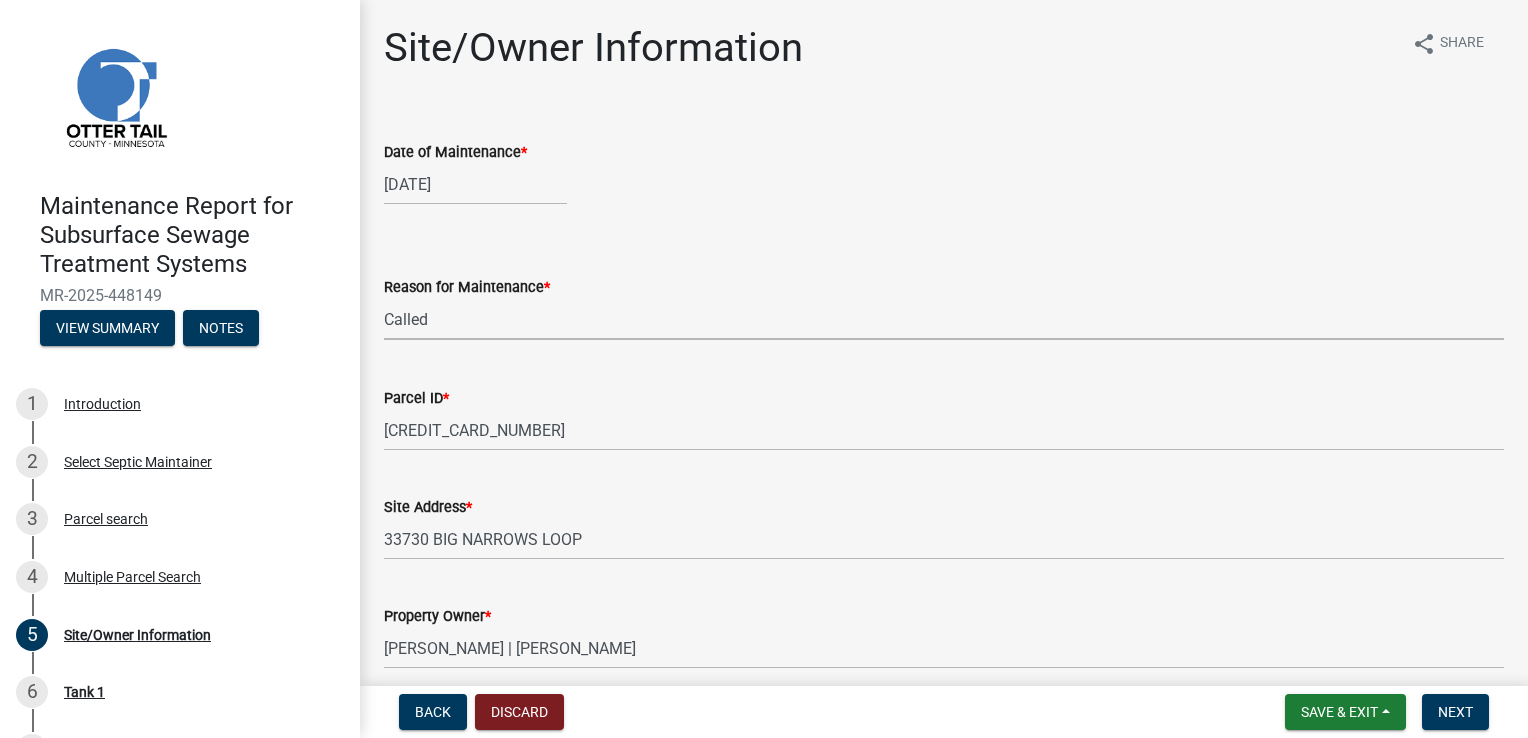 click on "Select Item...   Called   Routine   Other" at bounding box center [944, 319] 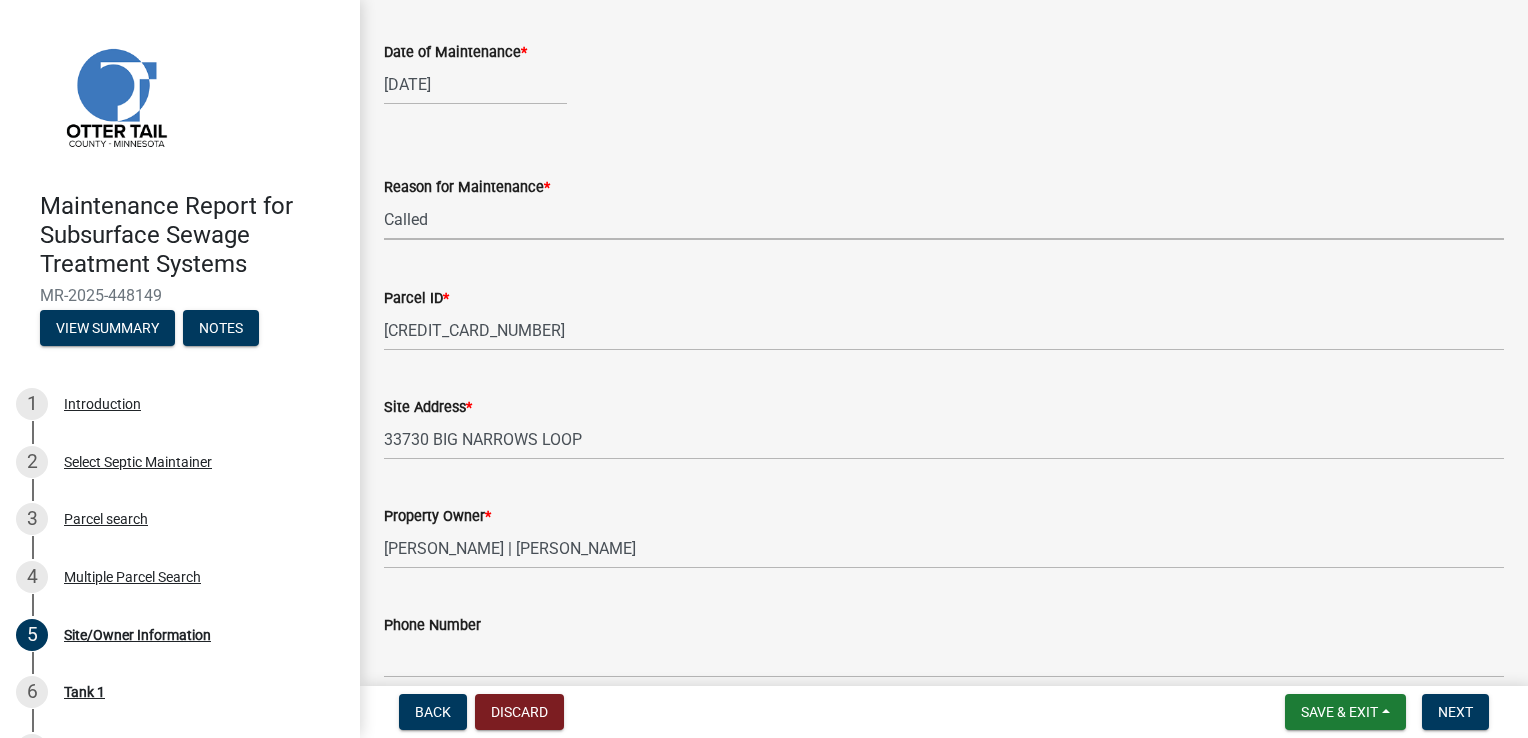 scroll, scrollTop: 400, scrollLeft: 0, axis: vertical 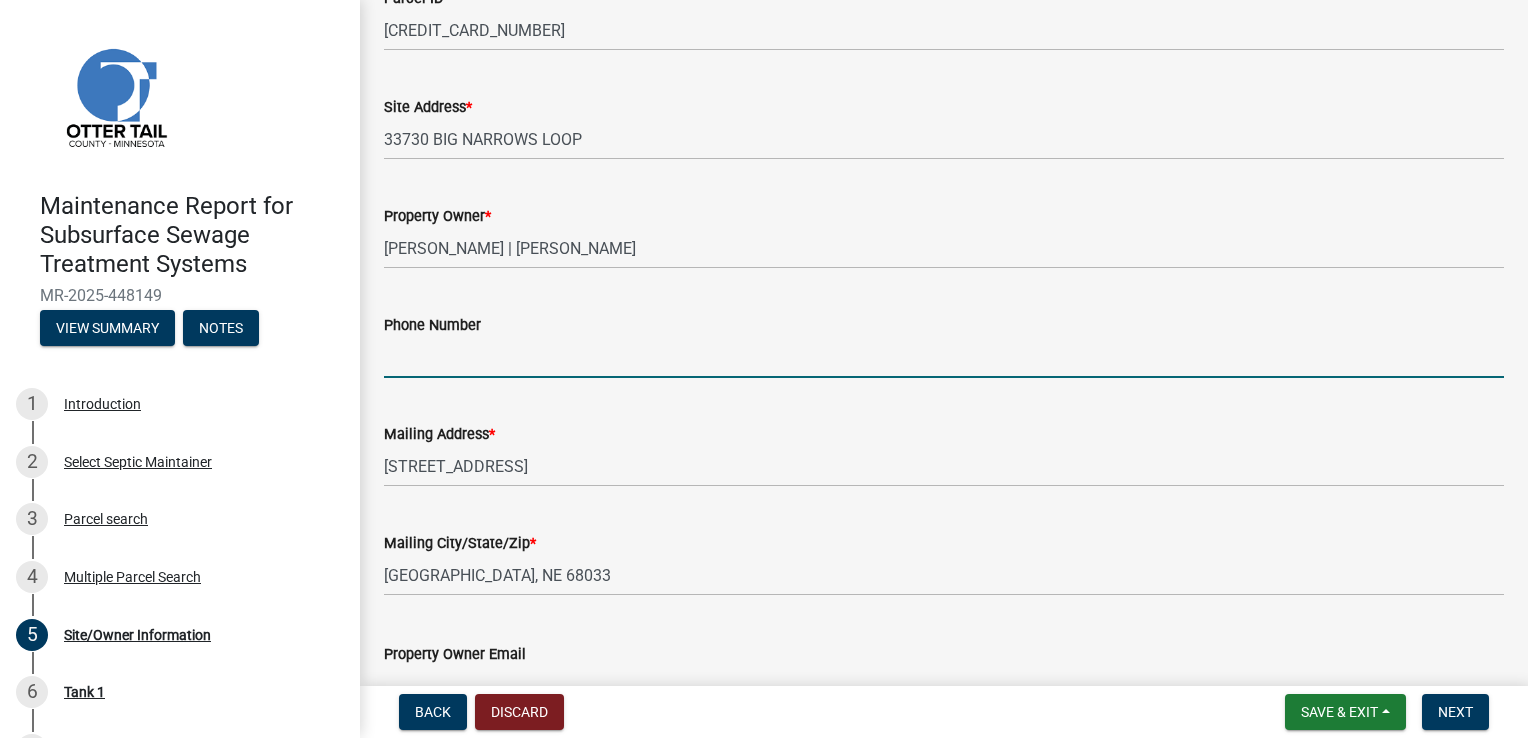 click on "Phone Number" at bounding box center [944, 357] 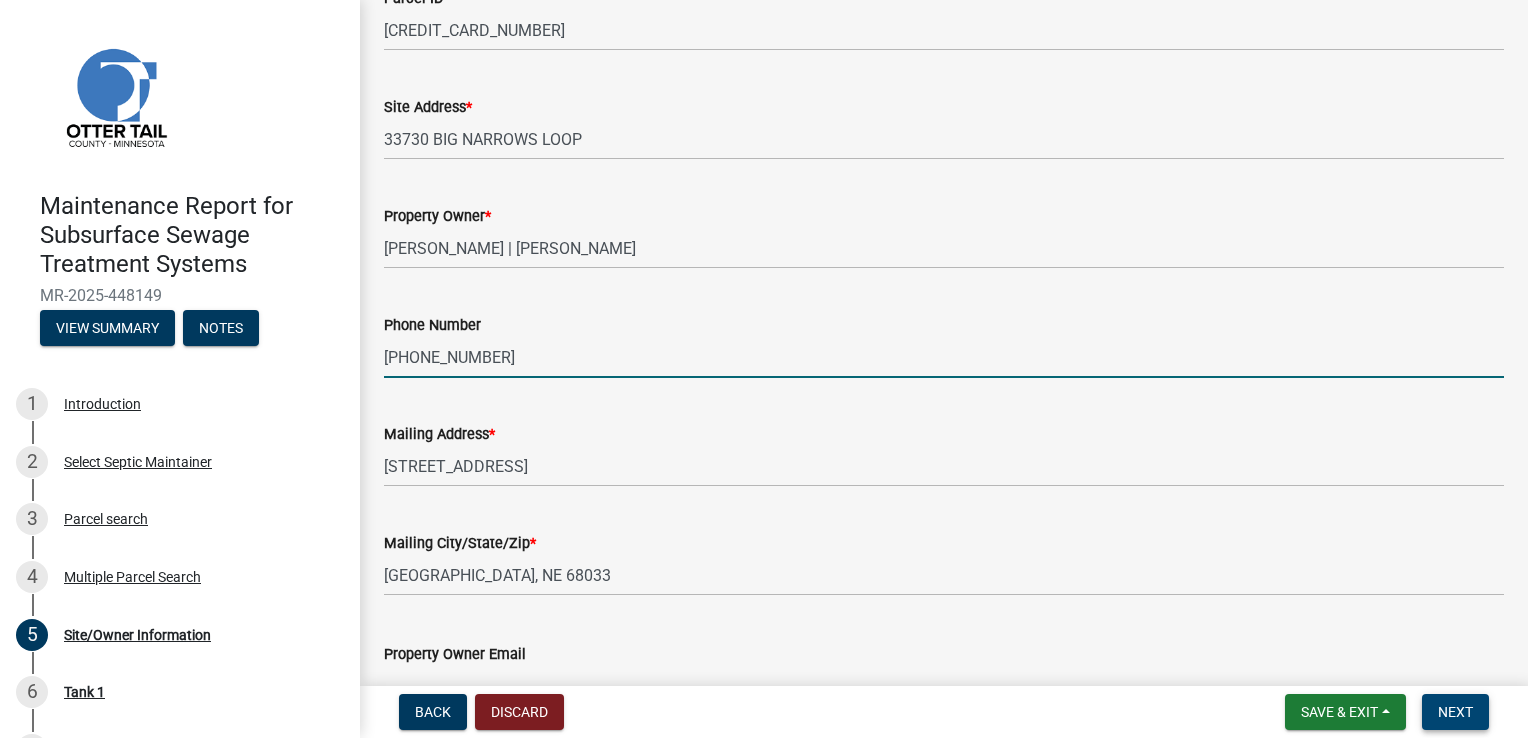 type on "[PHONE_NUMBER]" 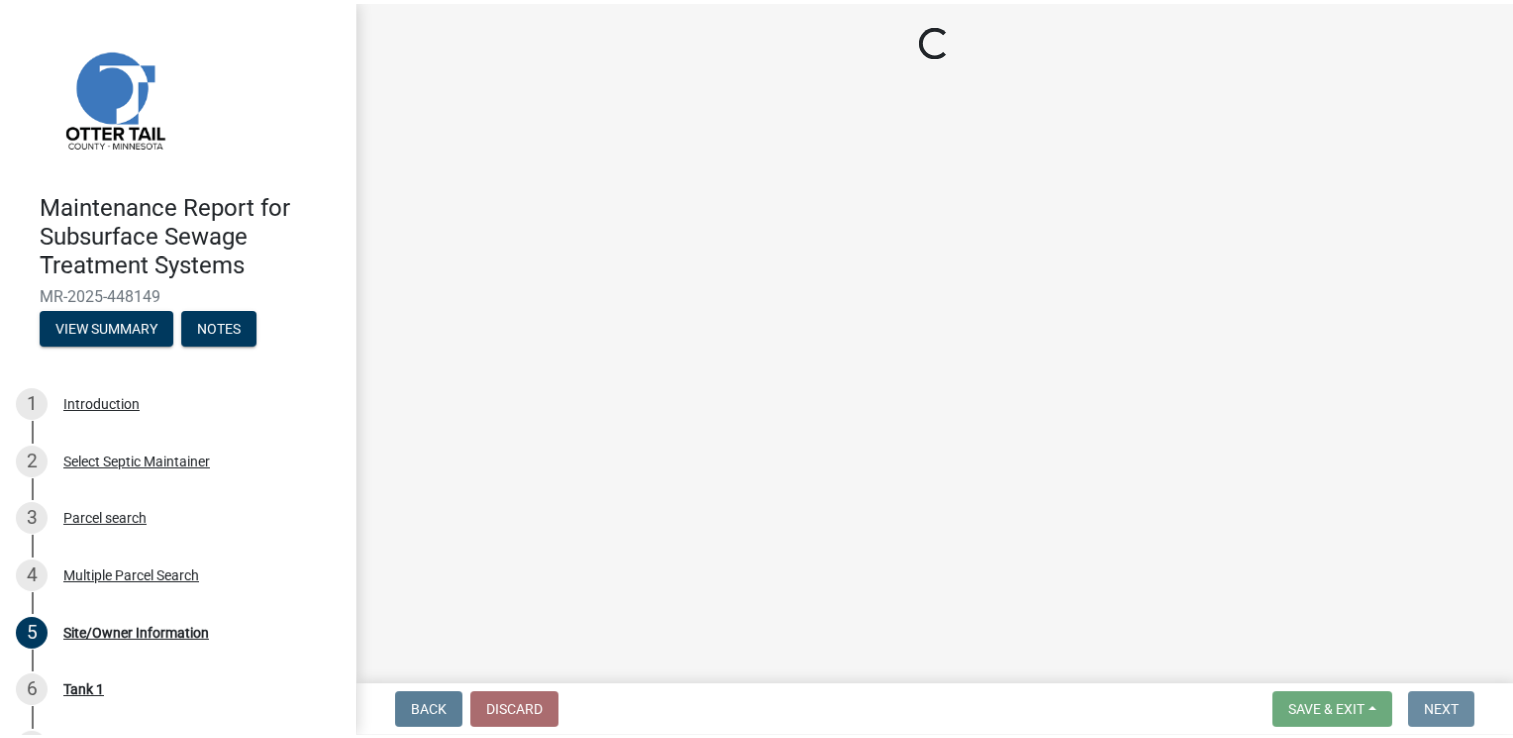 scroll, scrollTop: 0, scrollLeft: 0, axis: both 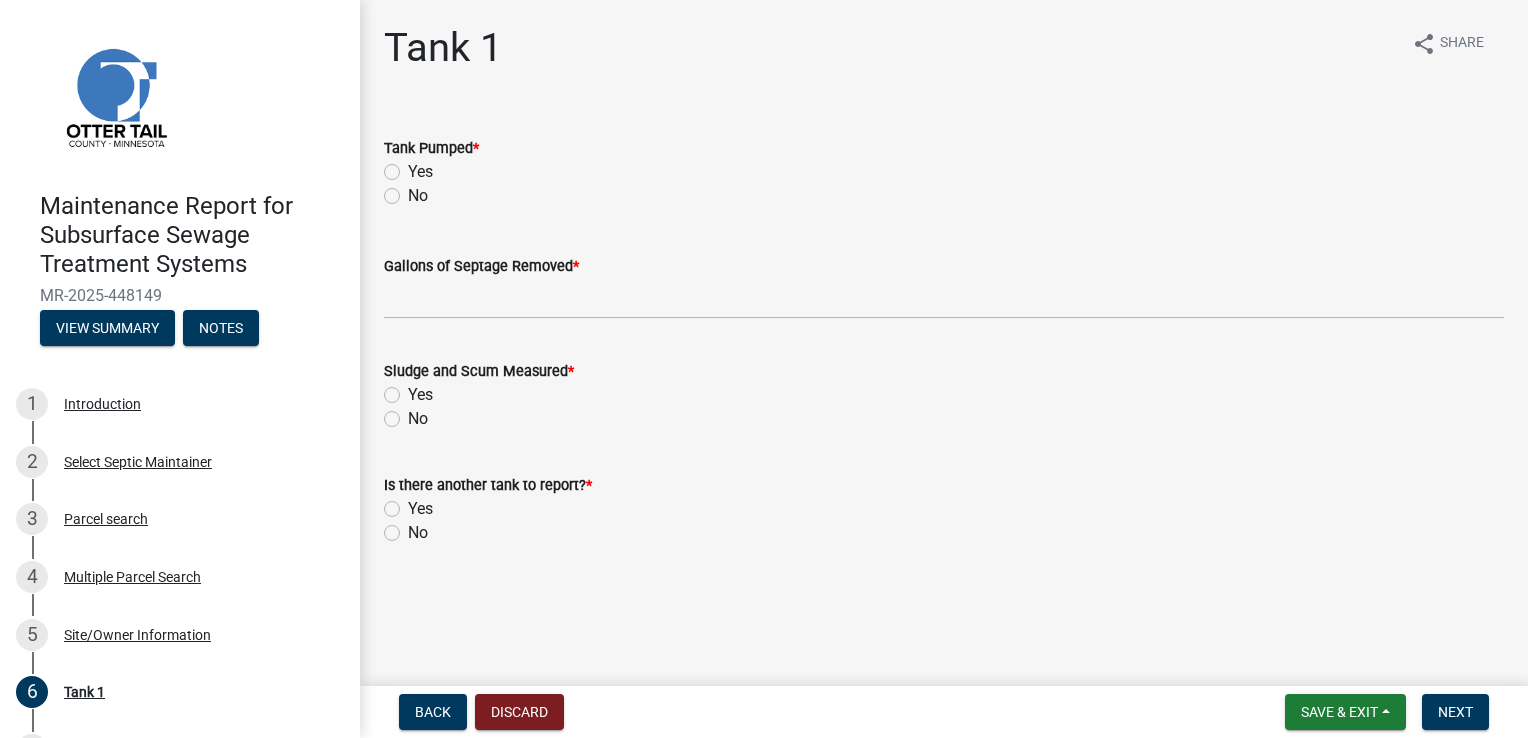 click on "Yes" 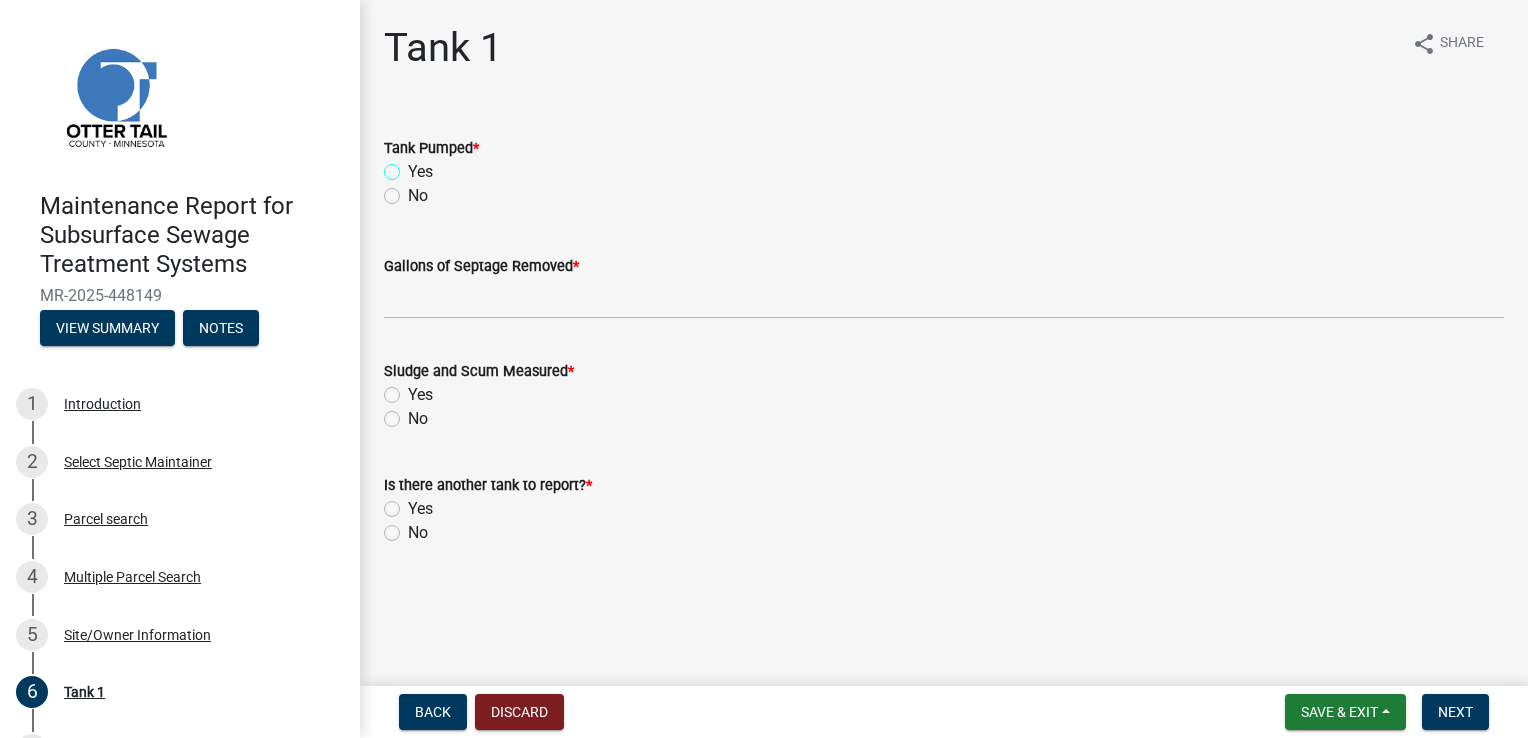 click on "Yes" at bounding box center [414, 166] 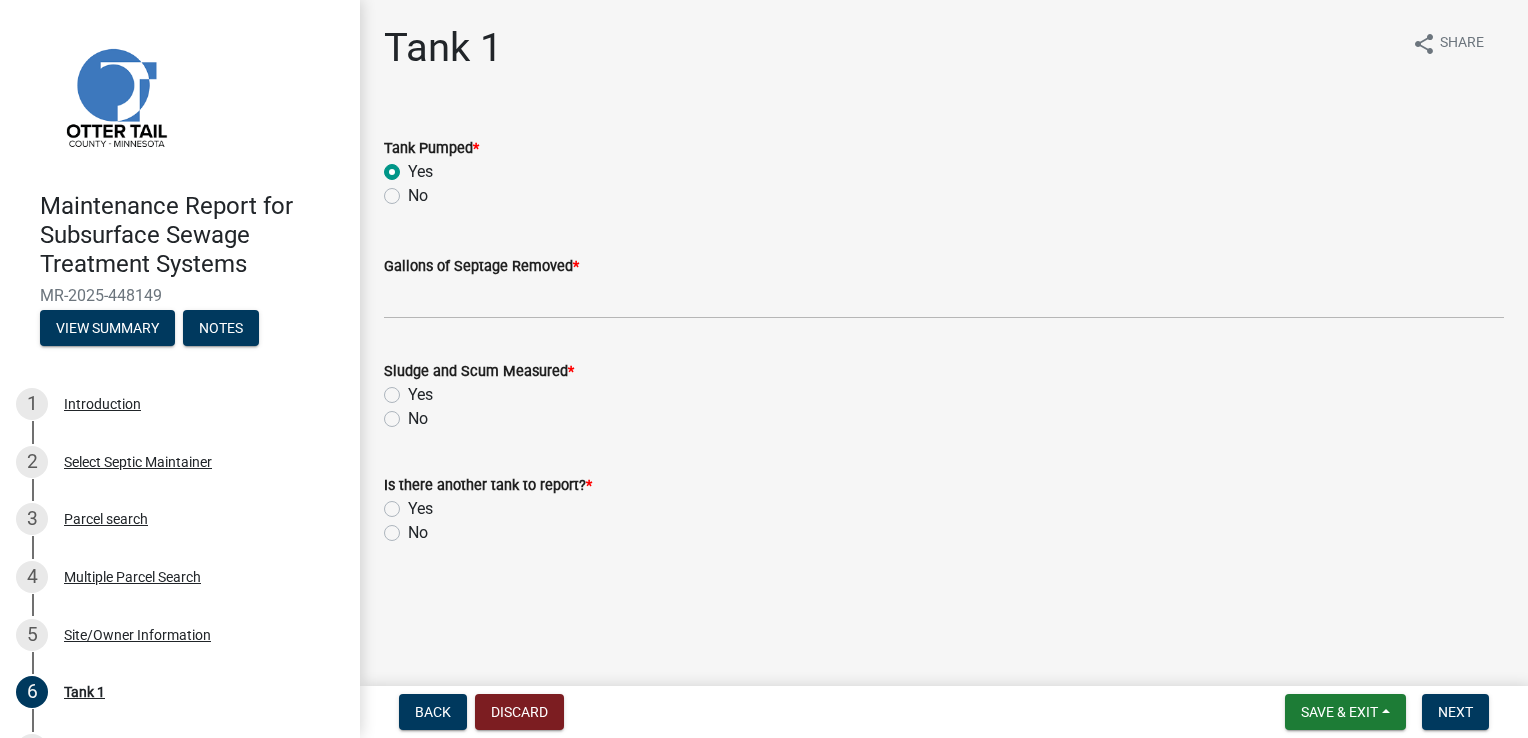 radio on "true" 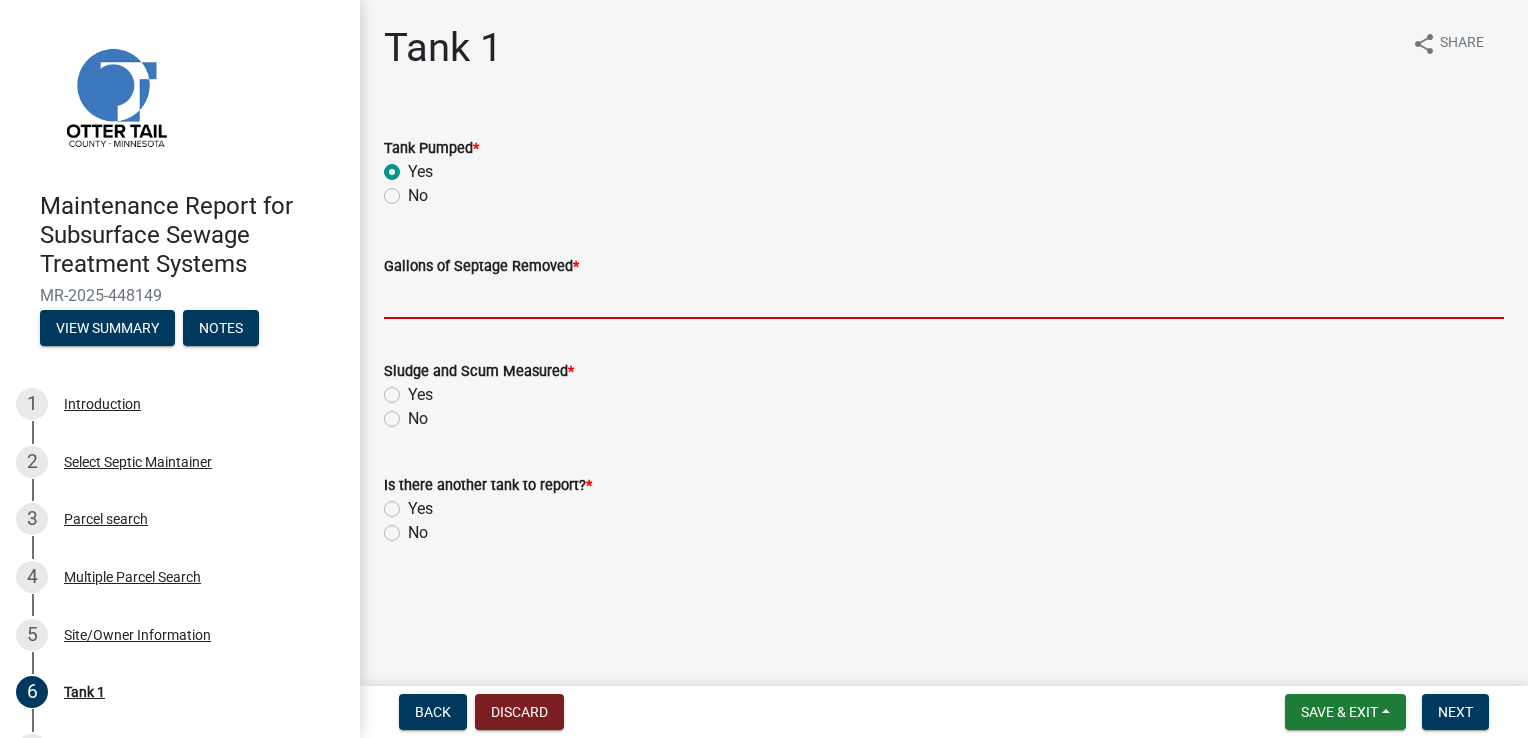 click on "Gallons of Septage Removed  *" at bounding box center [944, 298] 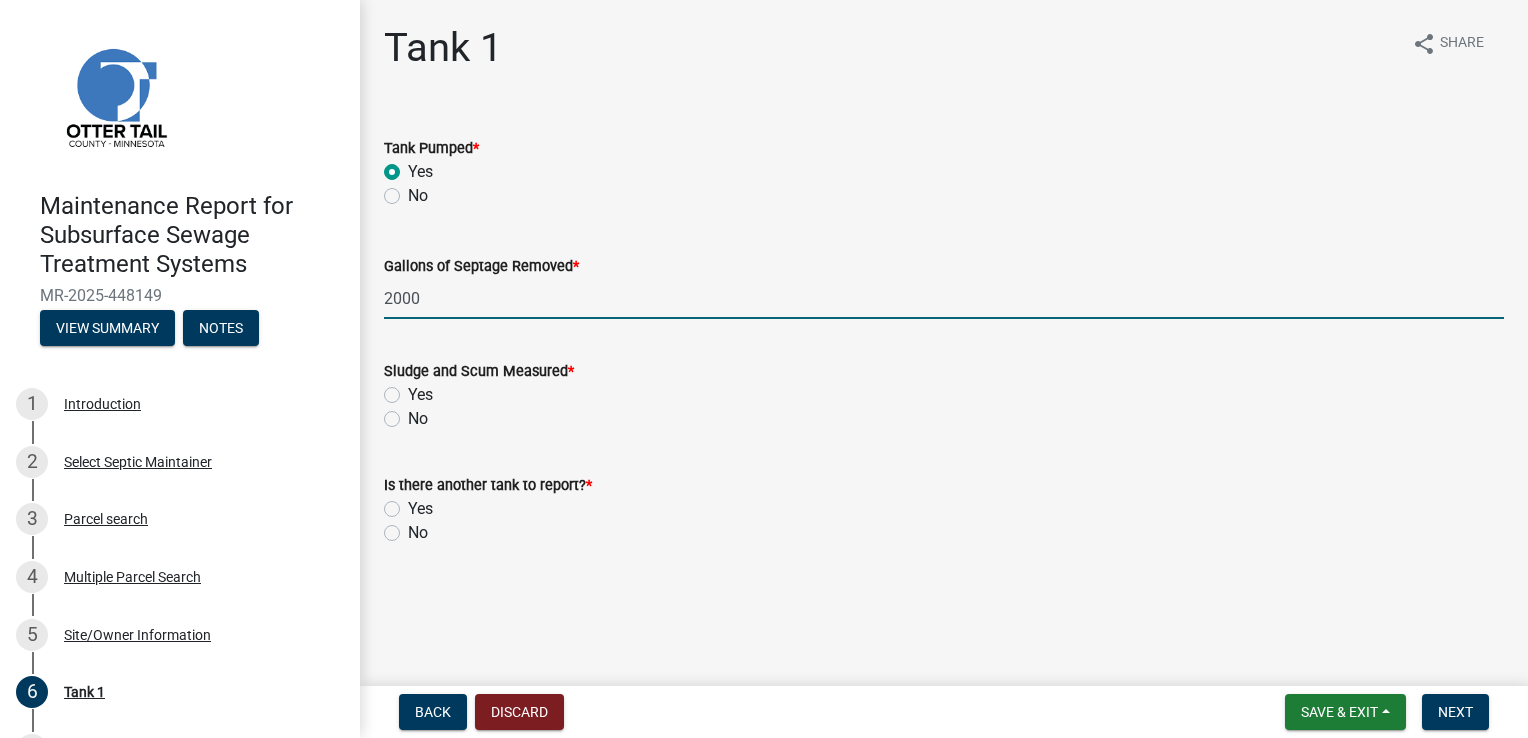 click on "No" 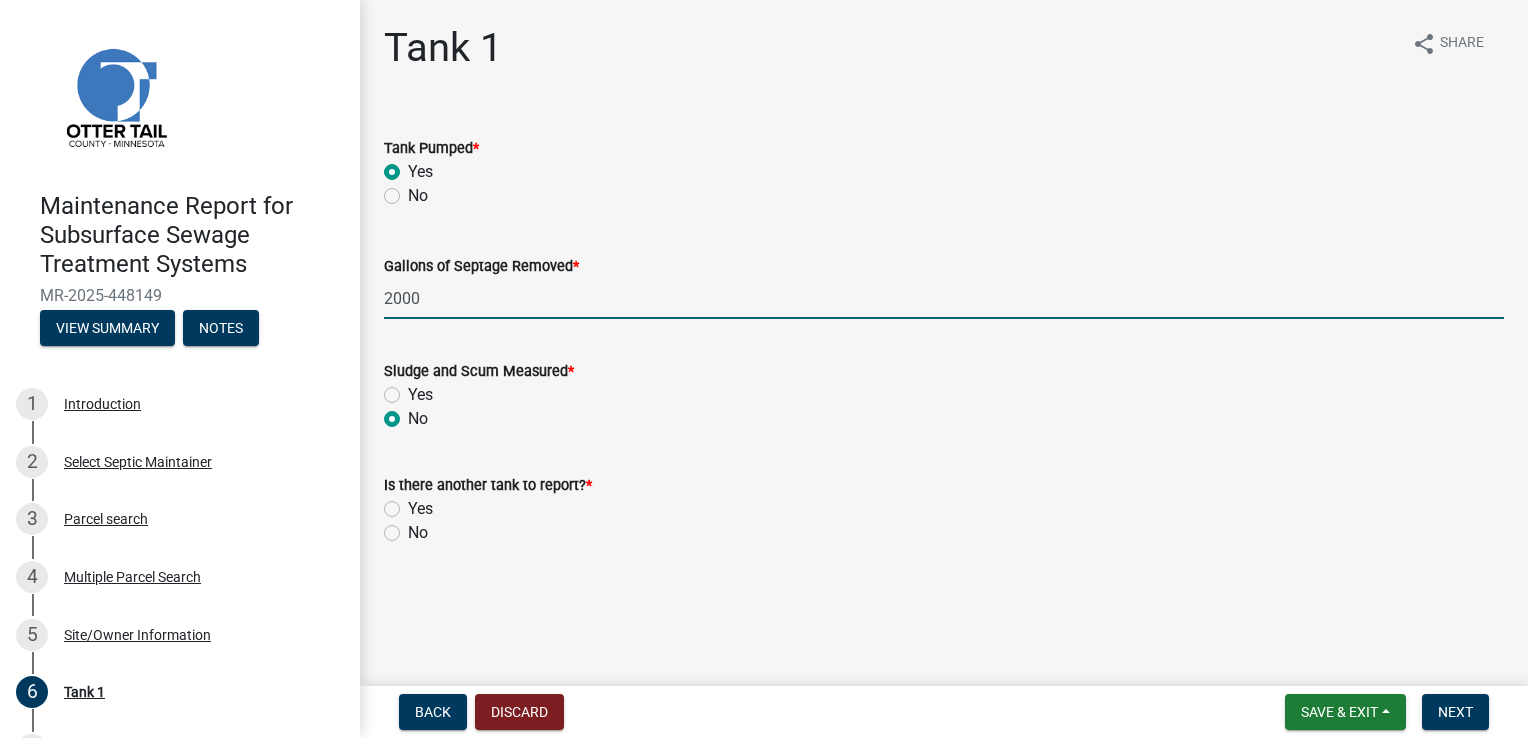radio on "true" 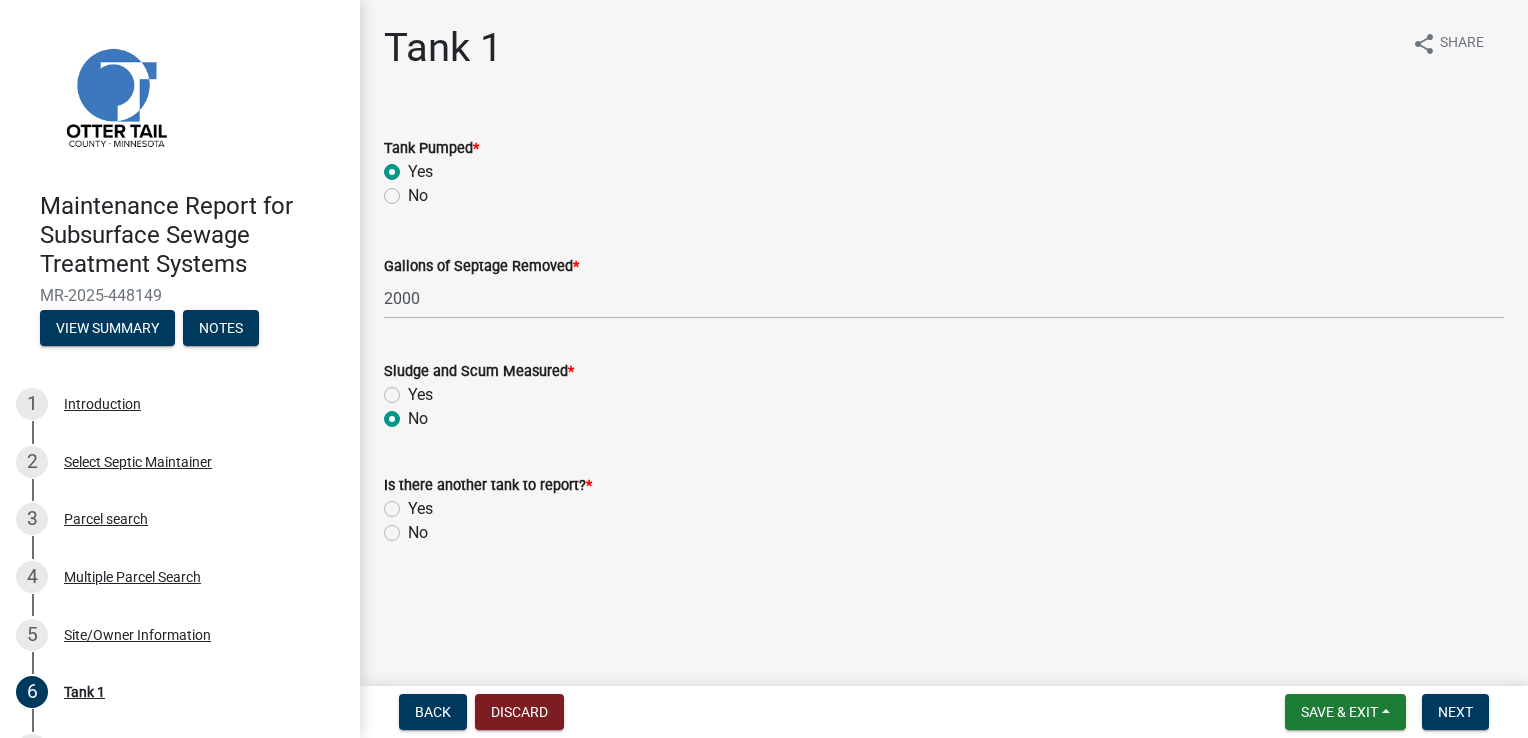 drag, startPoint x: 386, startPoint y: 536, endPoint x: 456, endPoint y: 536, distance: 70 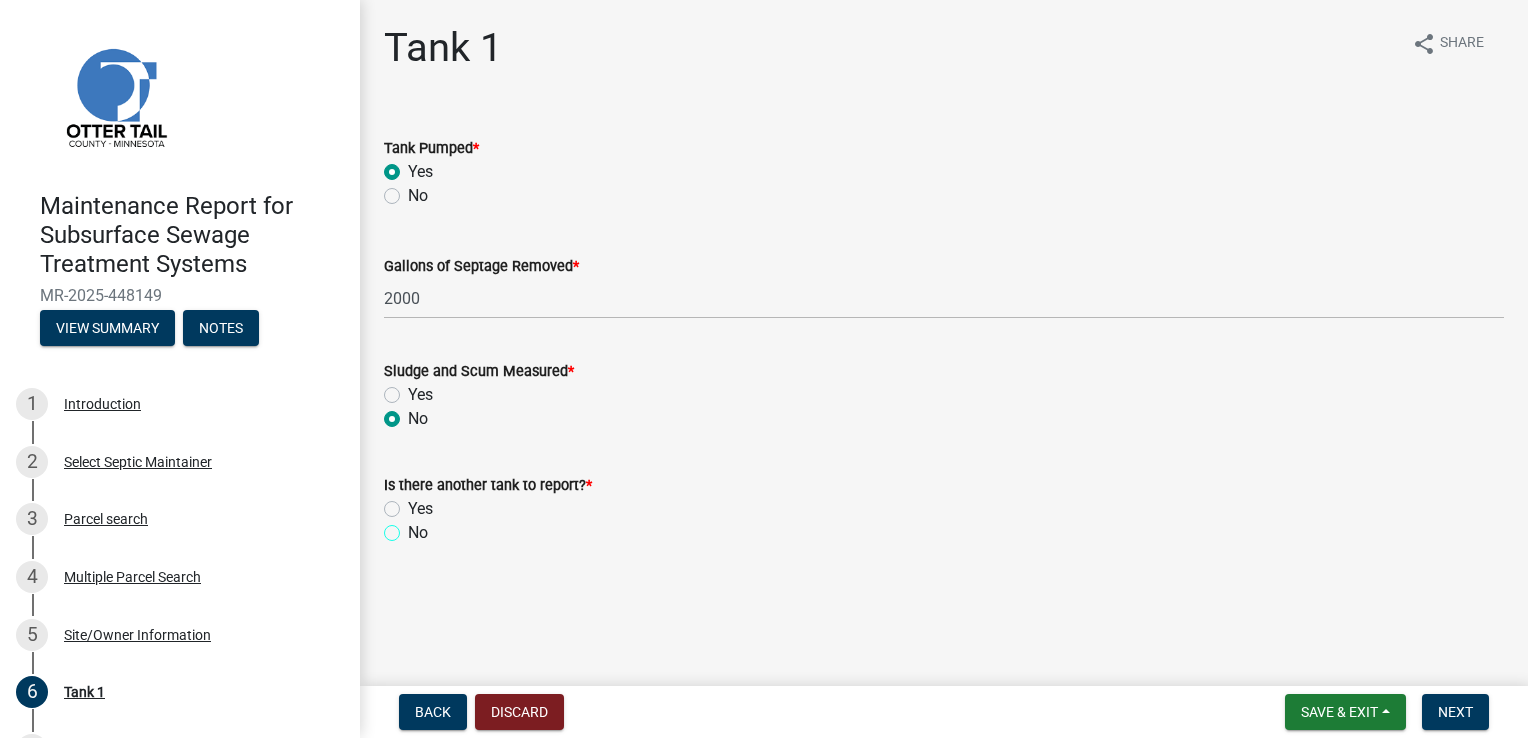 click on "No" at bounding box center [414, 527] 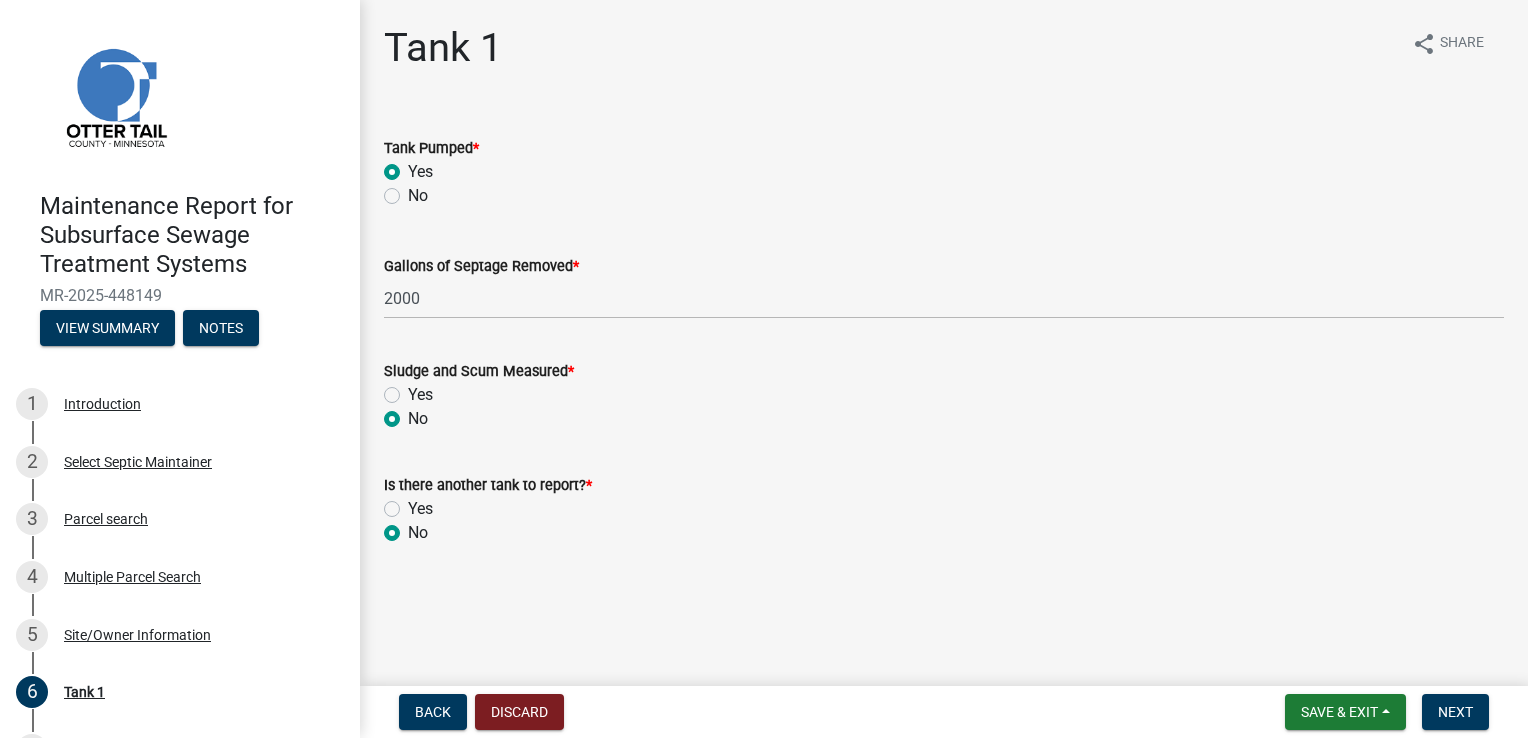 radio on "true" 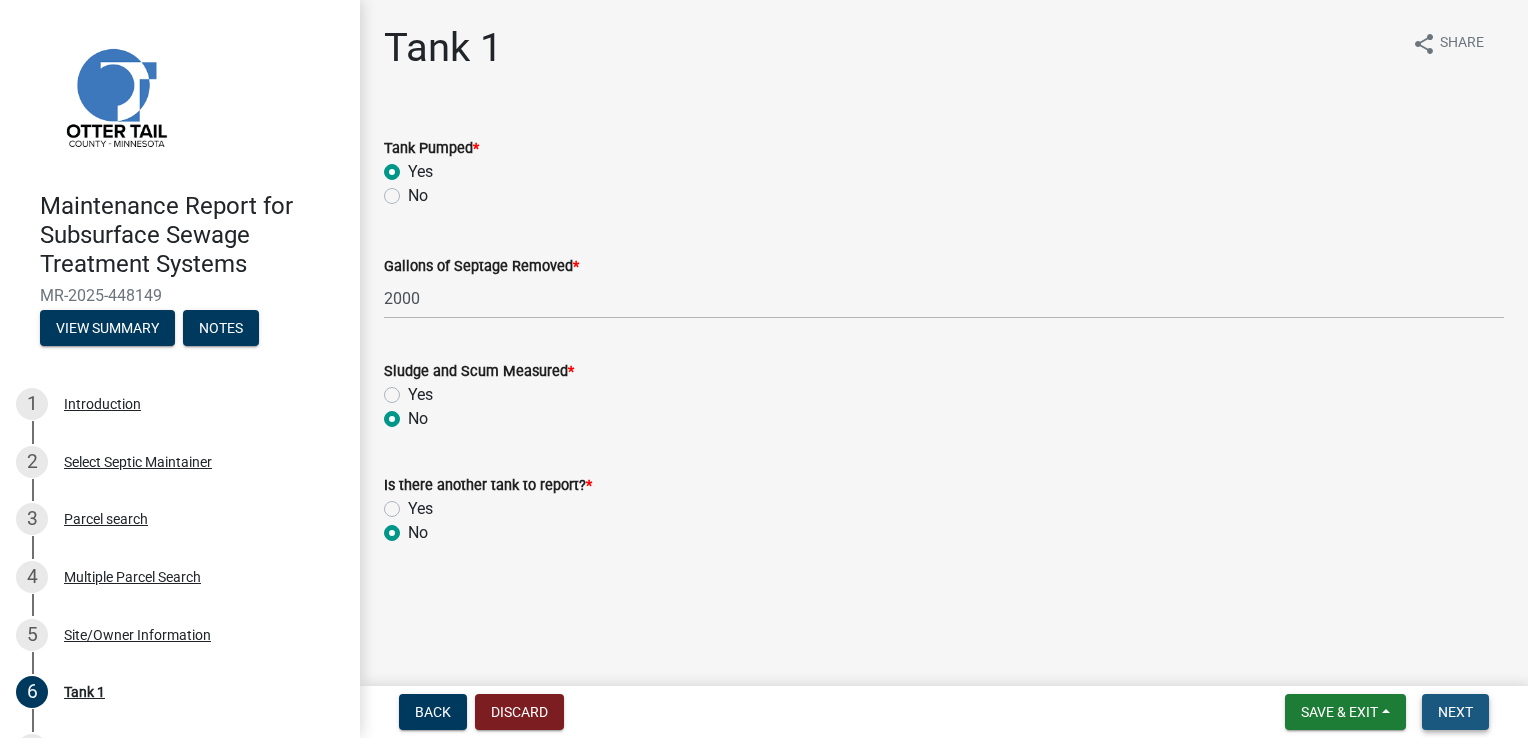 click on "Next" at bounding box center [1455, 712] 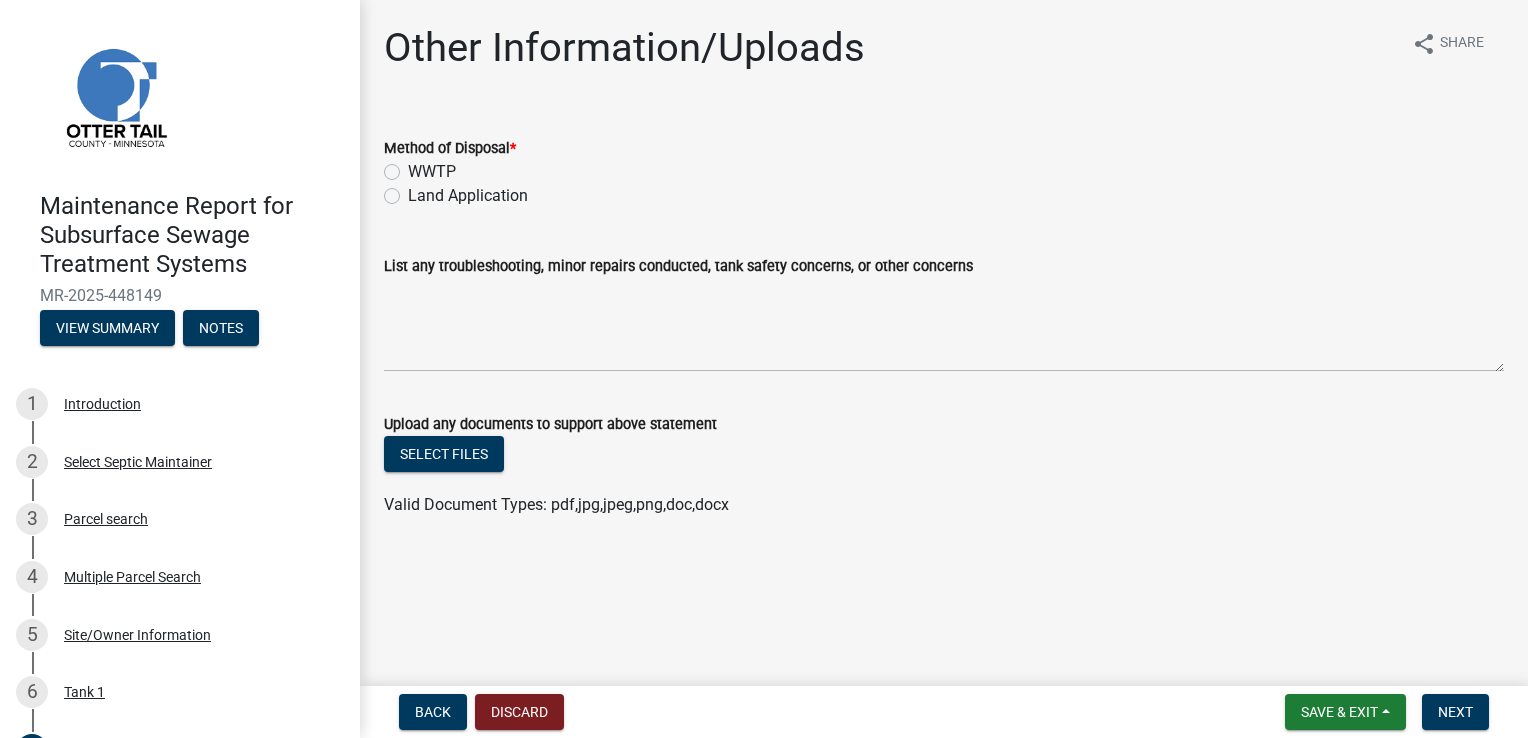 click on "Land Application" 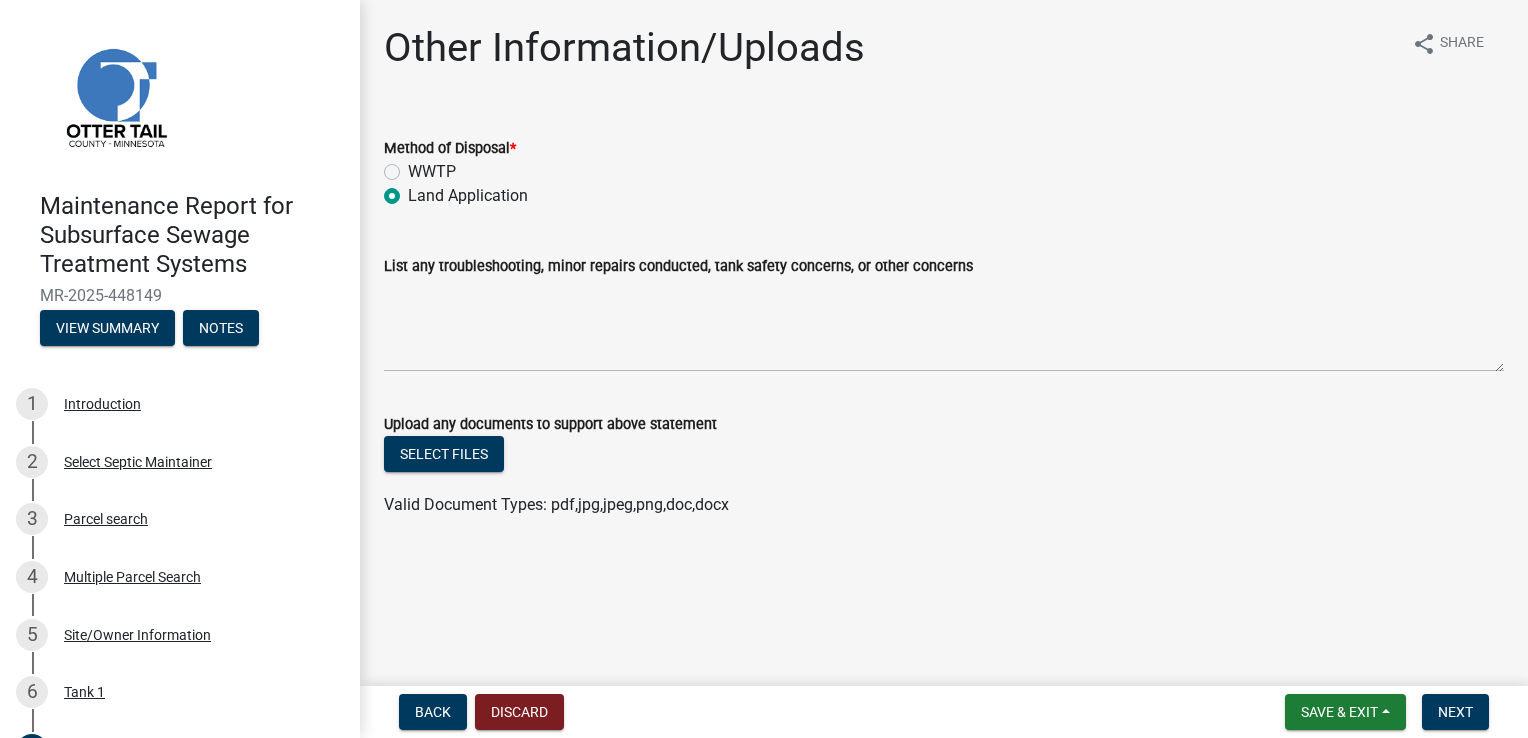 radio on "true" 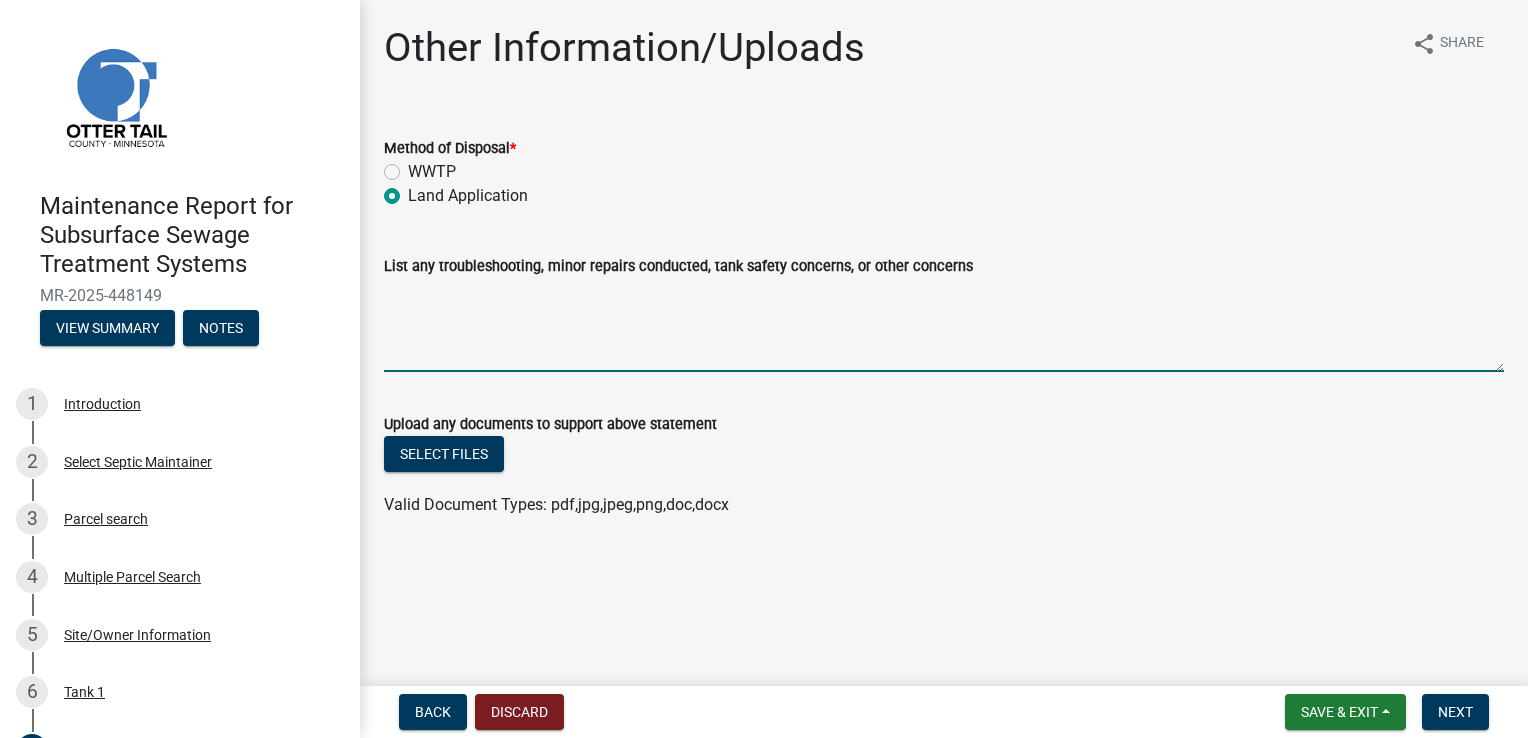 click on "List any troubleshooting, minor repairs conducted, tank safety concerns, or other concerns" at bounding box center [944, 325] 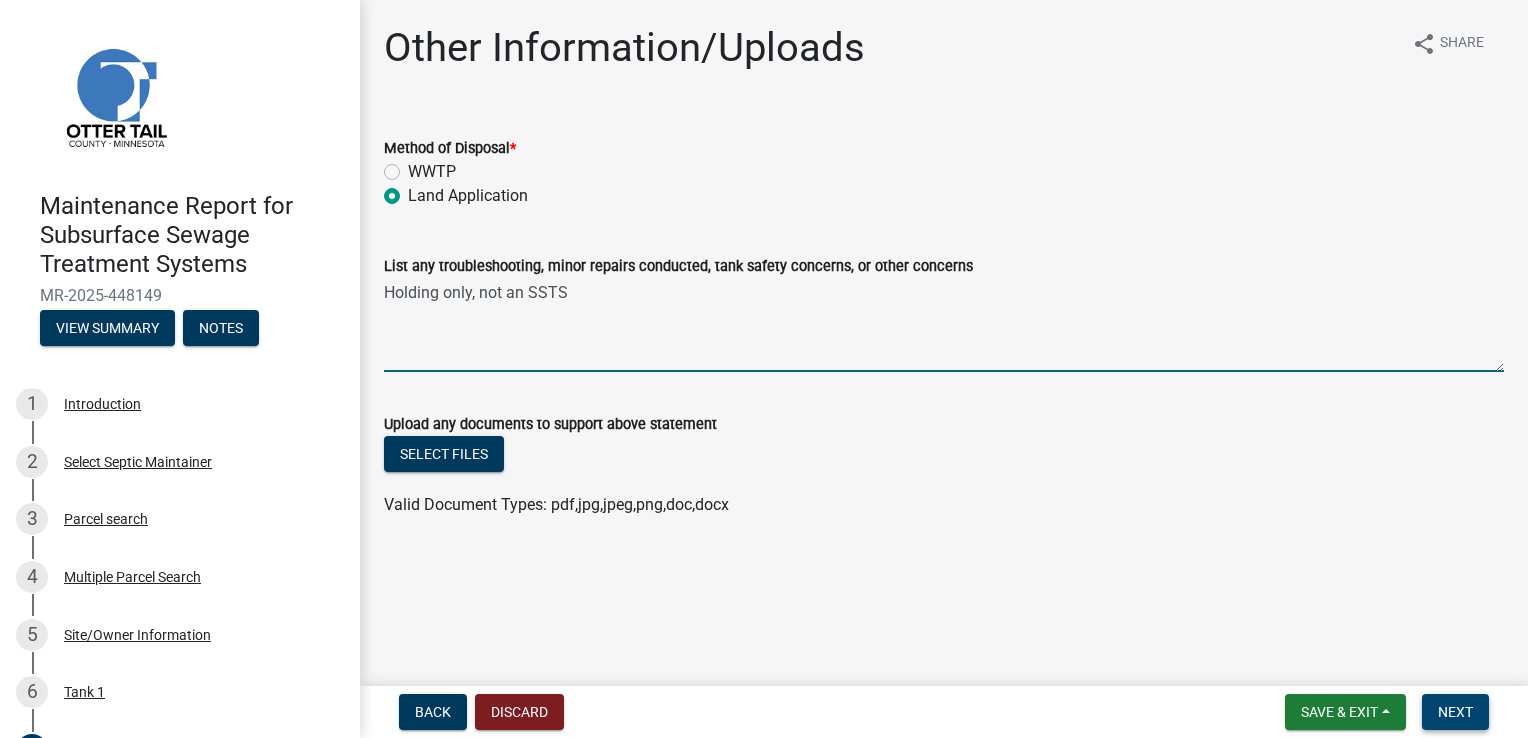 type on "Holding only, not an SSTS" 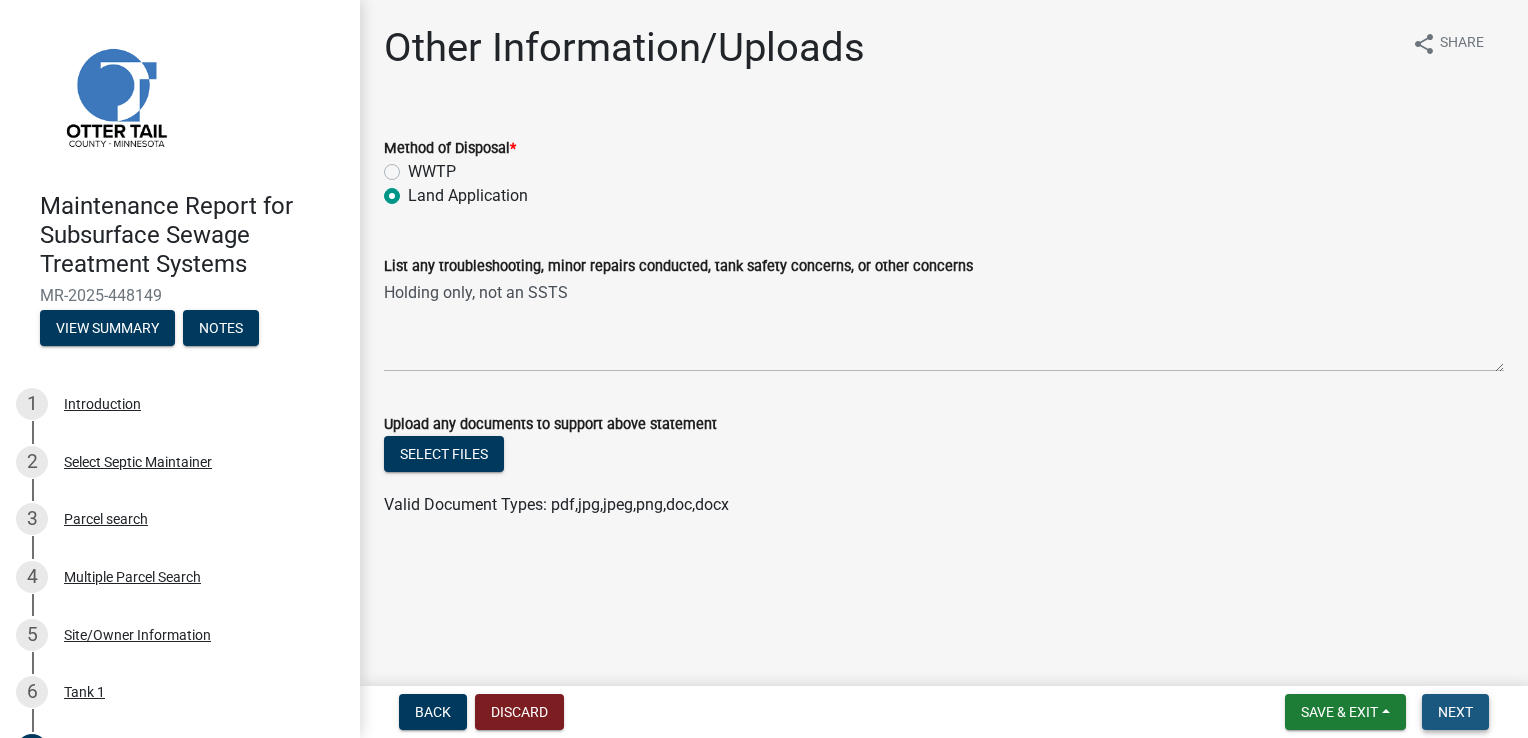 click on "Next" at bounding box center [1455, 712] 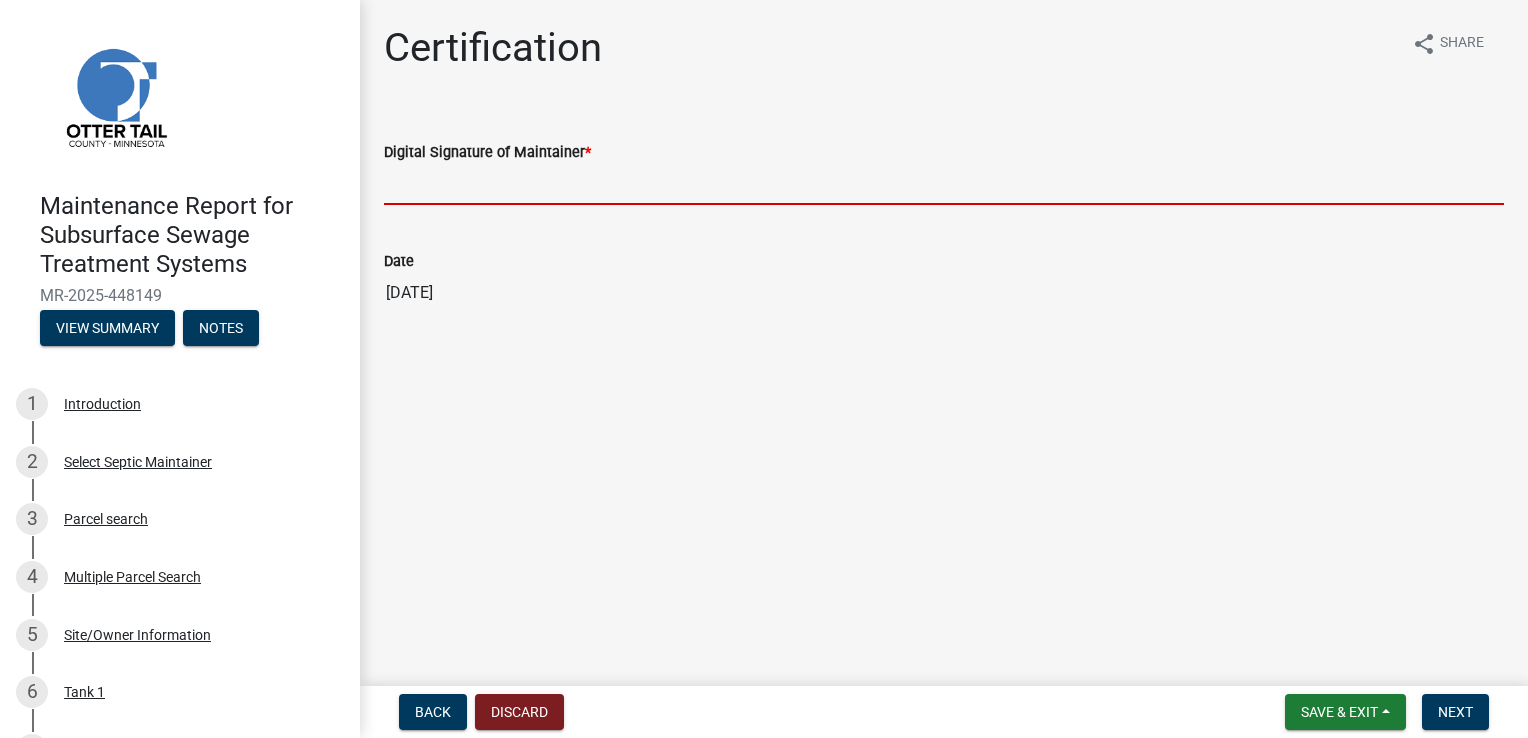 click on "Digital Signature of Maintainer  *" at bounding box center [944, 184] 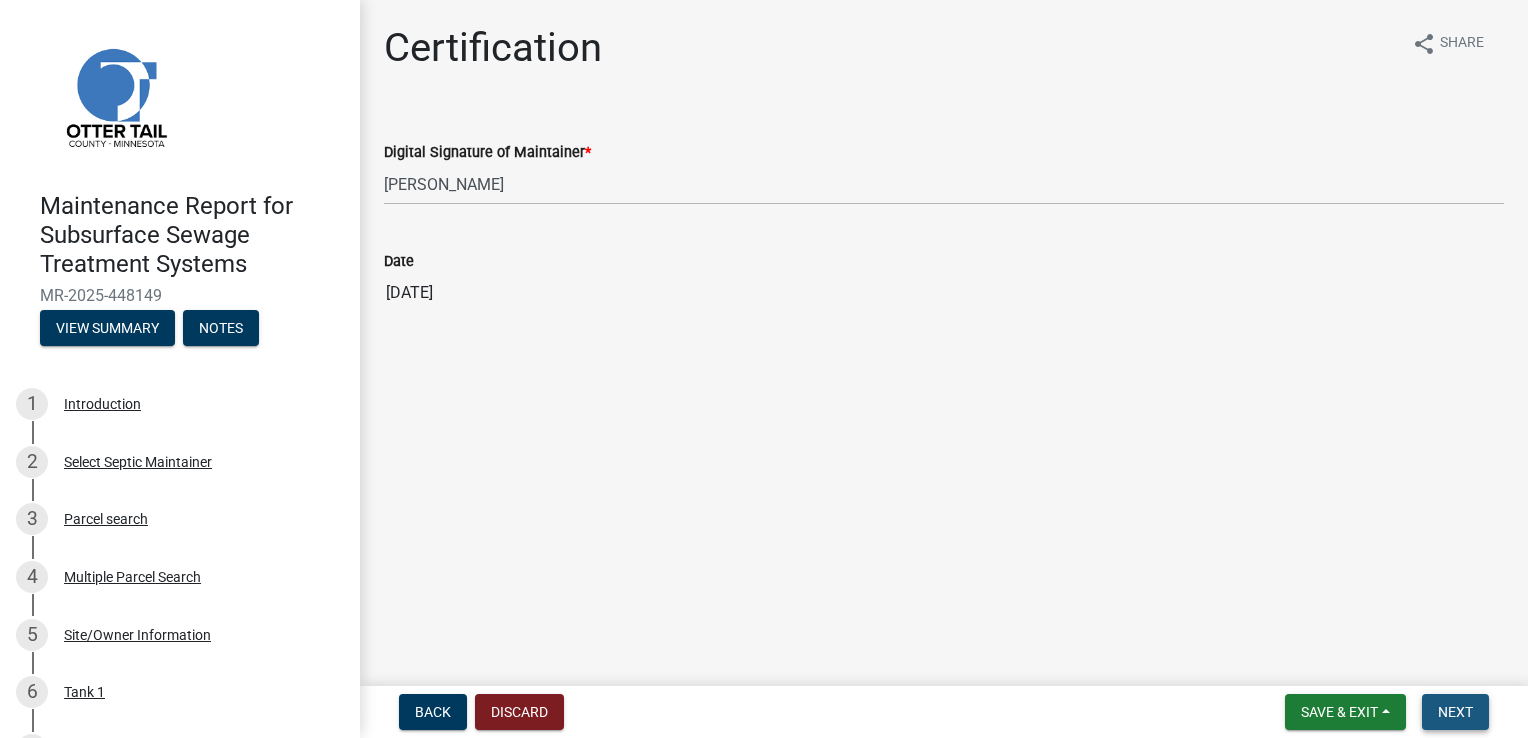 click on "Next" at bounding box center (1455, 712) 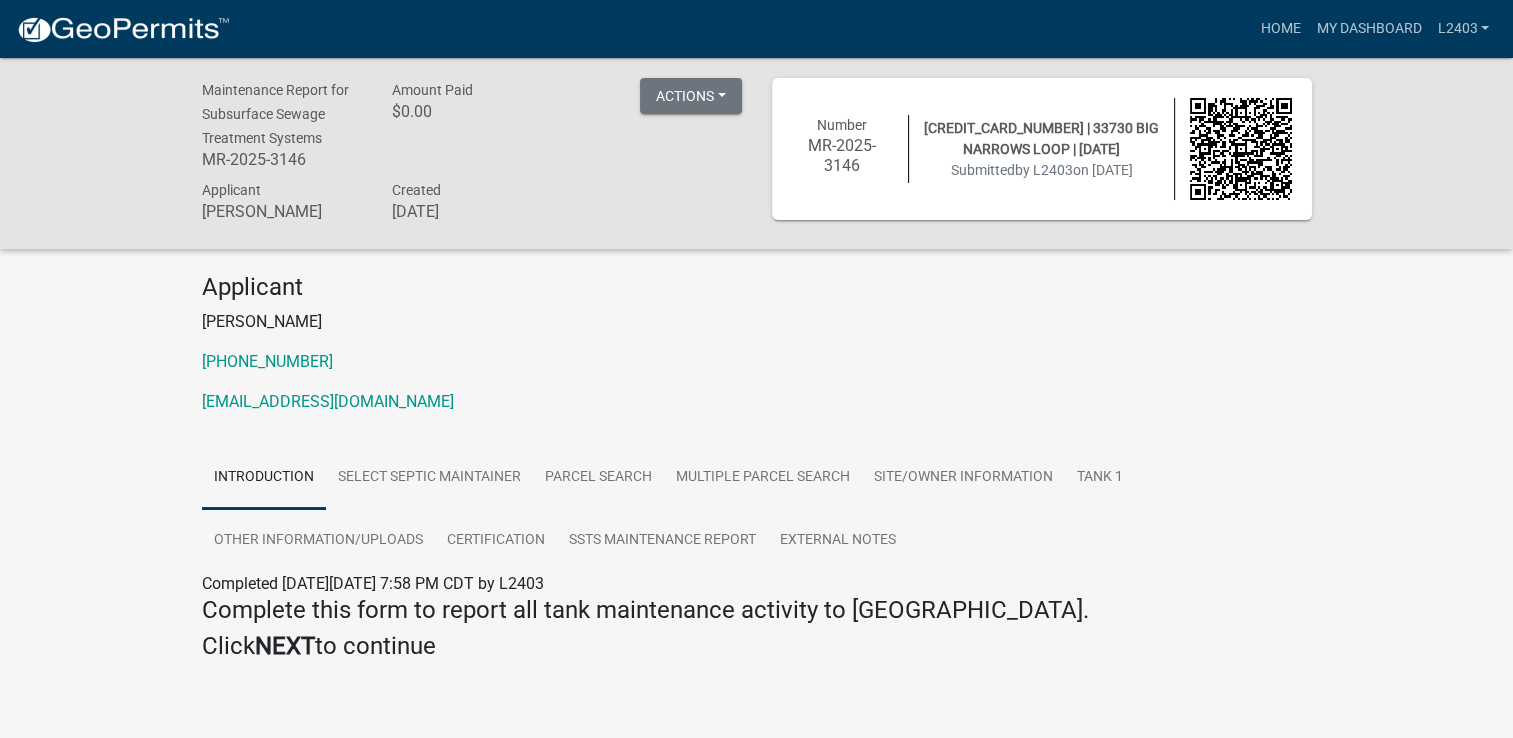 drag, startPoint x: 579, startPoint y: 377, endPoint x: 659, endPoint y: 356, distance: 82.710335 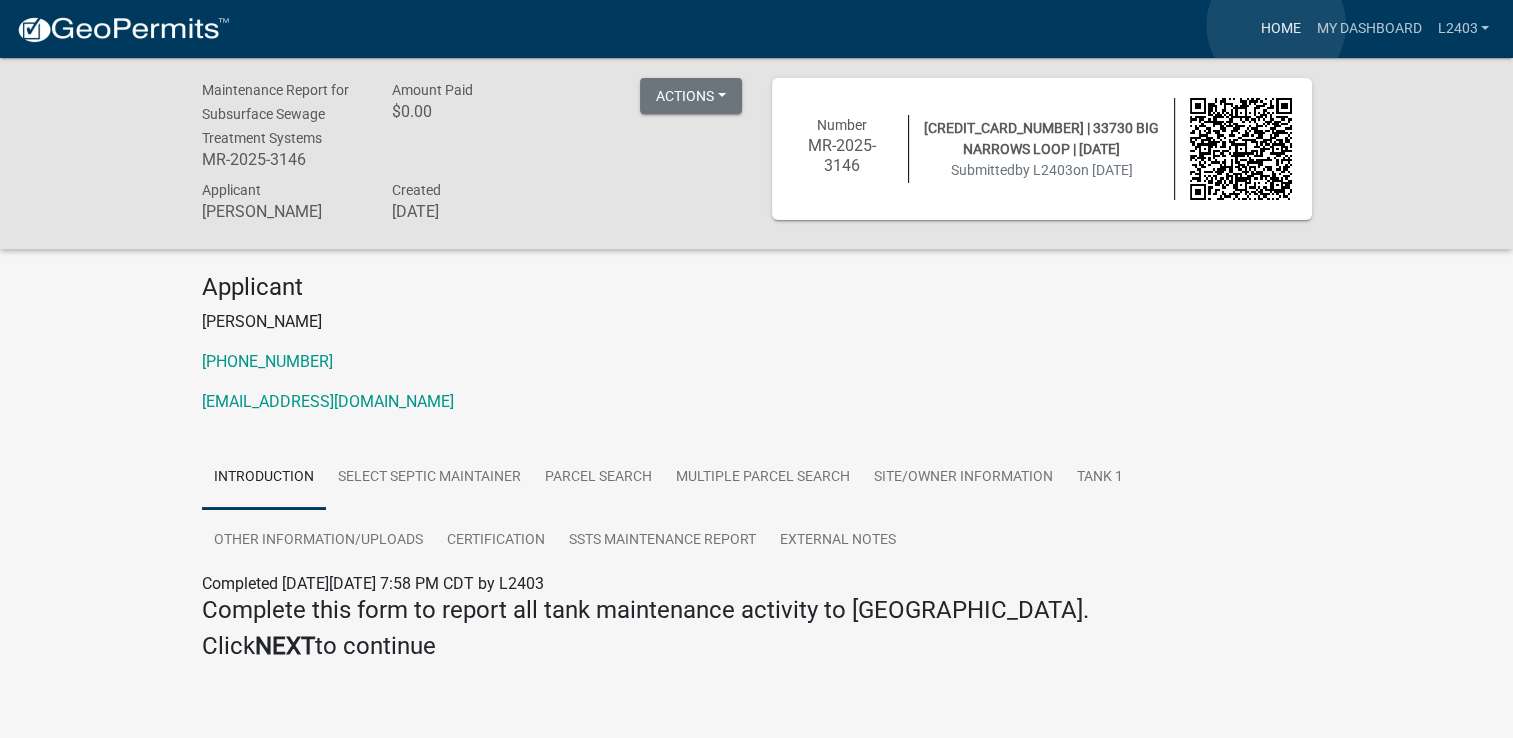 click on "Home" at bounding box center (1280, 29) 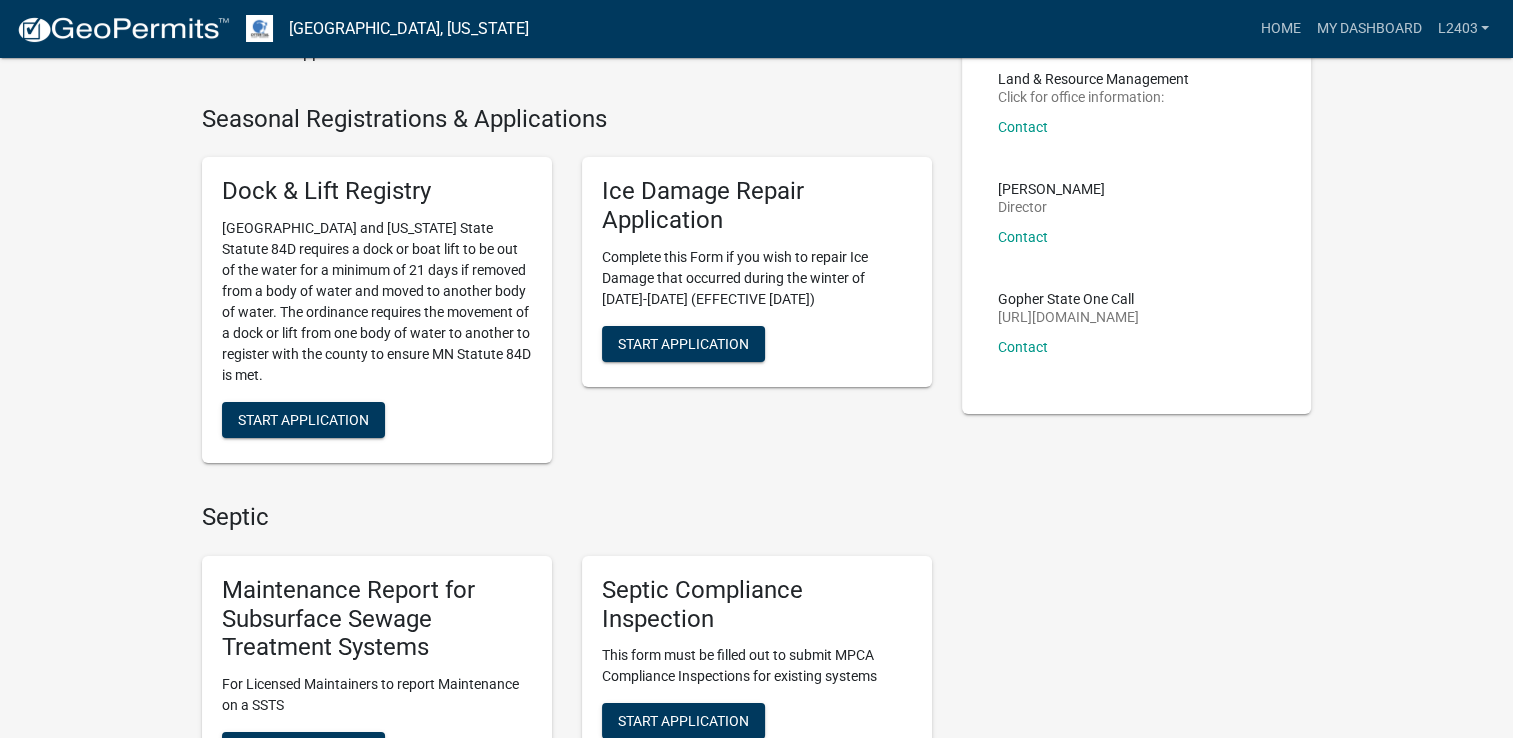 scroll, scrollTop: 400, scrollLeft: 0, axis: vertical 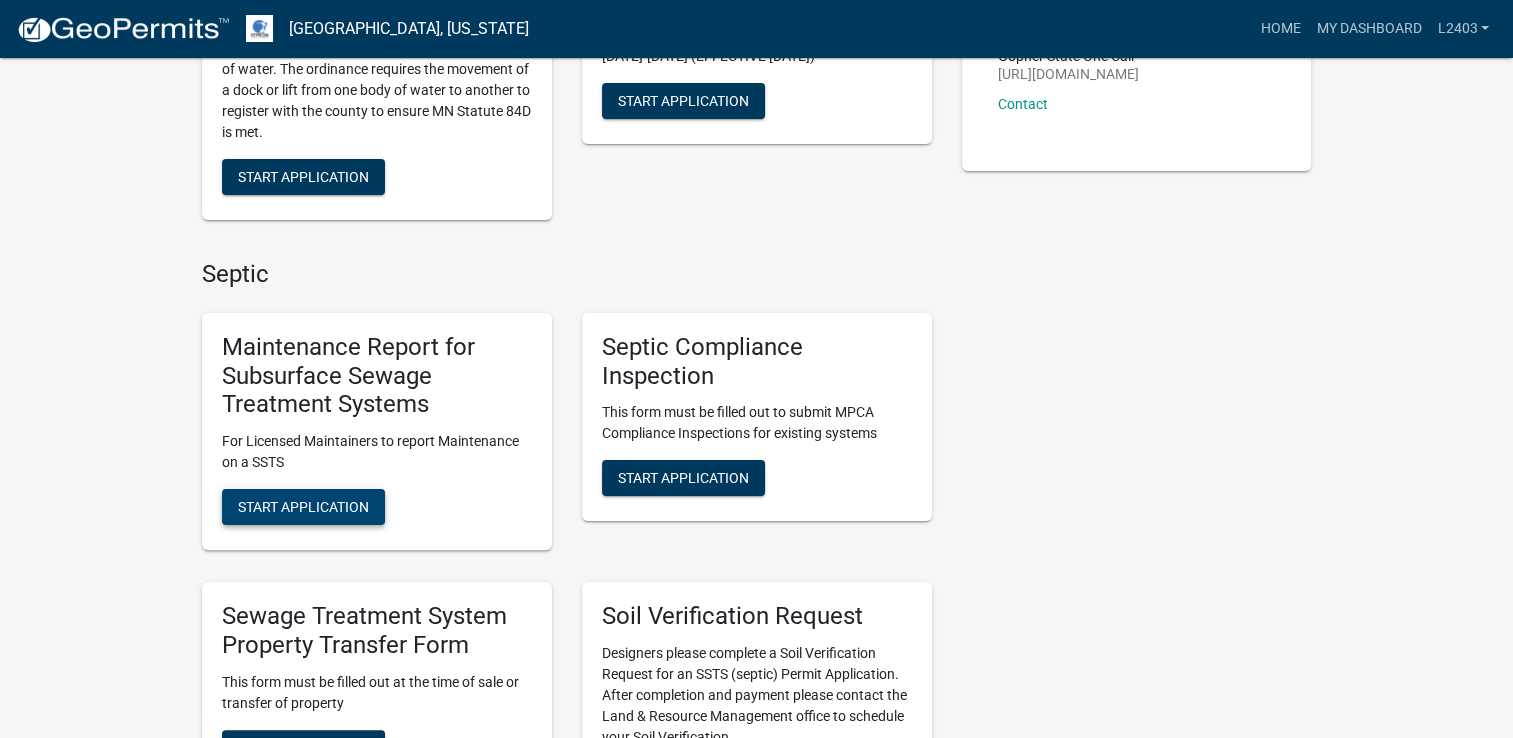 click on "Start Application" at bounding box center (303, 507) 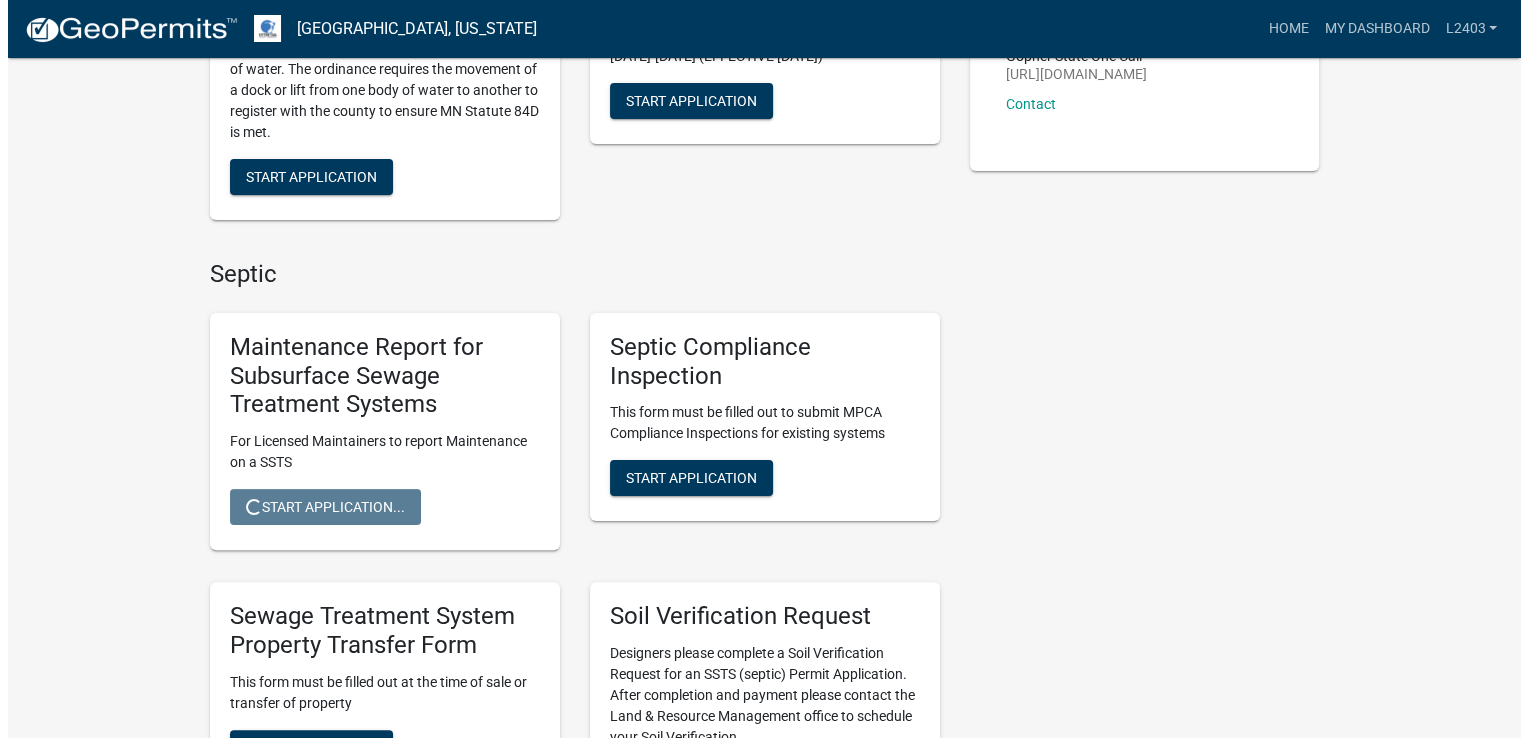 scroll, scrollTop: 0, scrollLeft: 0, axis: both 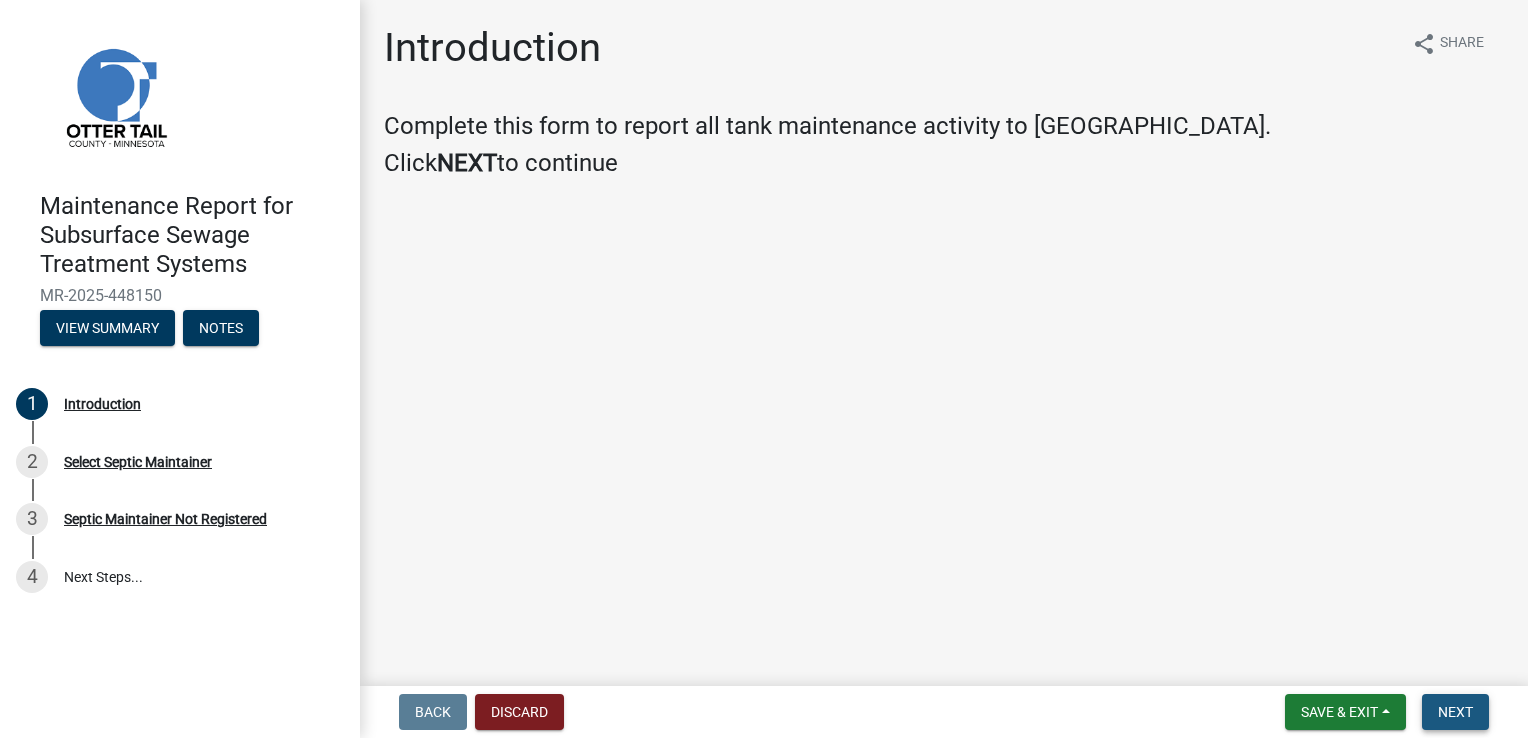 click on "Next" at bounding box center (1455, 712) 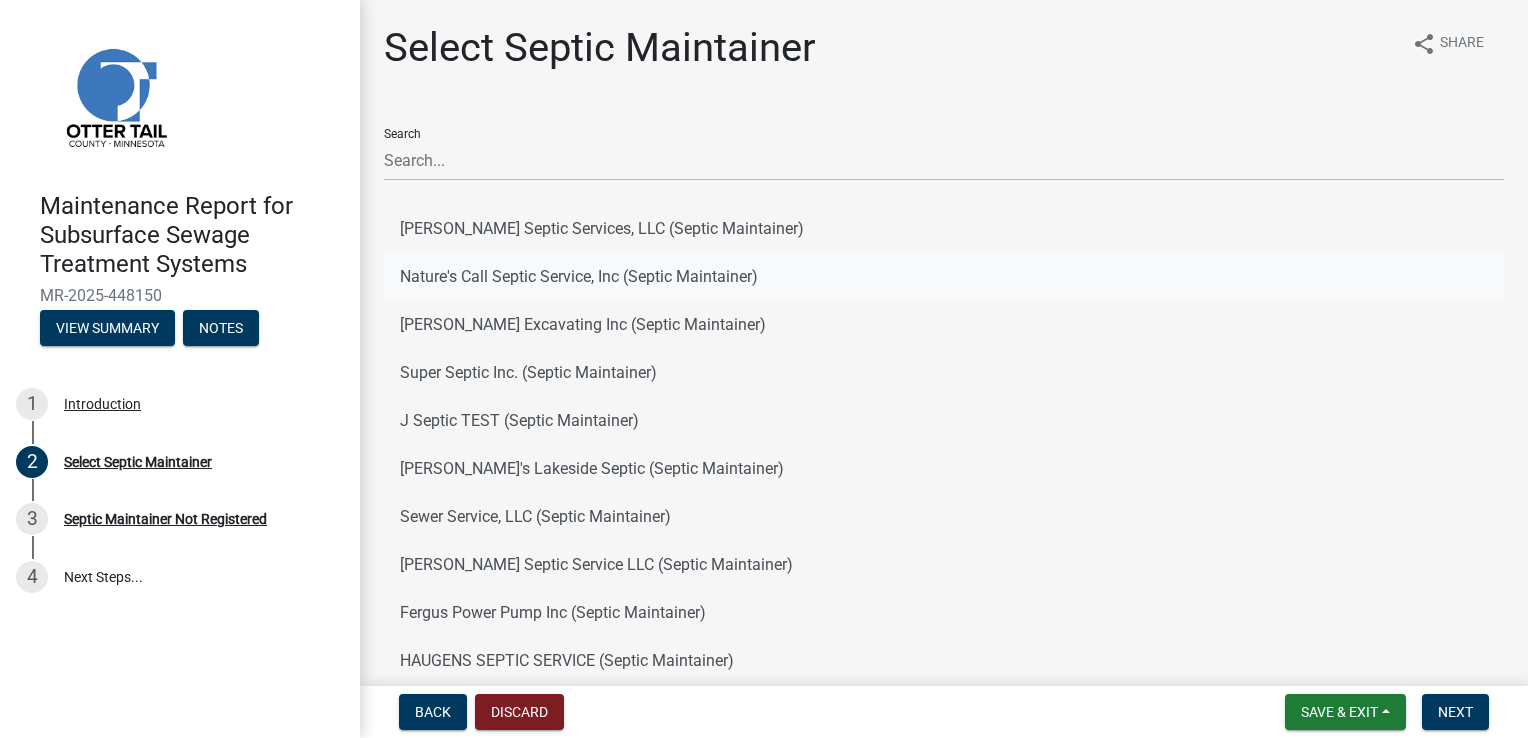drag, startPoint x: 569, startPoint y: 283, endPoint x: 804, endPoint y: 314, distance: 237.03586 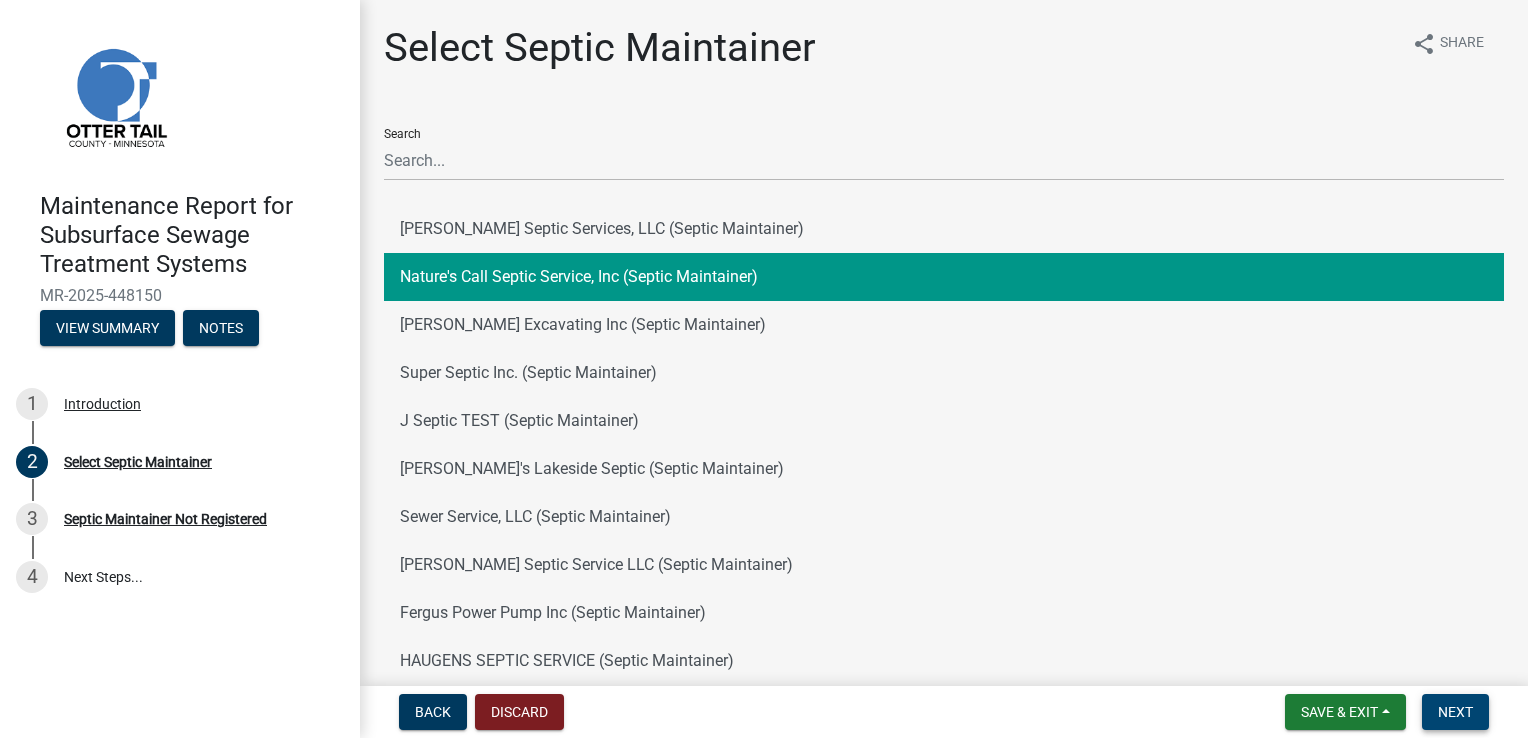 click on "Next" at bounding box center (1455, 712) 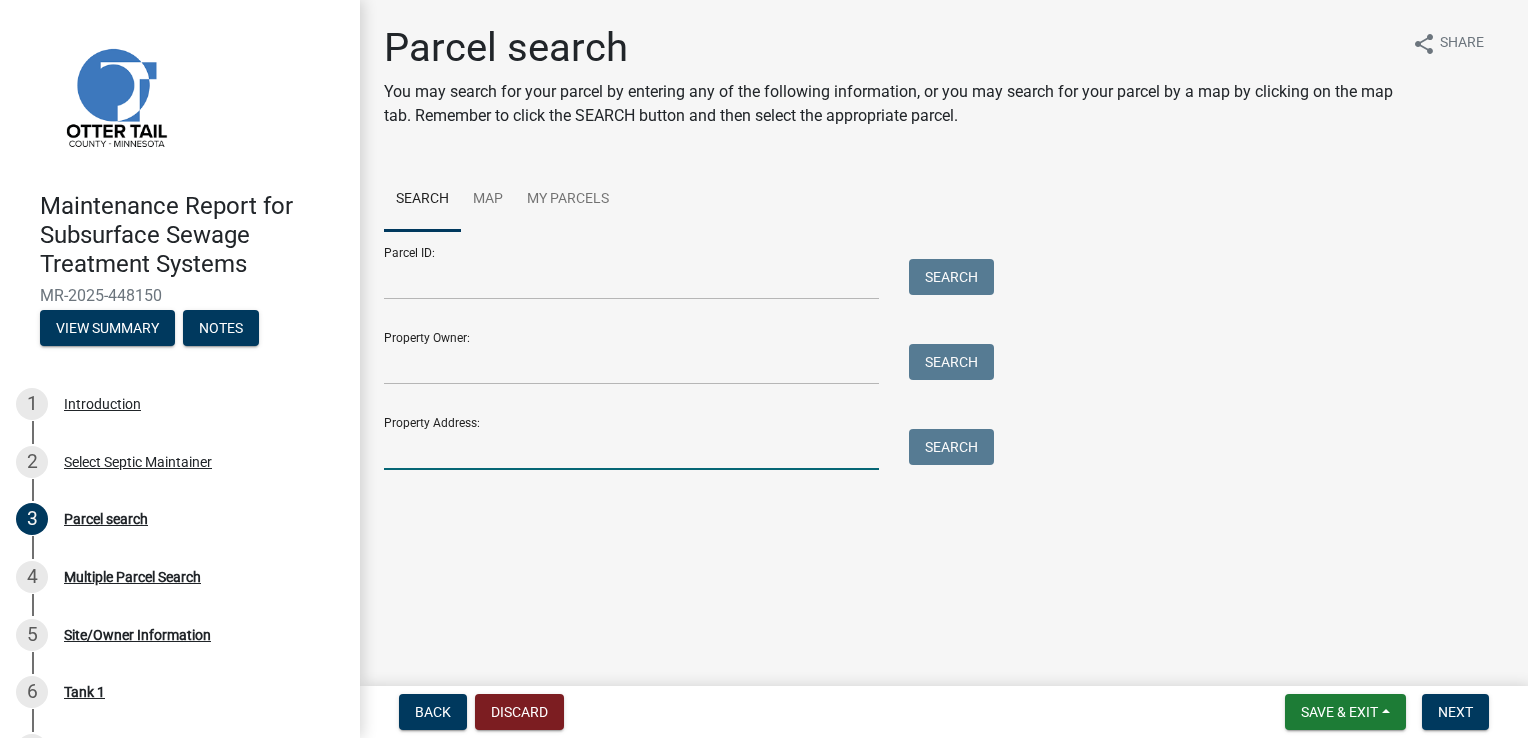 click on "Property Address:" at bounding box center (631, 449) 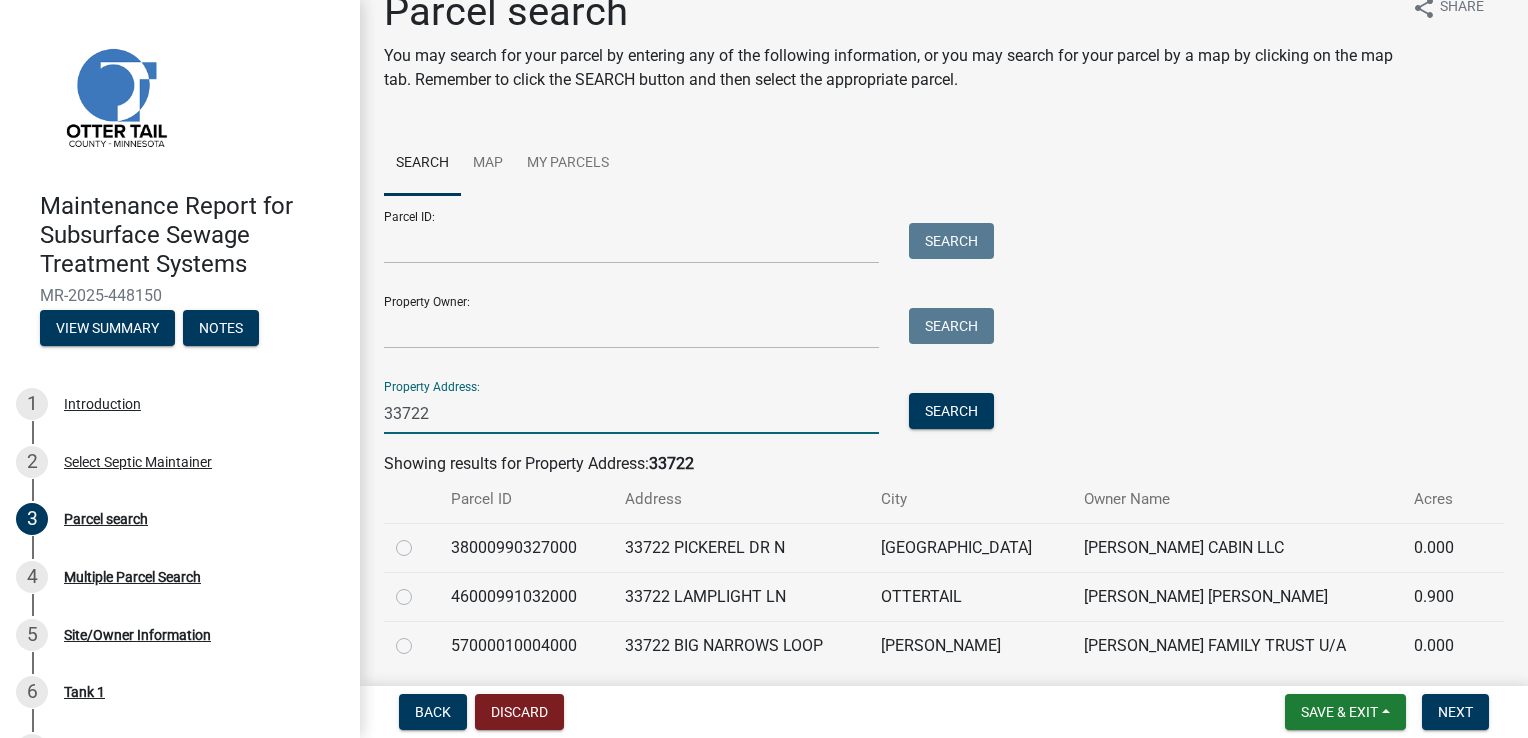 scroll, scrollTop: 104, scrollLeft: 0, axis: vertical 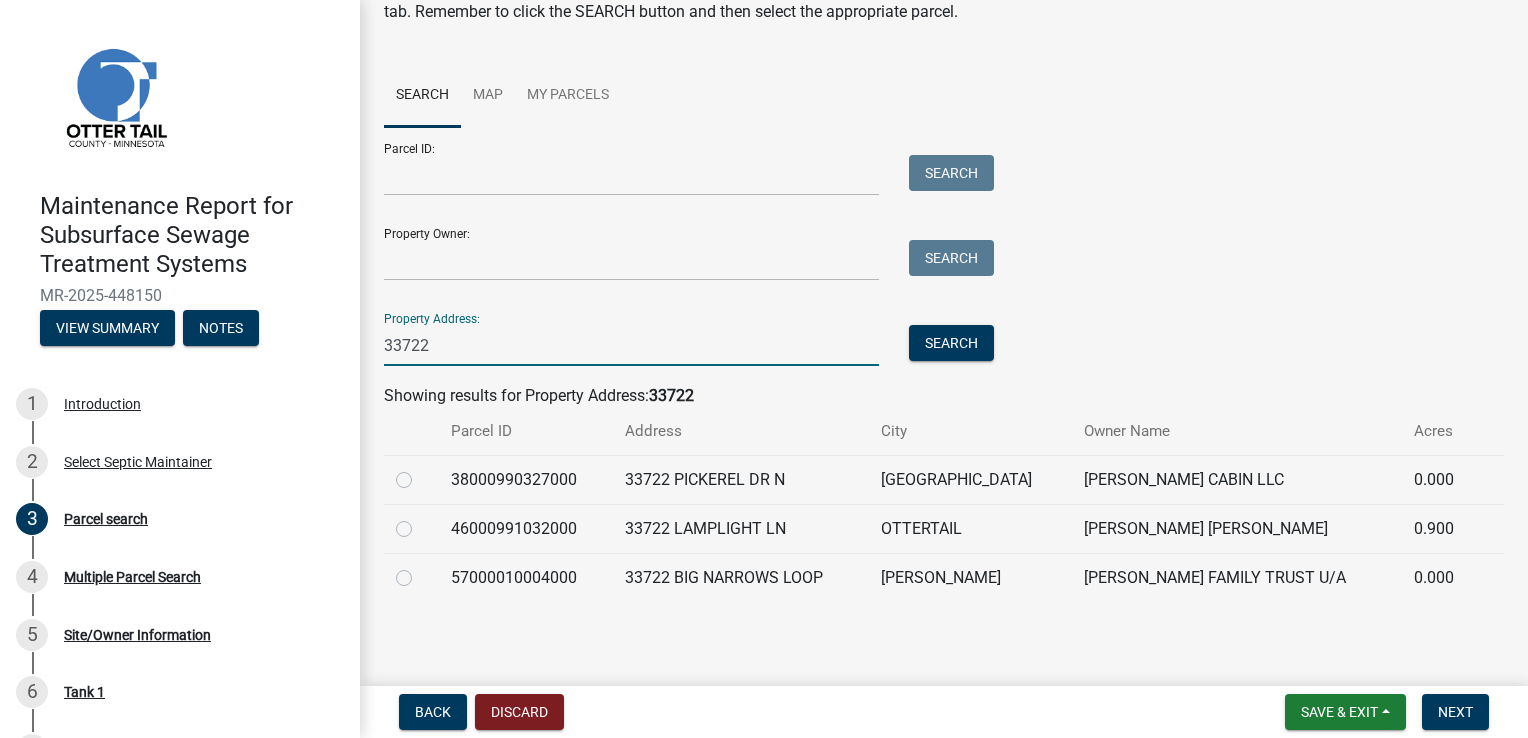 type on "33722" 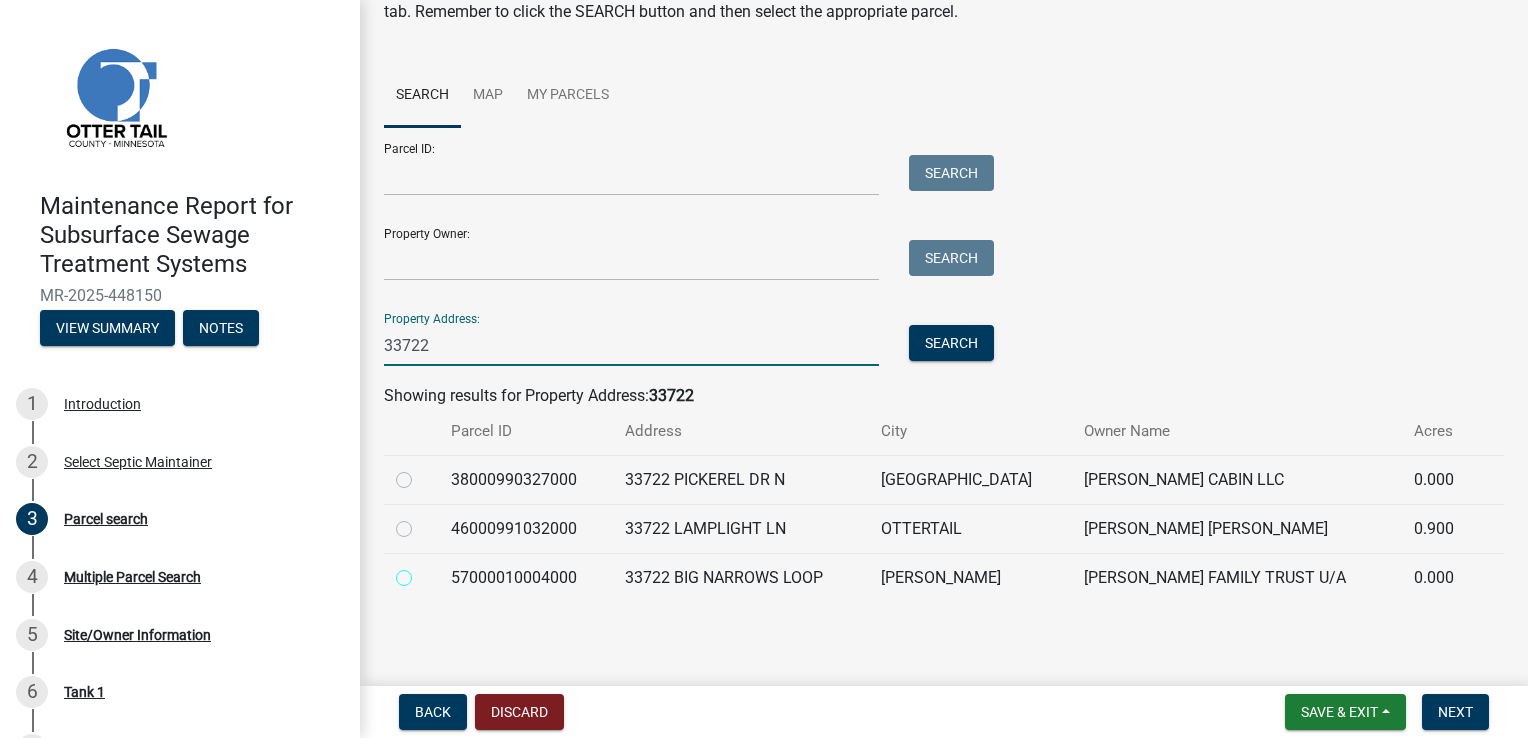 radio on "true" 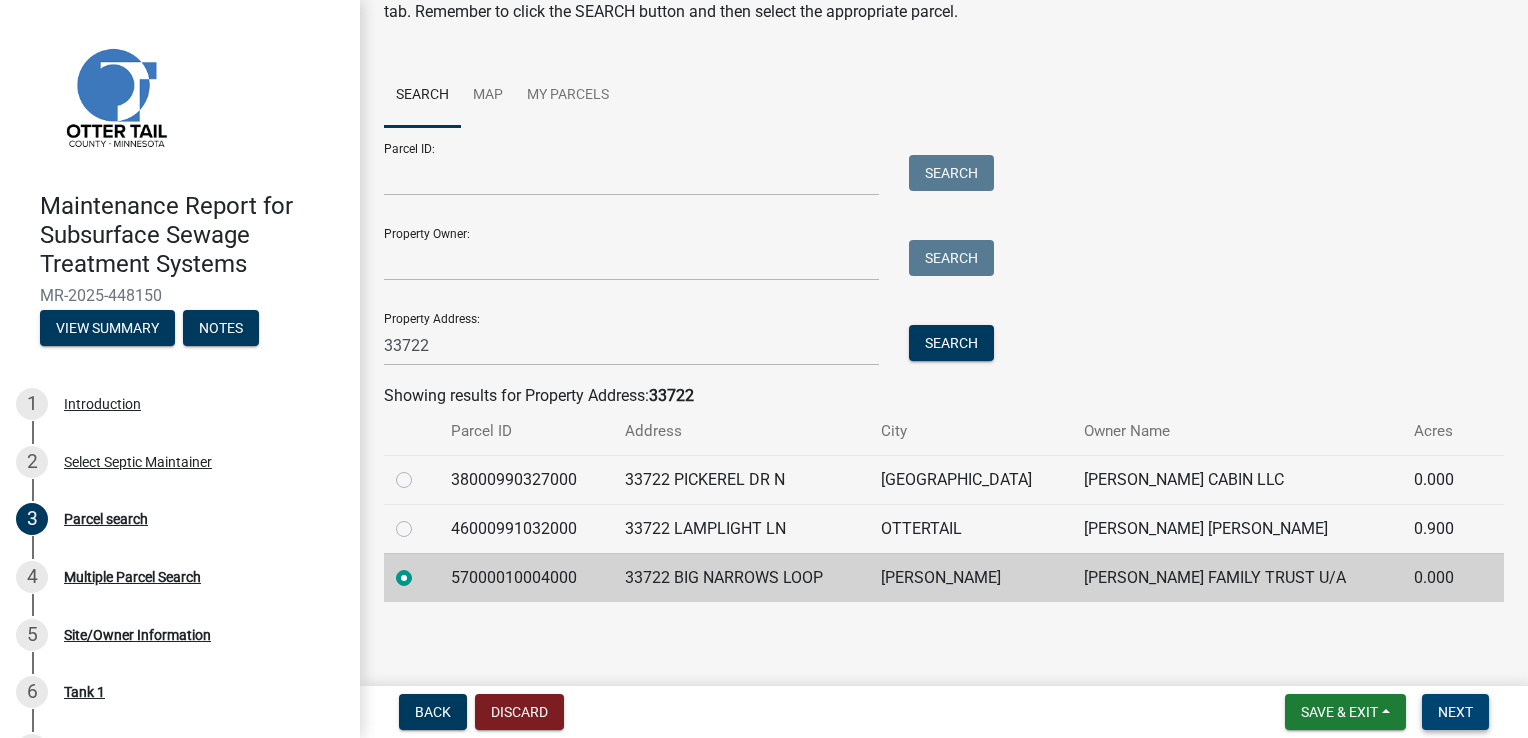 click on "Next" at bounding box center (1455, 712) 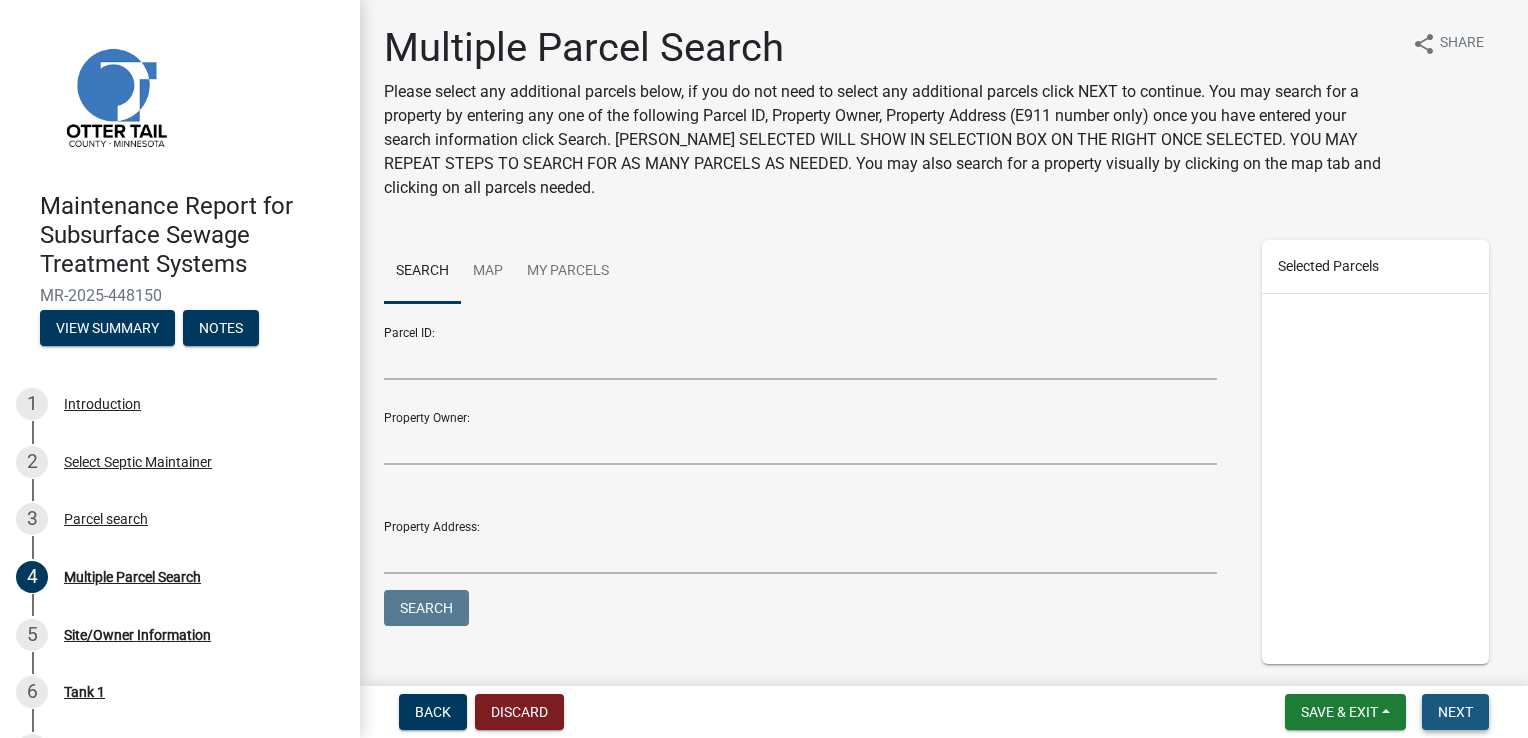 click on "Next" at bounding box center (1455, 712) 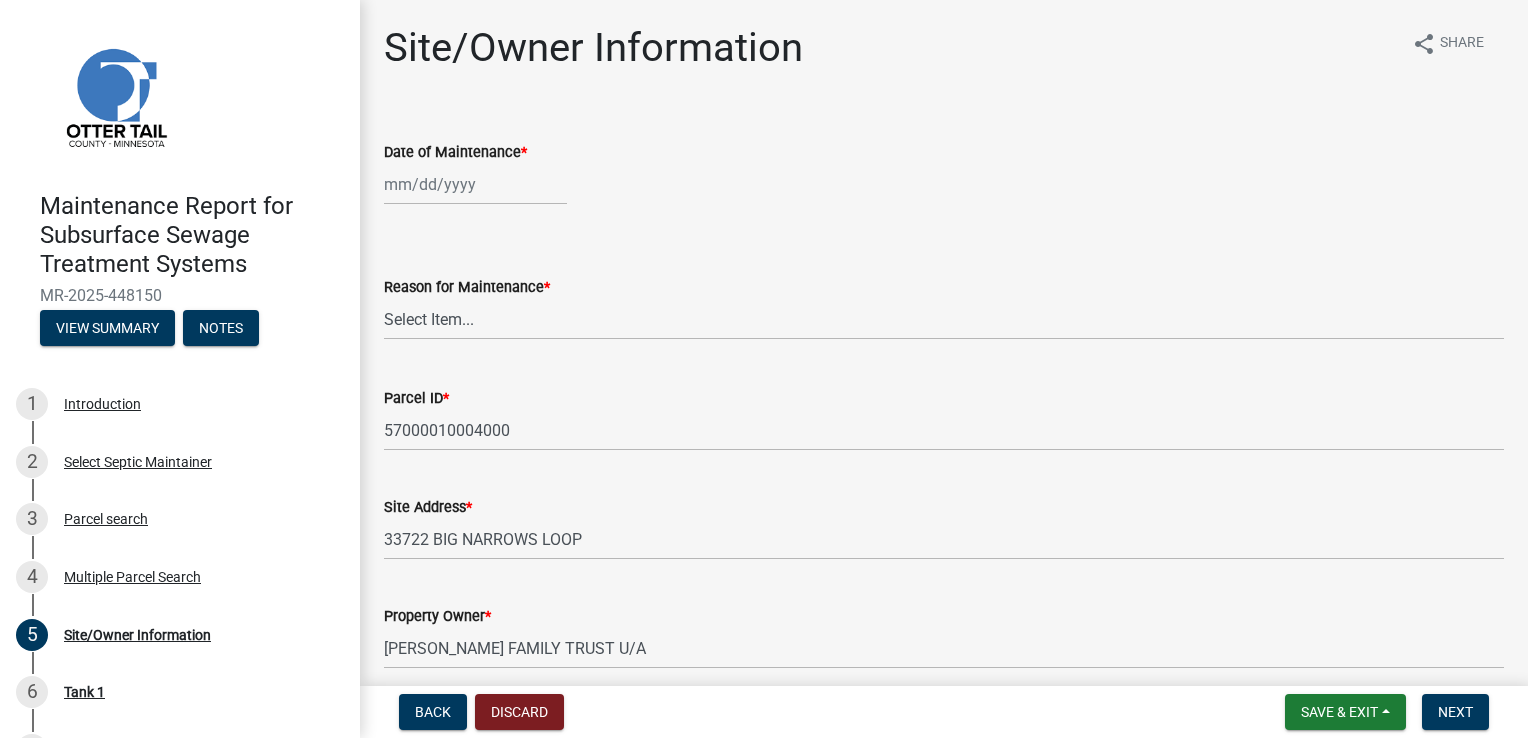 click 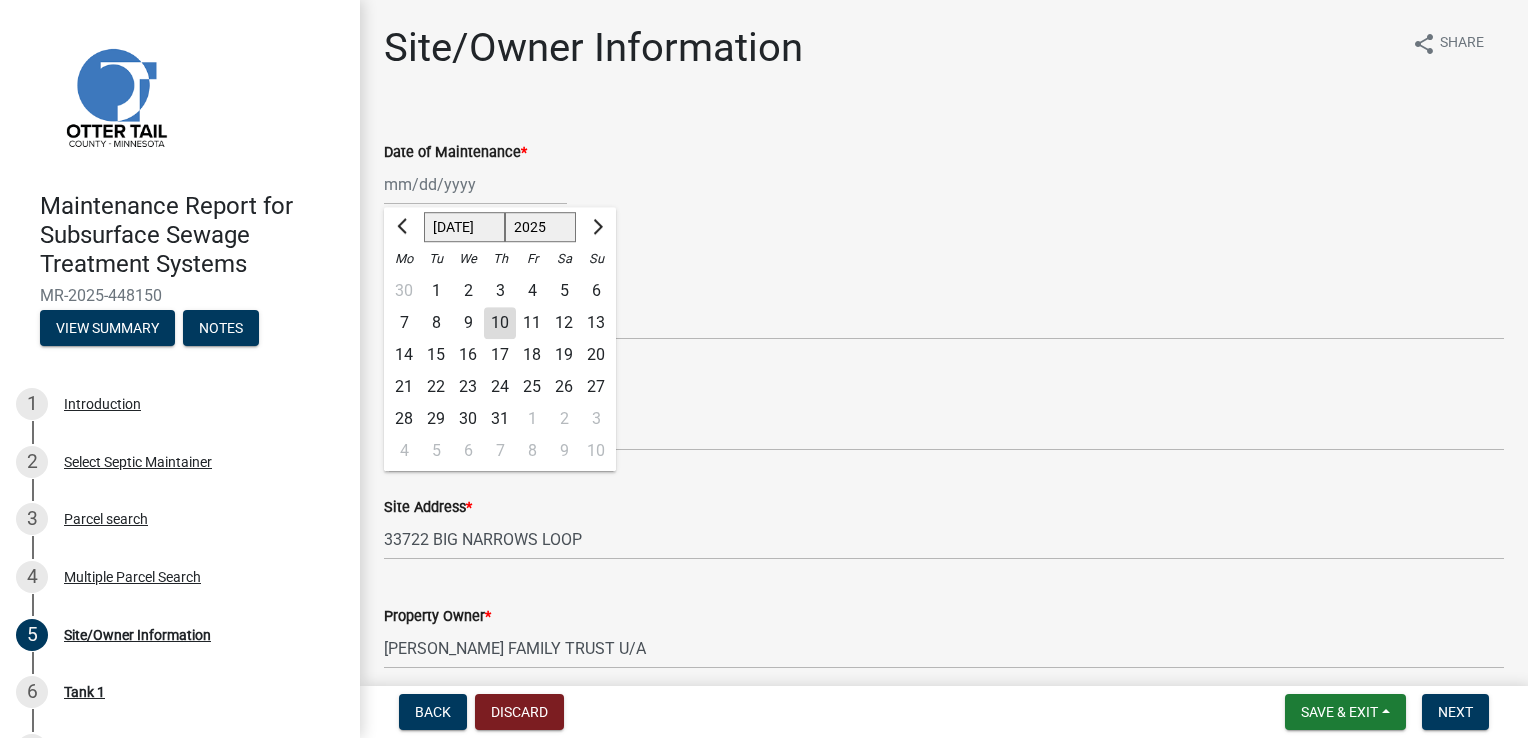 click on "10" 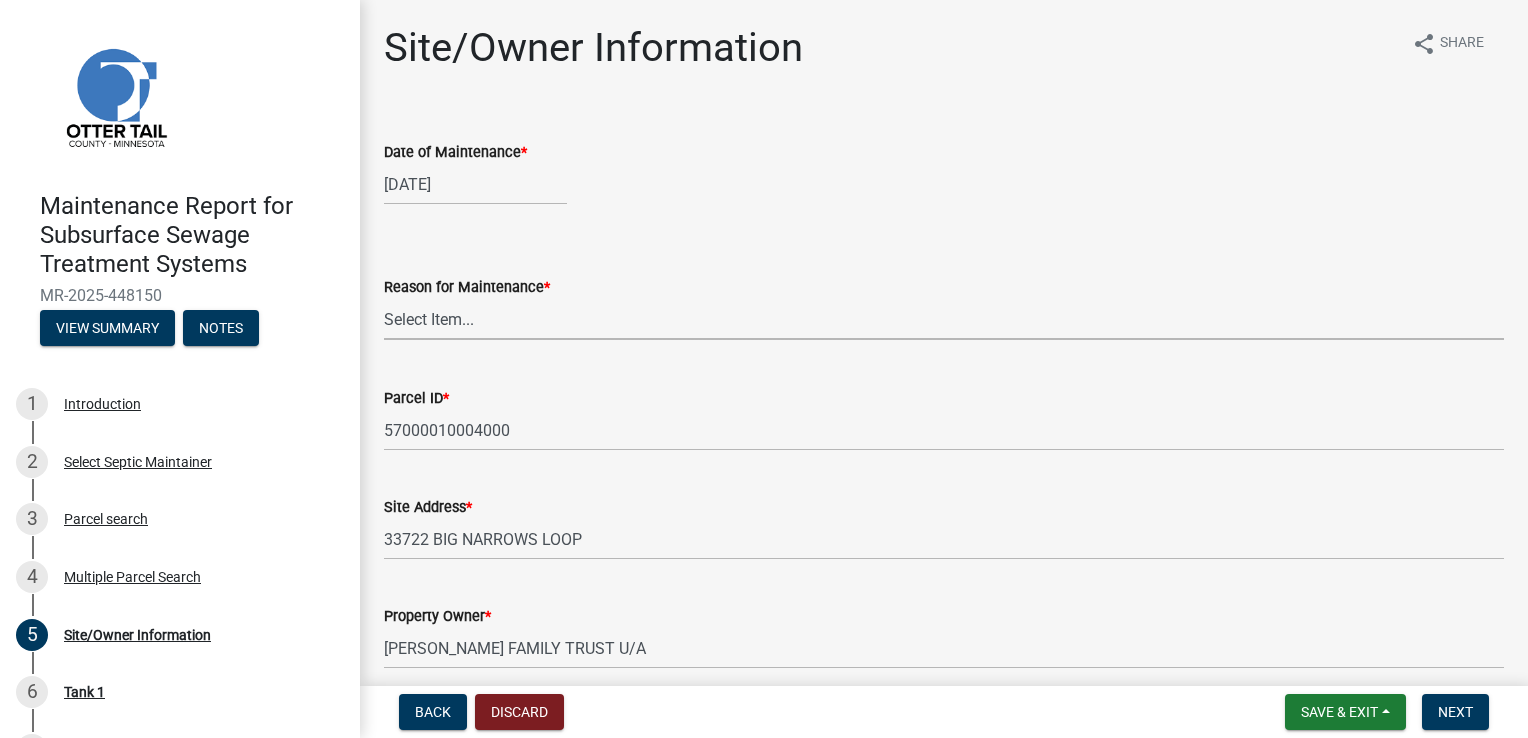 click on "Select Item...   Called   Routine   Other" at bounding box center [944, 319] 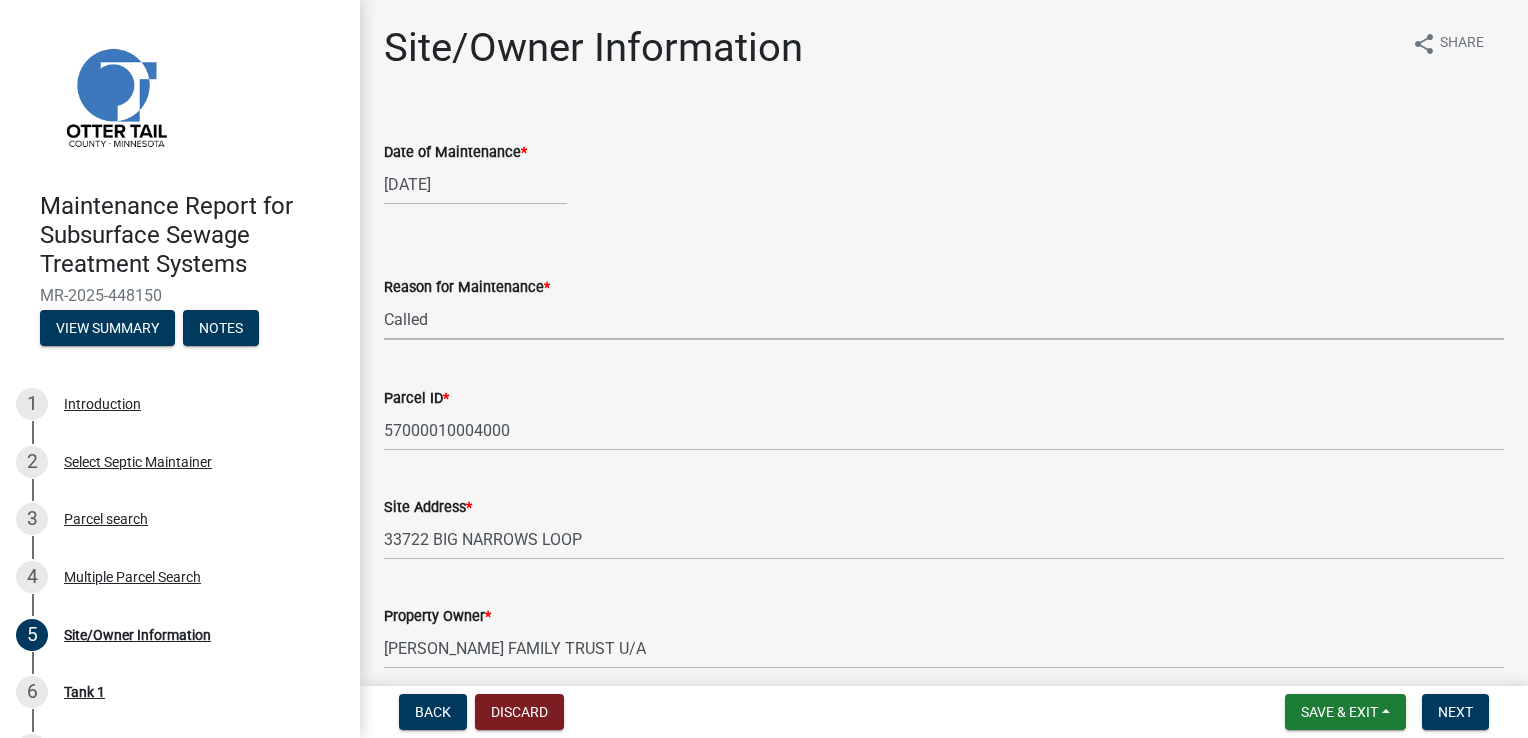 click on "Select Item...   Called   Routine   Other" at bounding box center (944, 319) 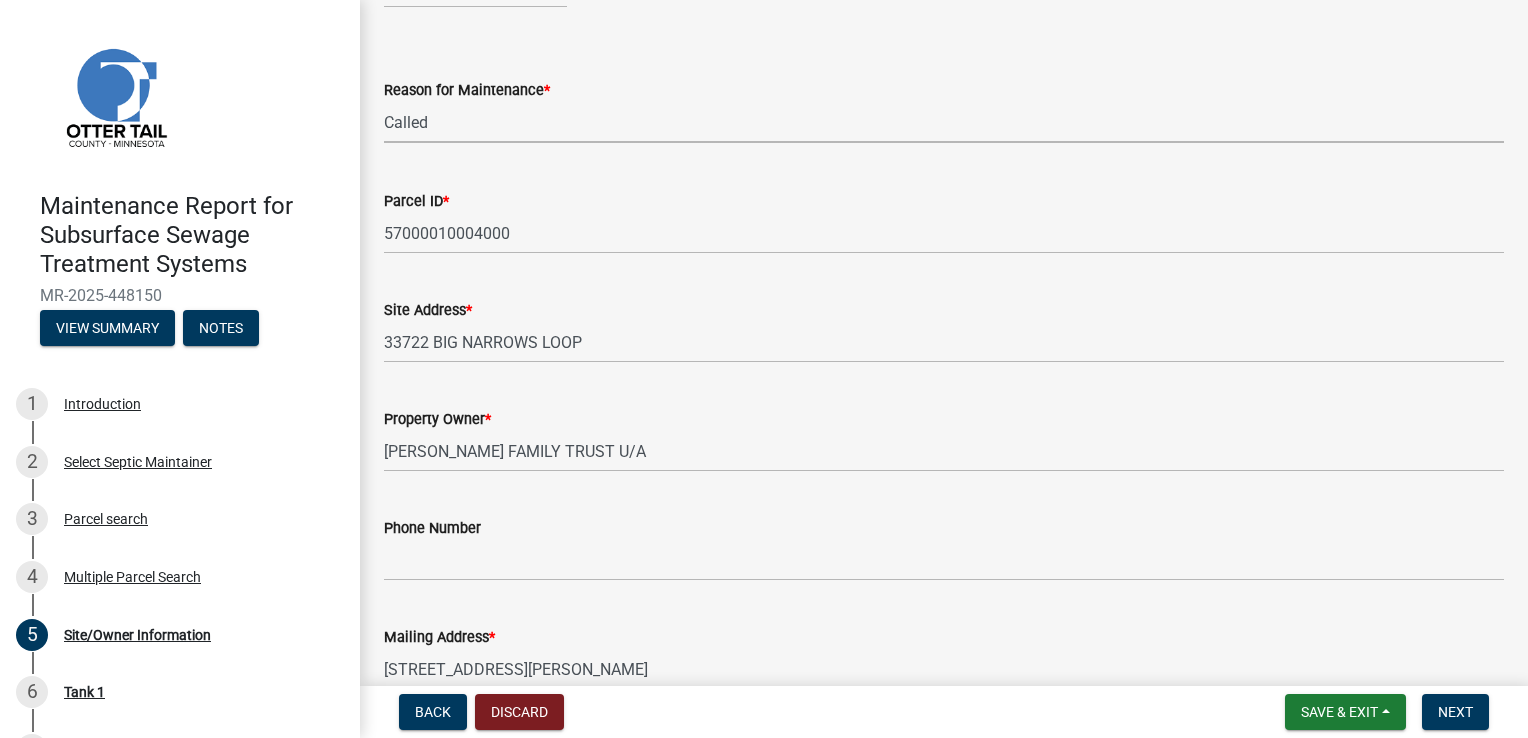 scroll, scrollTop: 200, scrollLeft: 0, axis: vertical 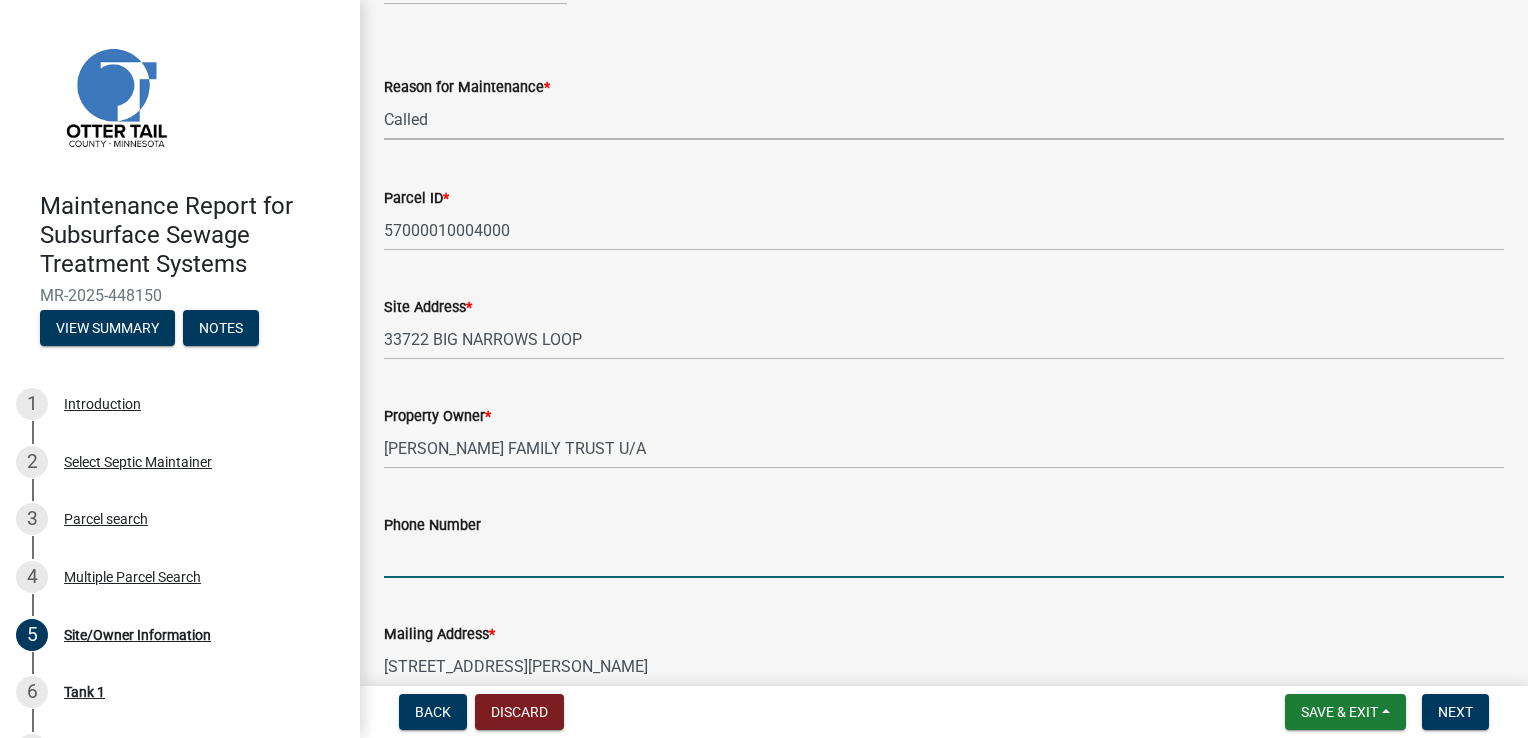 click on "Phone Number" at bounding box center (944, 557) 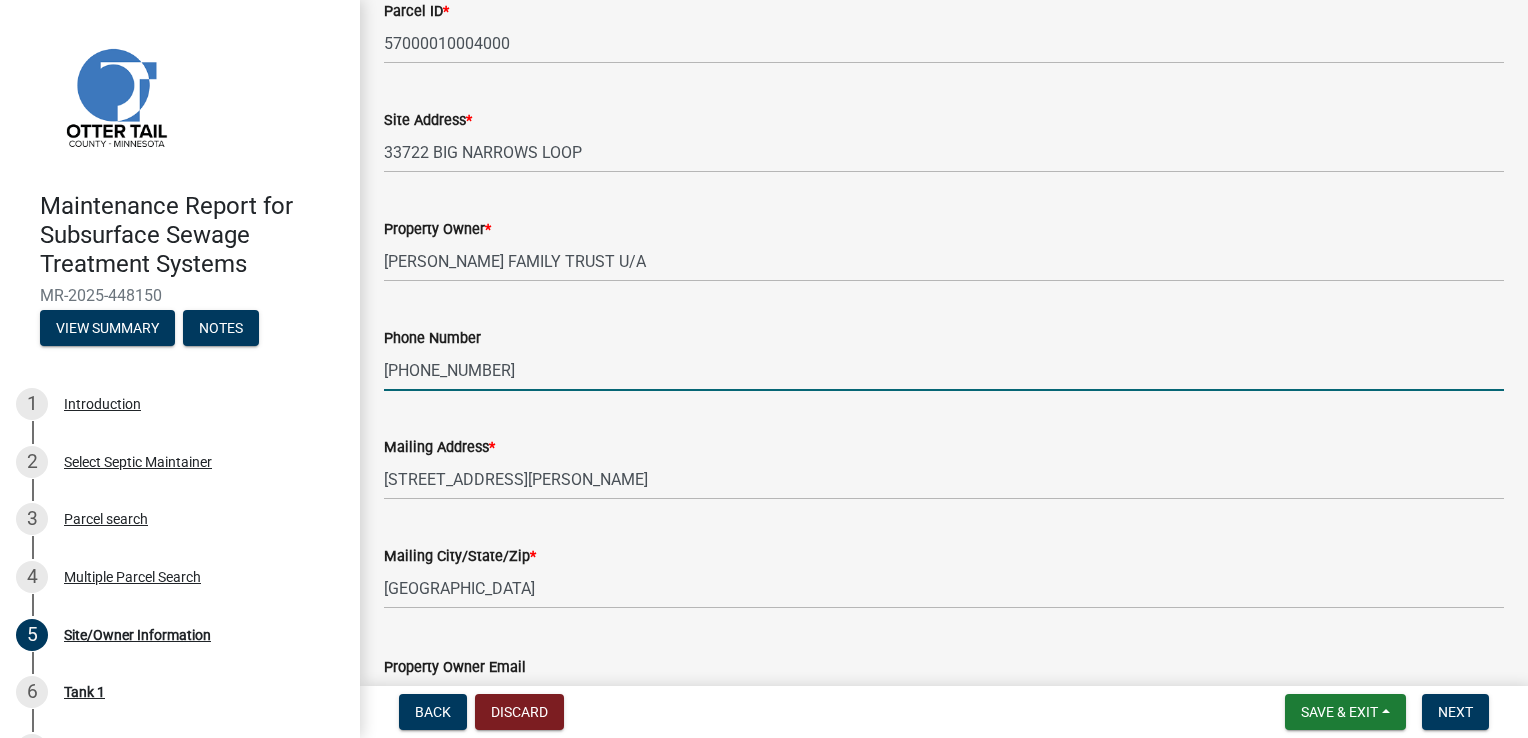 scroll, scrollTop: 400, scrollLeft: 0, axis: vertical 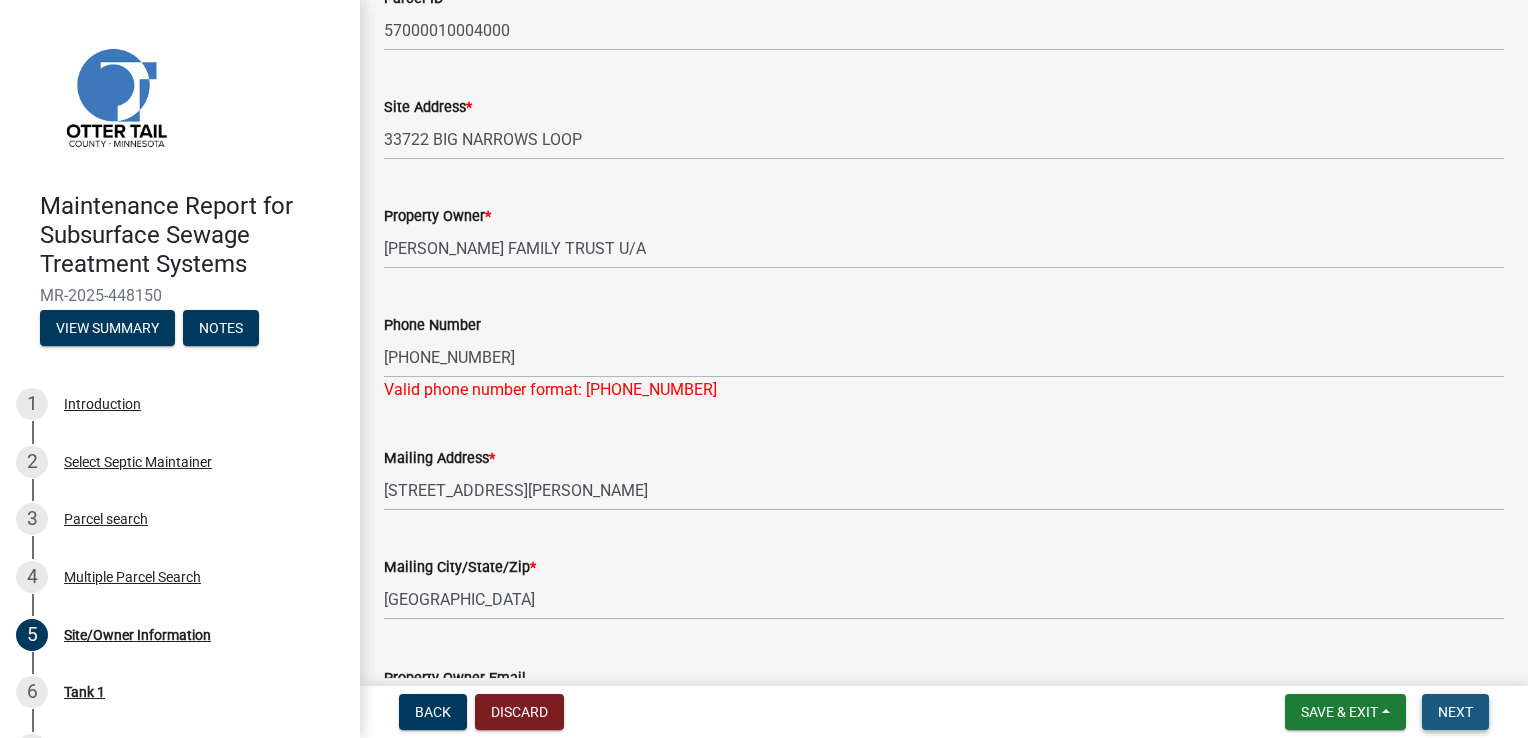 click on "Next" at bounding box center (1455, 712) 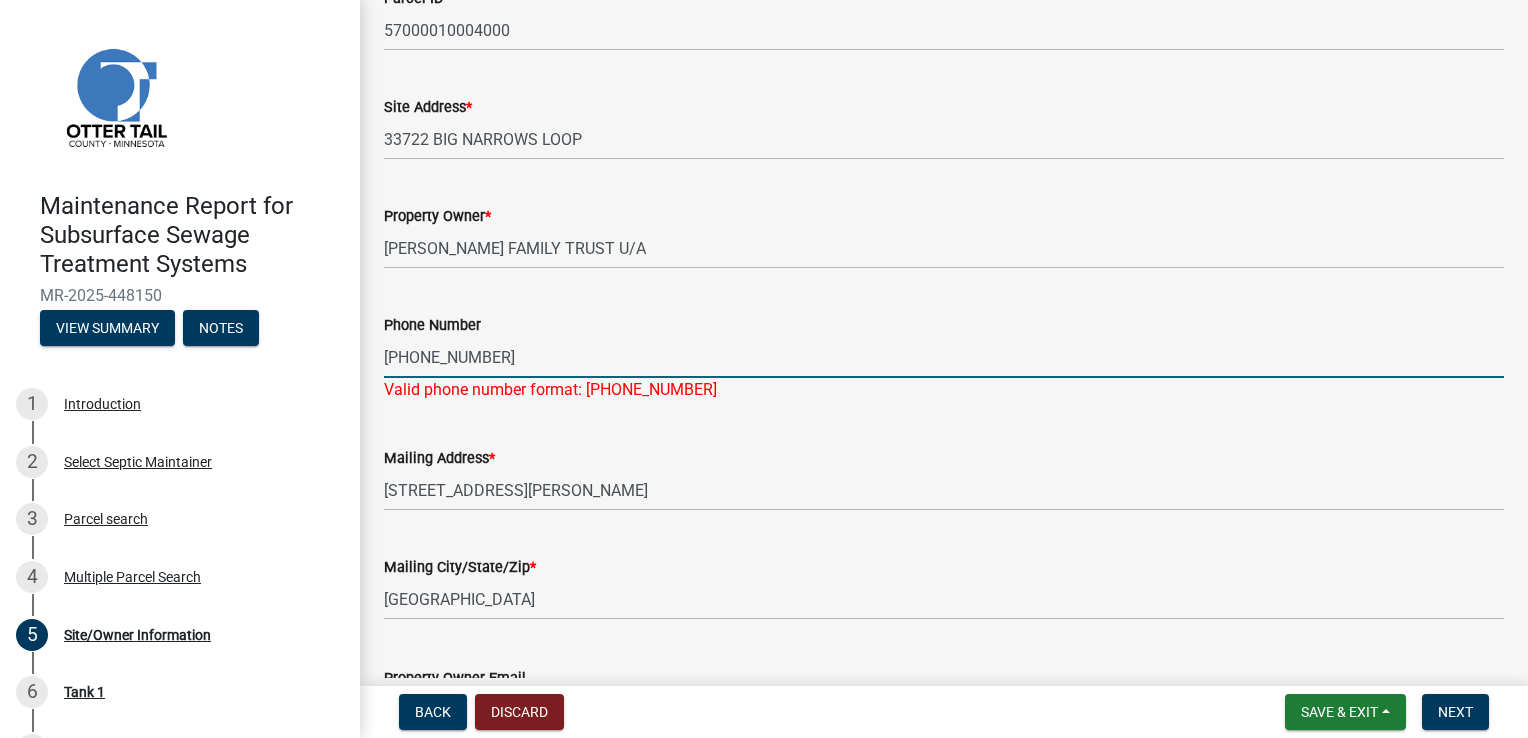 click on "[PHONE_NUMBER]" at bounding box center (944, 357) 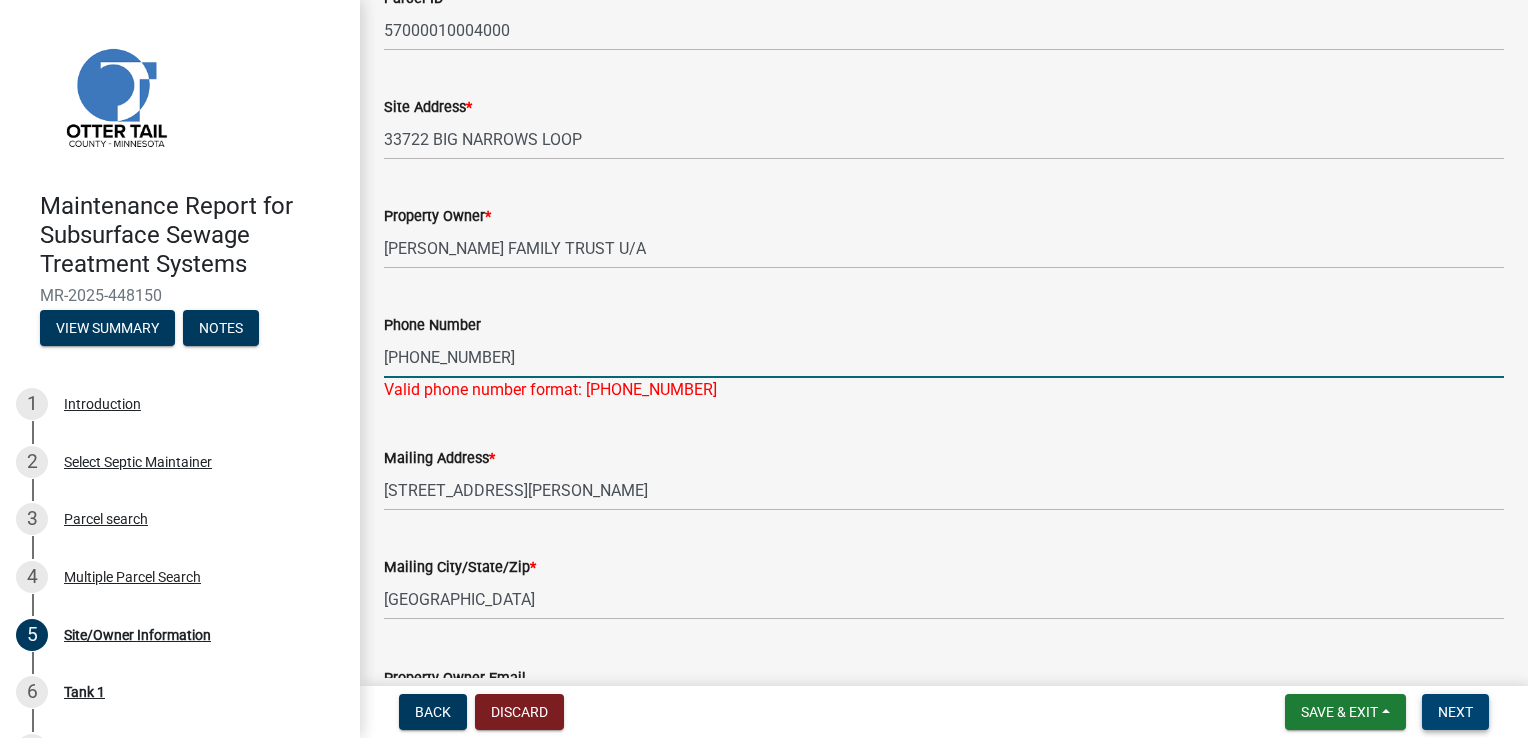 type on "[PHONE_NUMBER]" 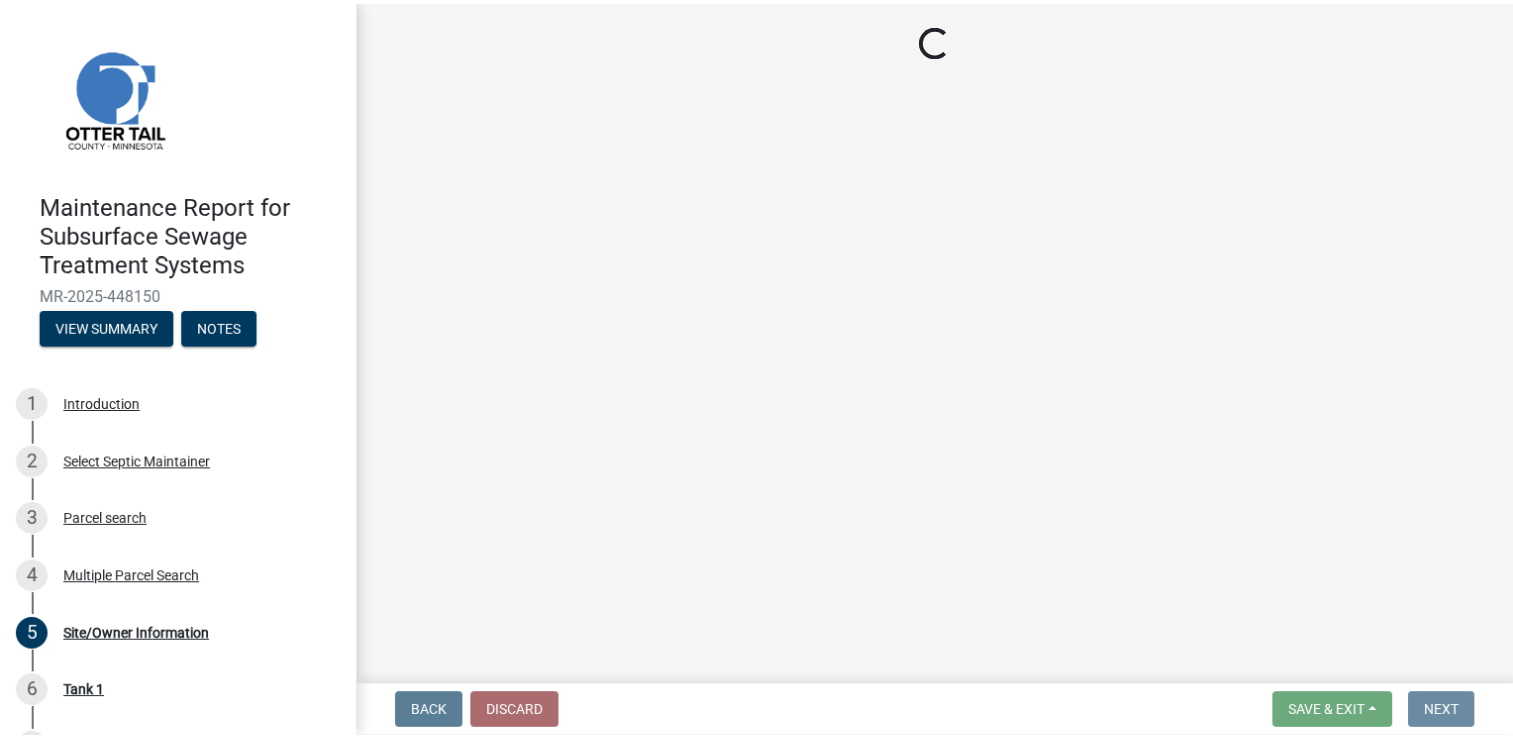 scroll, scrollTop: 0, scrollLeft: 0, axis: both 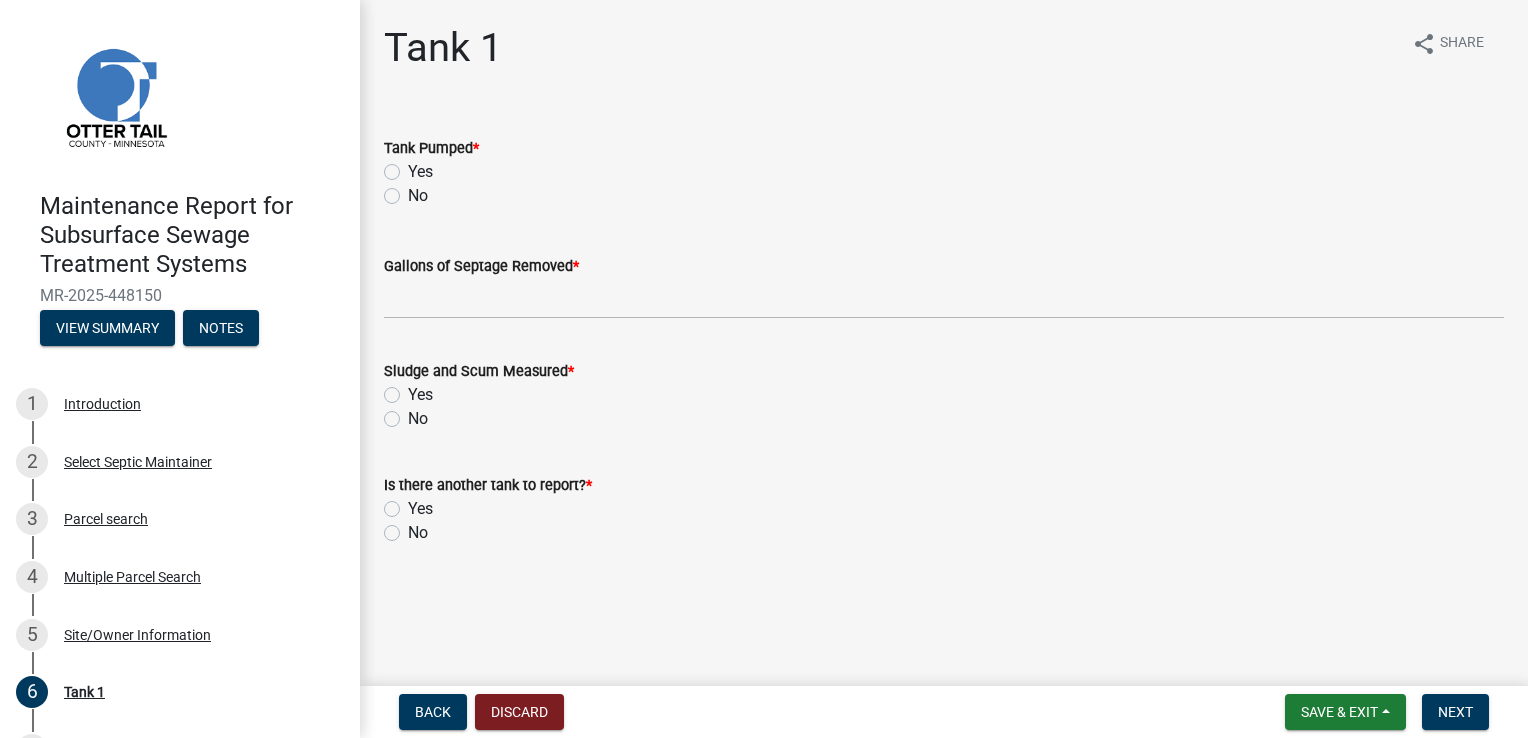 click on "Yes" 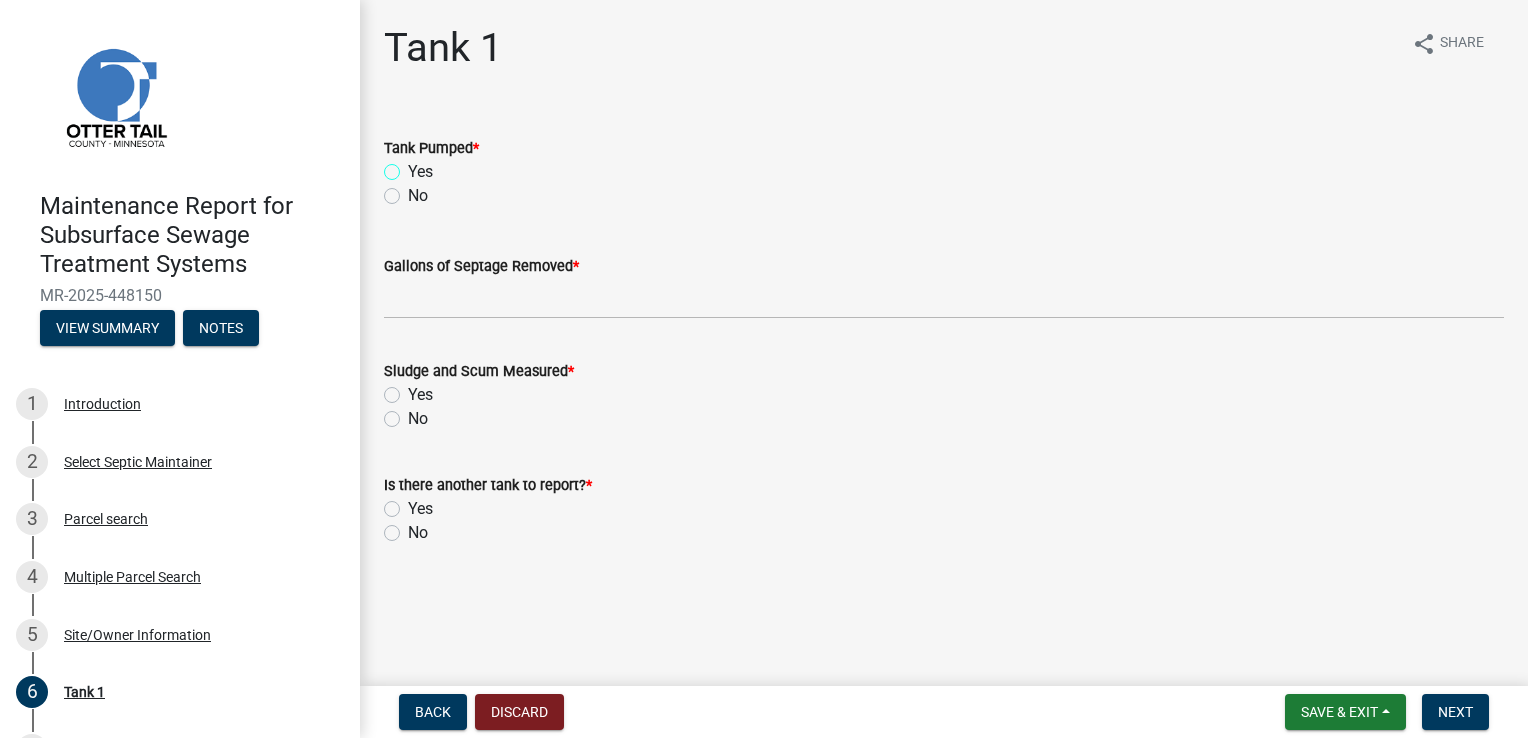 click on "Yes" at bounding box center [414, 166] 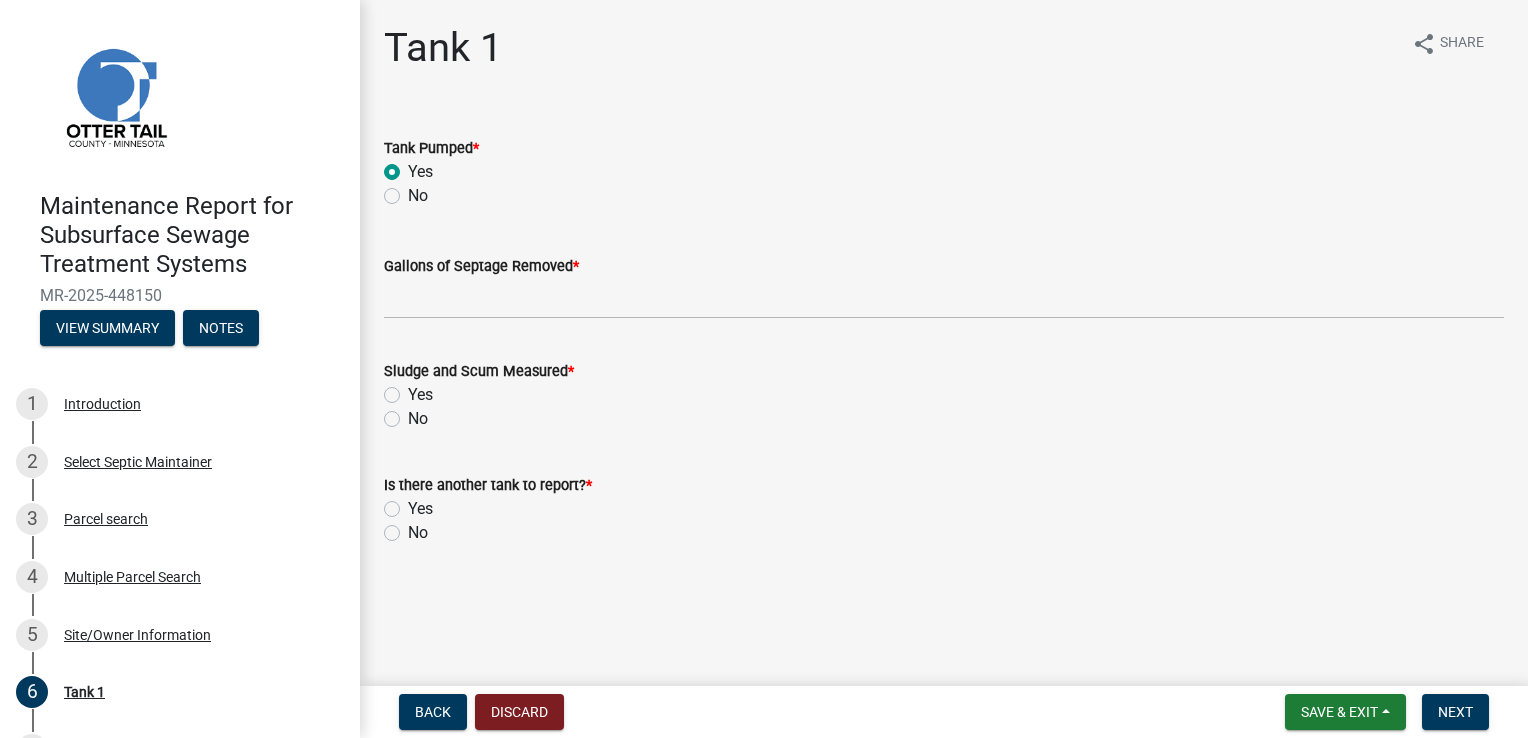 radio on "true" 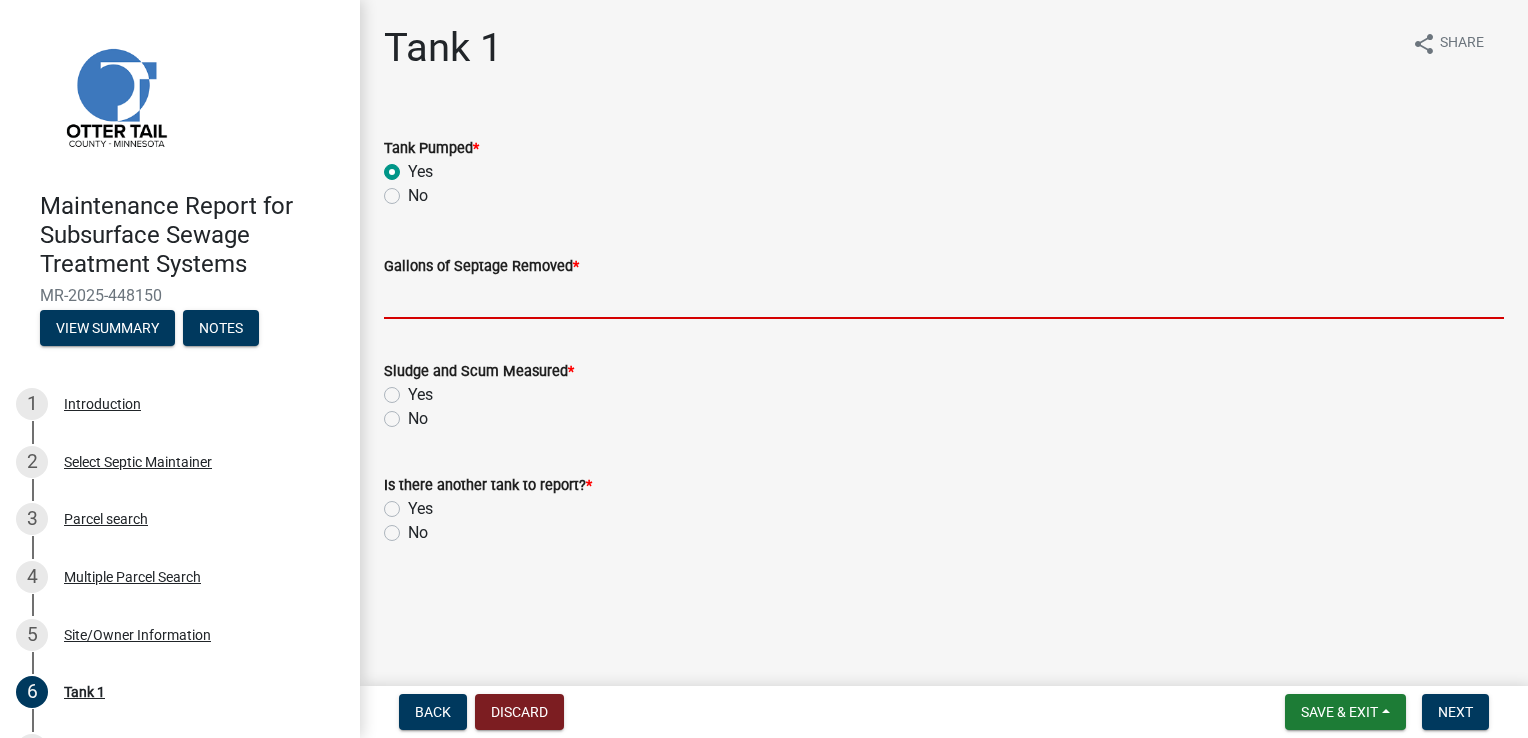 click on "Gallons of Septage Removed  *" at bounding box center (944, 298) 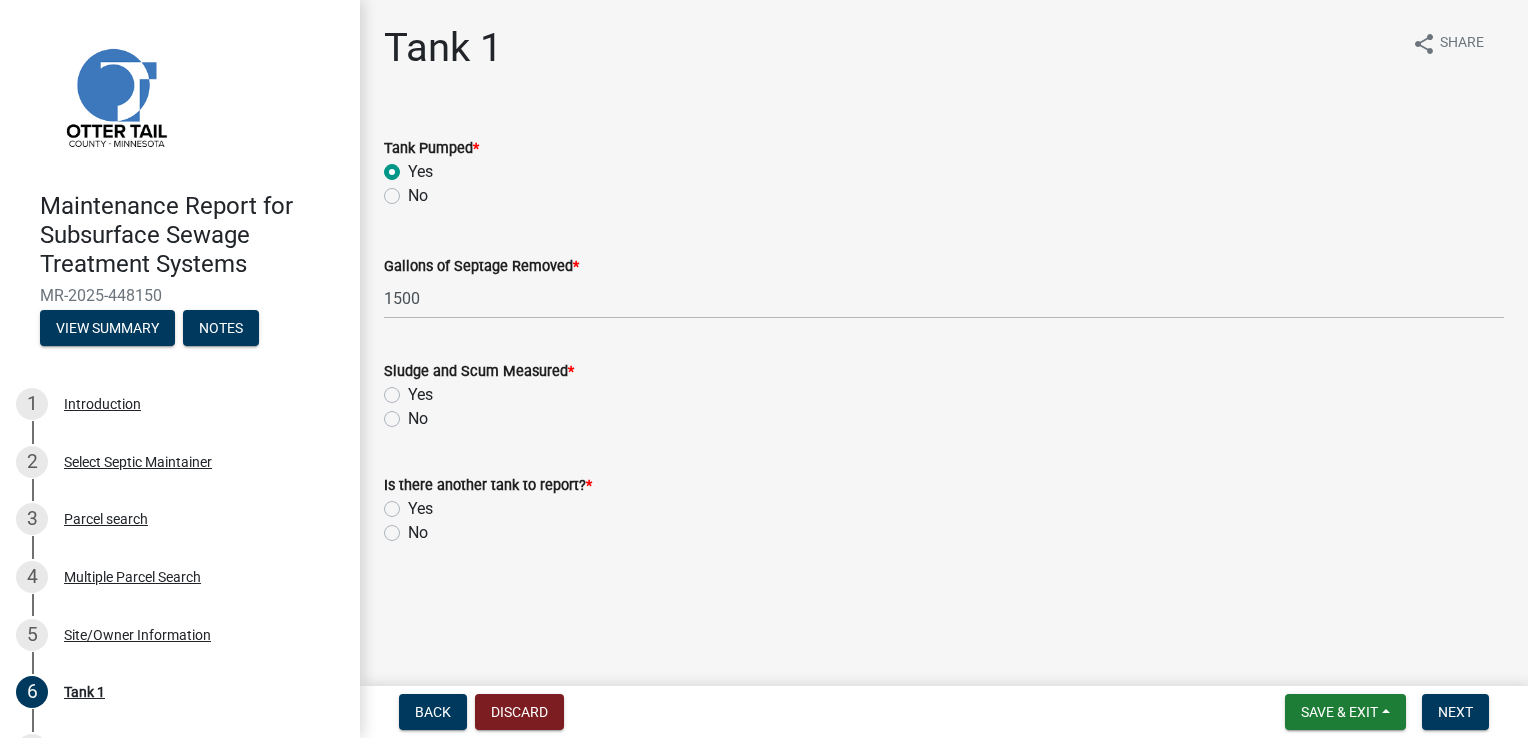 click on "Sludge and Scum Measured  *  Yes   No" 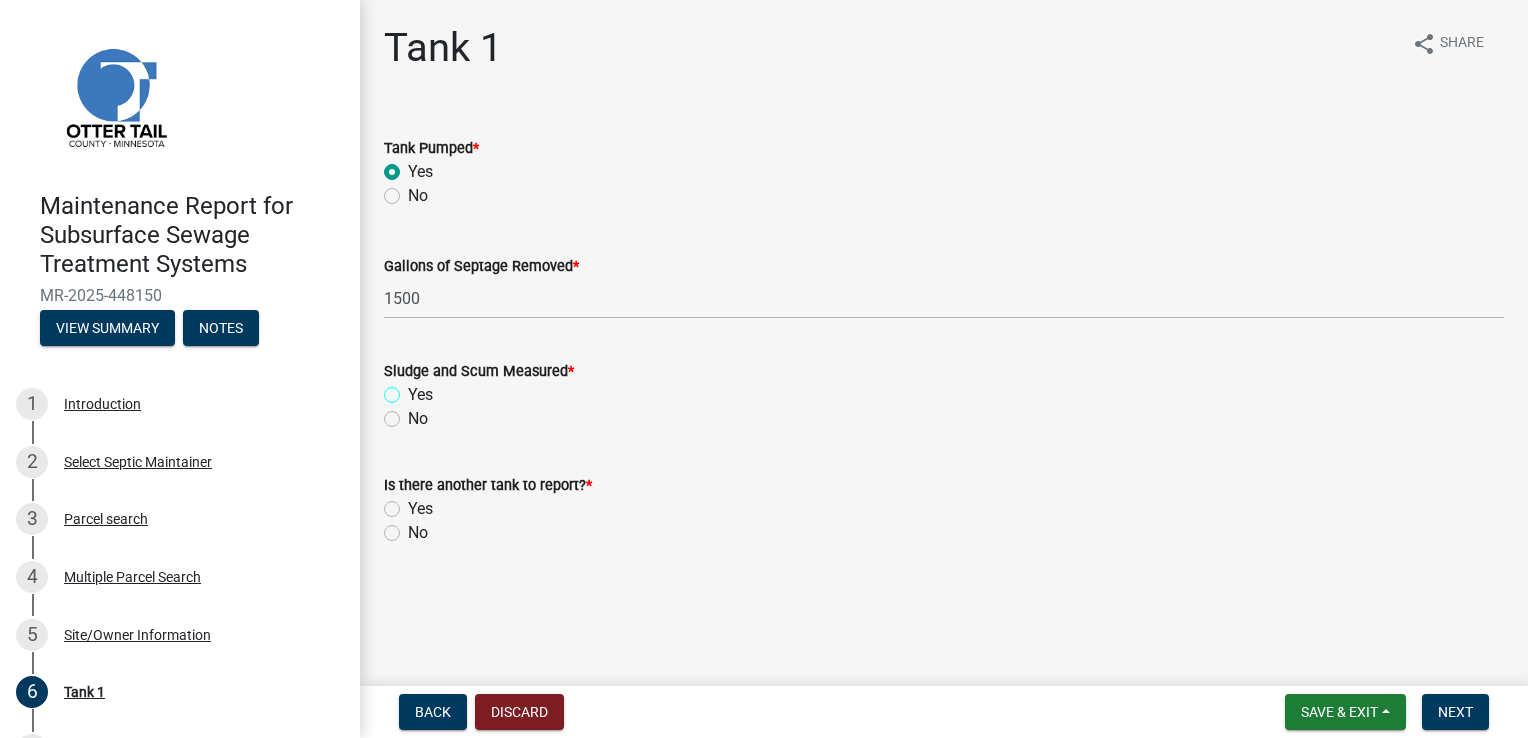 click on "Yes" at bounding box center [414, 389] 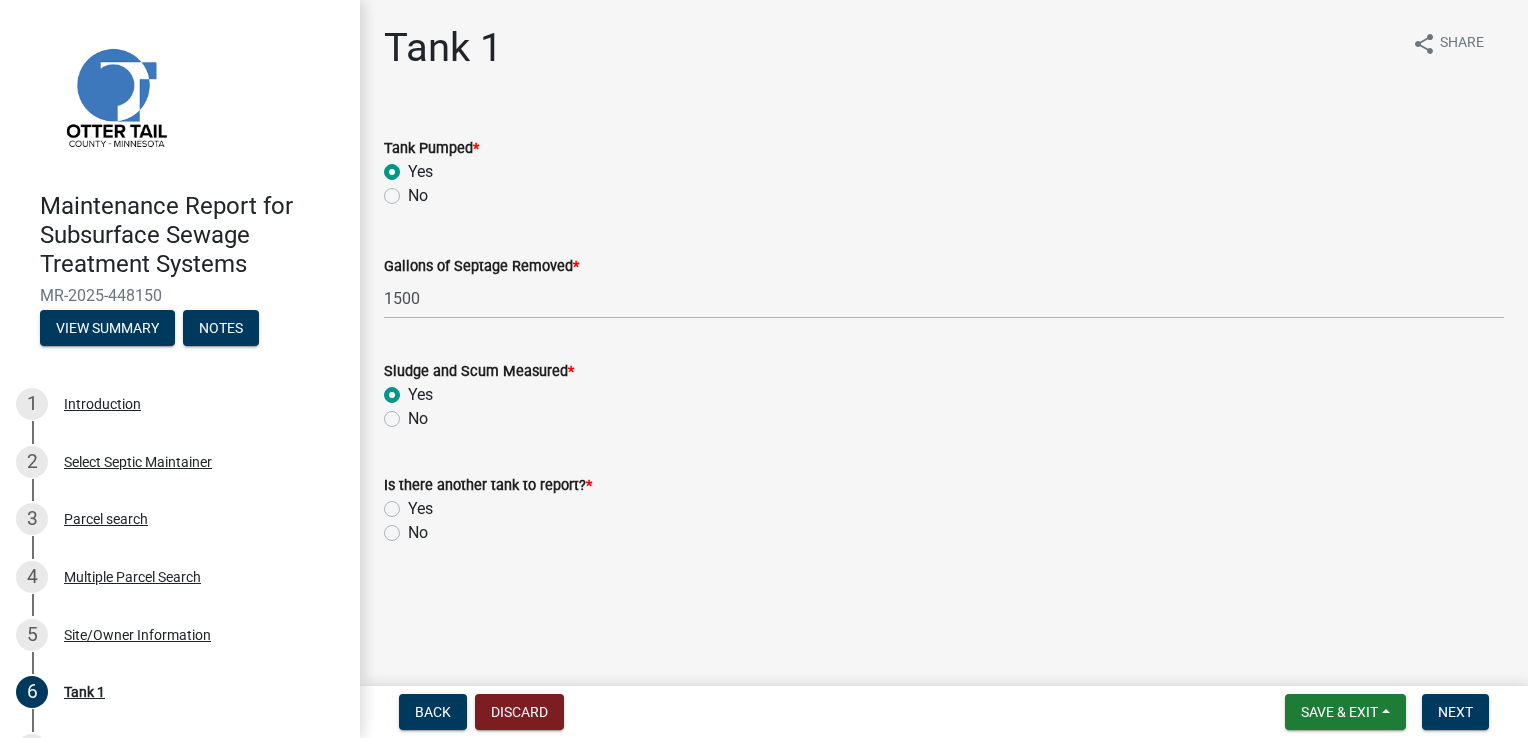 radio on "true" 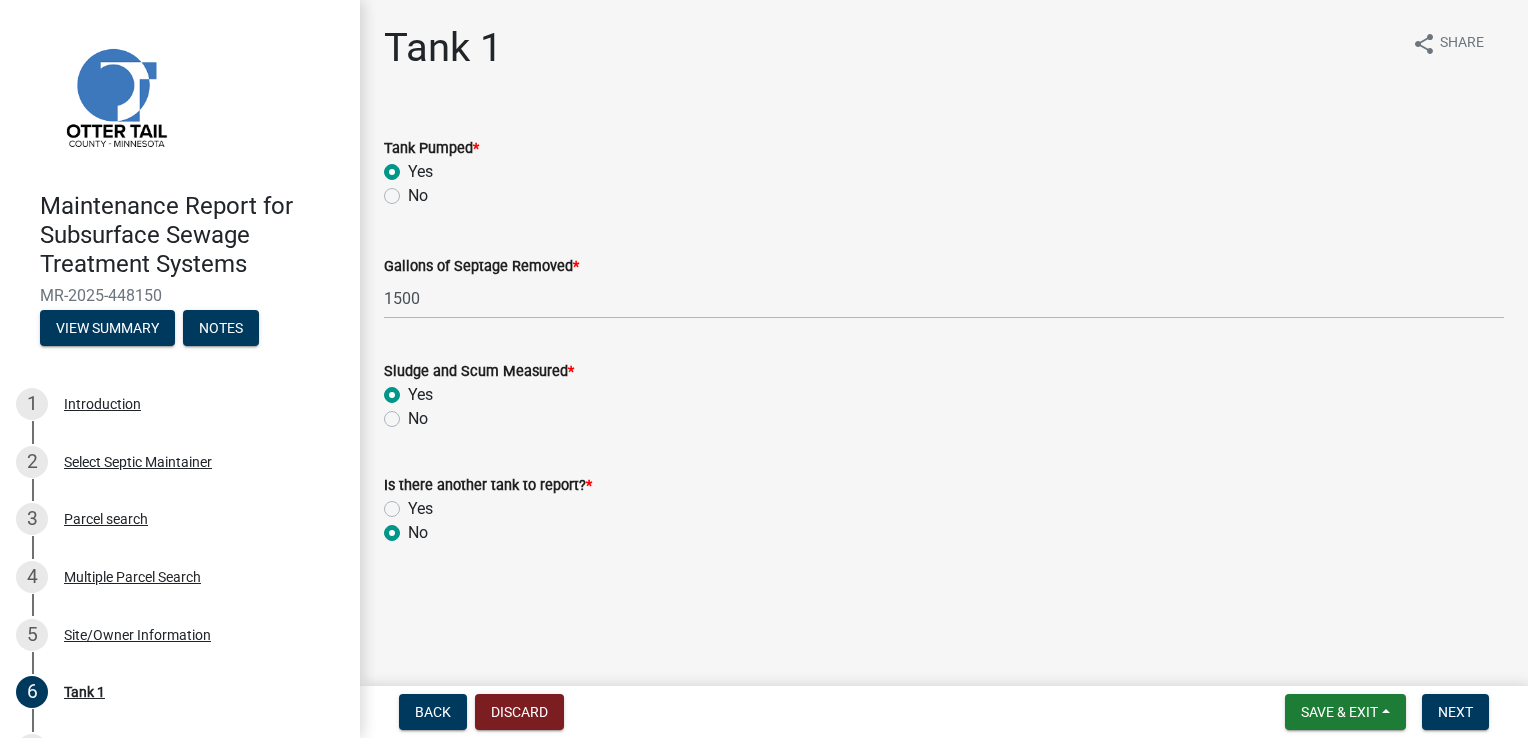 radio on "true" 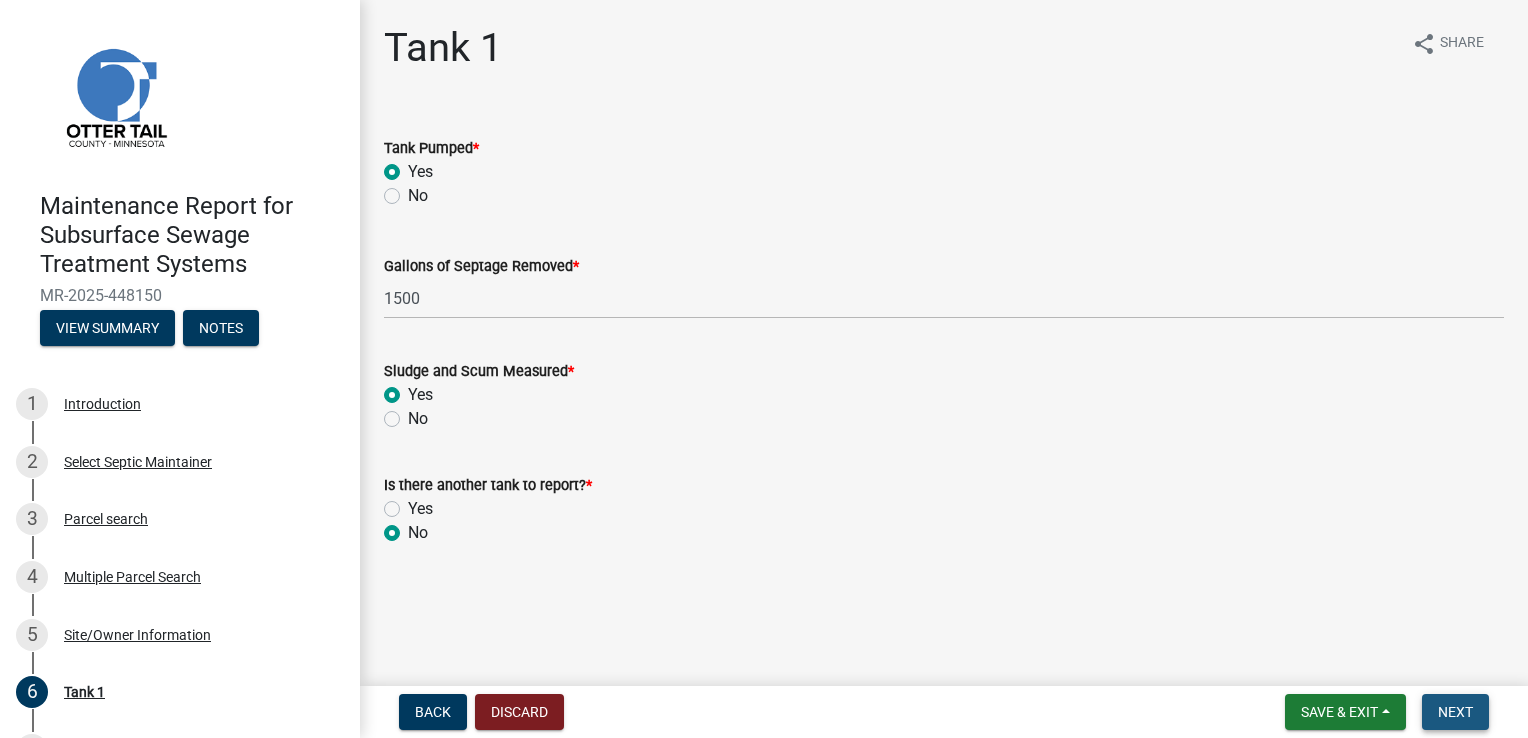 click on "Next" at bounding box center [1455, 712] 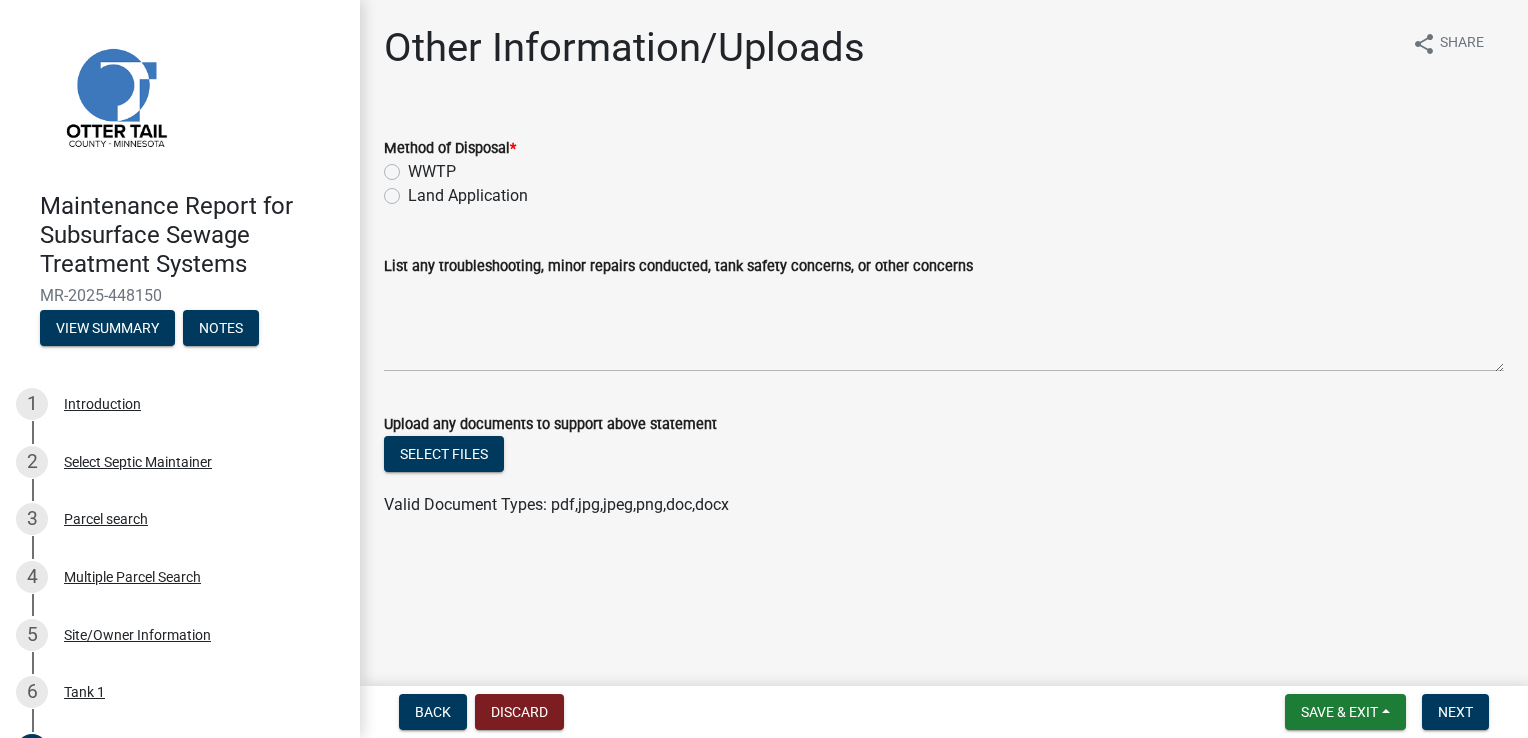 click on "Land Application" 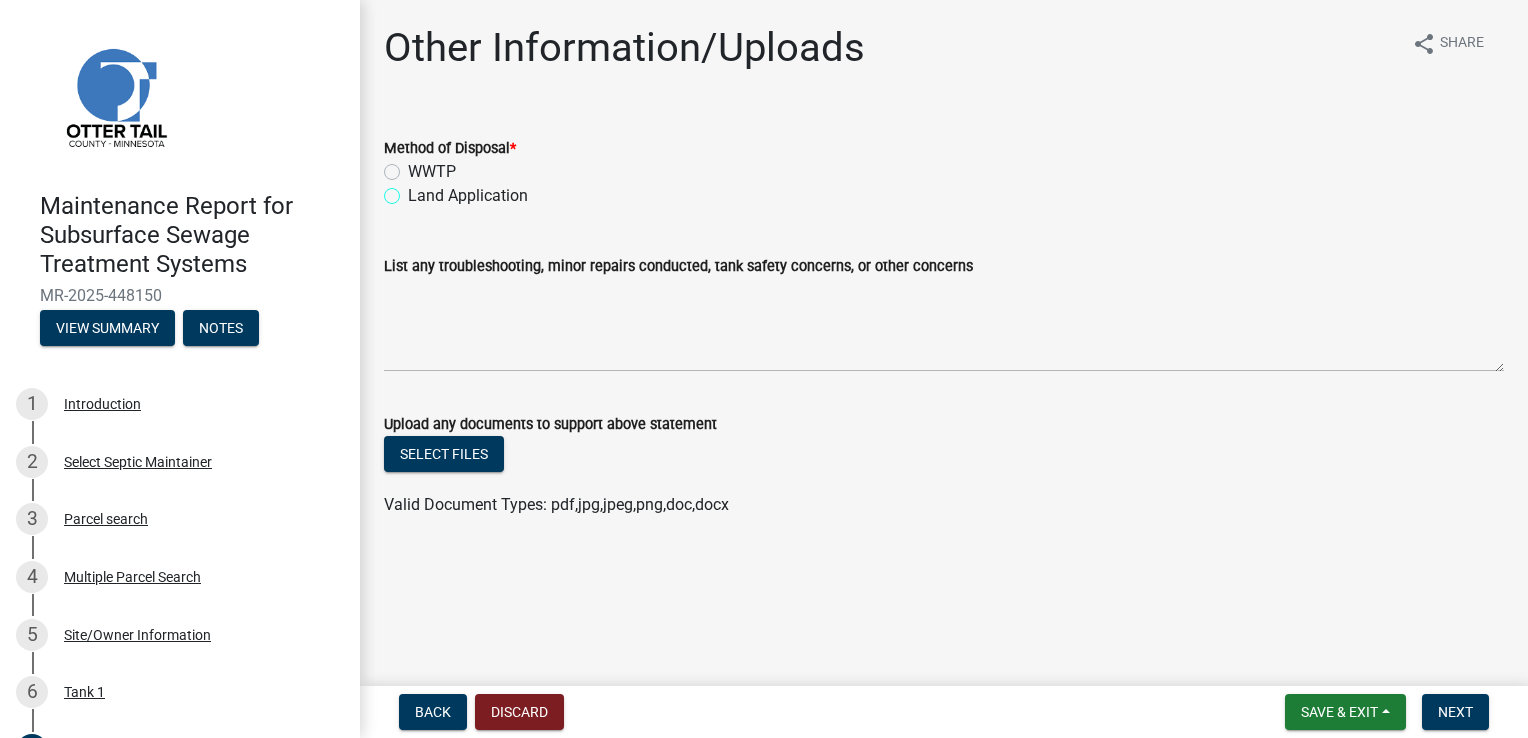 click on "Land Application" at bounding box center [414, 190] 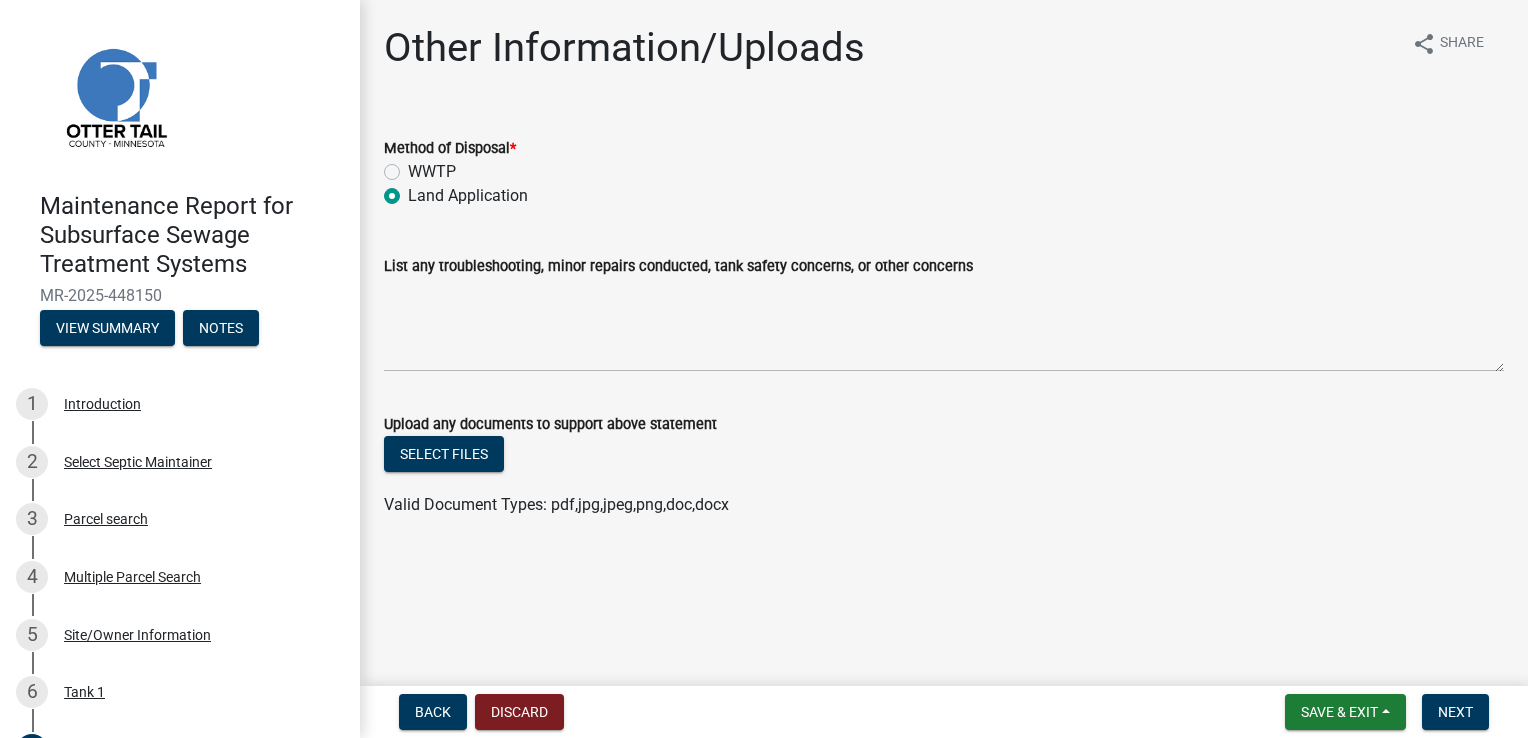 radio on "true" 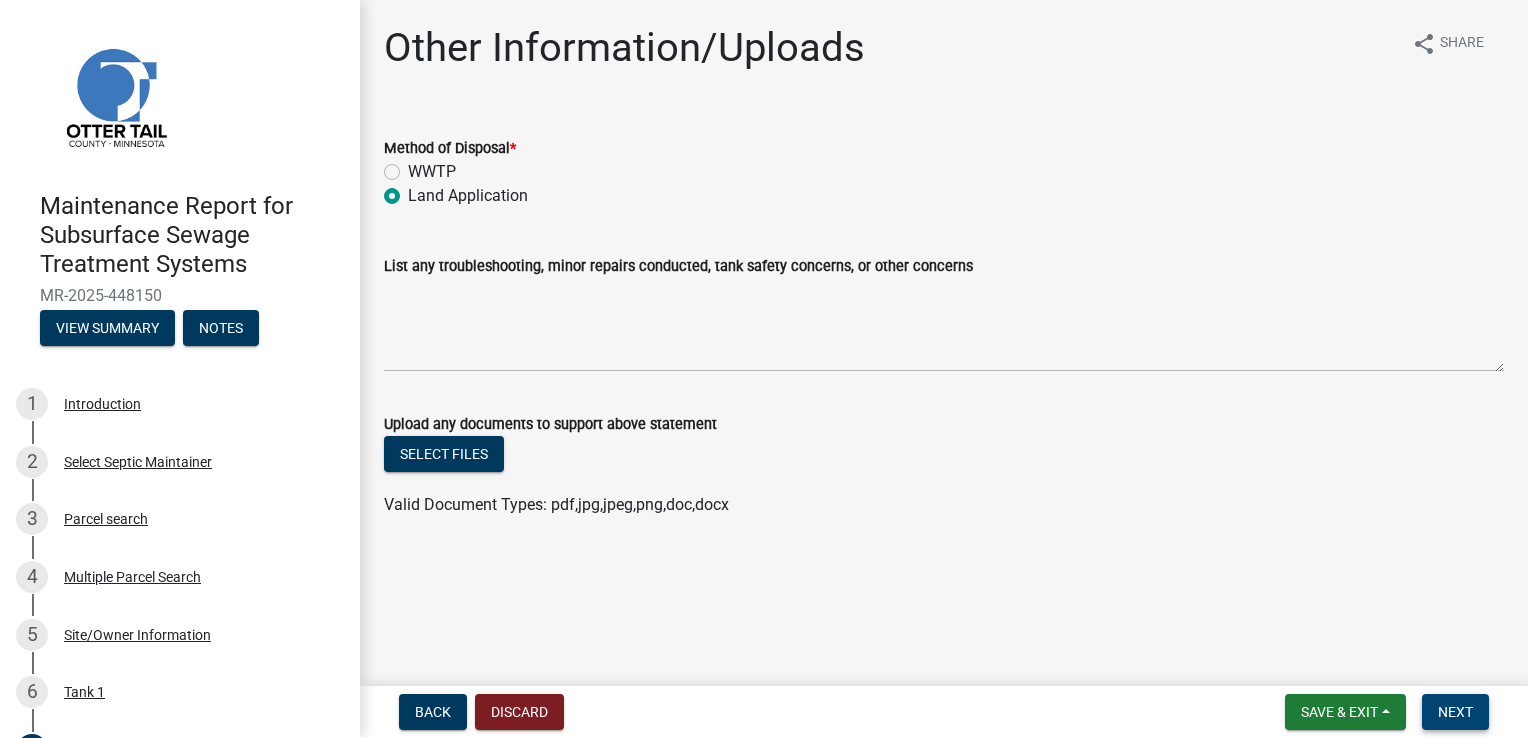 click on "Next" at bounding box center [1455, 712] 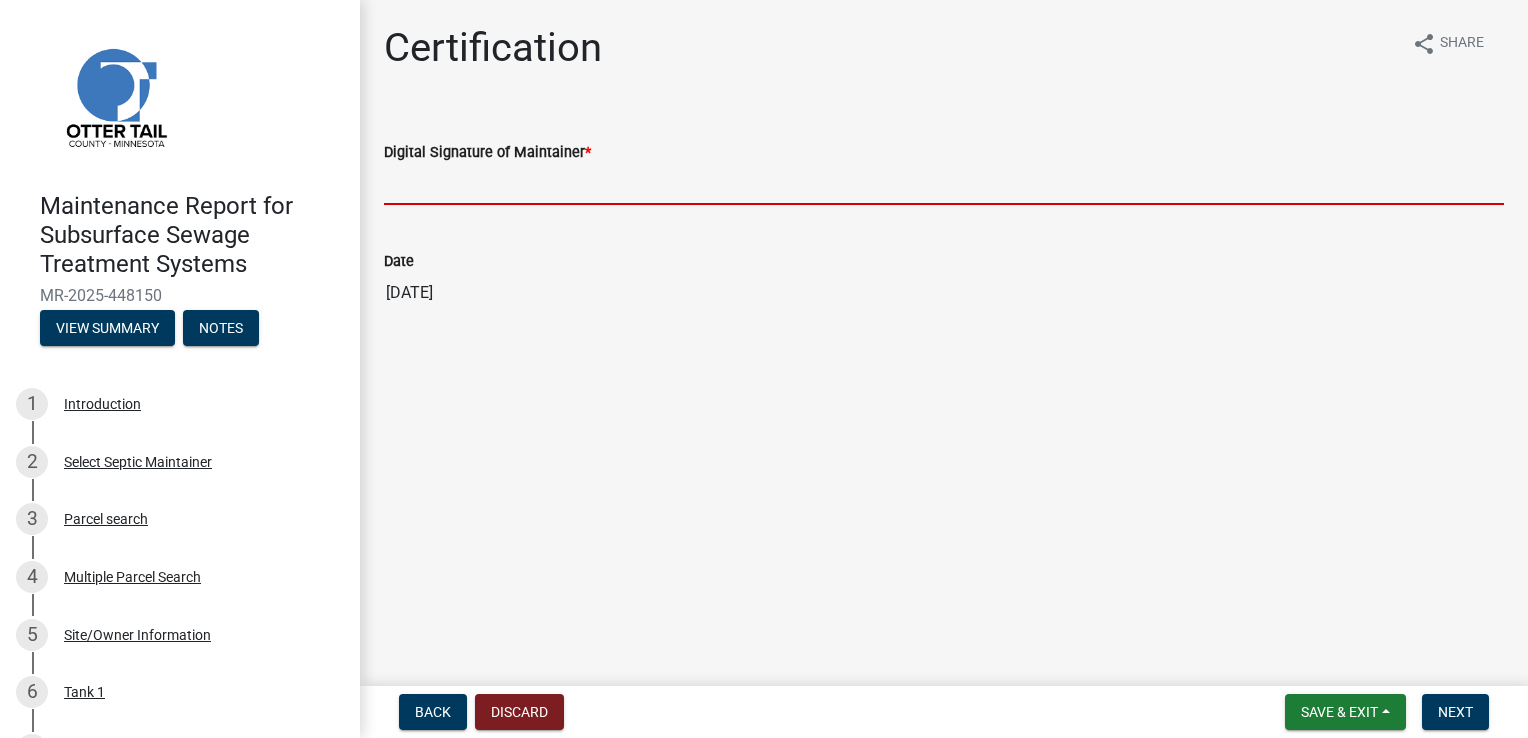 click on "Digital Signature of Maintainer  *" at bounding box center [944, 184] 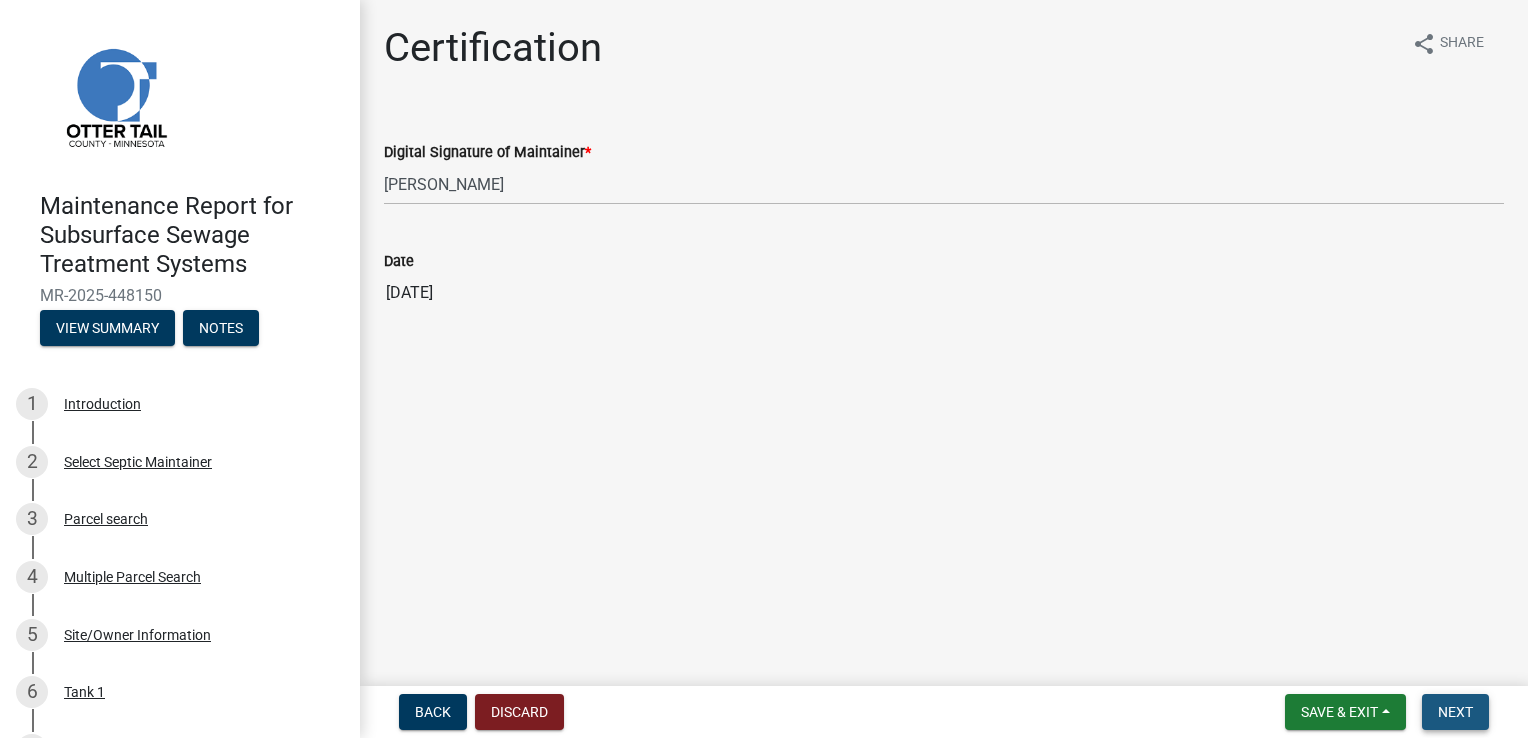 click on "Next" at bounding box center [1455, 712] 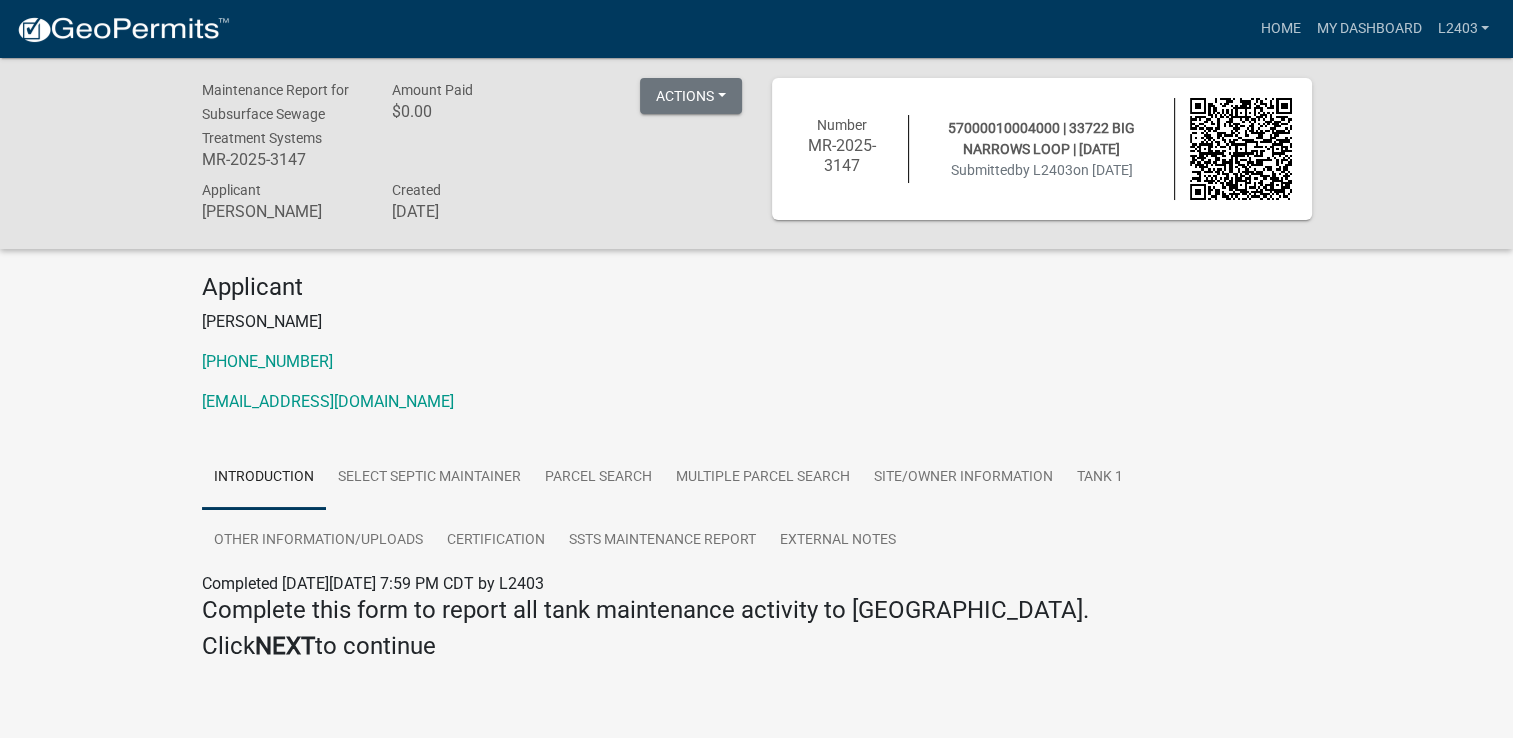click on "Applicant [PERSON_NAME]  [PHONE_NUMBER]  [EMAIL_ADDRESS][DOMAIN_NAME]" 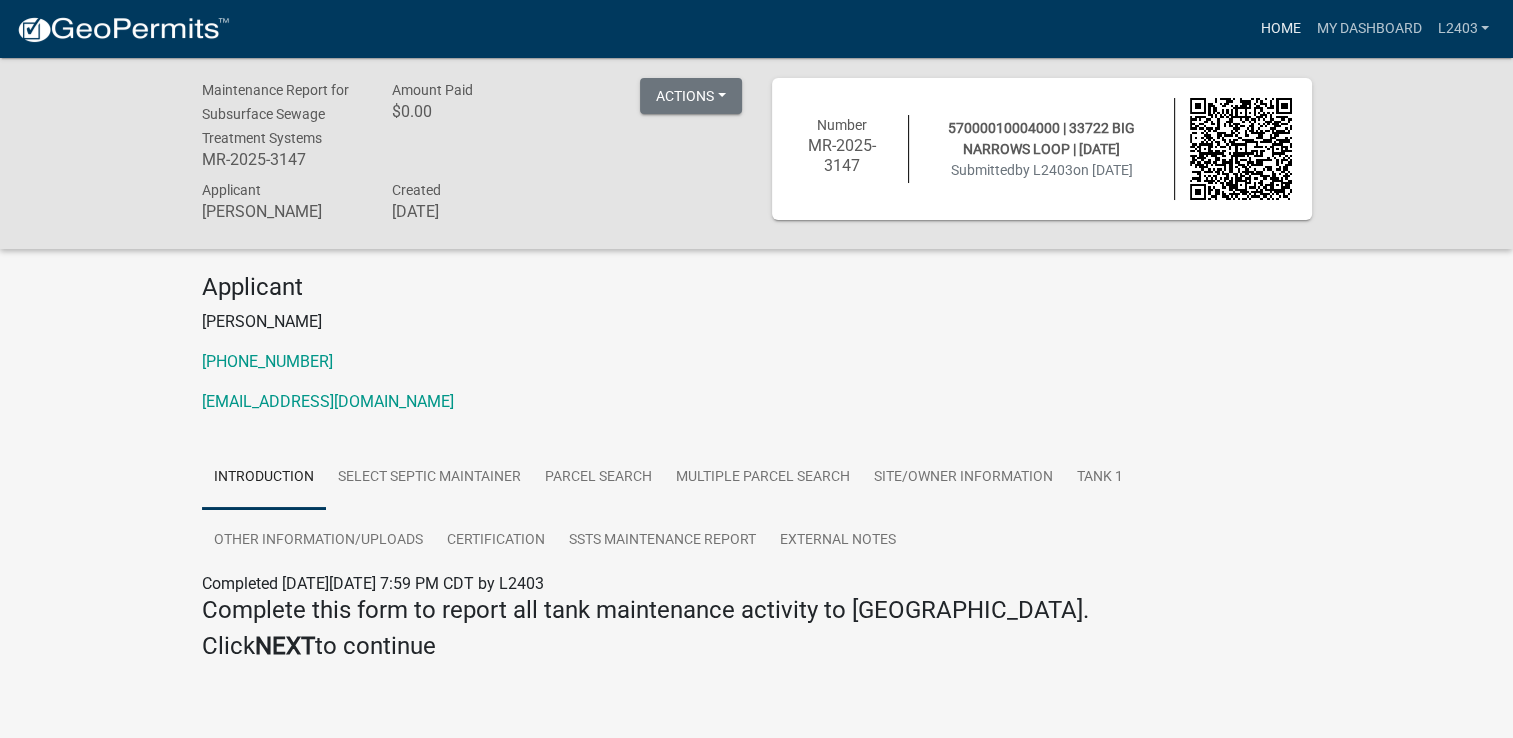 click on "Home" at bounding box center (1280, 29) 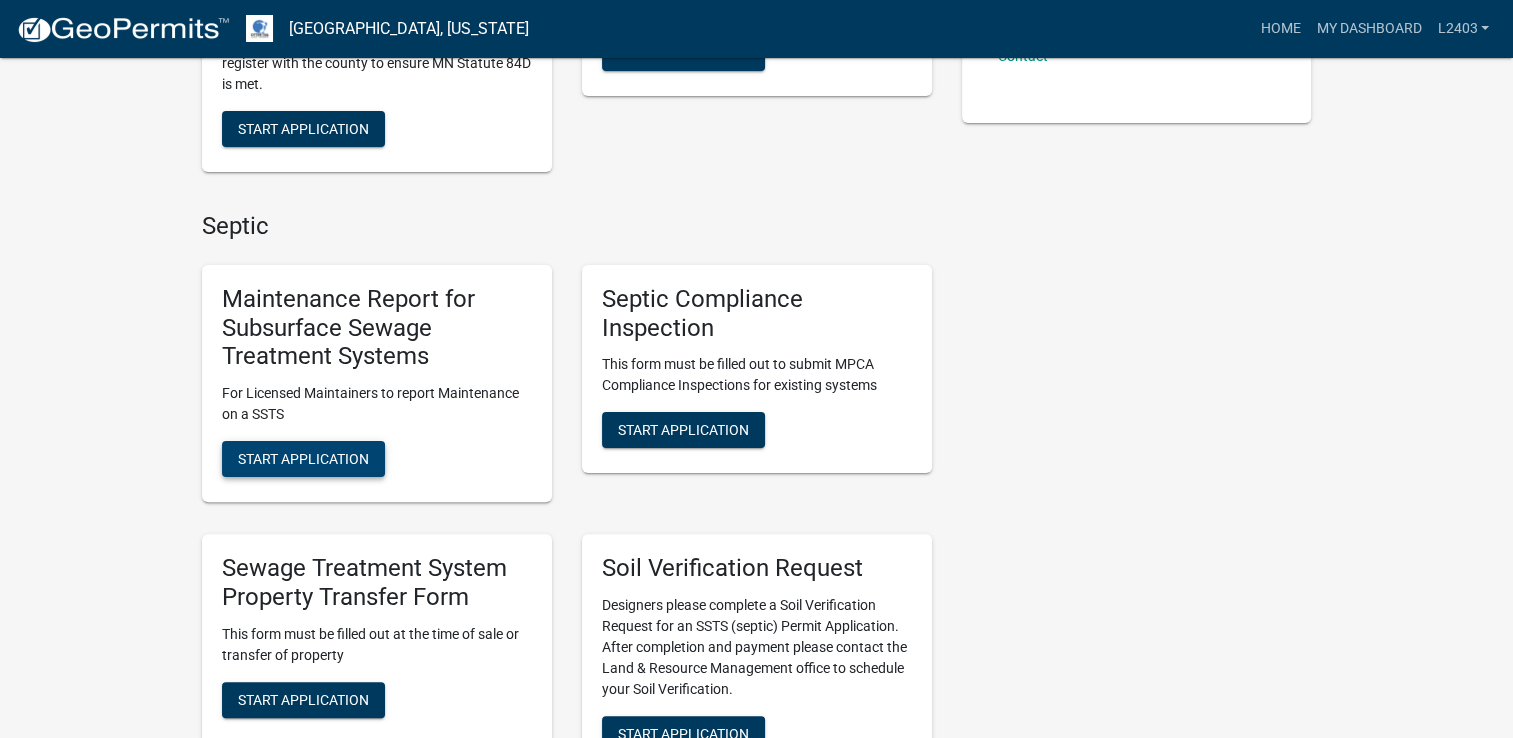 scroll, scrollTop: 500, scrollLeft: 0, axis: vertical 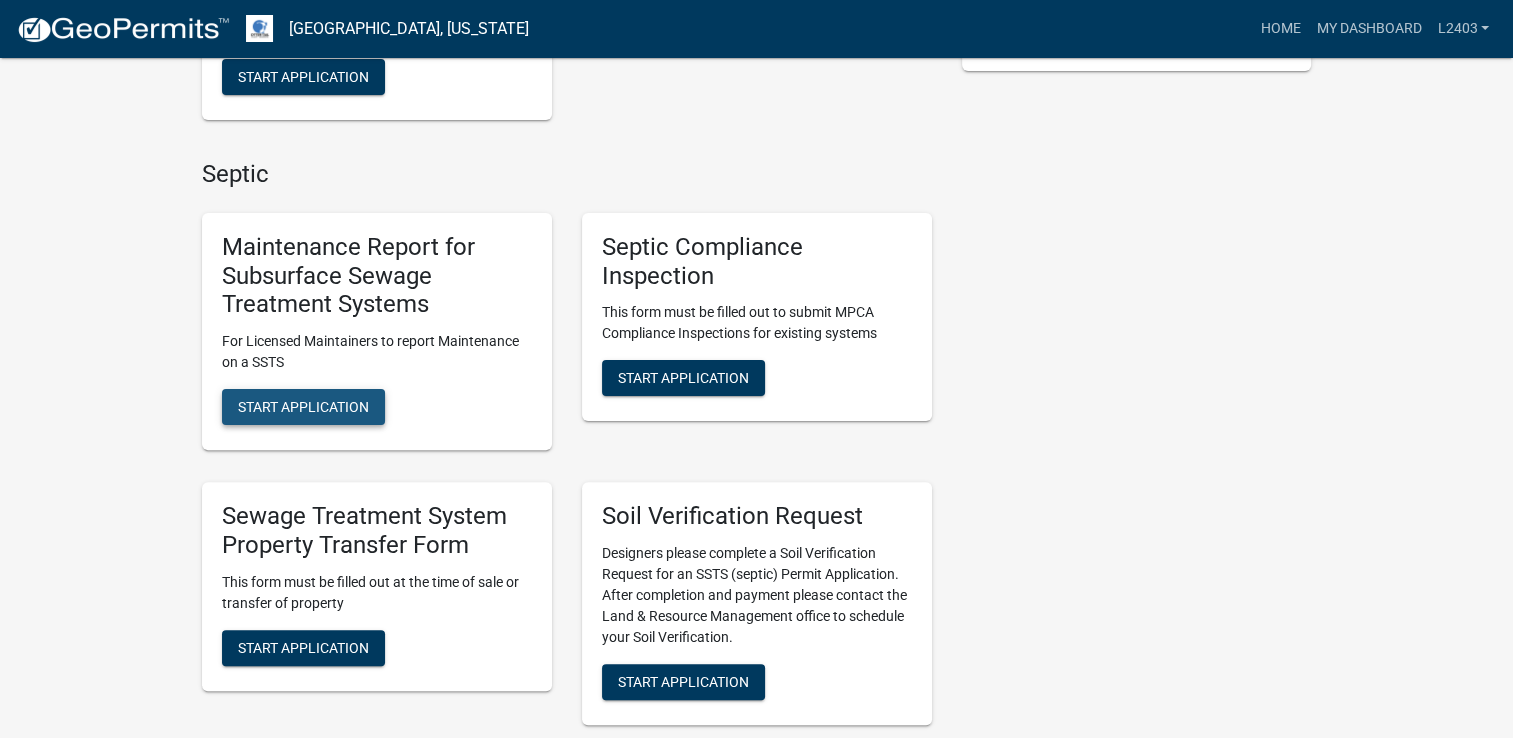 click on "Start Application" at bounding box center (303, 407) 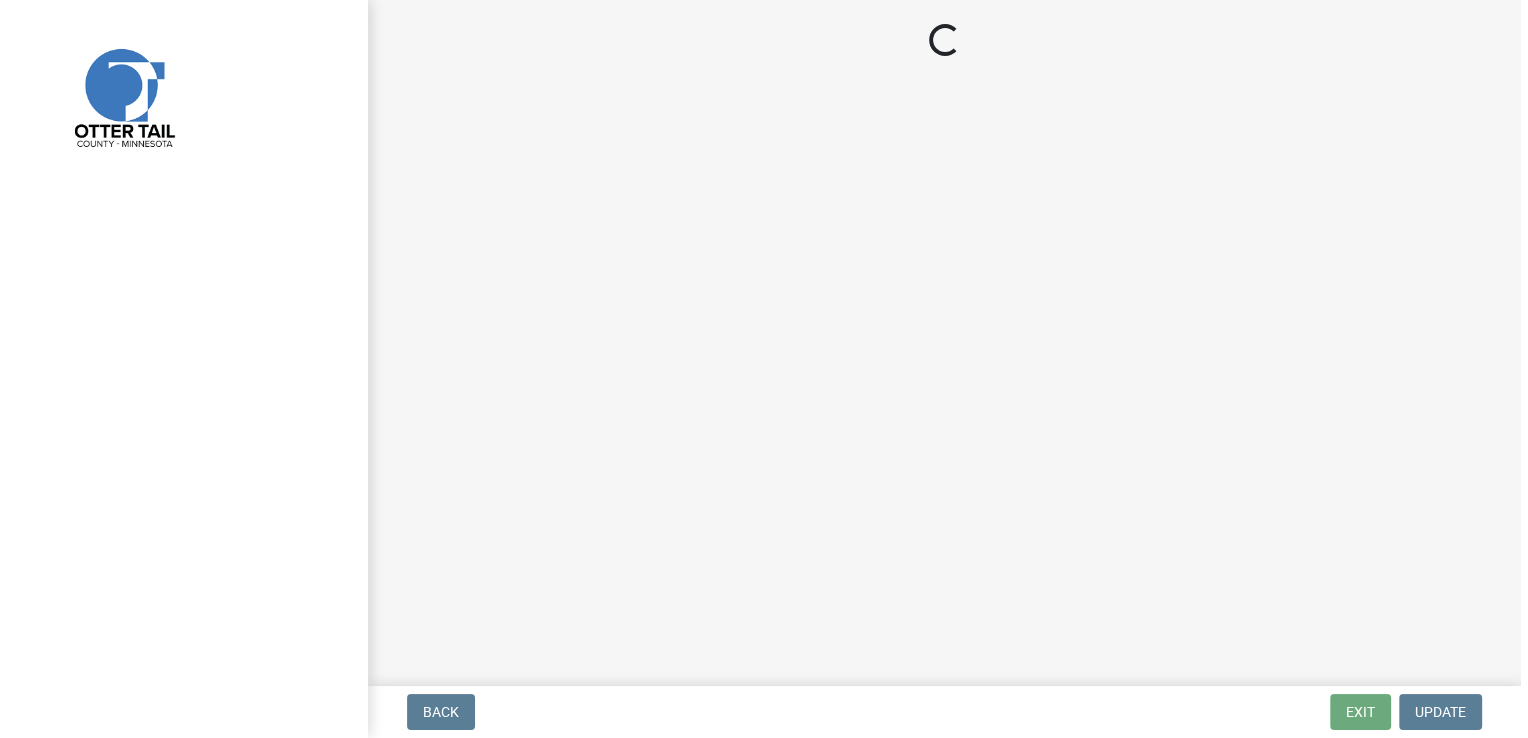 scroll, scrollTop: 0, scrollLeft: 0, axis: both 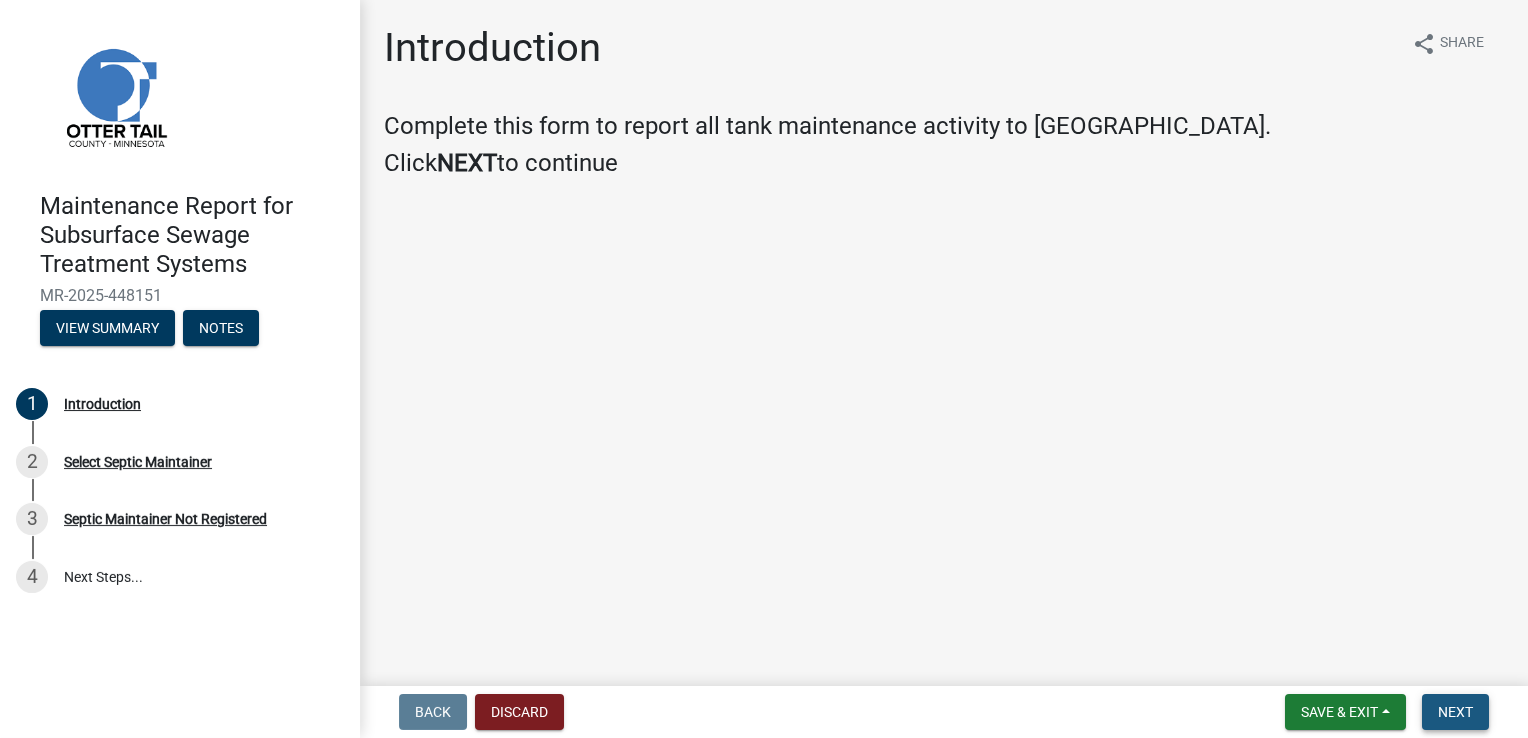 drag, startPoint x: 1437, startPoint y: 717, endPoint x: 1442, endPoint y: 654, distance: 63.1981 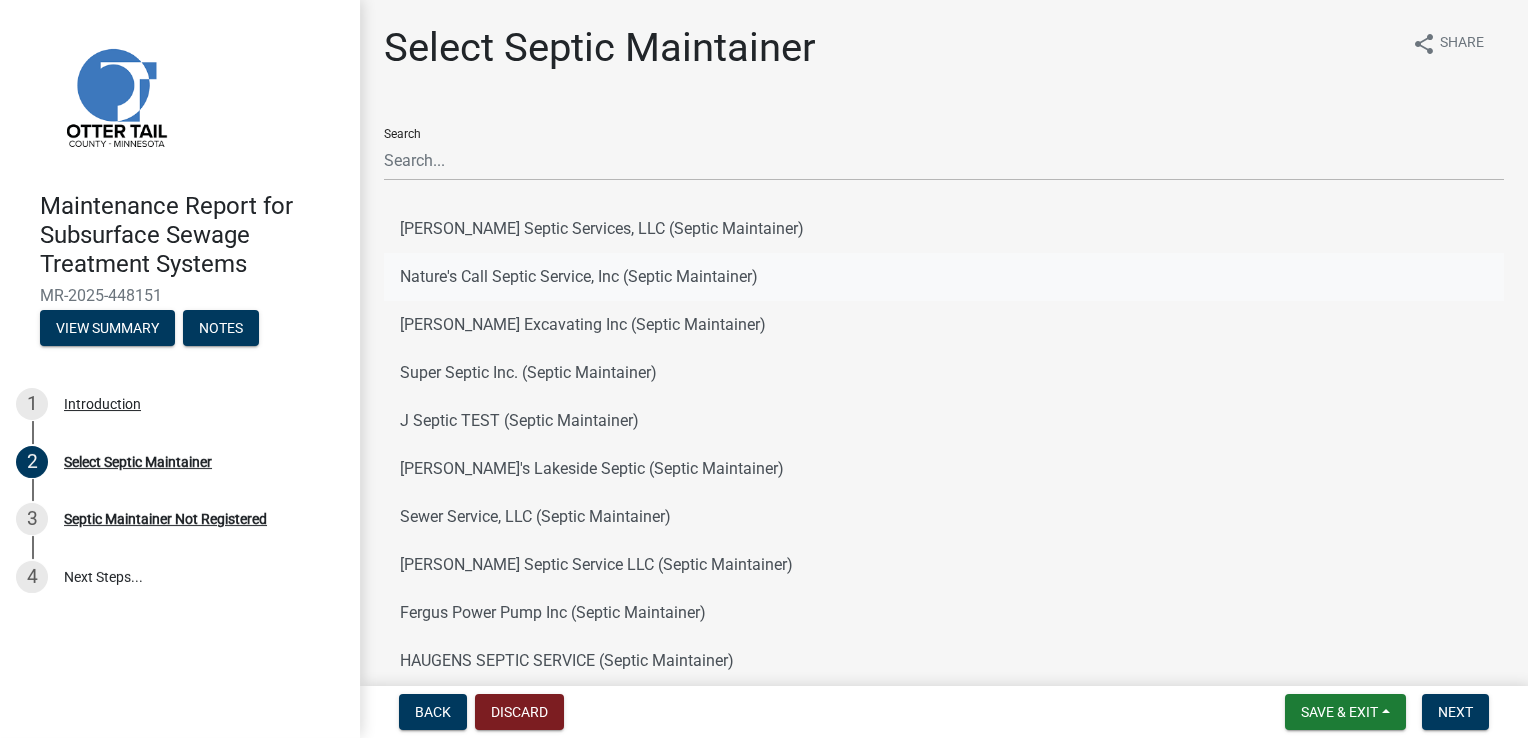 drag, startPoint x: 495, startPoint y: 266, endPoint x: 523, endPoint y: 268, distance: 28.071337 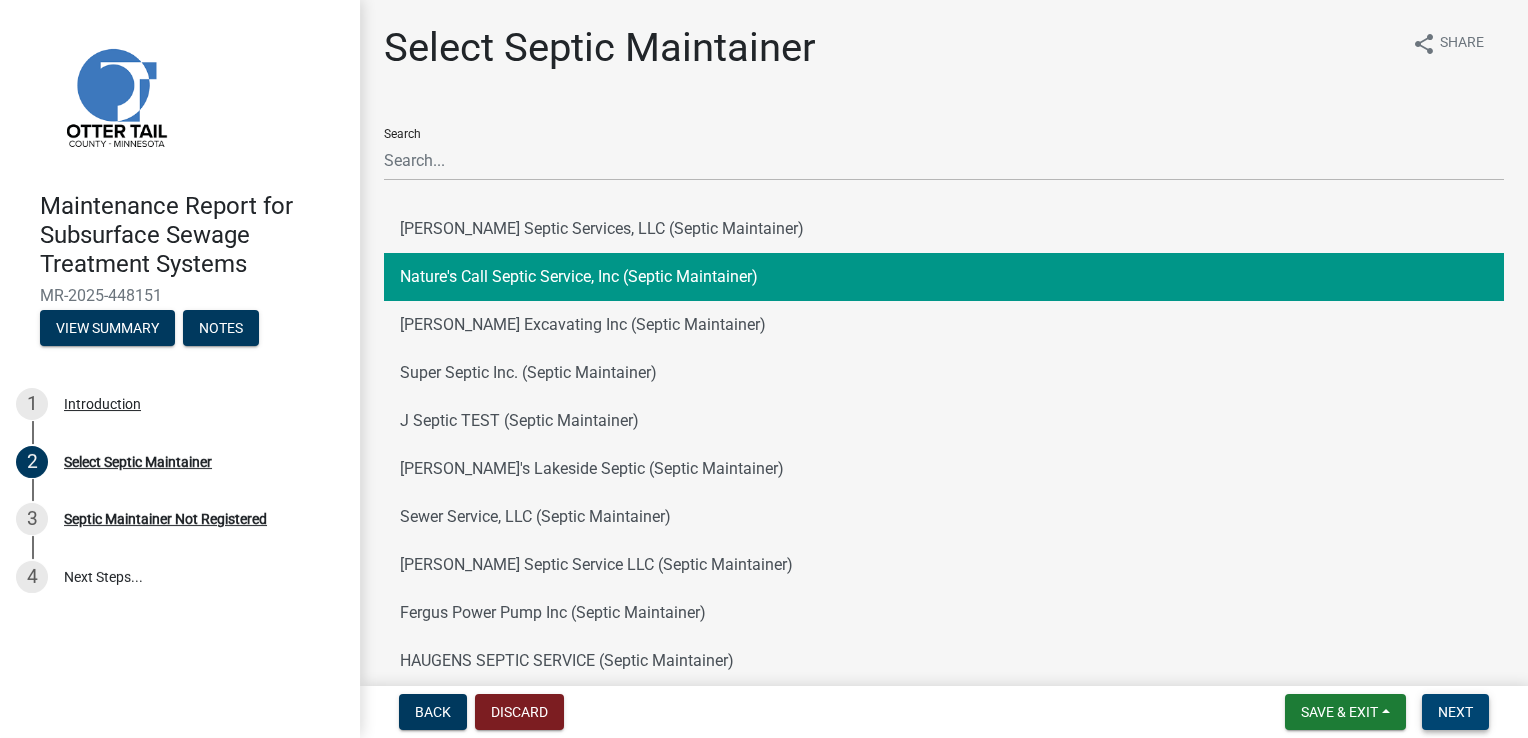 click on "Next" at bounding box center (1455, 712) 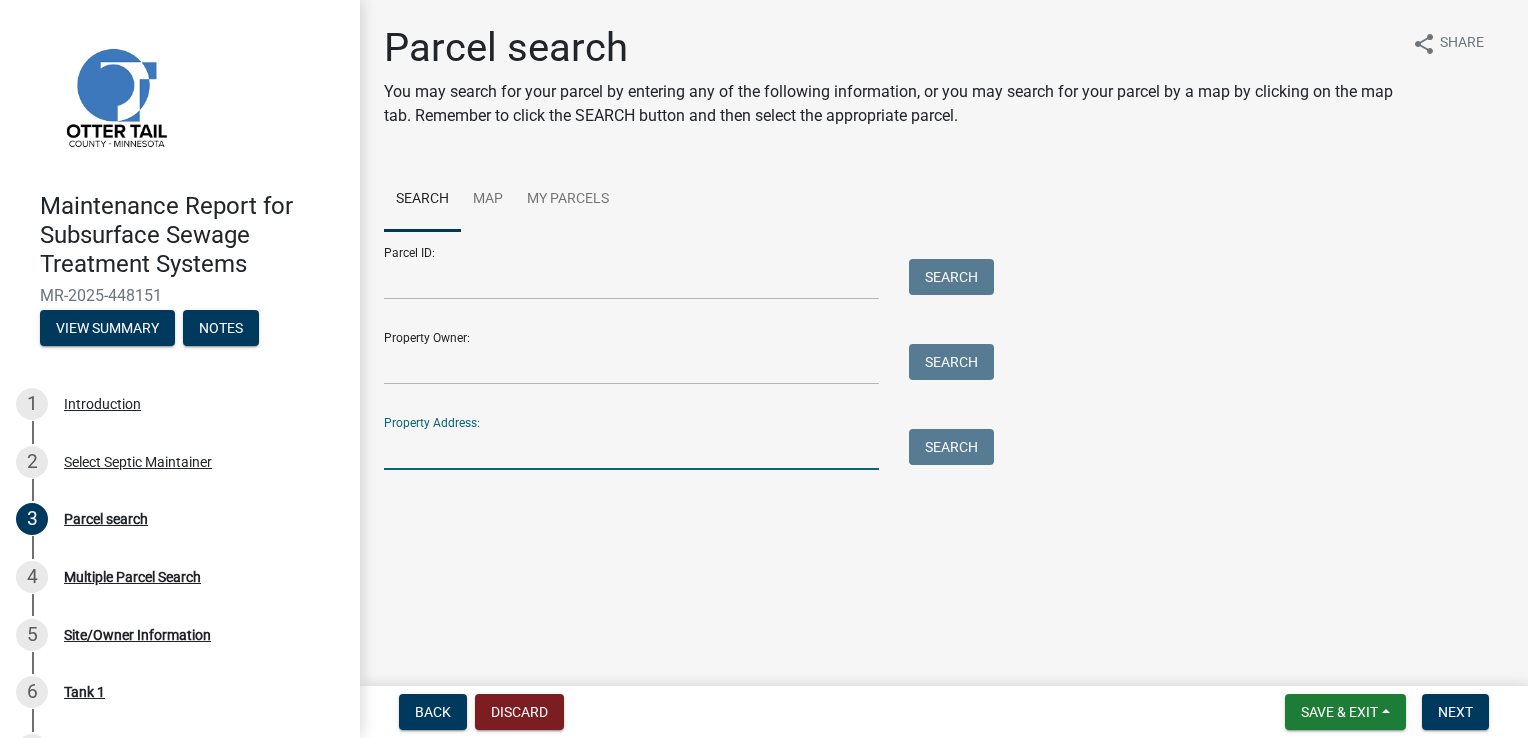 click on "Property Address:" at bounding box center [631, 449] 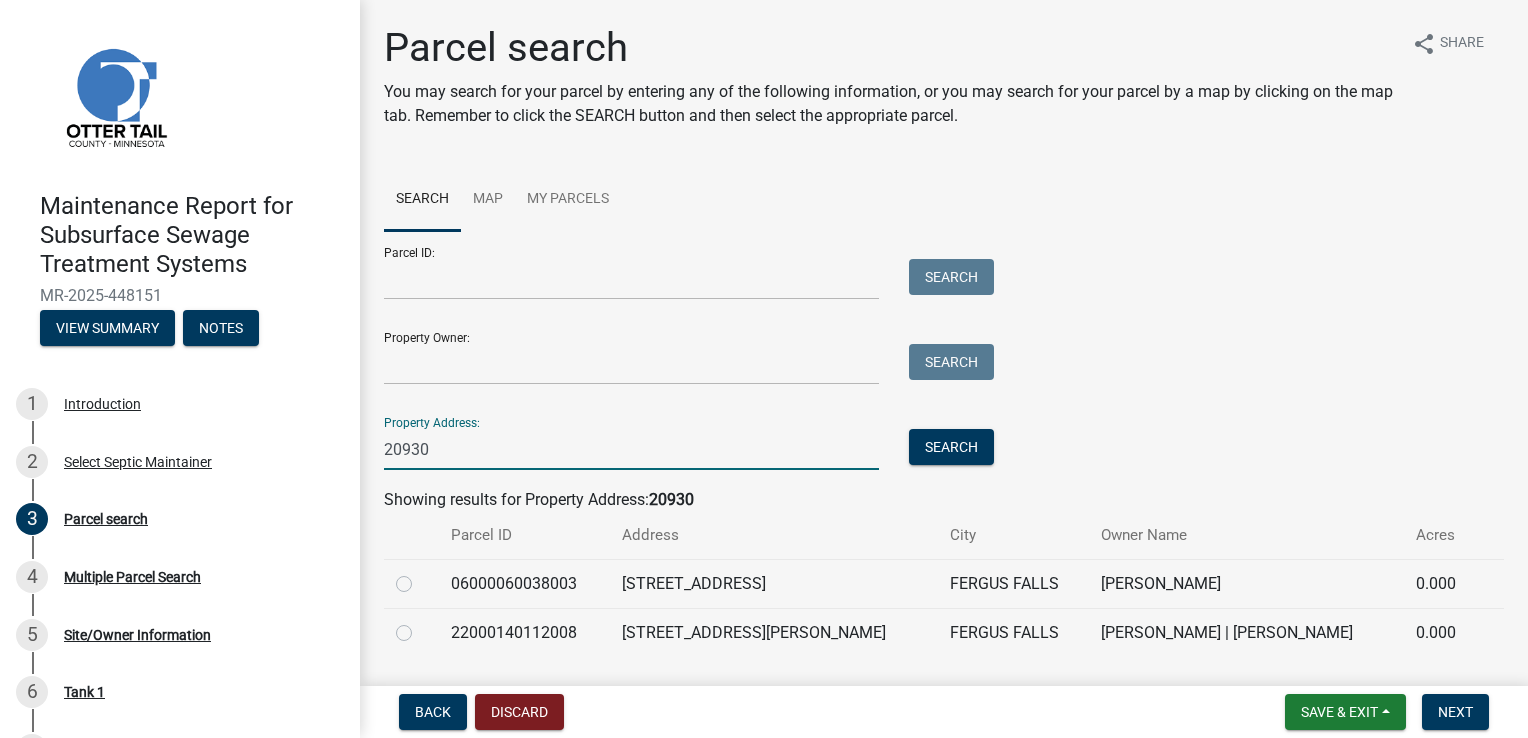 type on "20930" 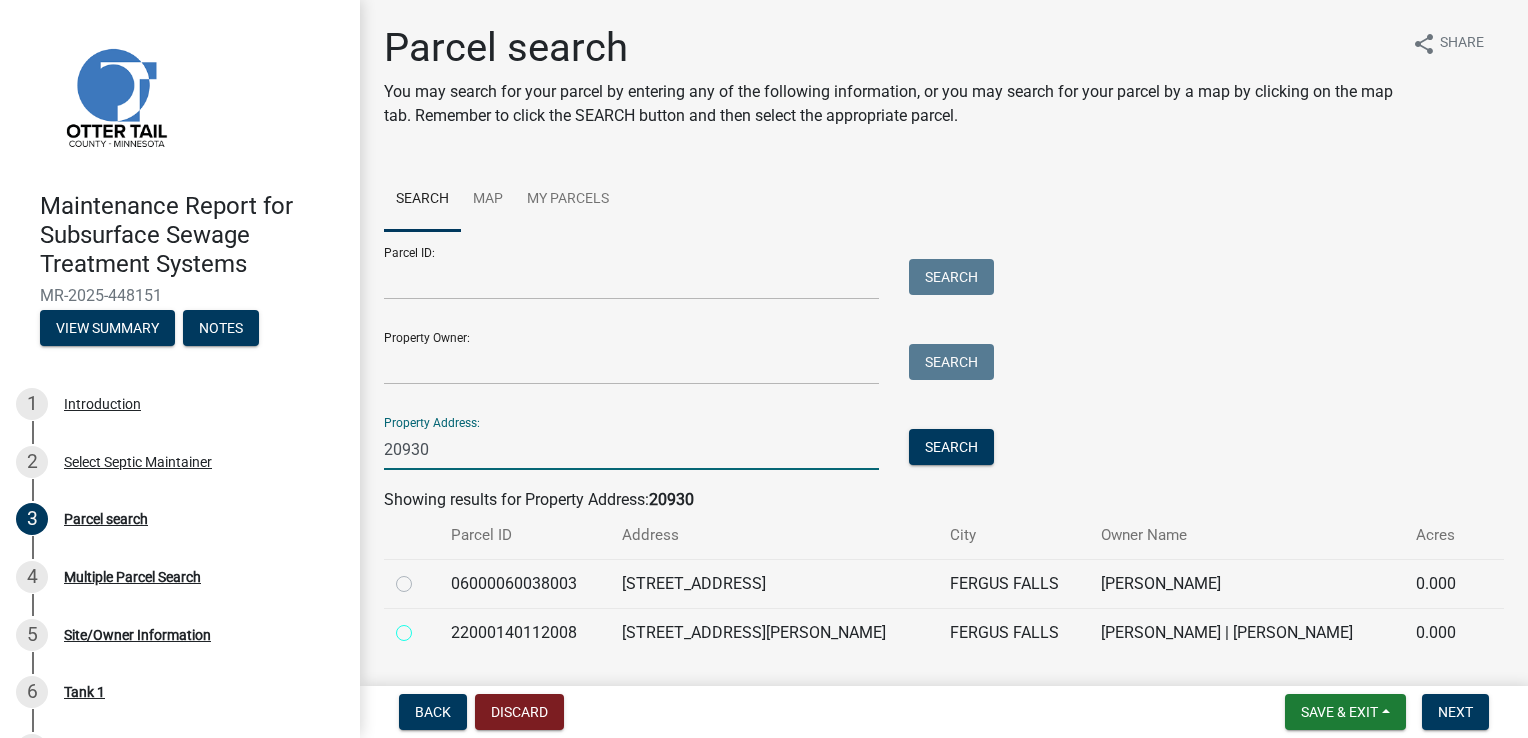 click at bounding box center [426, 627] 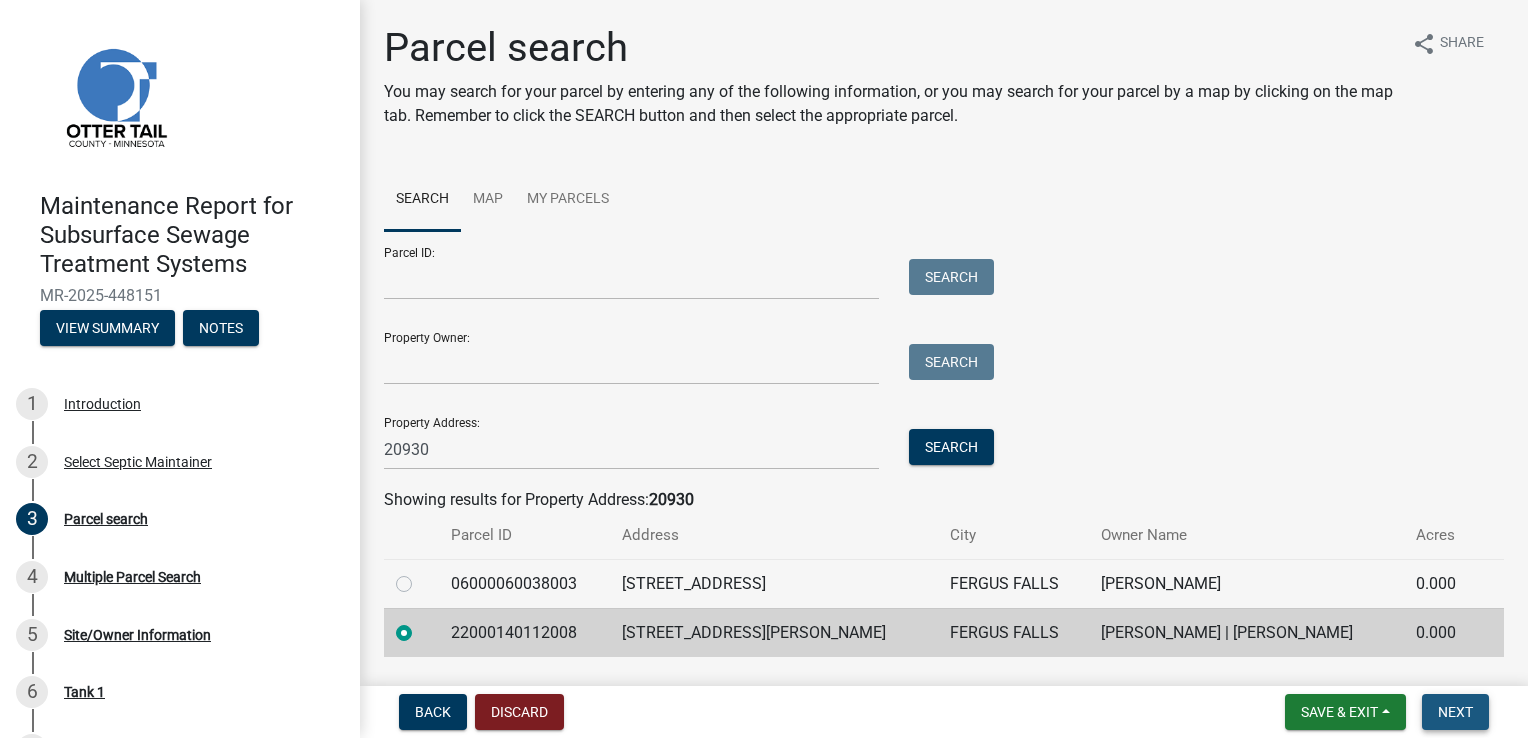 click on "Next" at bounding box center (1455, 712) 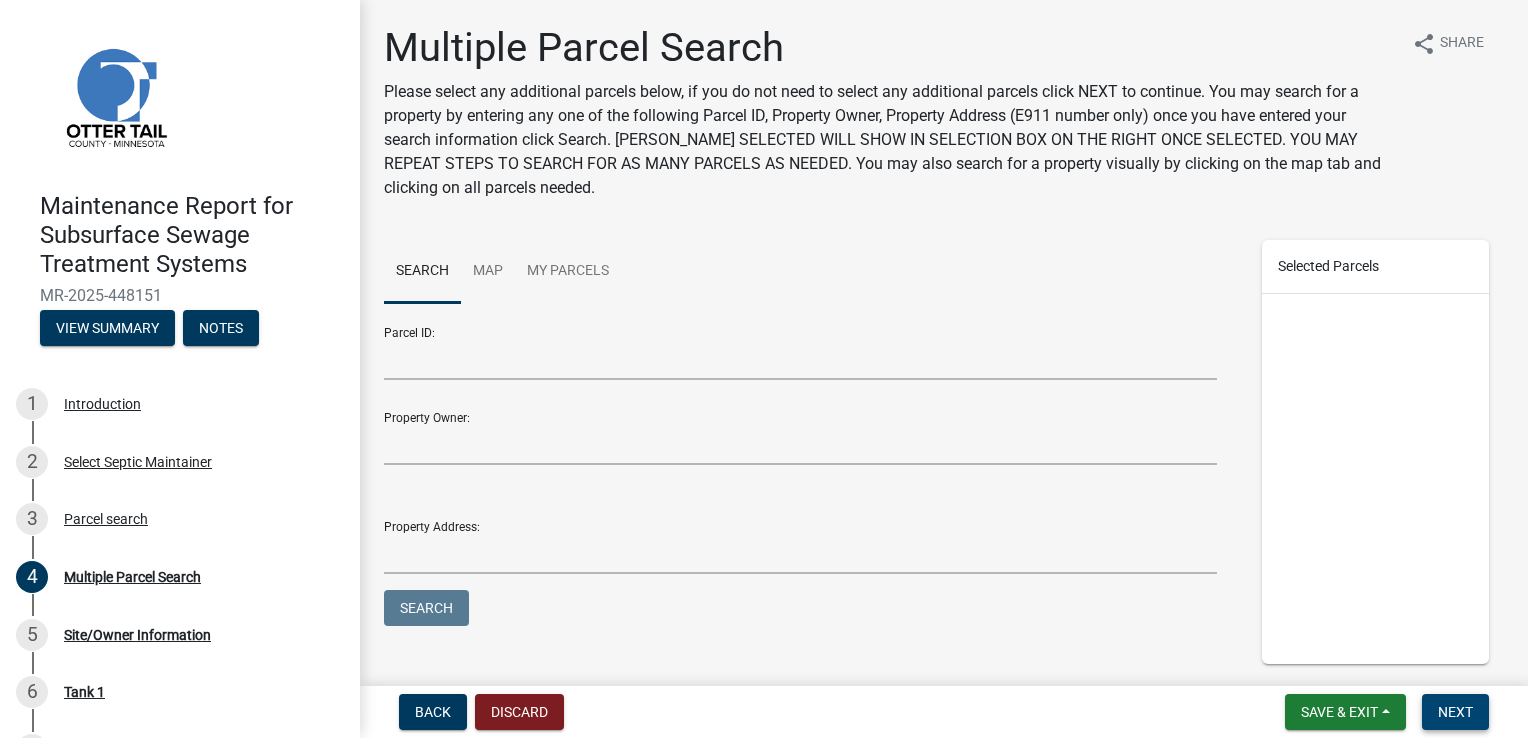 click on "Next" at bounding box center (1455, 712) 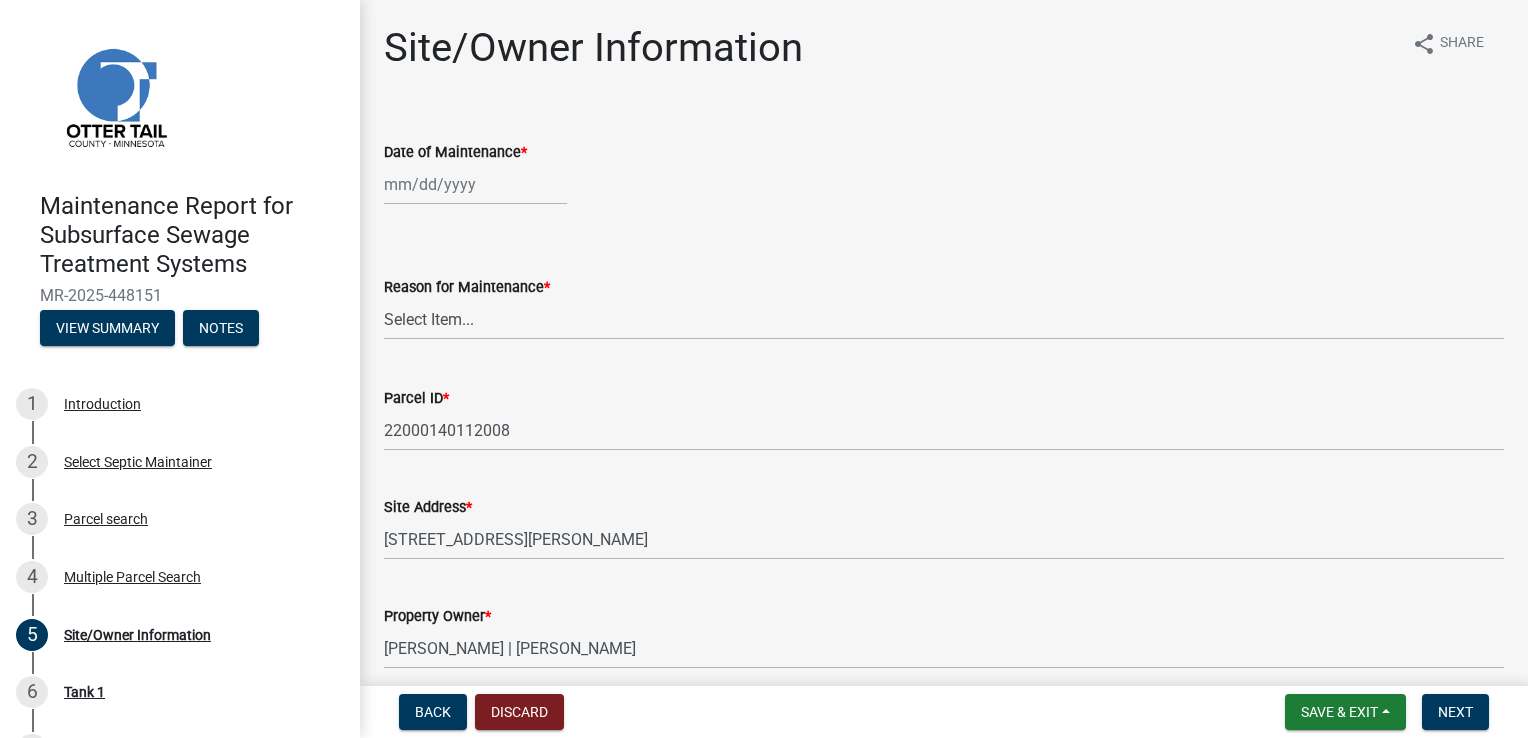 click 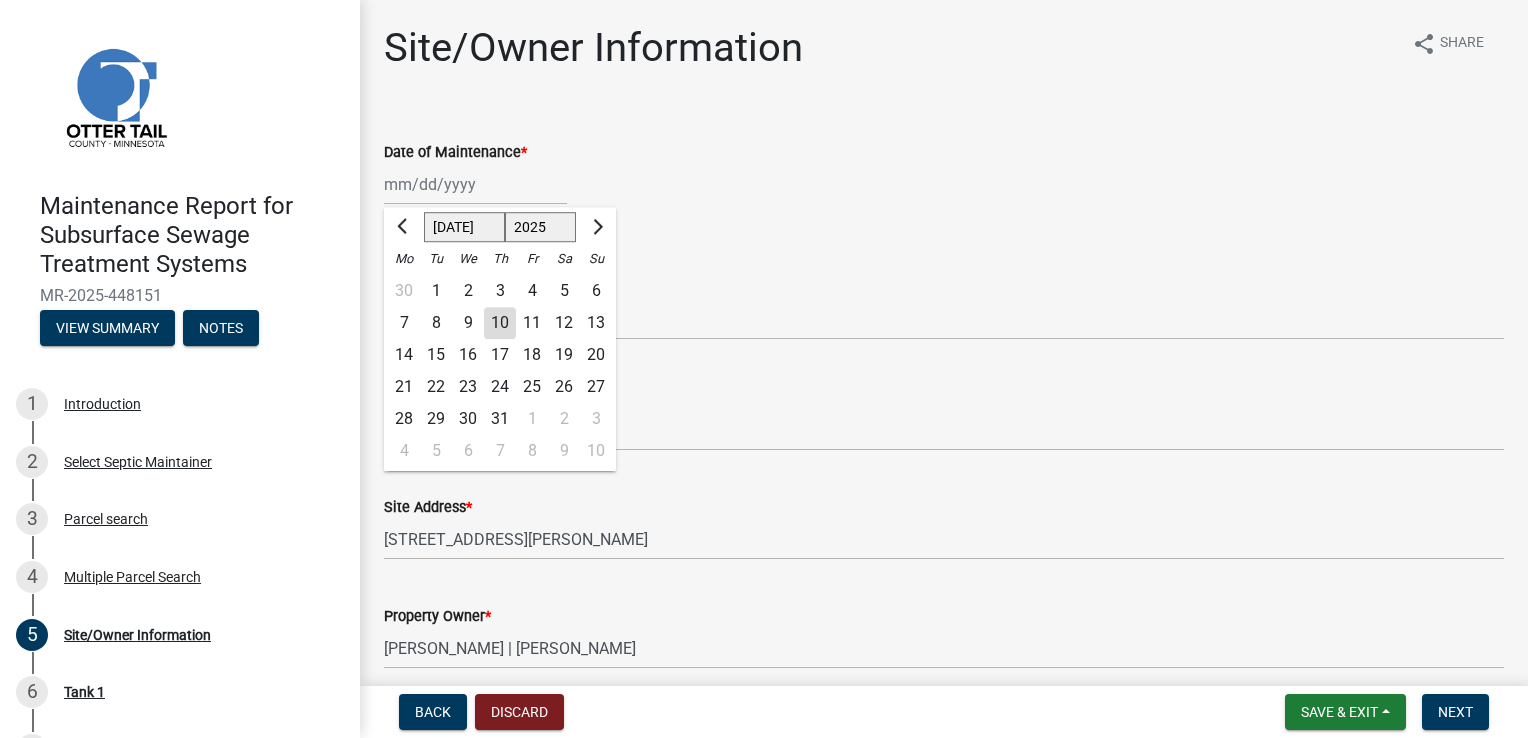 click on "10" 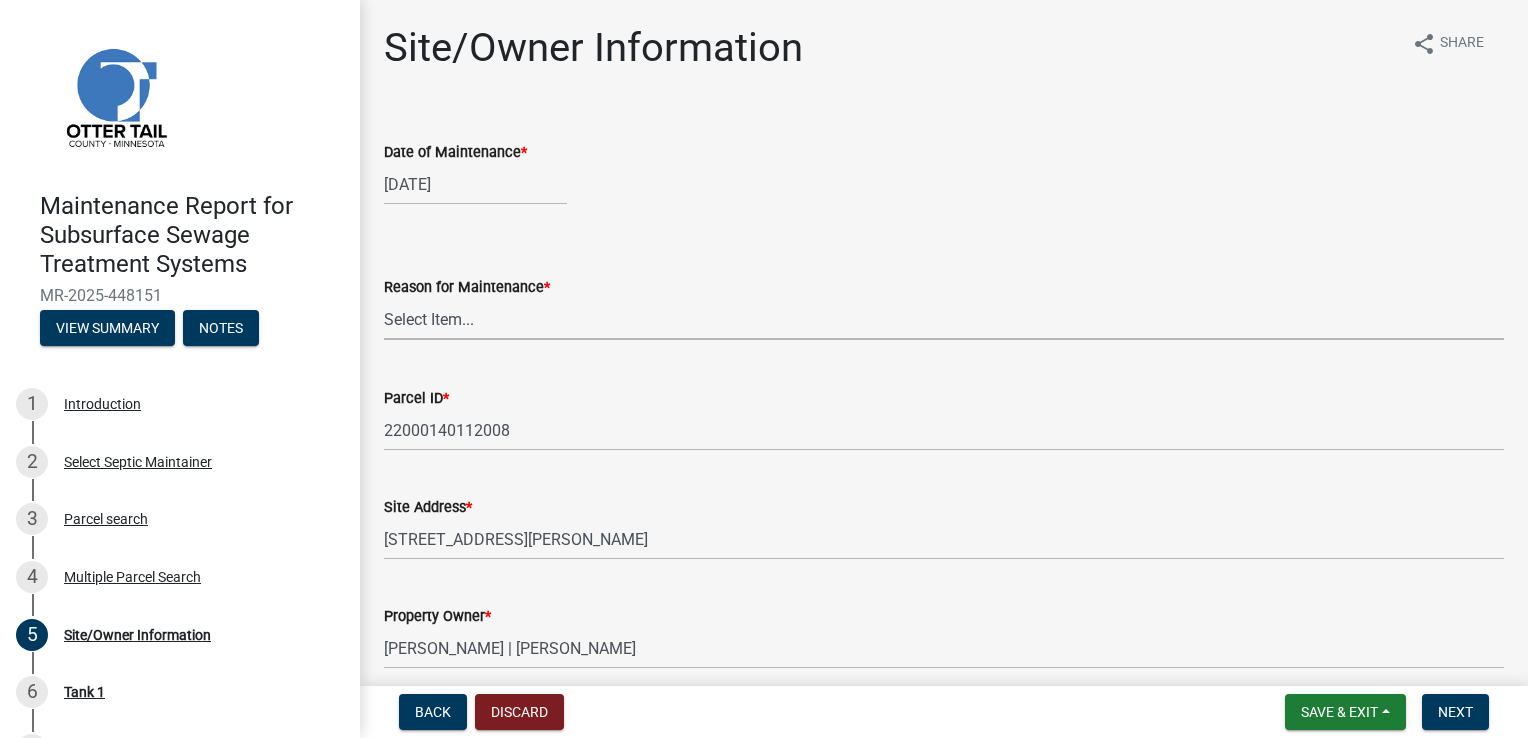 click on "Select Item...   Called   Routine   Other" at bounding box center (944, 319) 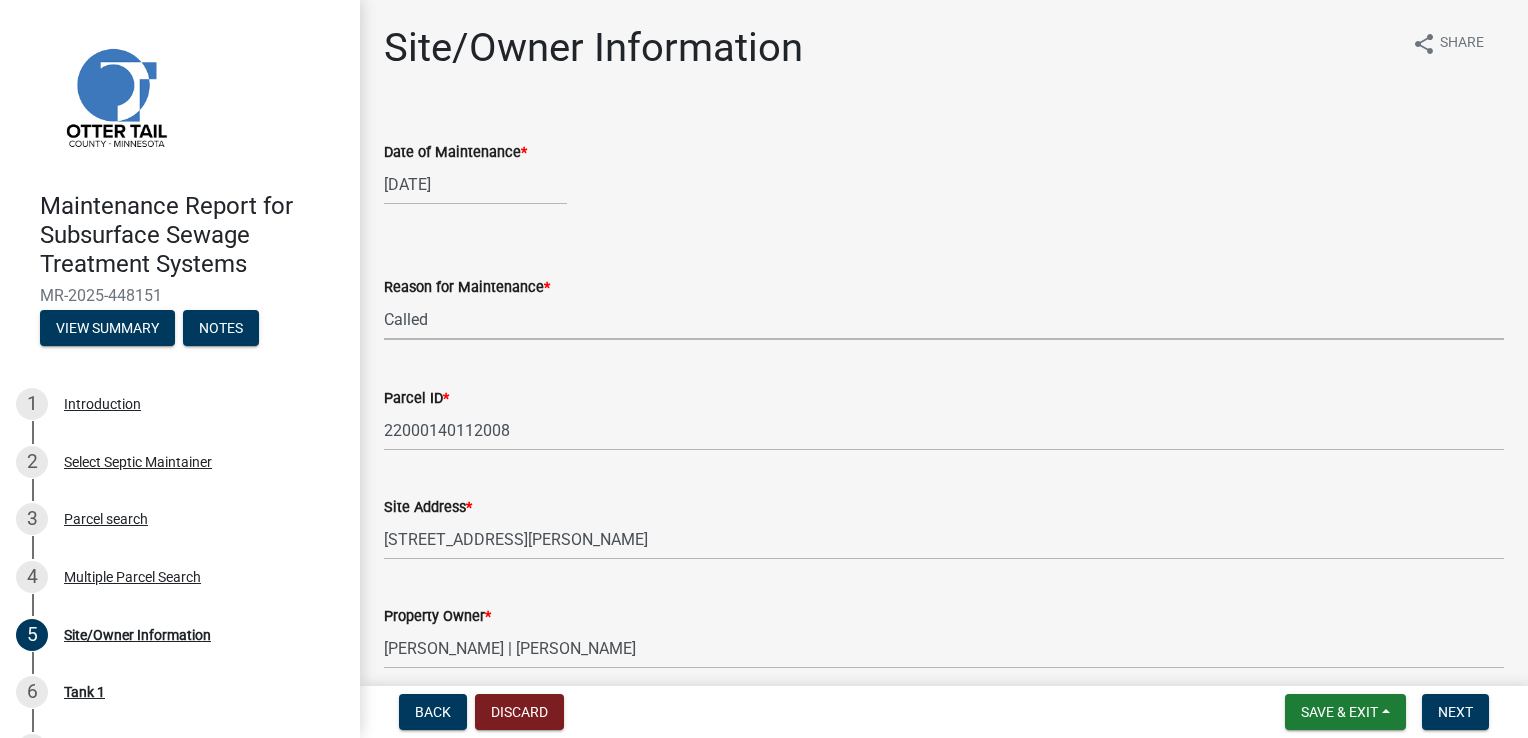 click on "Select Item...   Called   Routine   Other" at bounding box center [944, 319] 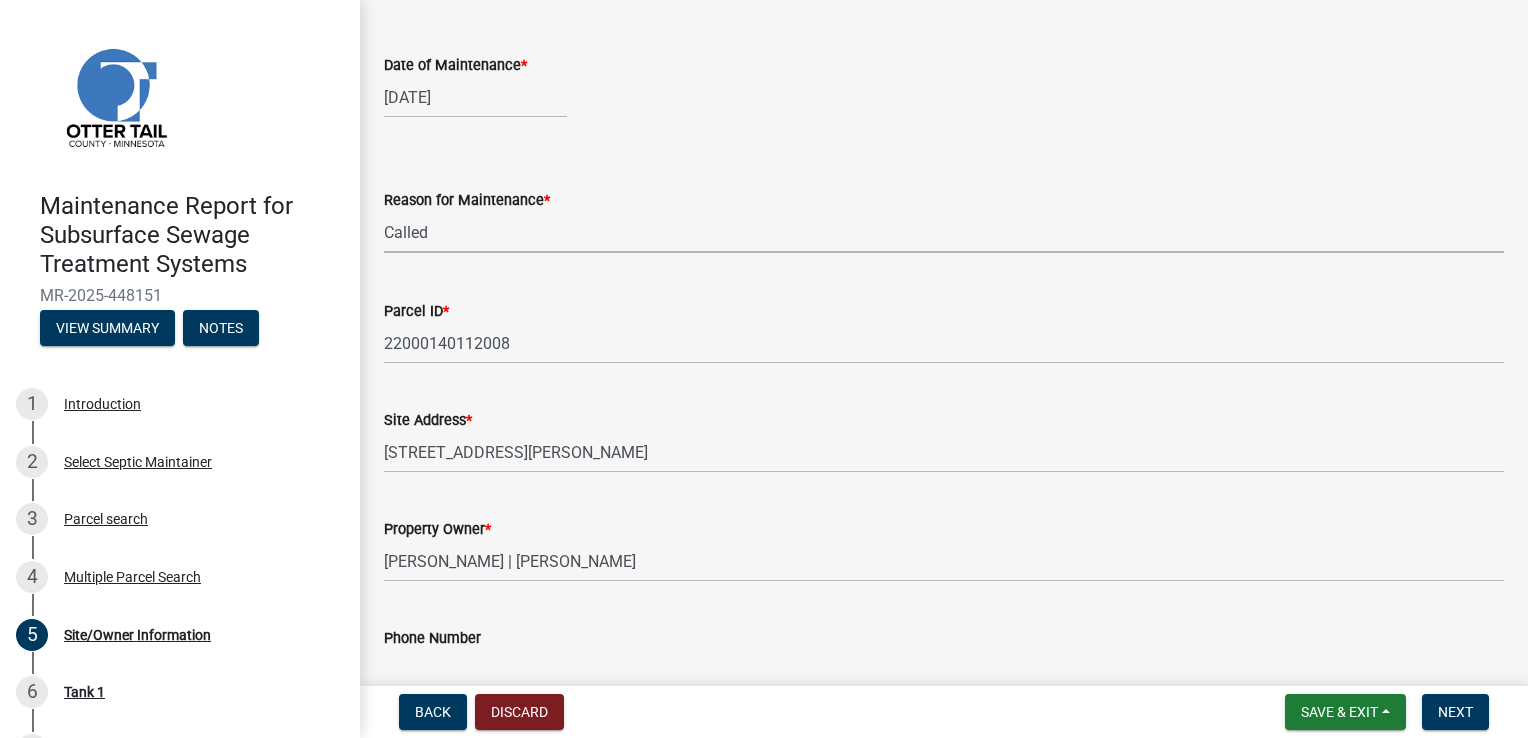 scroll, scrollTop: 300, scrollLeft: 0, axis: vertical 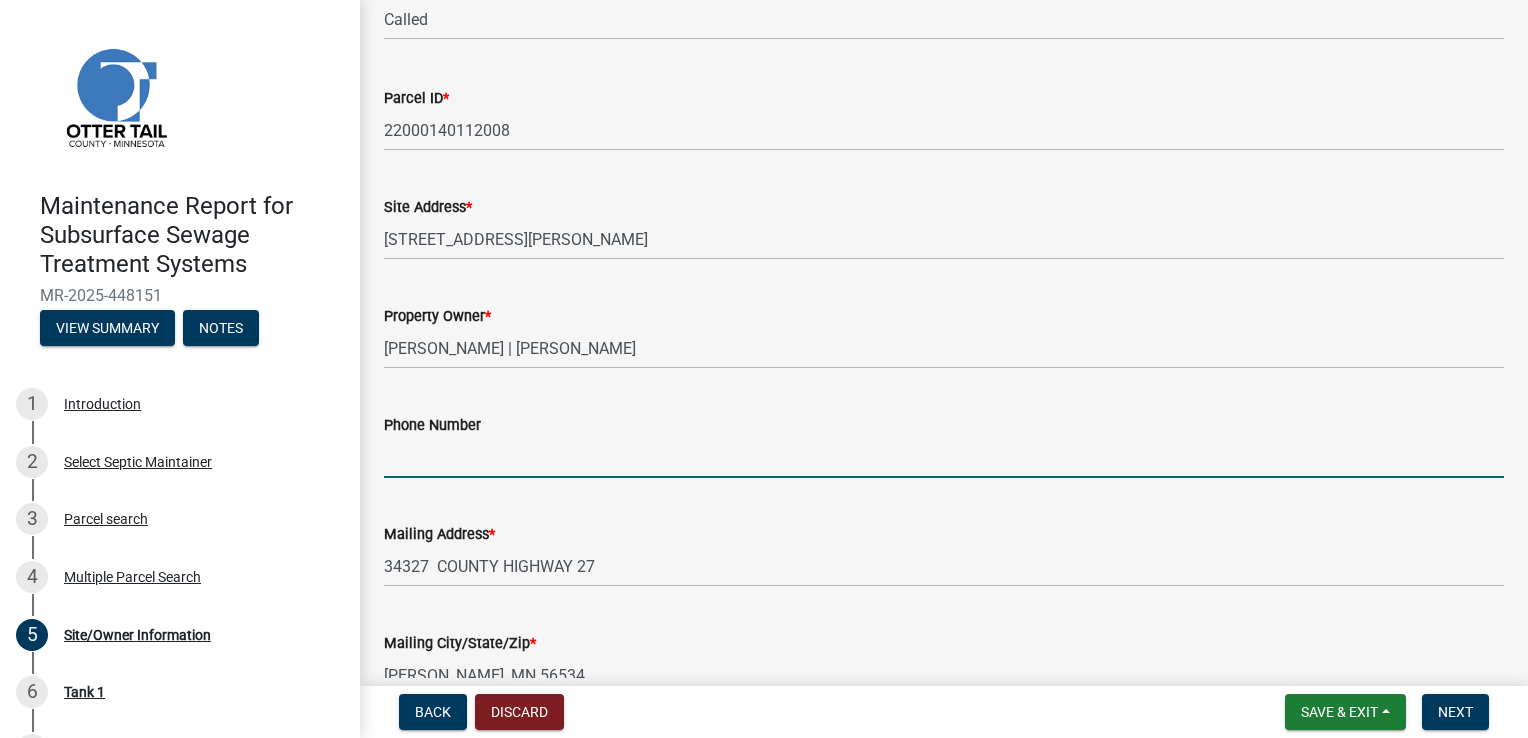 click on "Phone Number" at bounding box center [944, 457] 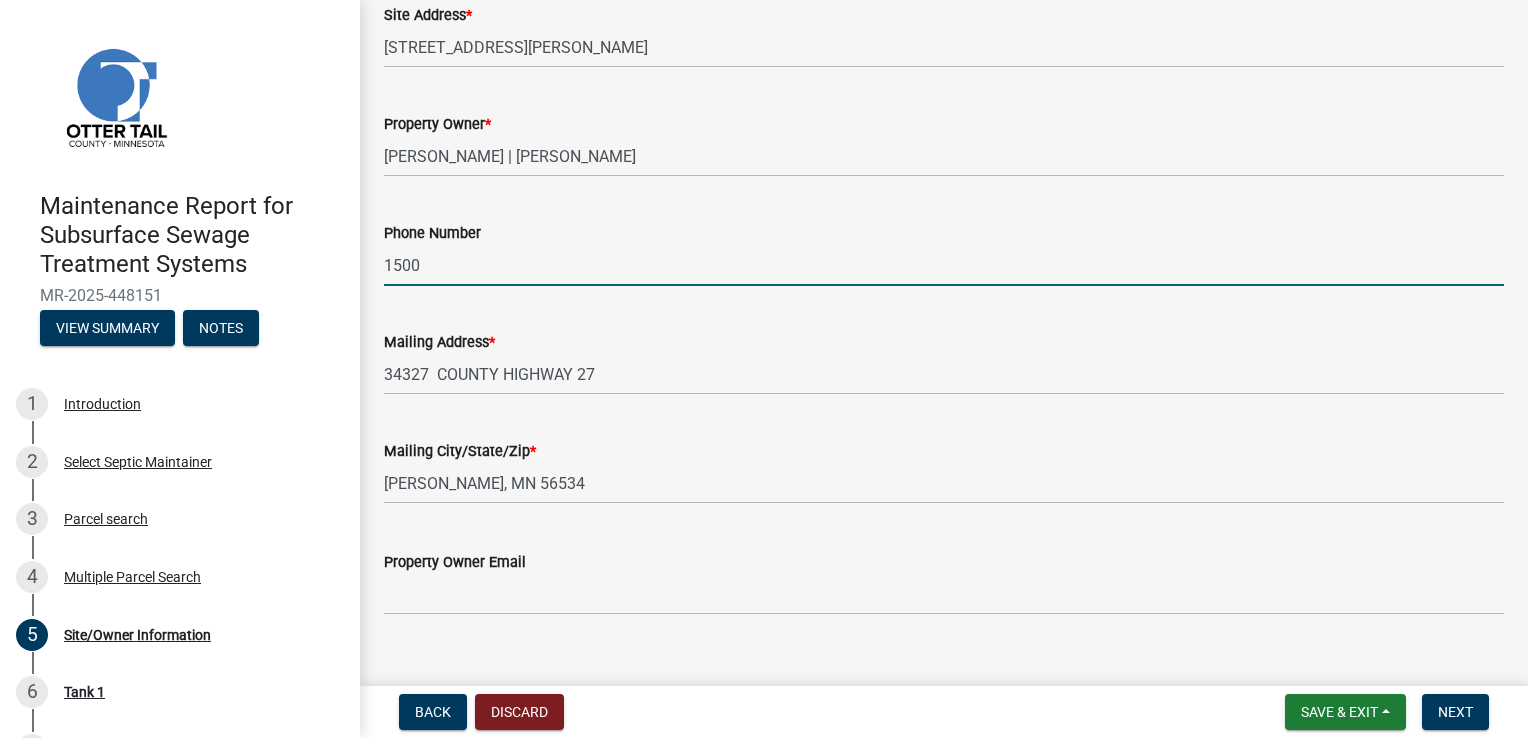 scroll, scrollTop: 500, scrollLeft: 0, axis: vertical 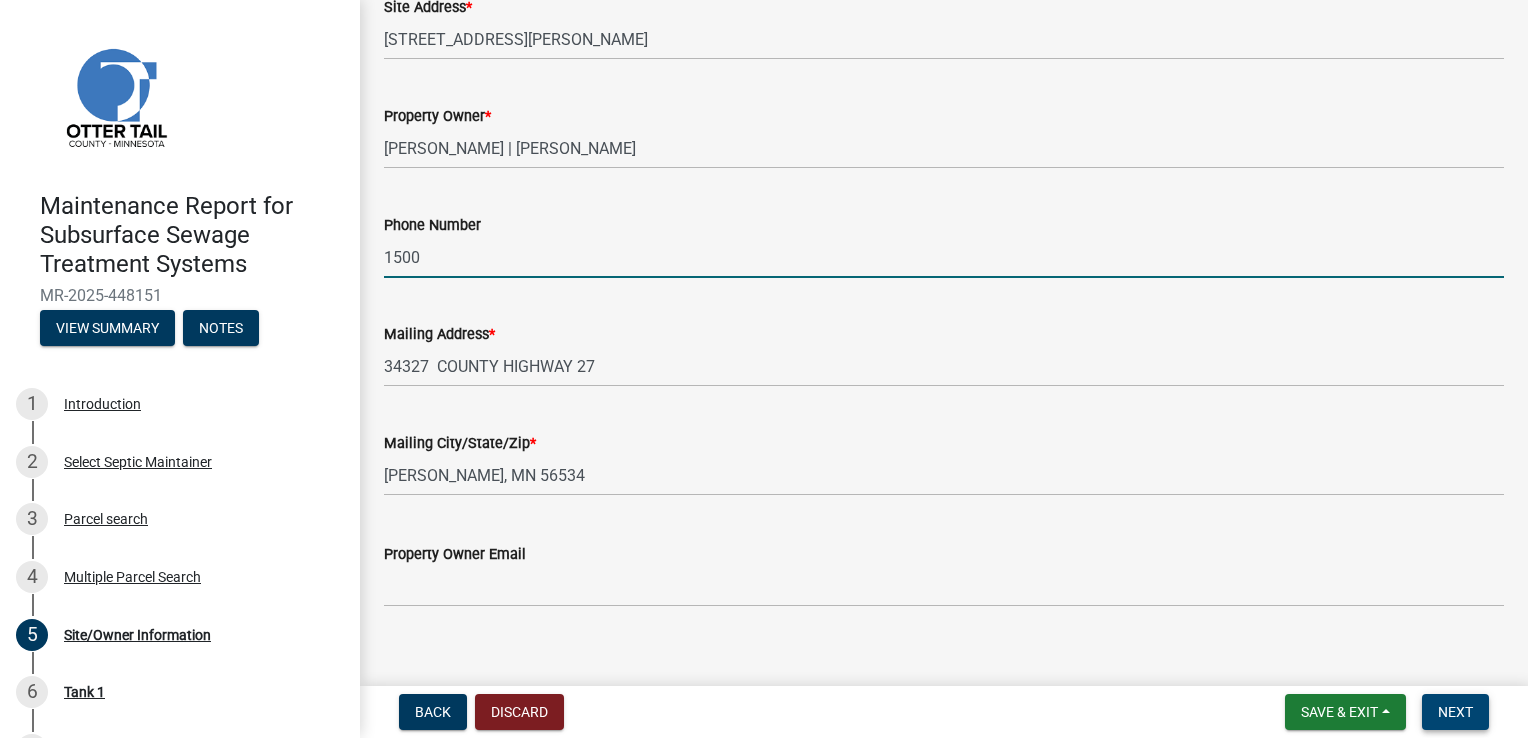click on "Next" at bounding box center [1455, 712] 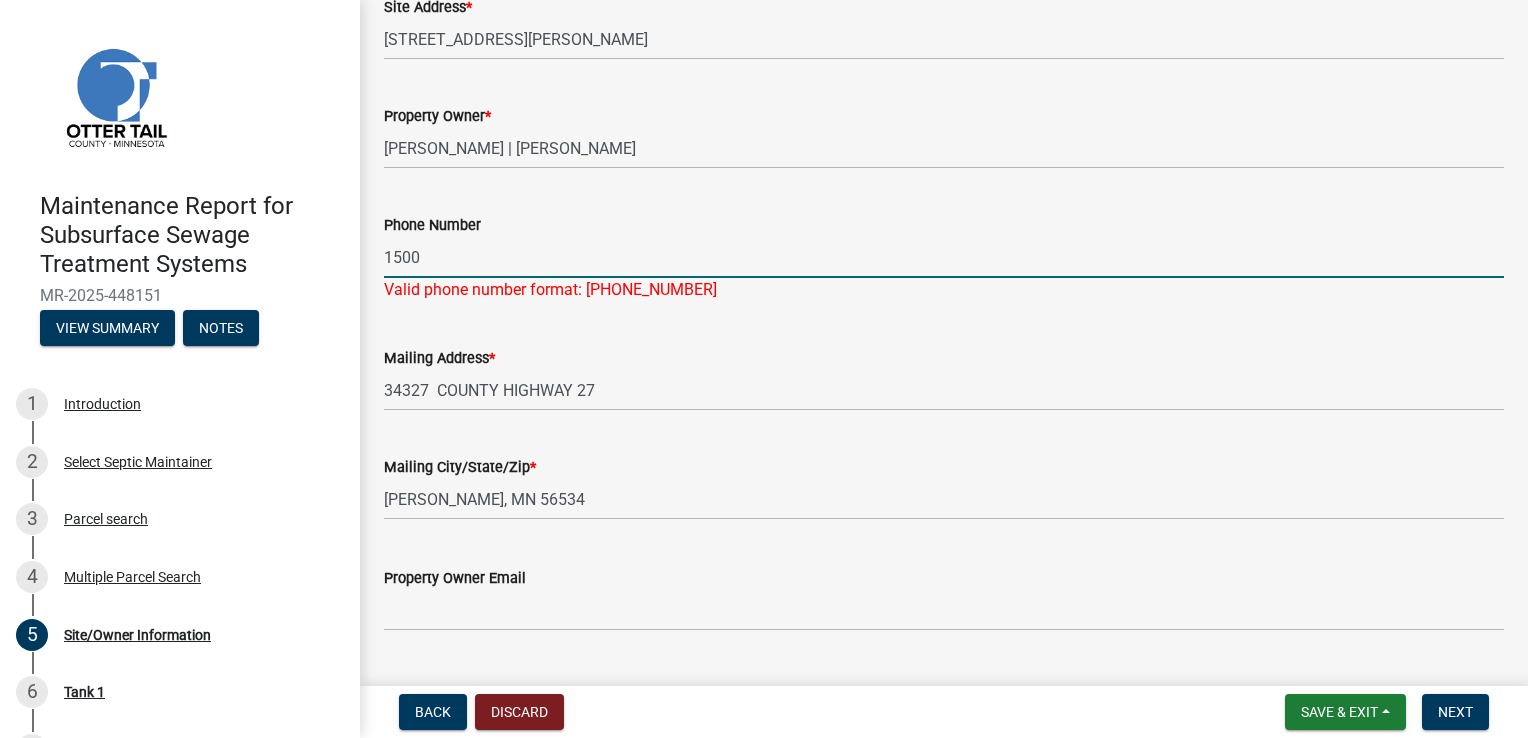 drag, startPoint x: 454, startPoint y: 256, endPoint x: 275, endPoint y: 234, distance: 180.3469 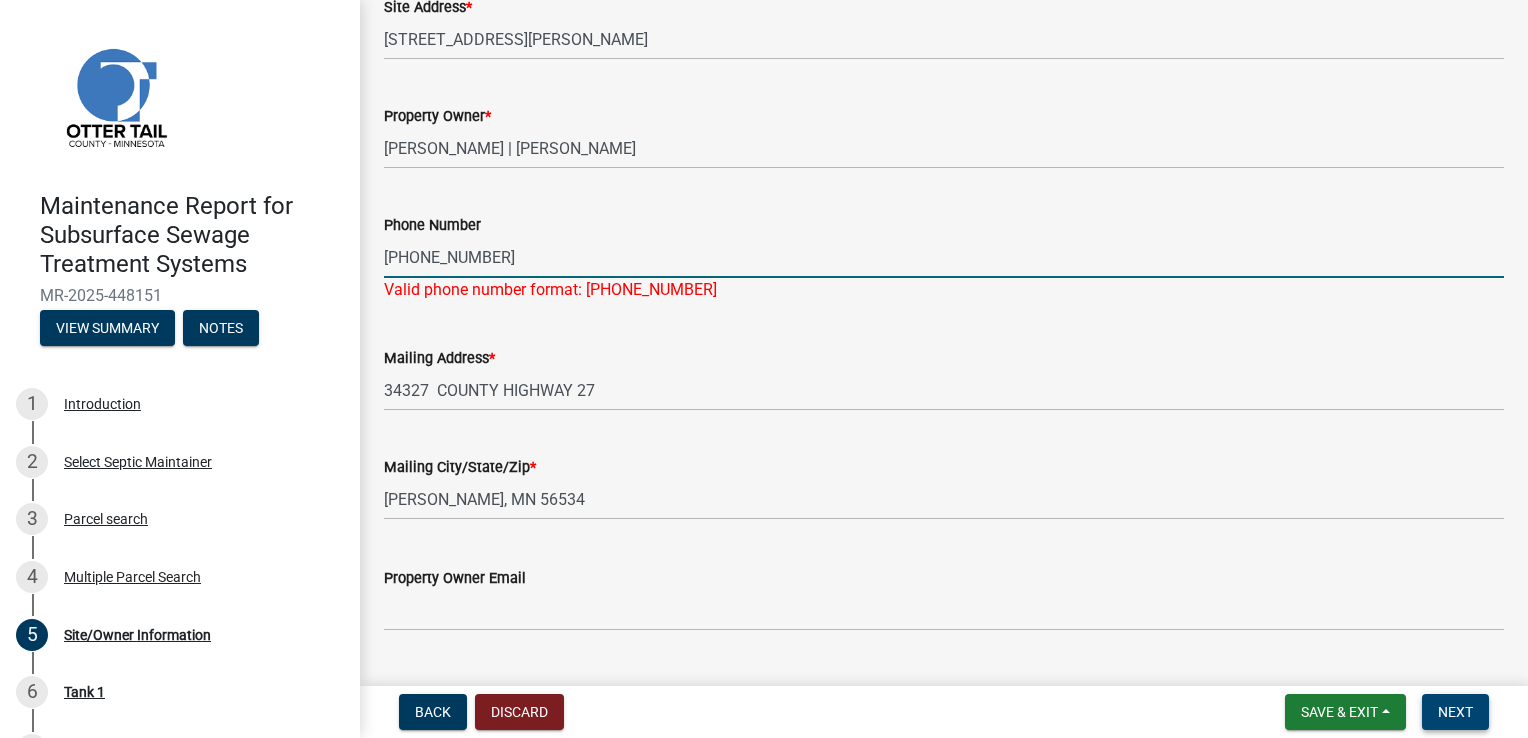 type on "[PHONE_NUMBER]" 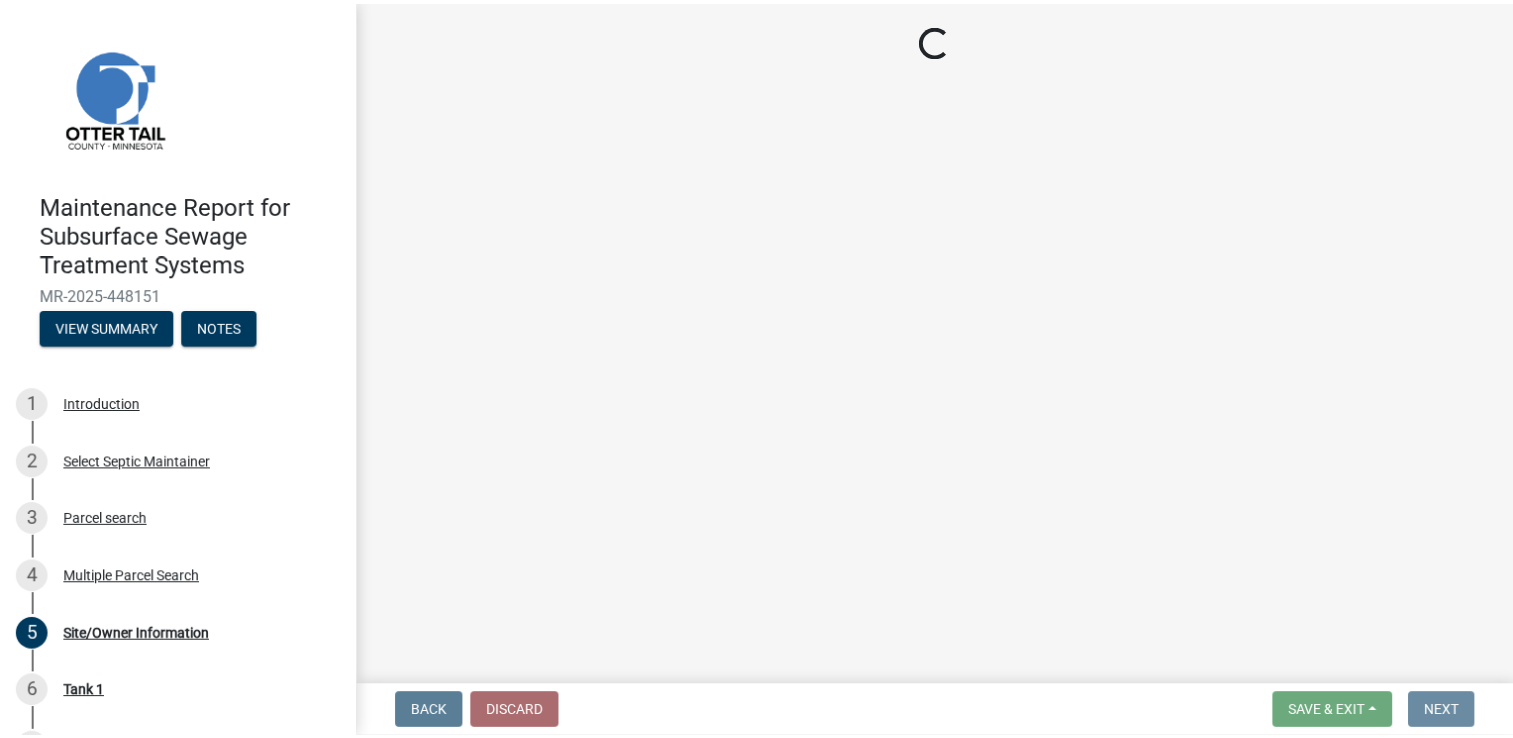 scroll, scrollTop: 0, scrollLeft: 0, axis: both 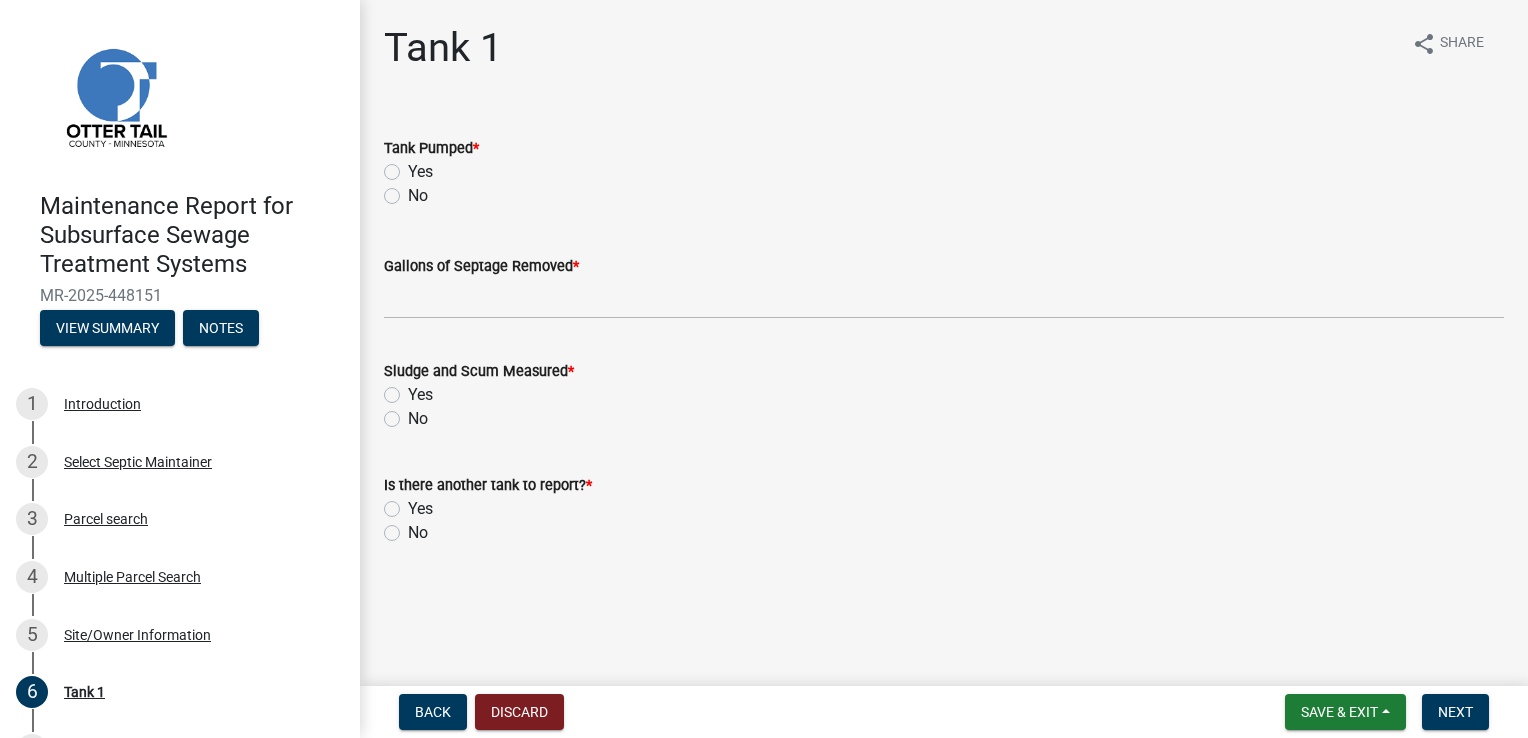 click on "Yes" 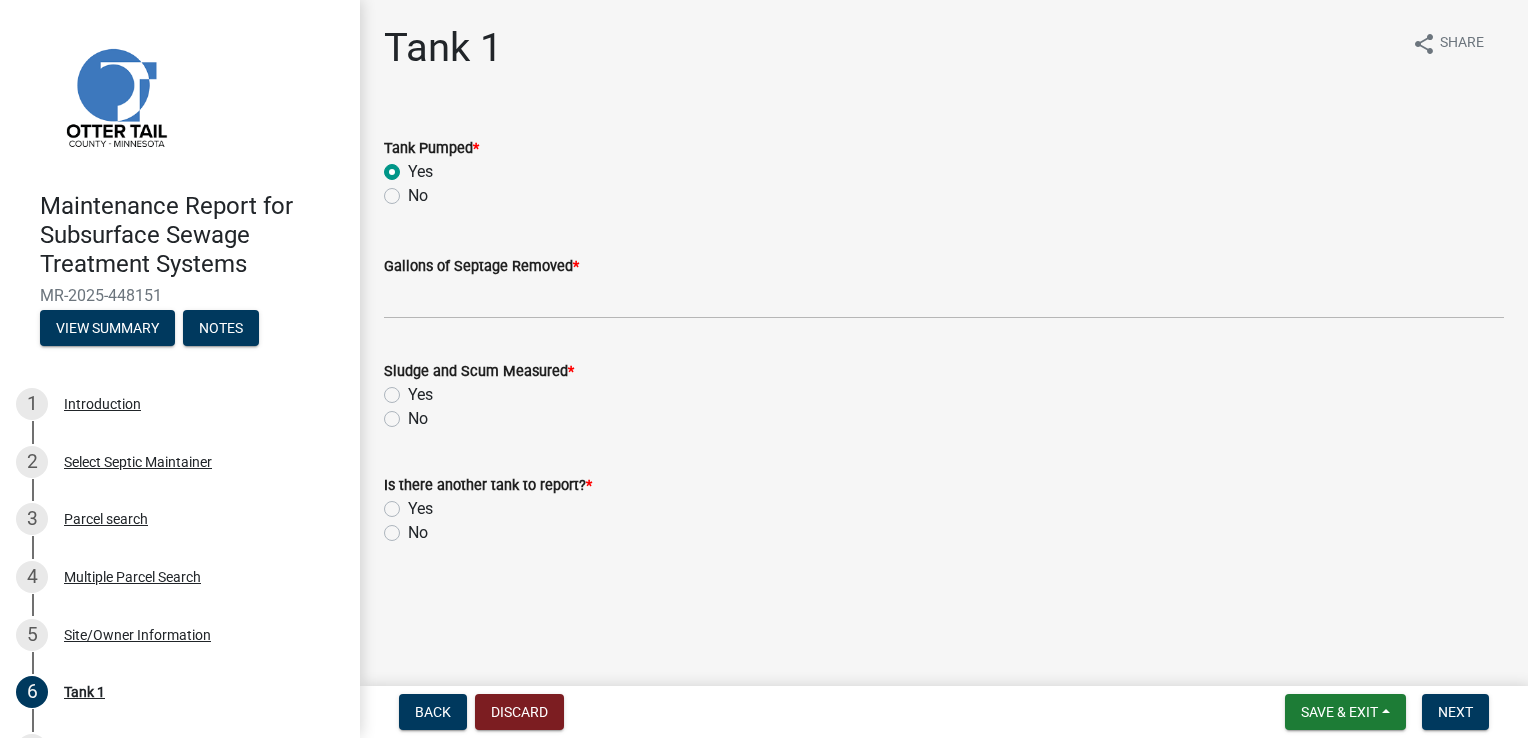 radio on "true" 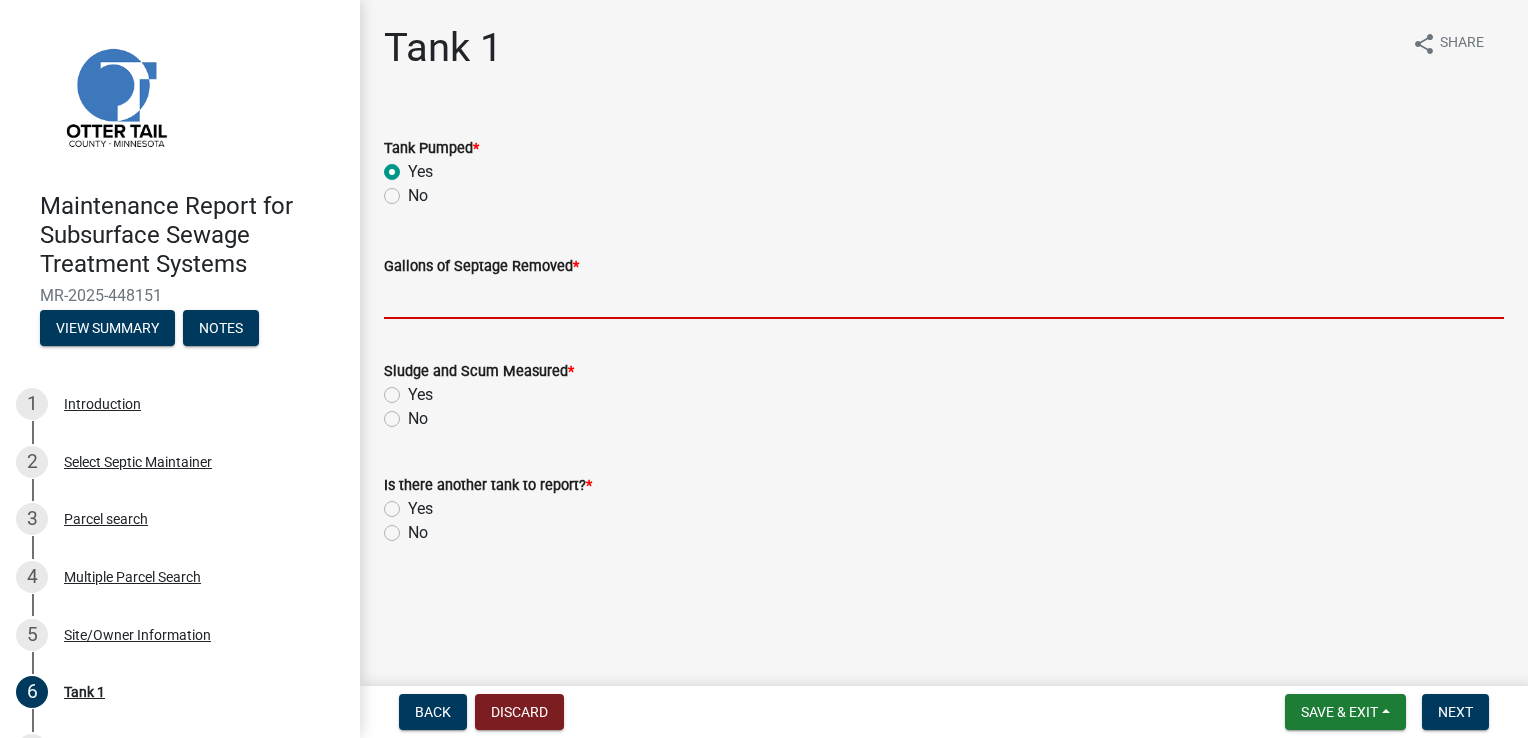 click on "Gallons of Septage Removed  *" at bounding box center [944, 298] 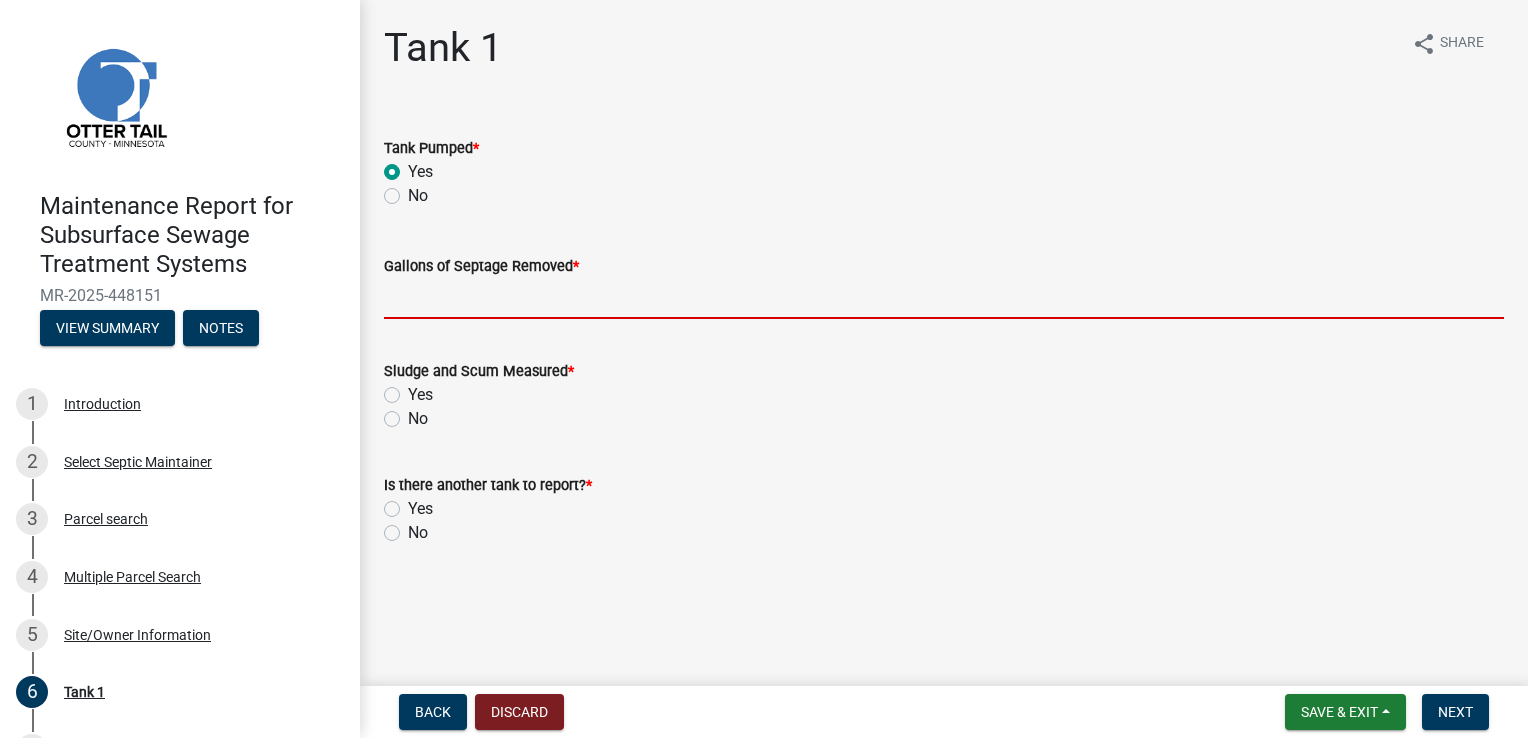 type on "1500" 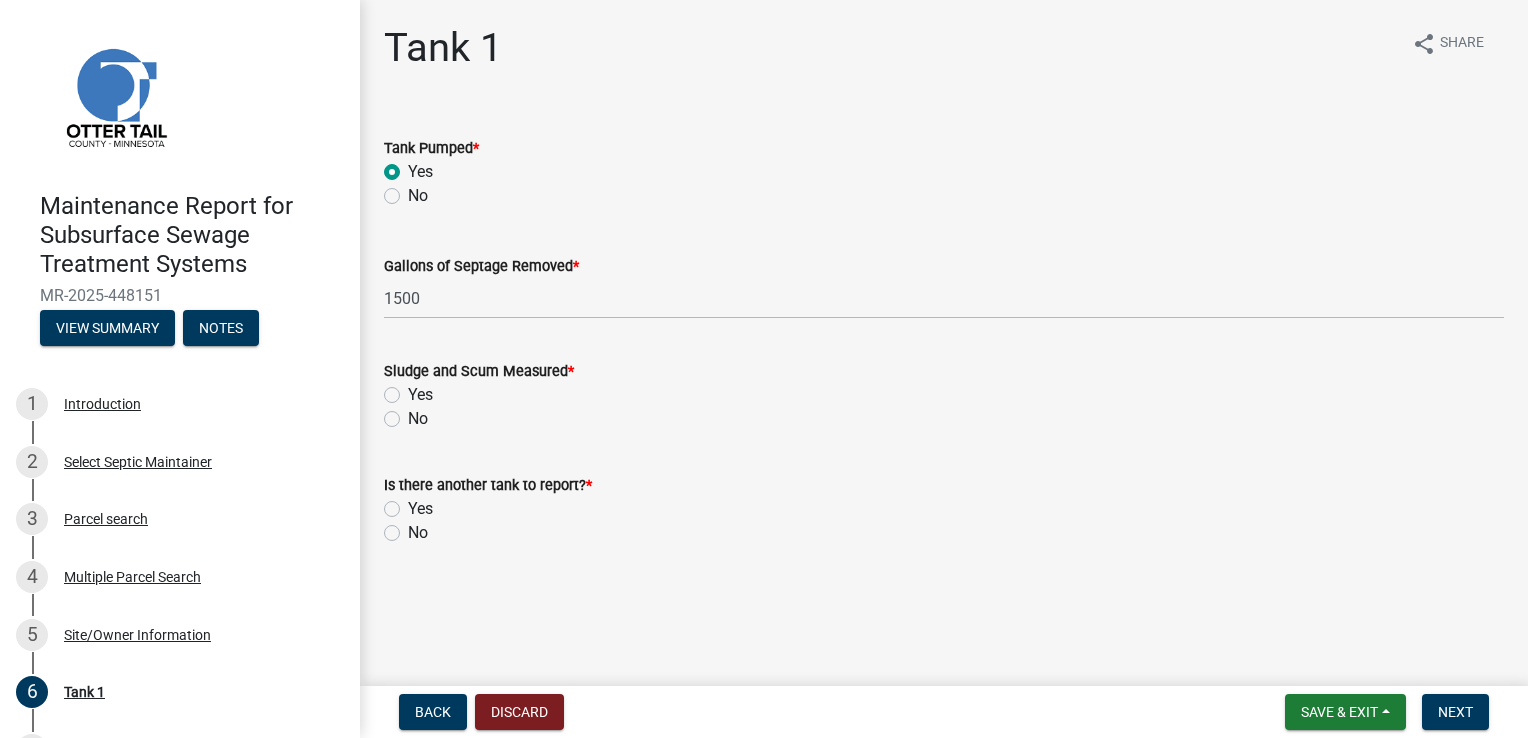 click on "Yes" 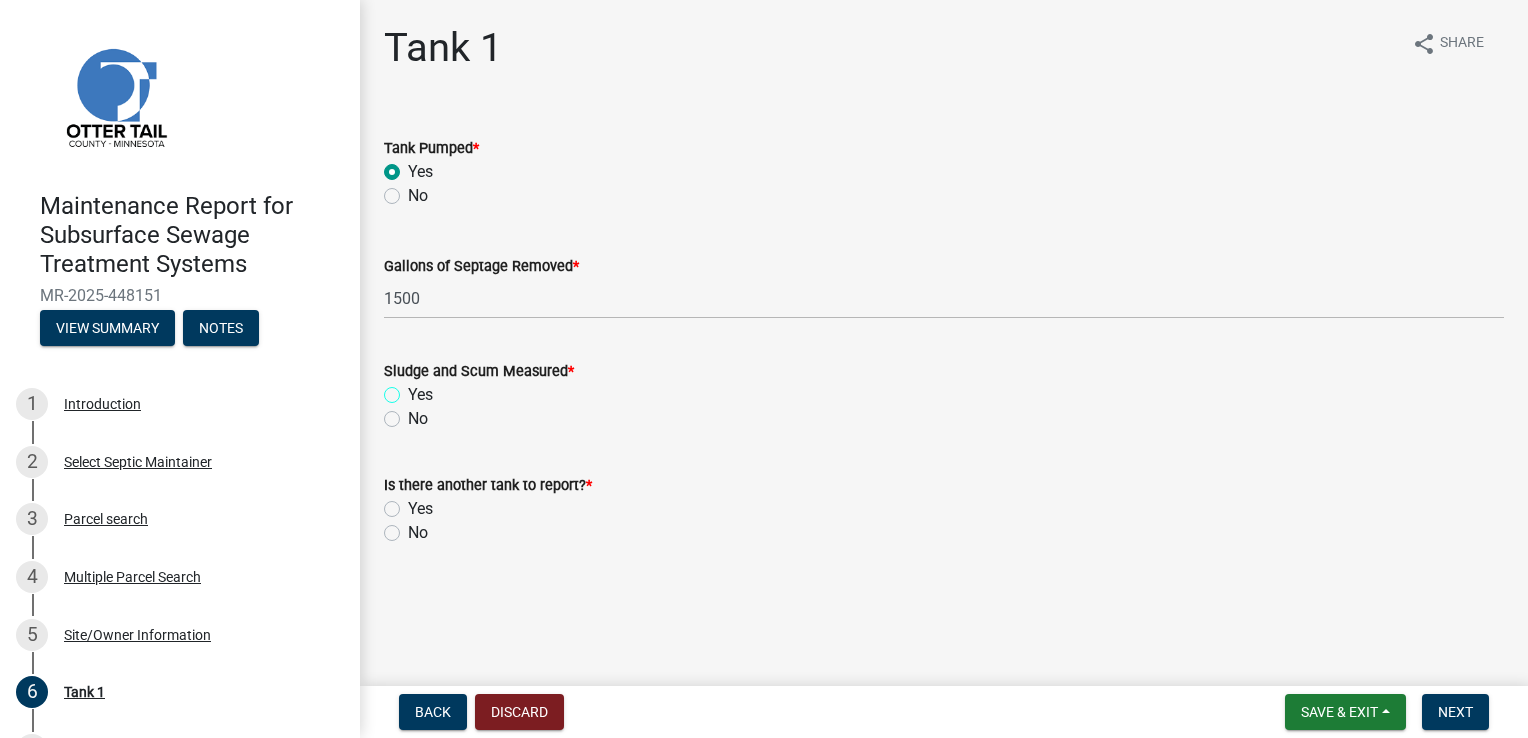 click on "Yes" at bounding box center (414, 389) 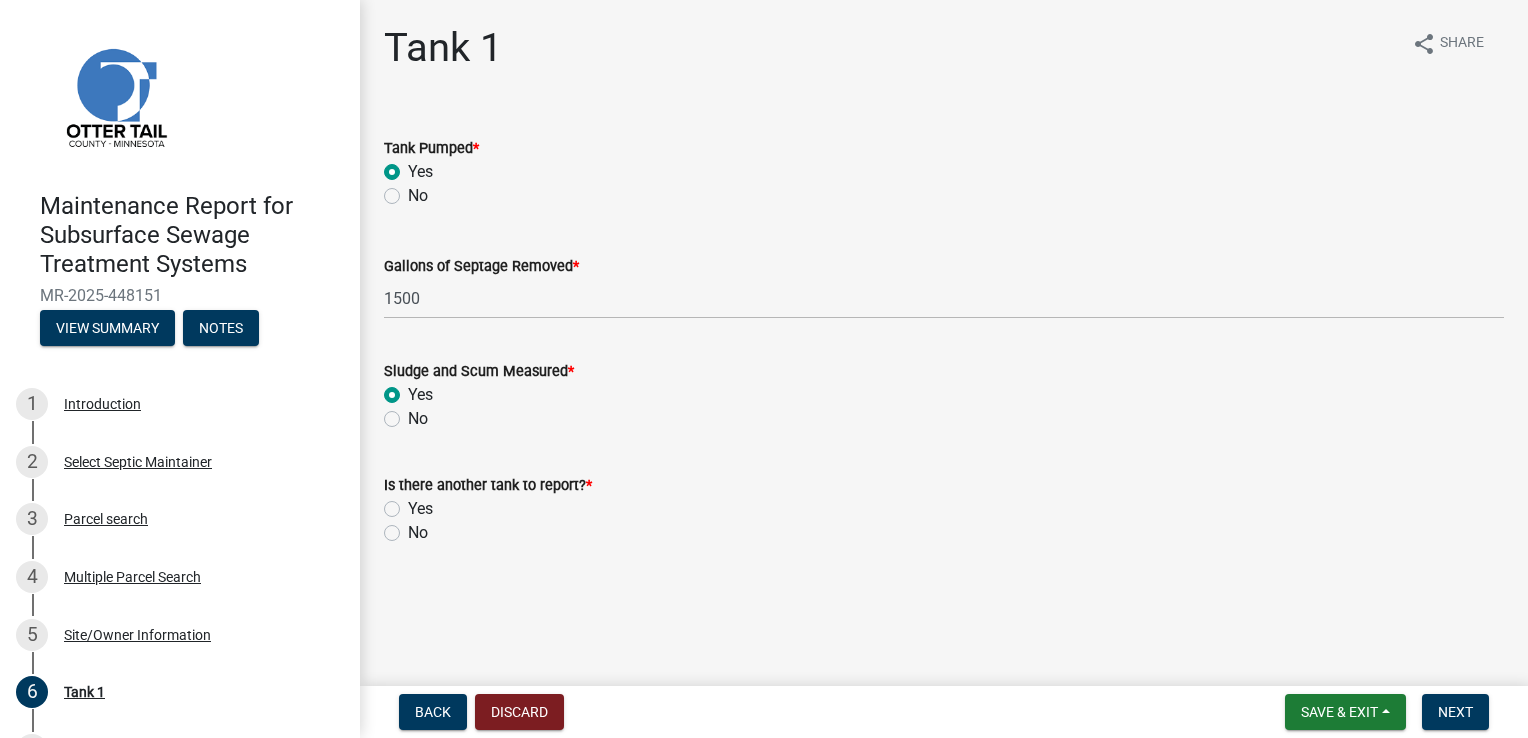 radio on "true" 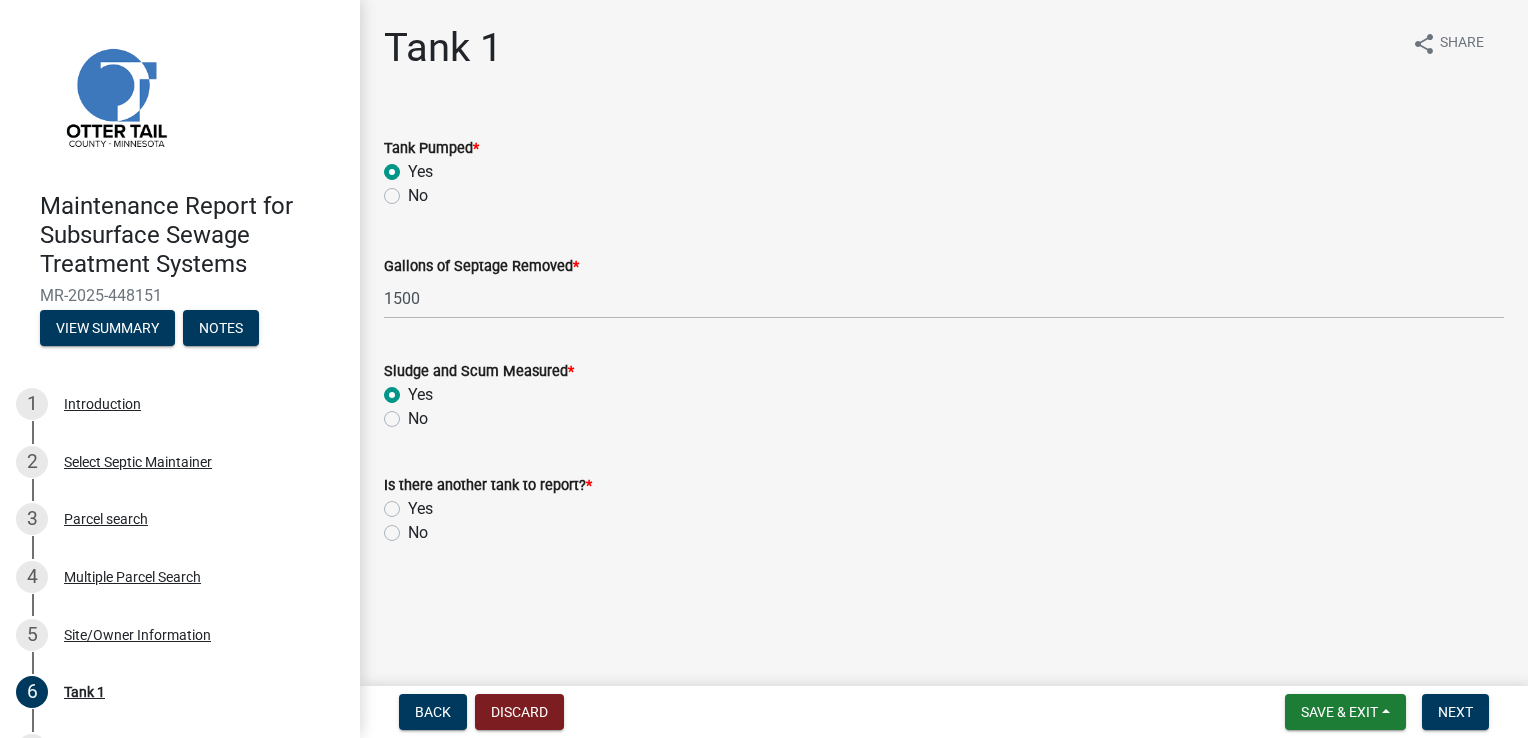 drag, startPoint x: 391, startPoint y: 538, endPoint x: 546, endPoint y: 540, distance: 155.01291 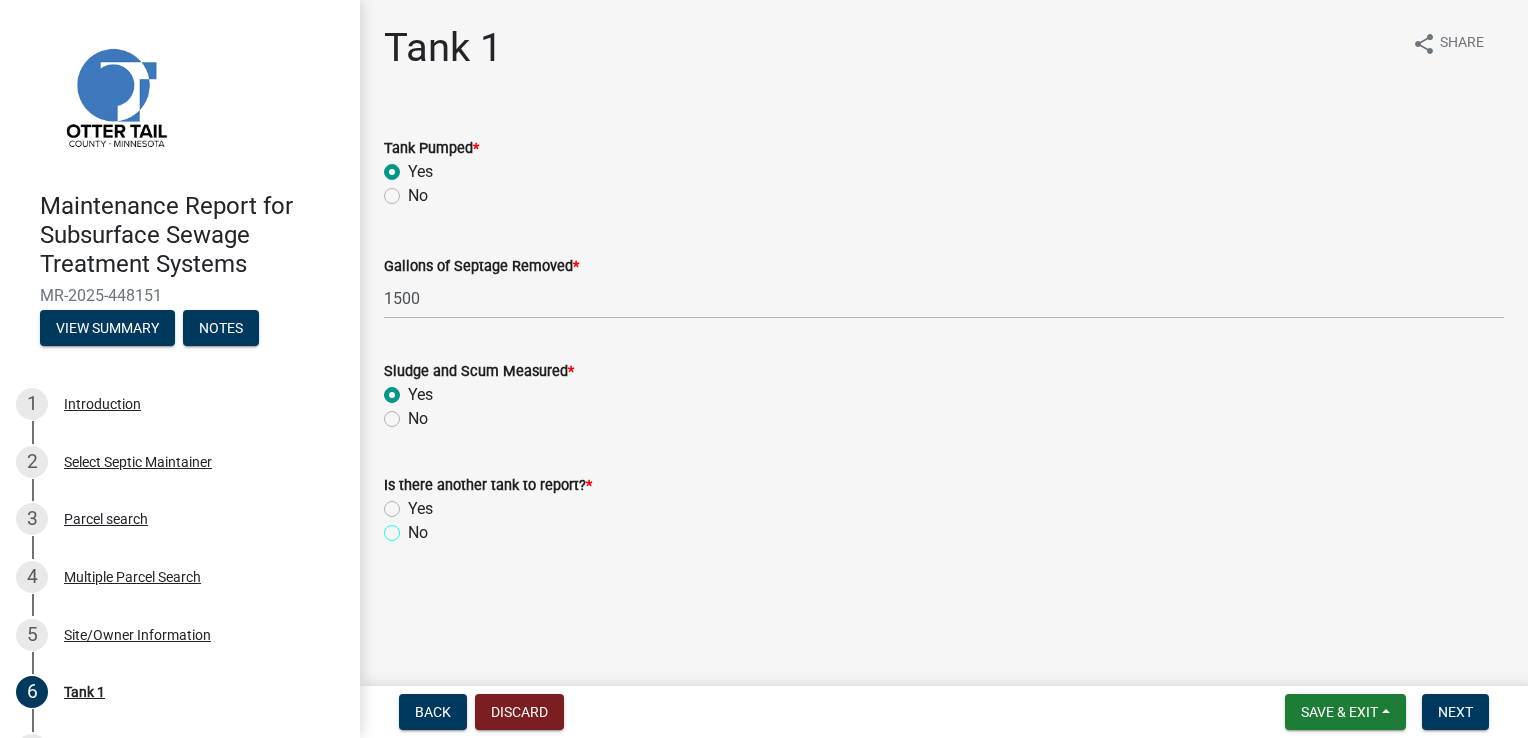 click on "No" at bounding box center [414, 527] 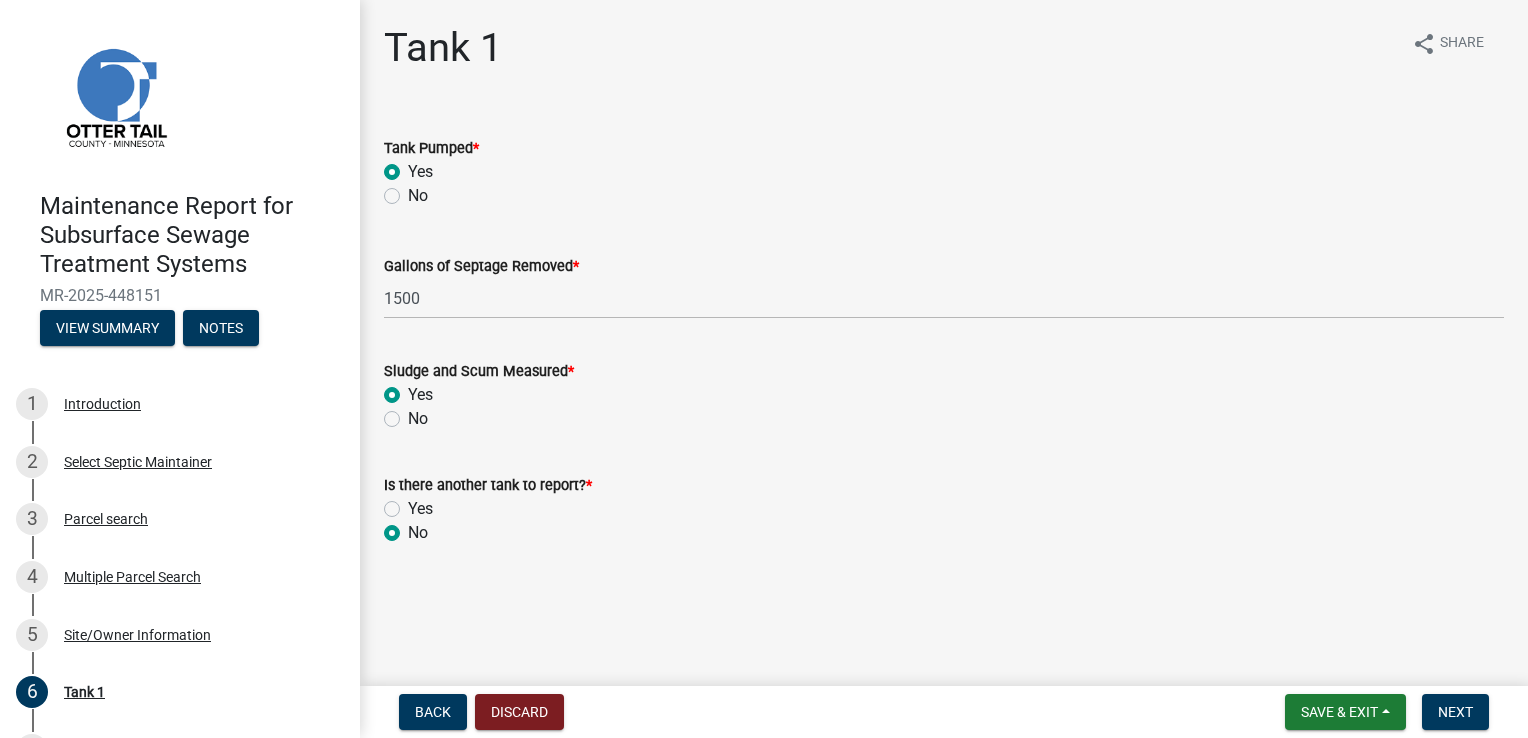 radio on "true" 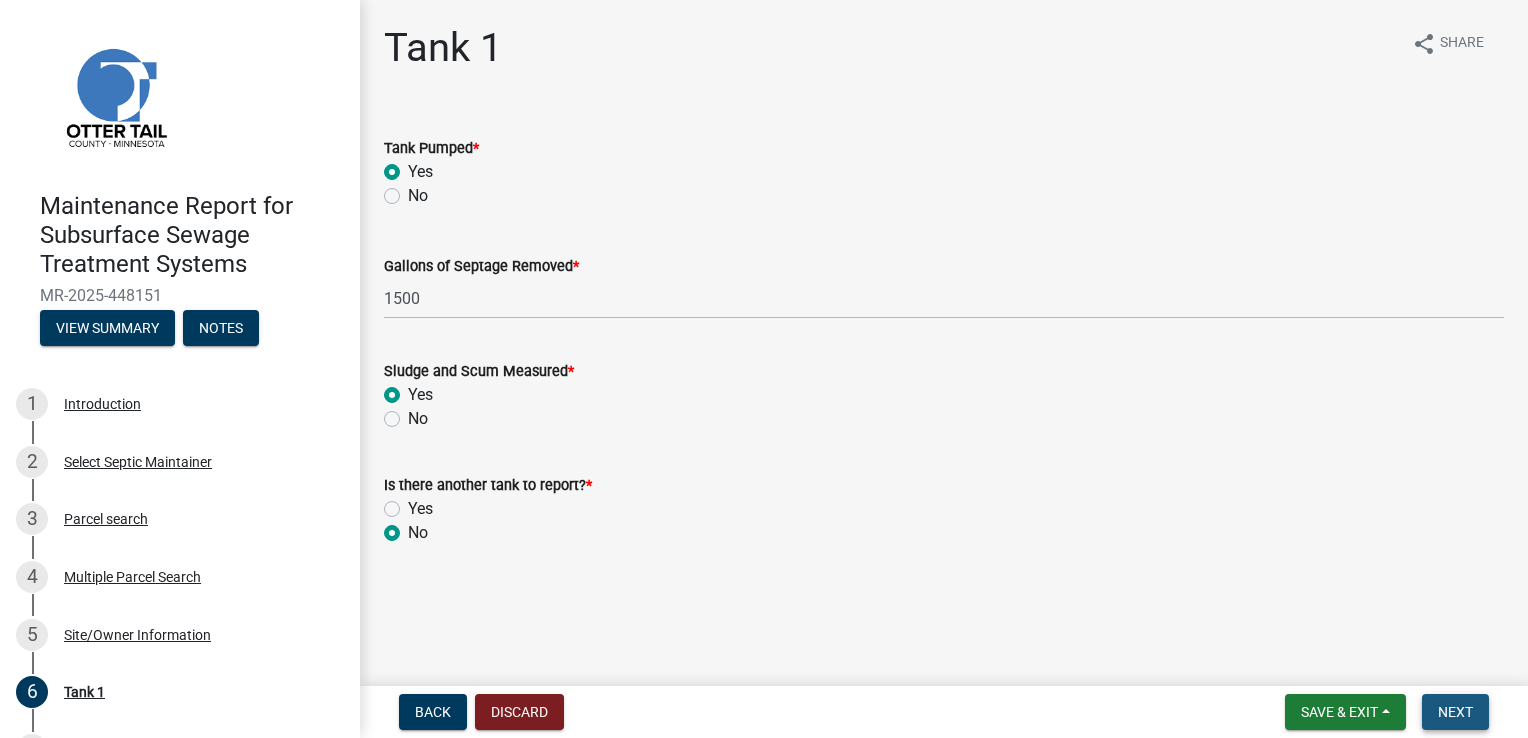 click on "Next" at bounding box center (1455, 712) 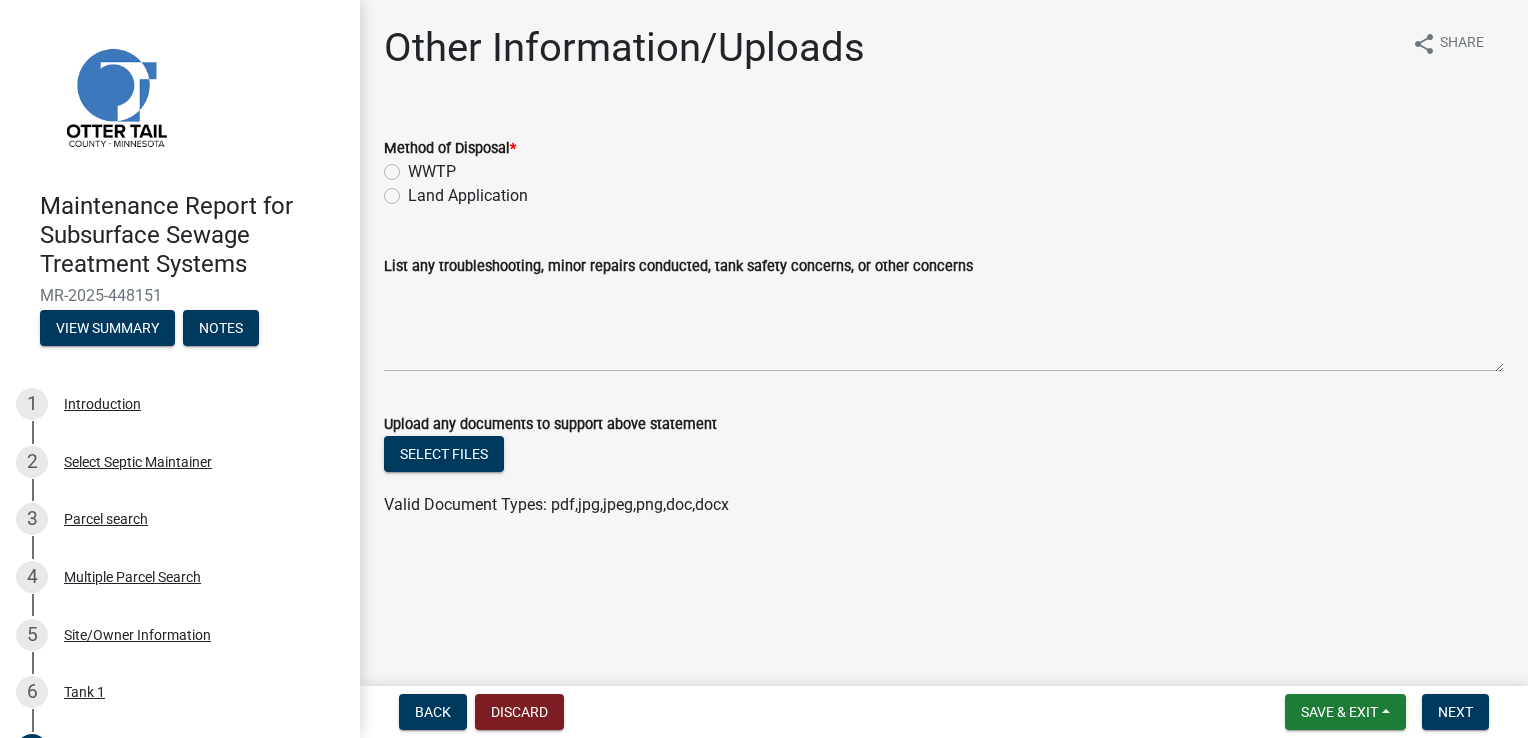 click on "Land Application" 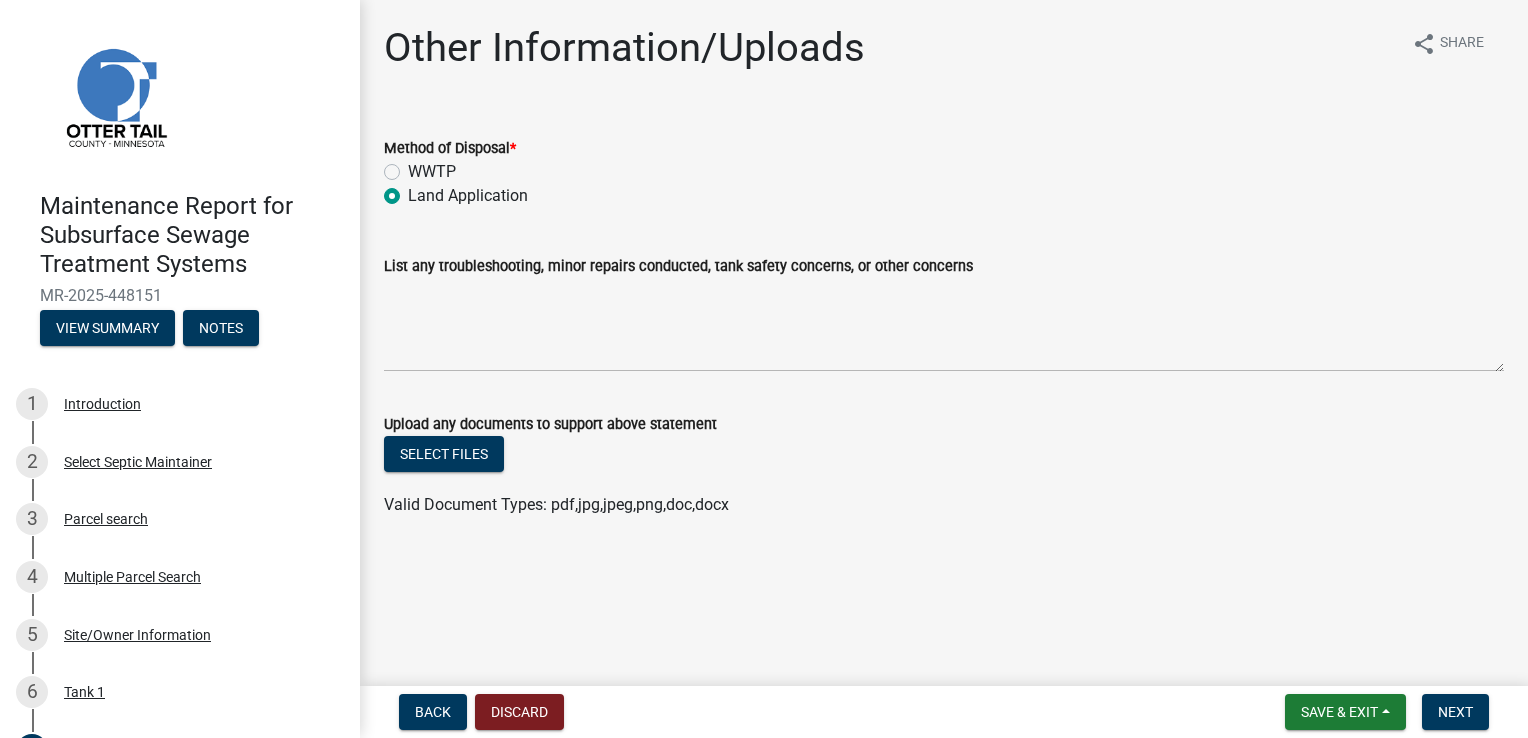 radio on "true" 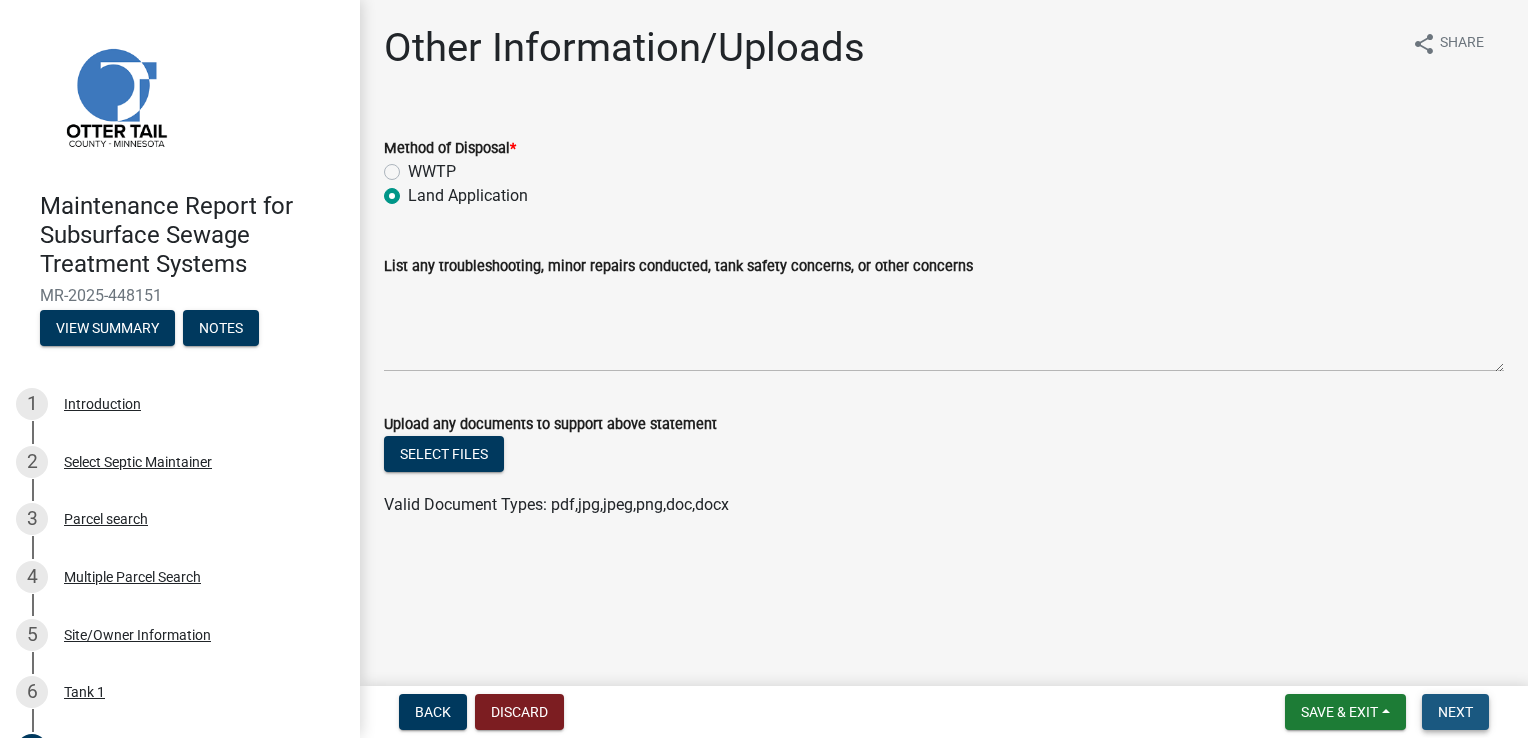 click on "Next" at bounding box center (1455, 712) 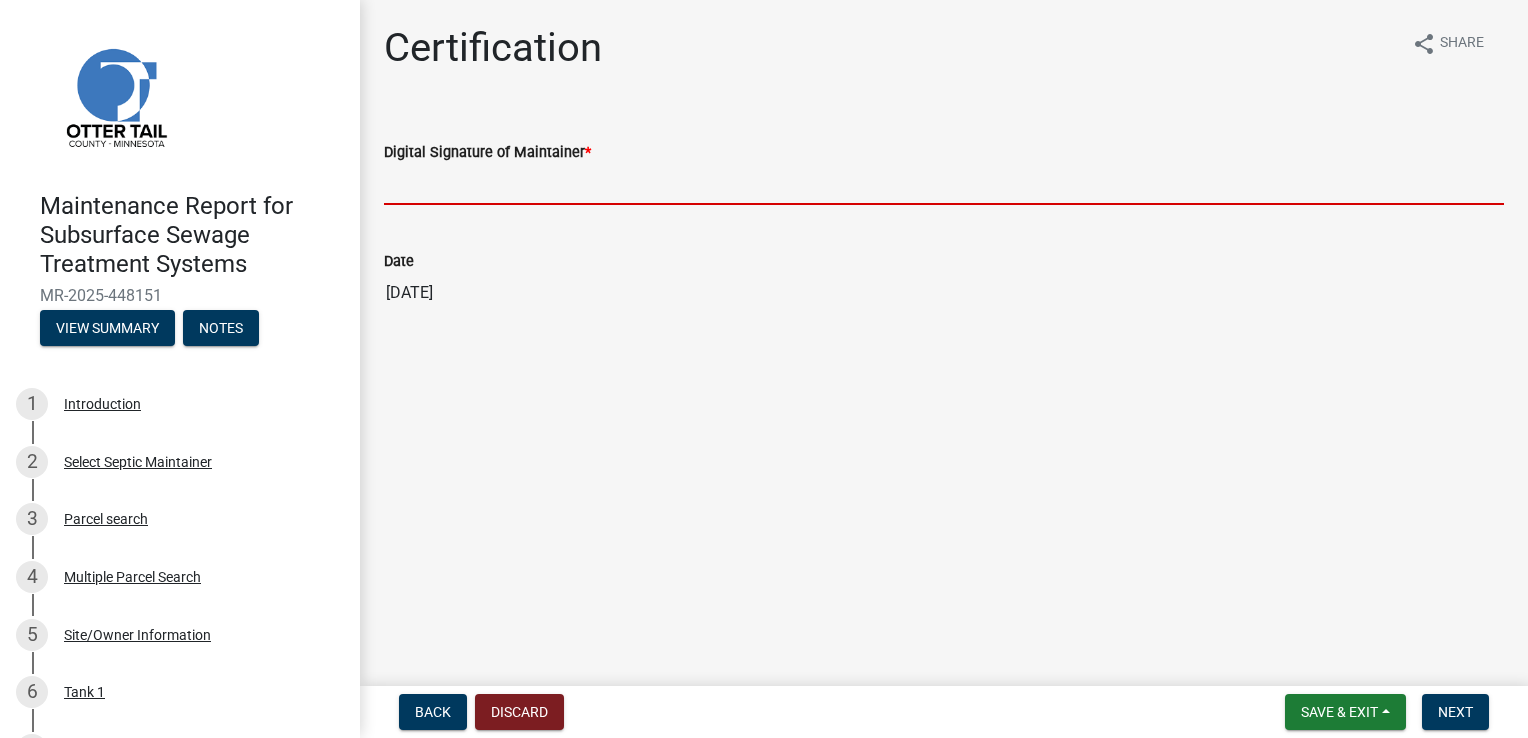 click on "Digital Signature of Maintainer  *" at bounding box center (944, 184) 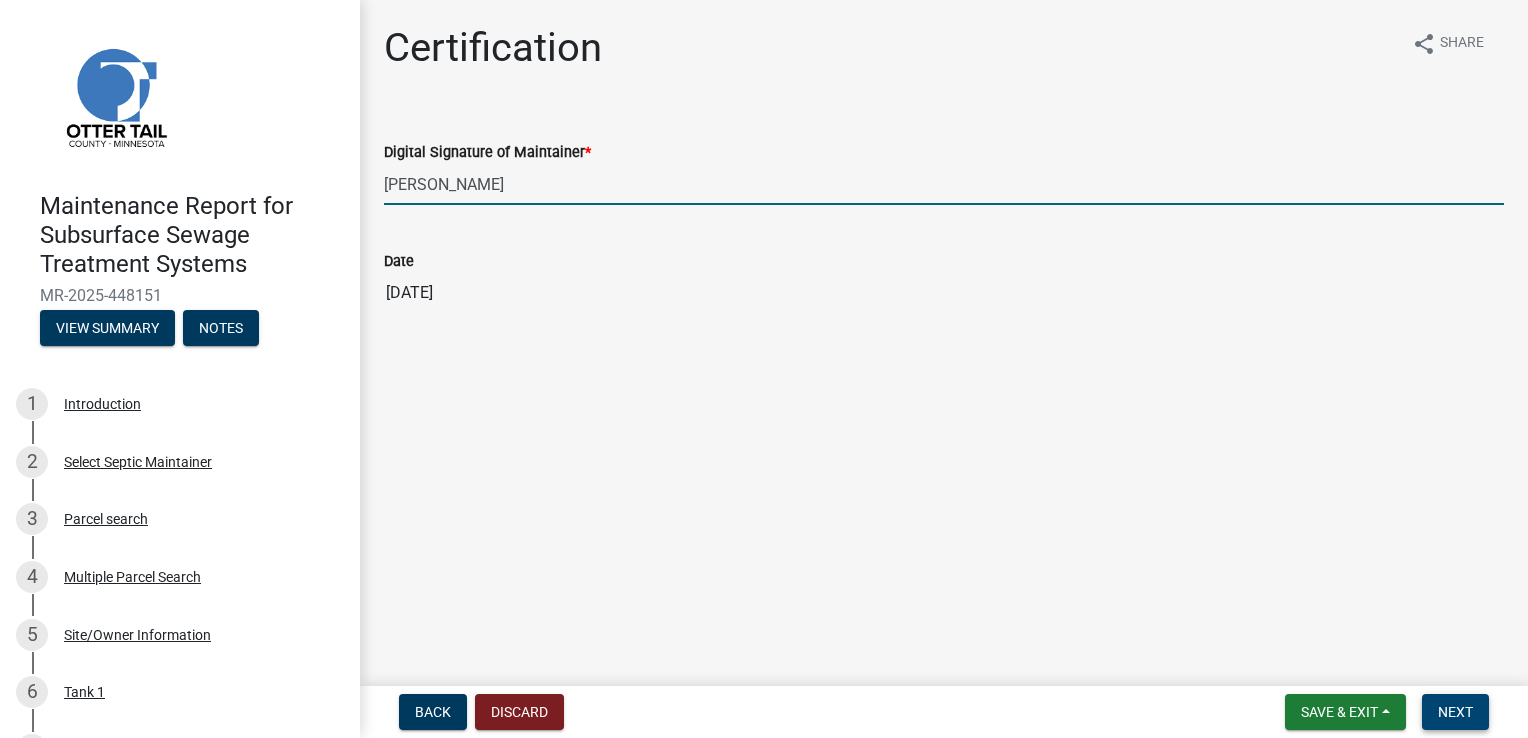 click on "Next" at bounding box center (1455, 712) 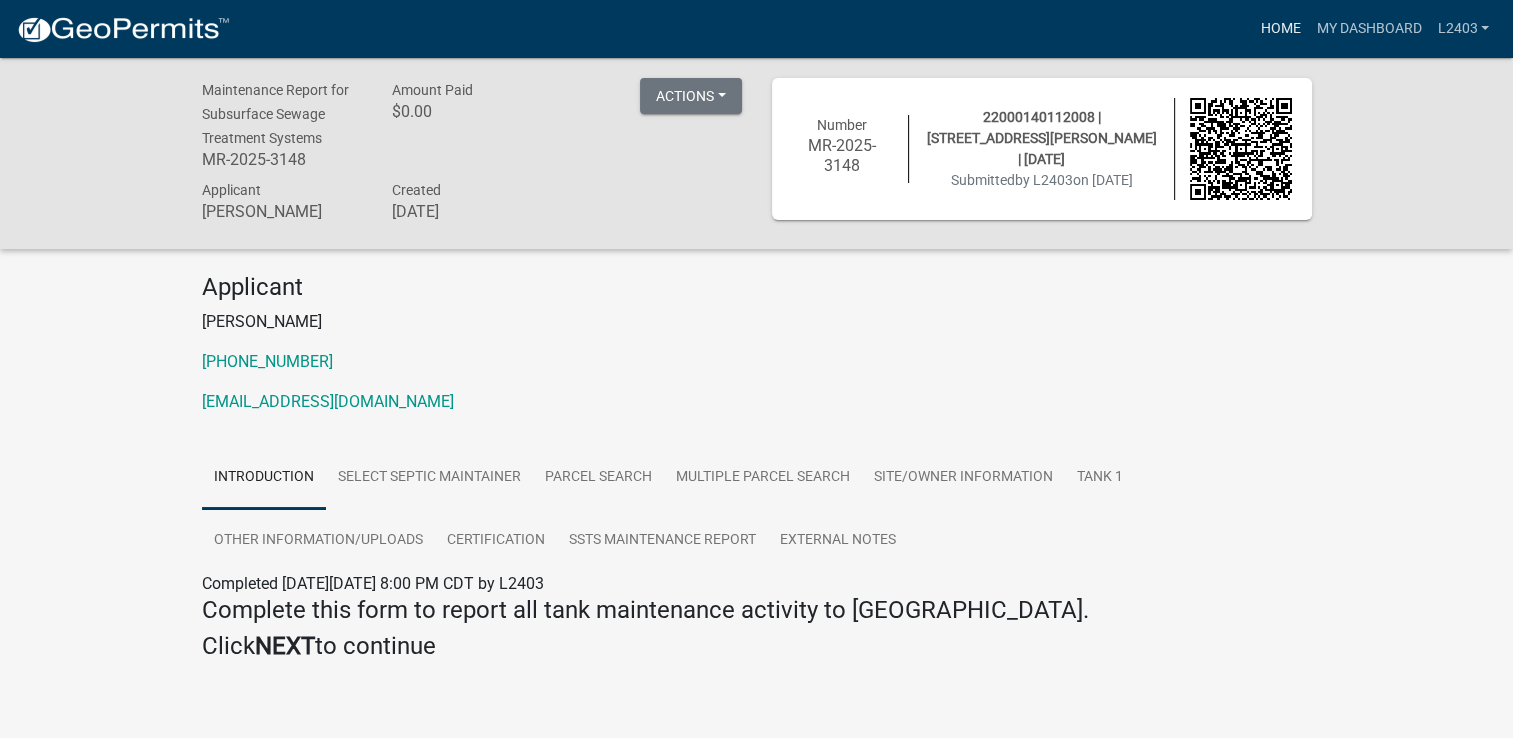 click on "Home" at bounding box center (1280, 29) 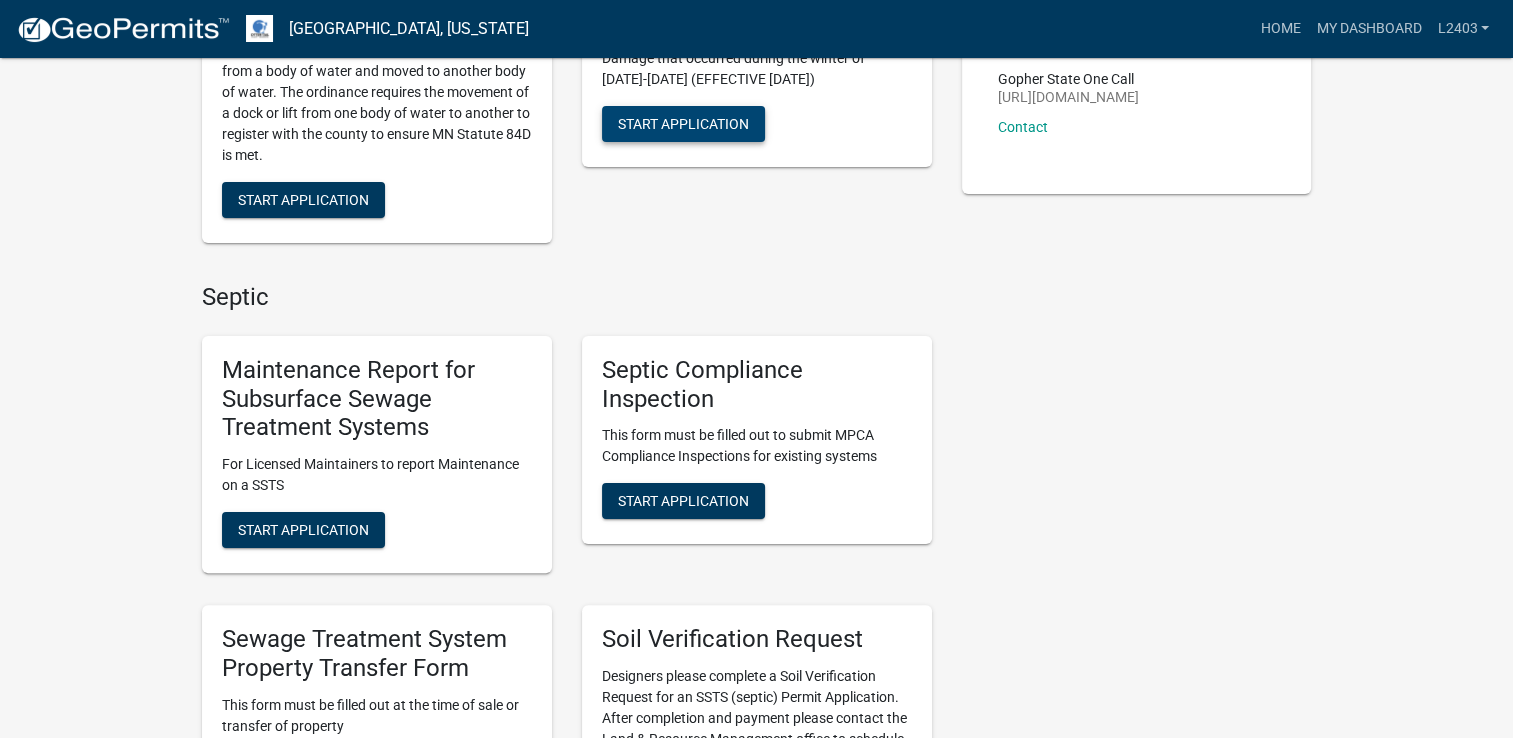 scroll, scrollTop: 500, scrollLeft: 0, axis: vertical 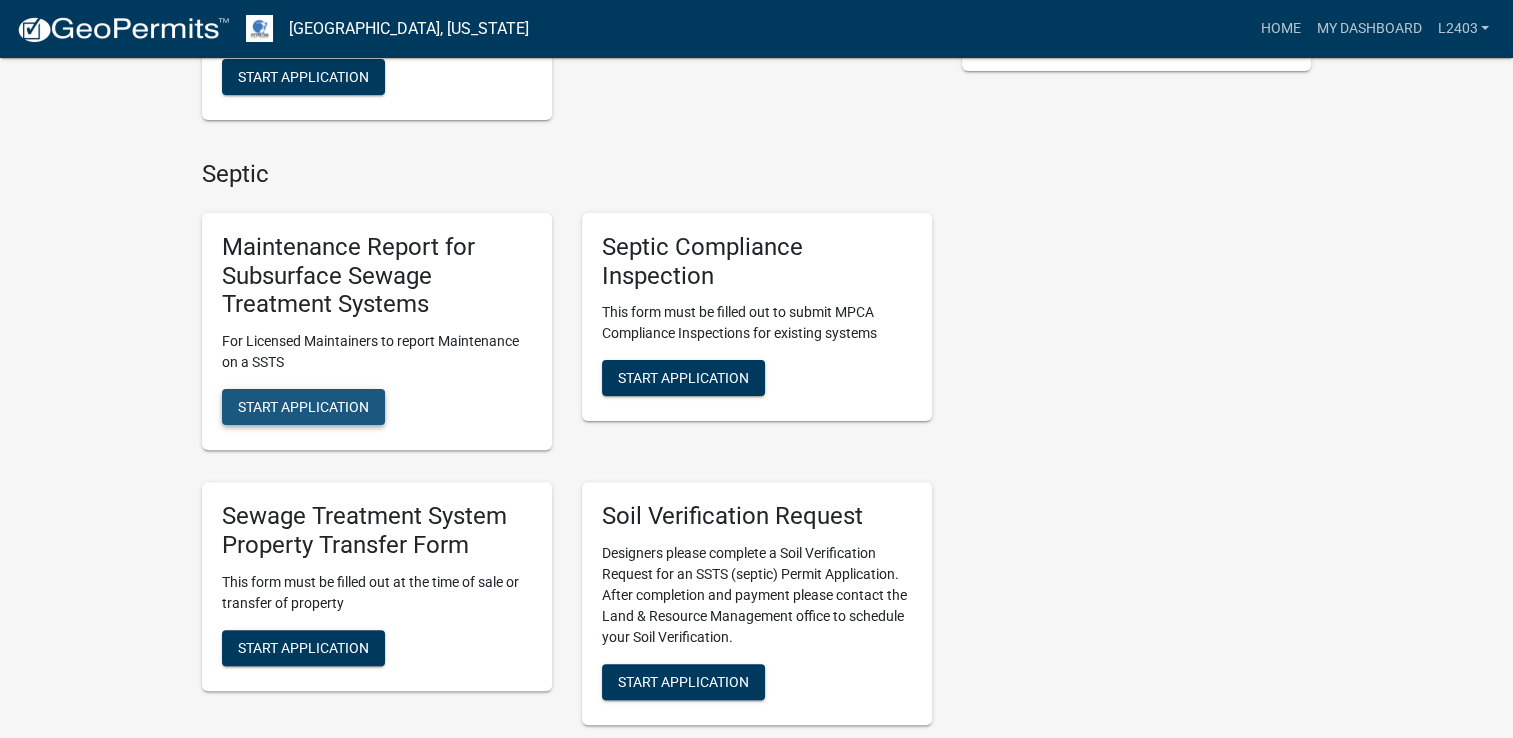click on "Start Application" at bounding box center [303, 407] 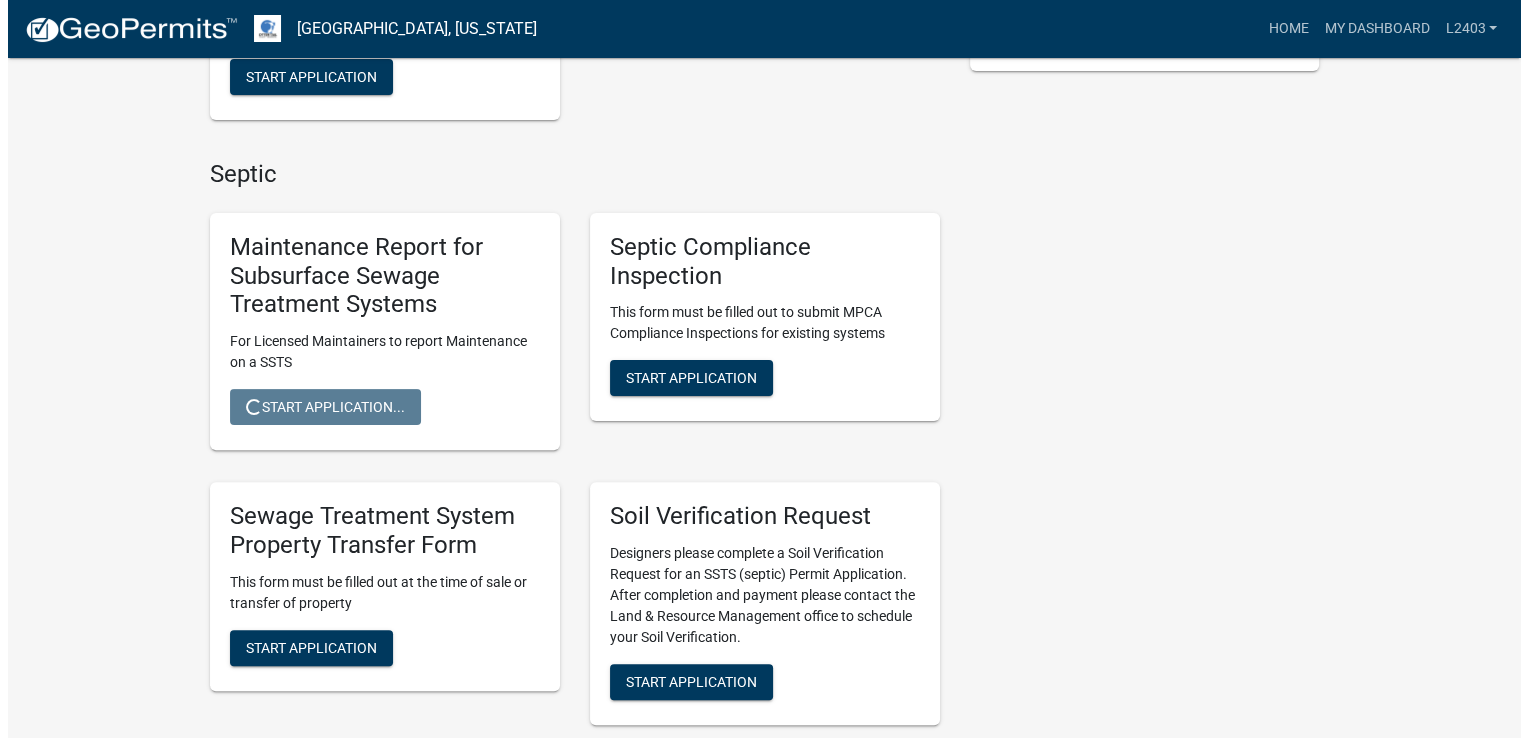 scroll, scrollTop: 0, scrollLeft: 0, axis: both 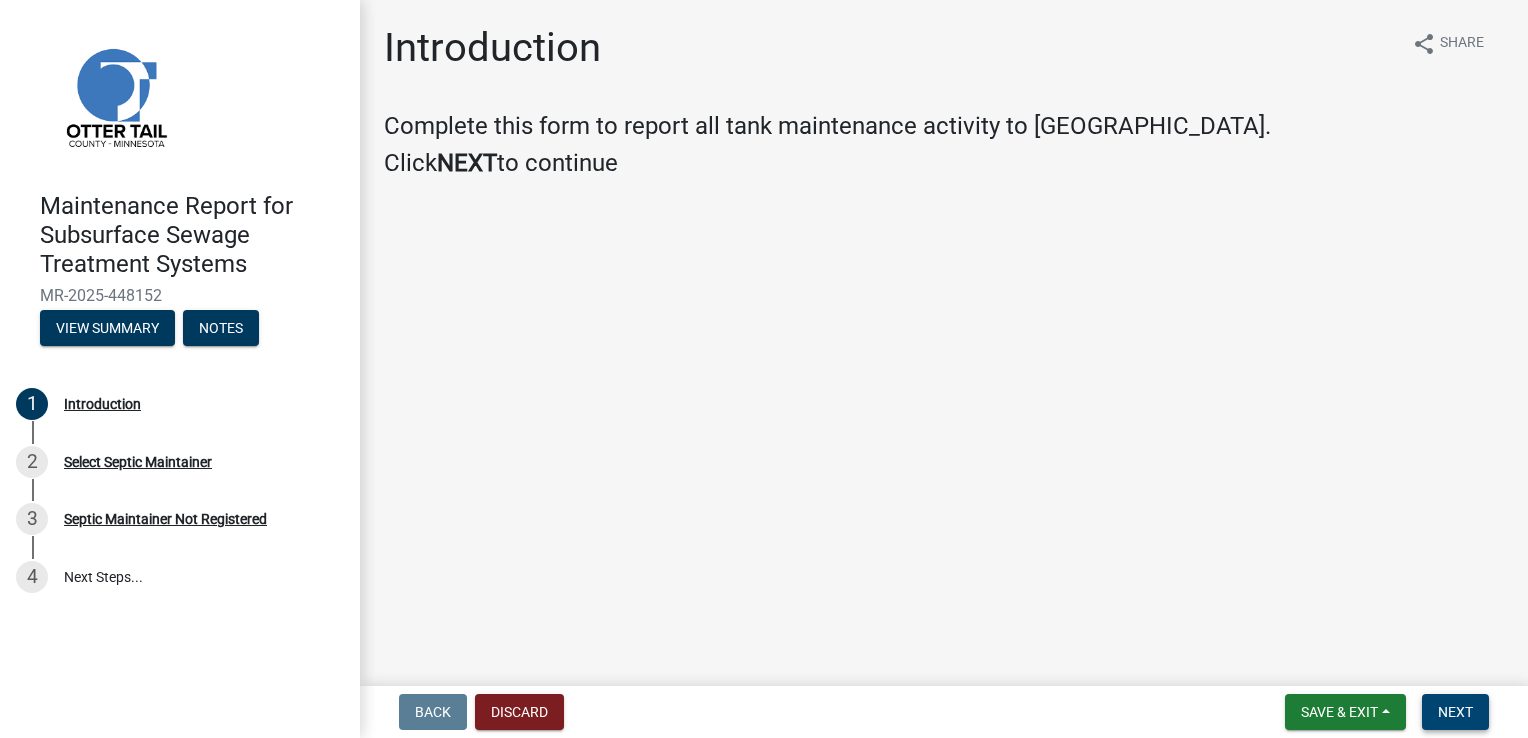 click on "Next" at bounding box center [1455, 712] 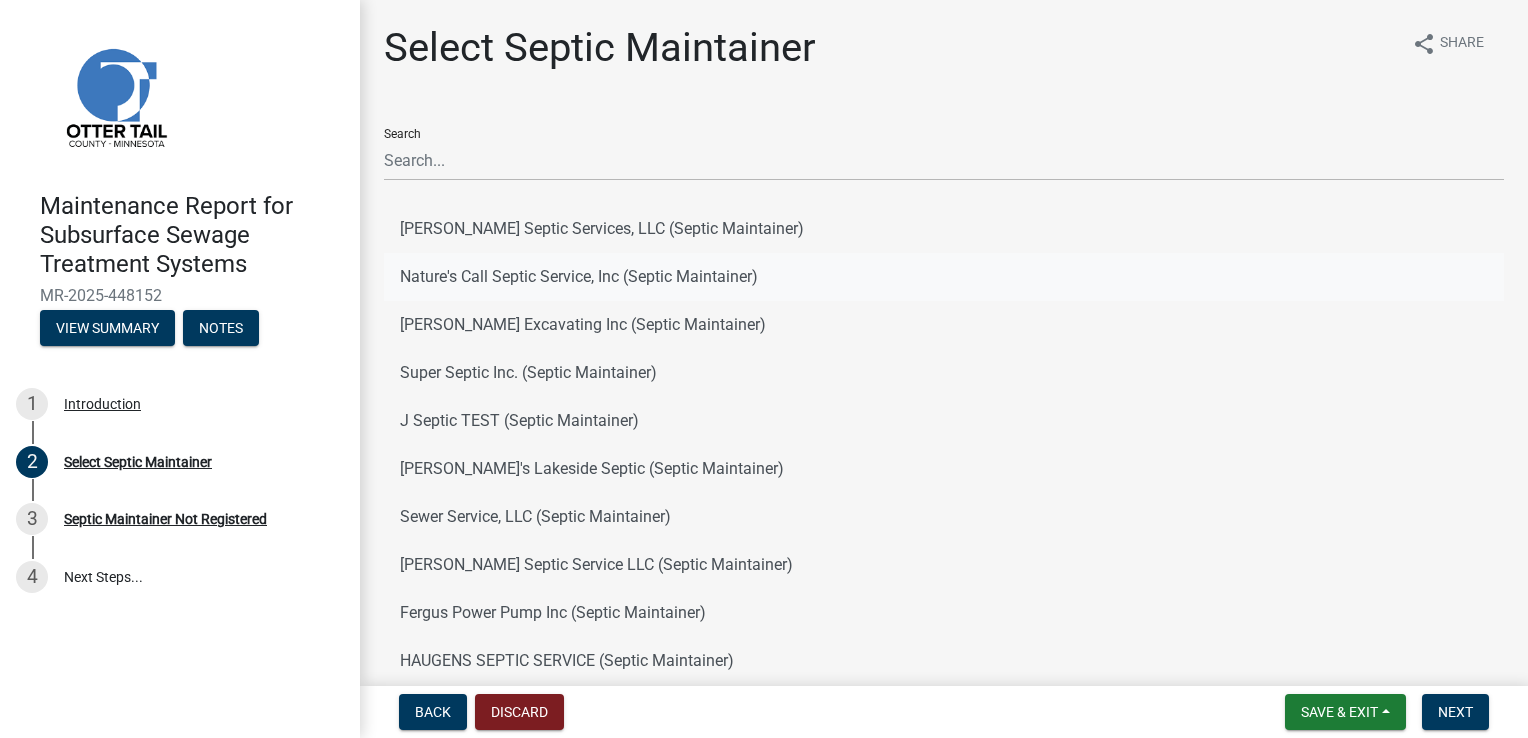 click on "Nature's Call Septic Service, Inc (Septic Maintainer)" 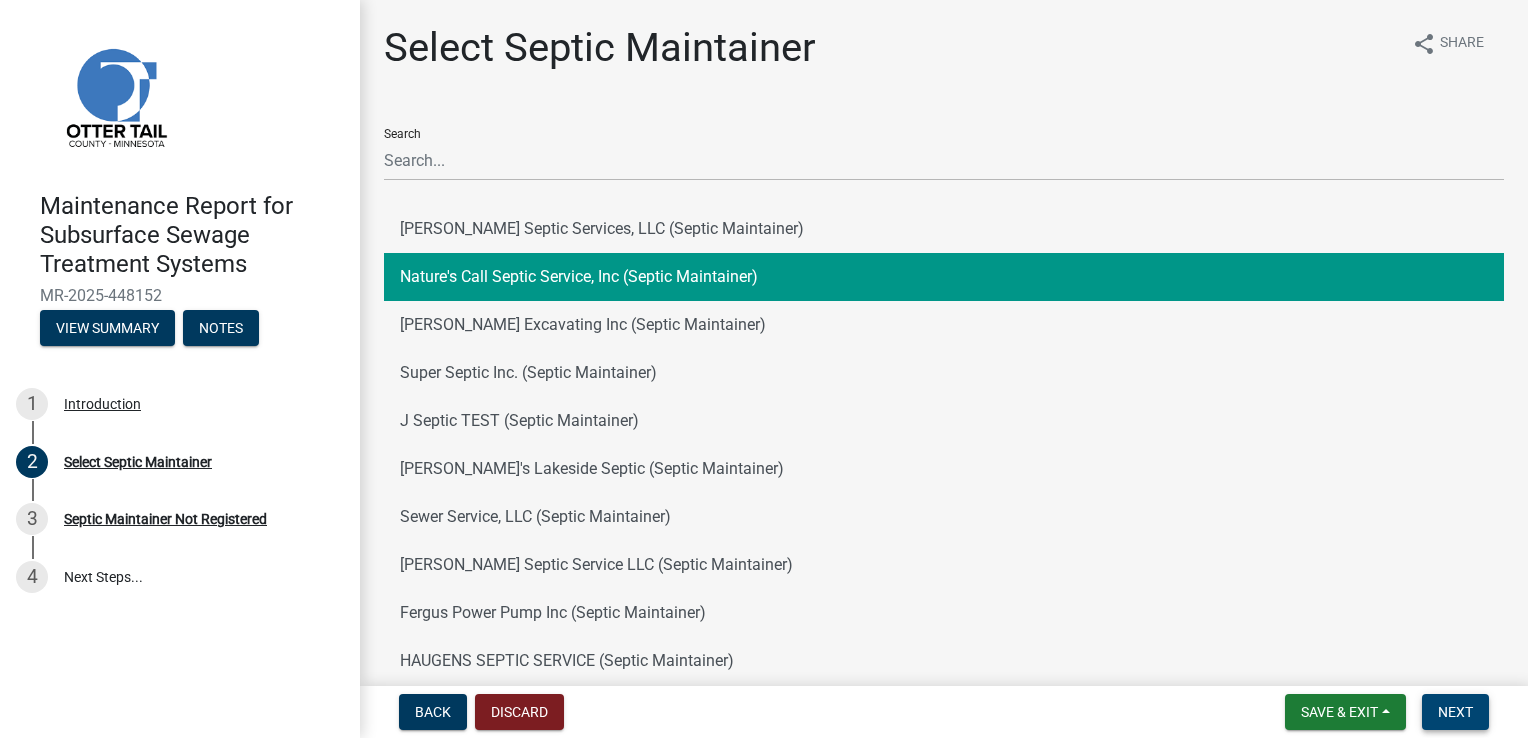 click on "Next" at bounding box center (1455, 712) 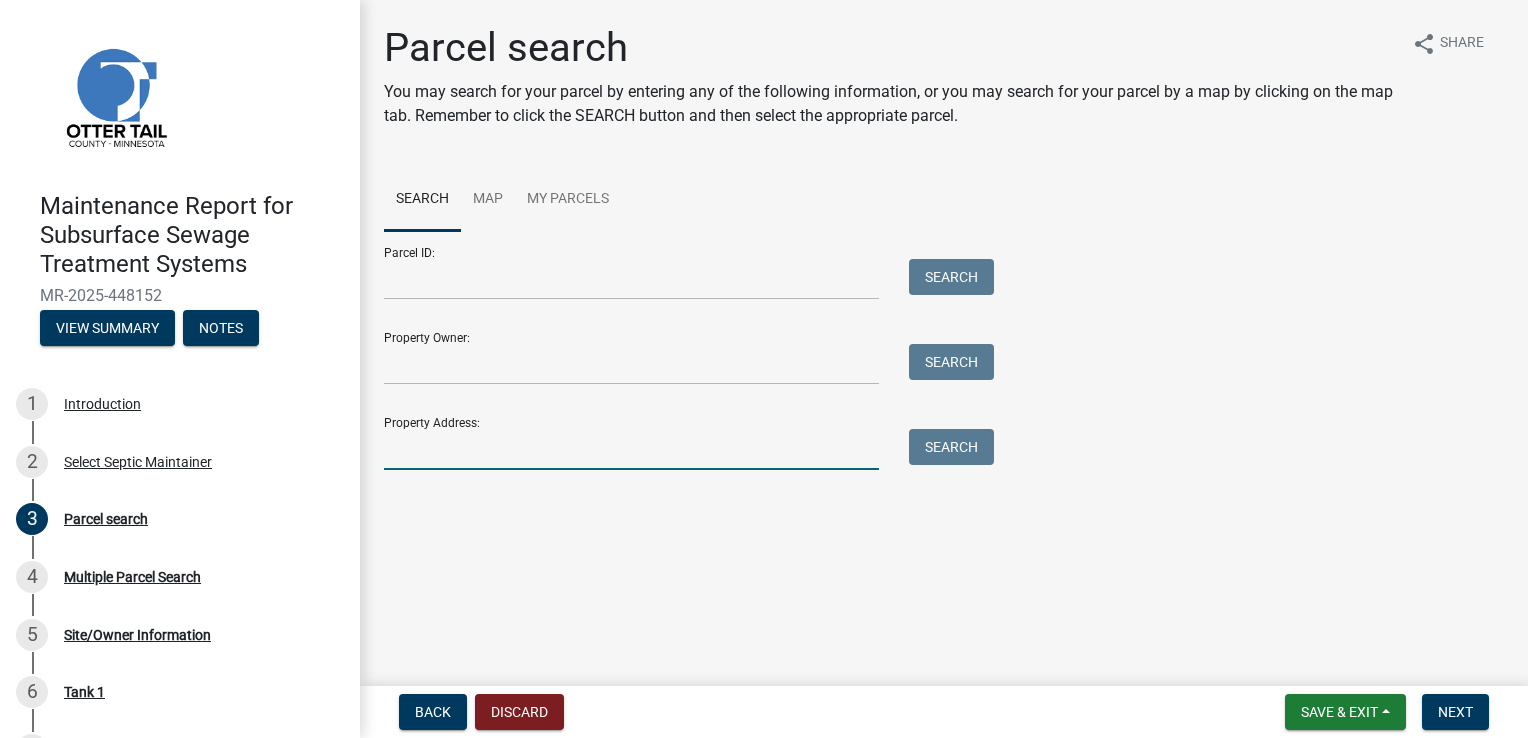 click on "Property Address:" at bounding box center (631, 449) 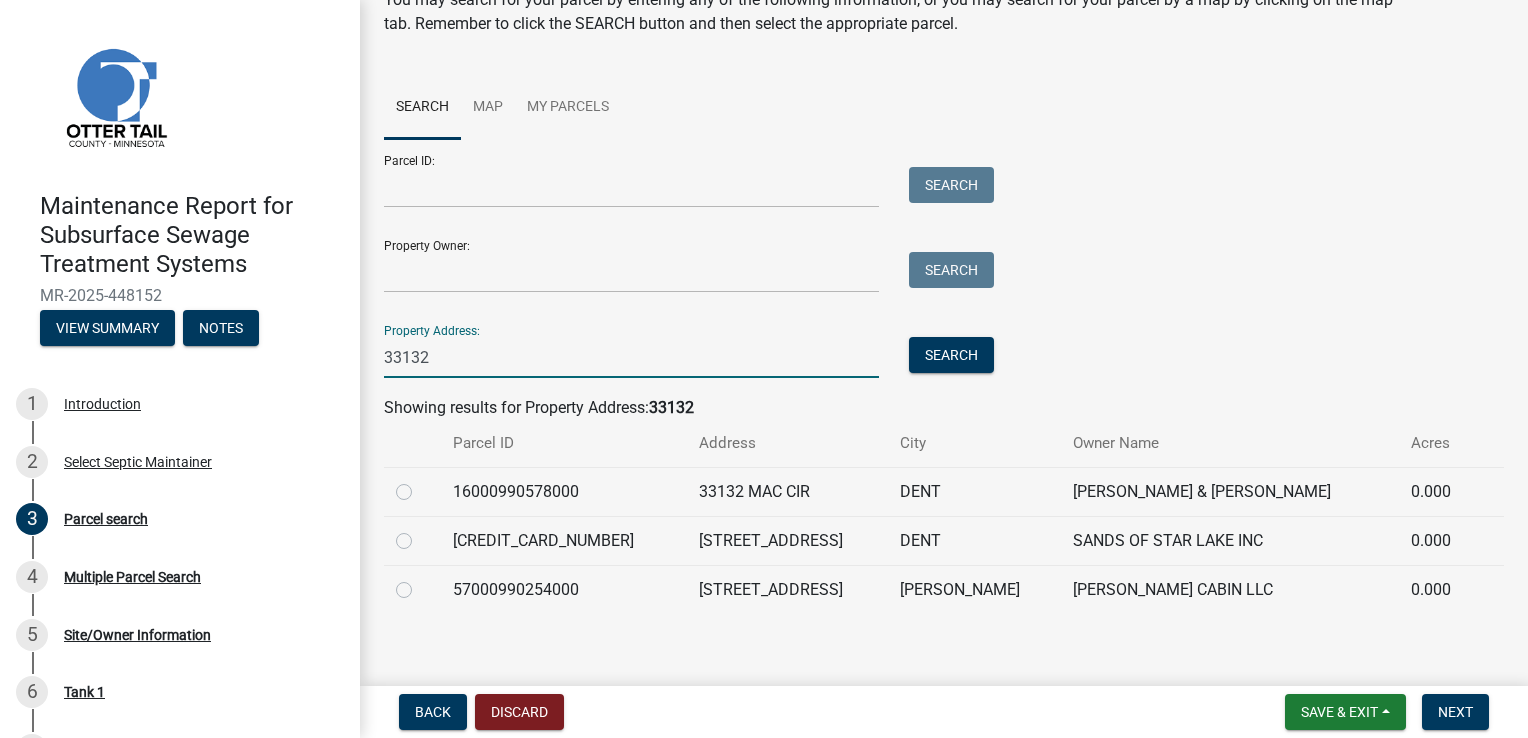 scroll, scrollTop: 104, scrollLeft: 0, axis: vertical 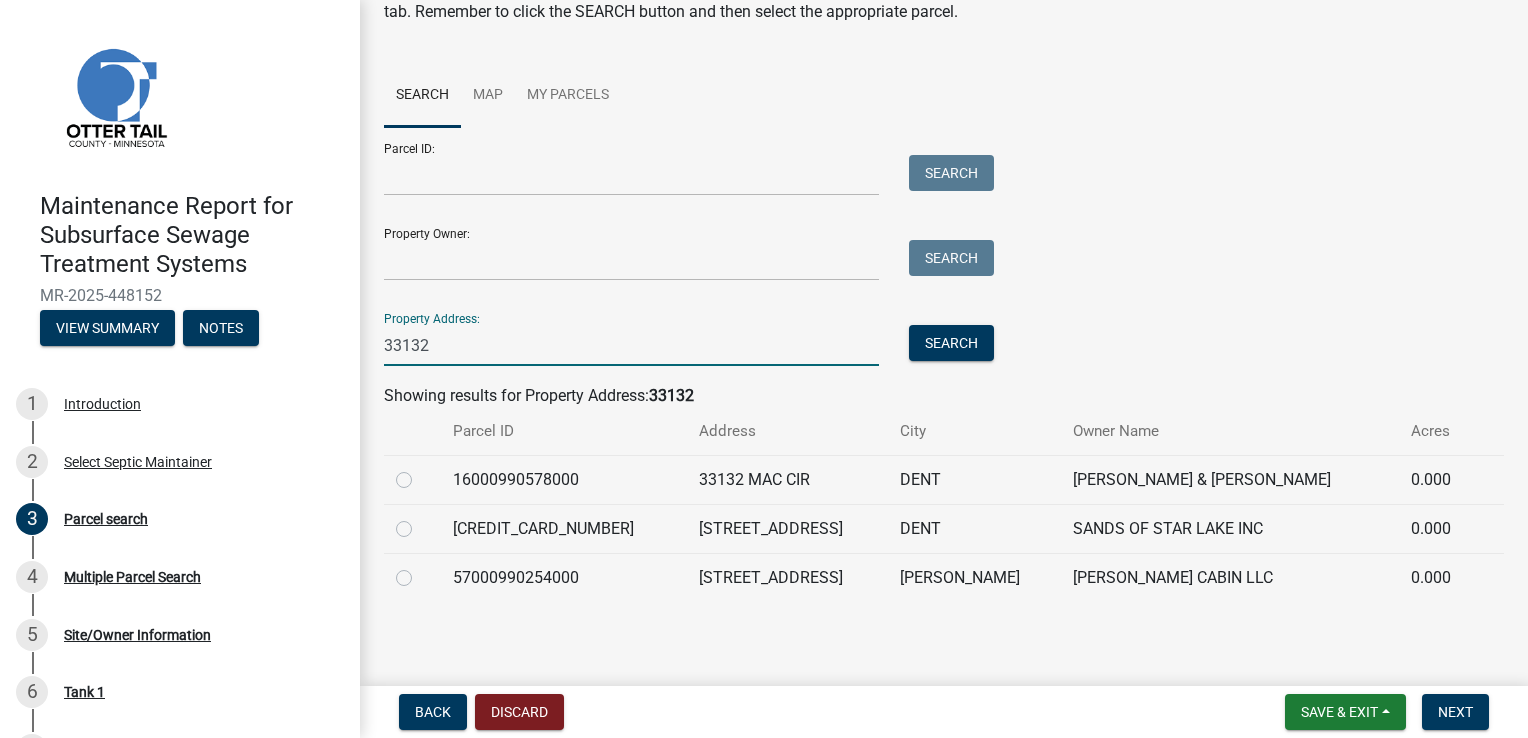 type on "33132" 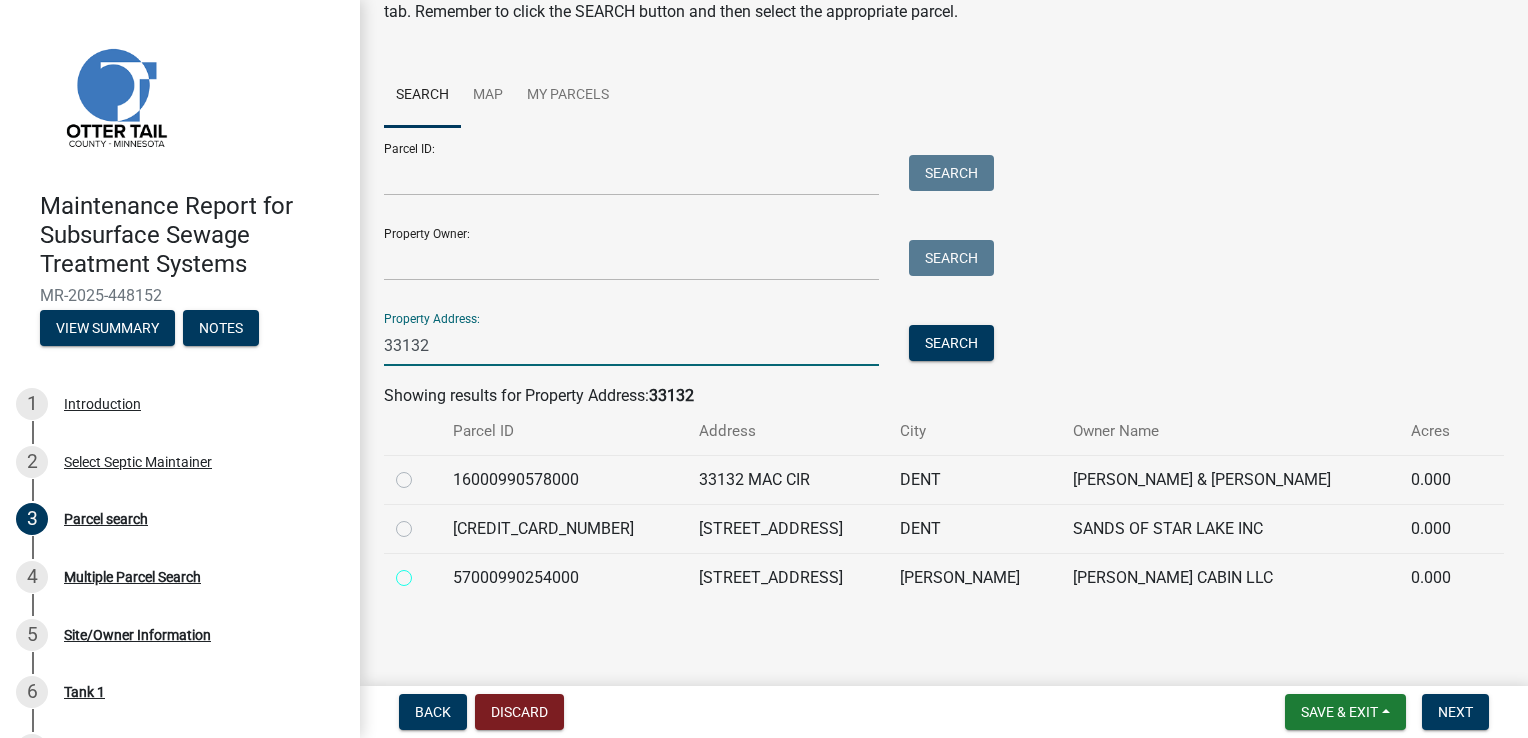 radio on "true" 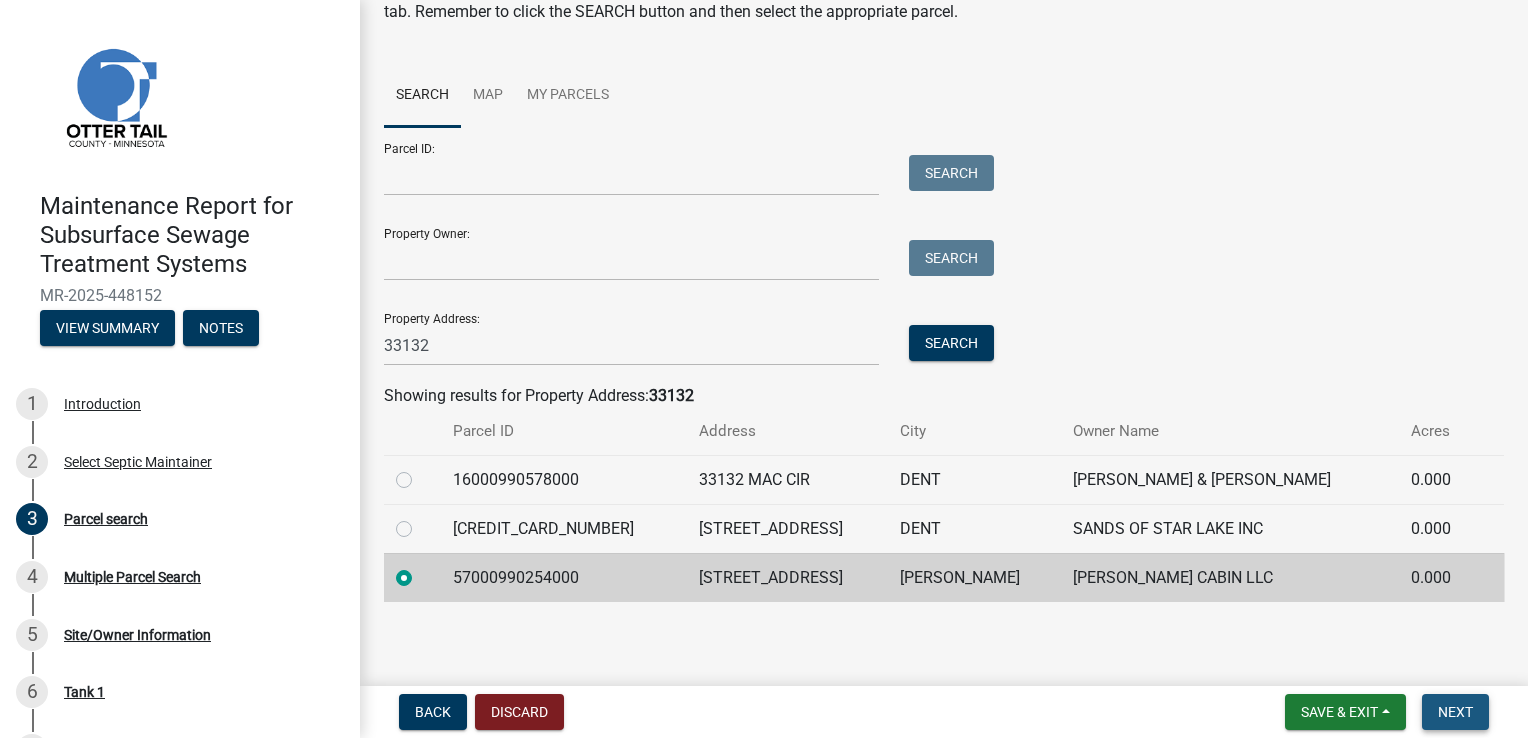 click on "Next" at bounding box center (1455, 712) 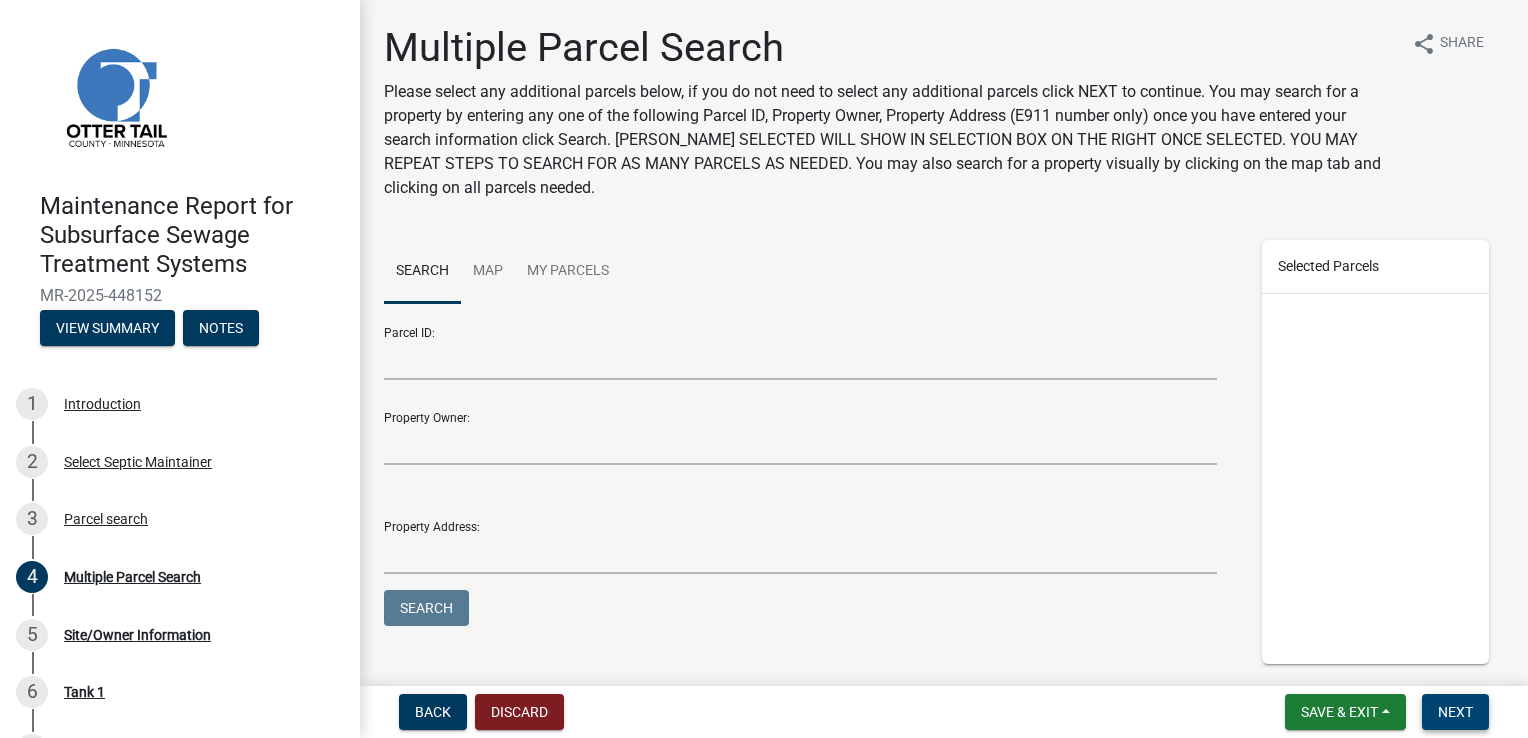 click on "Next" at bounding box center (1455, 712) 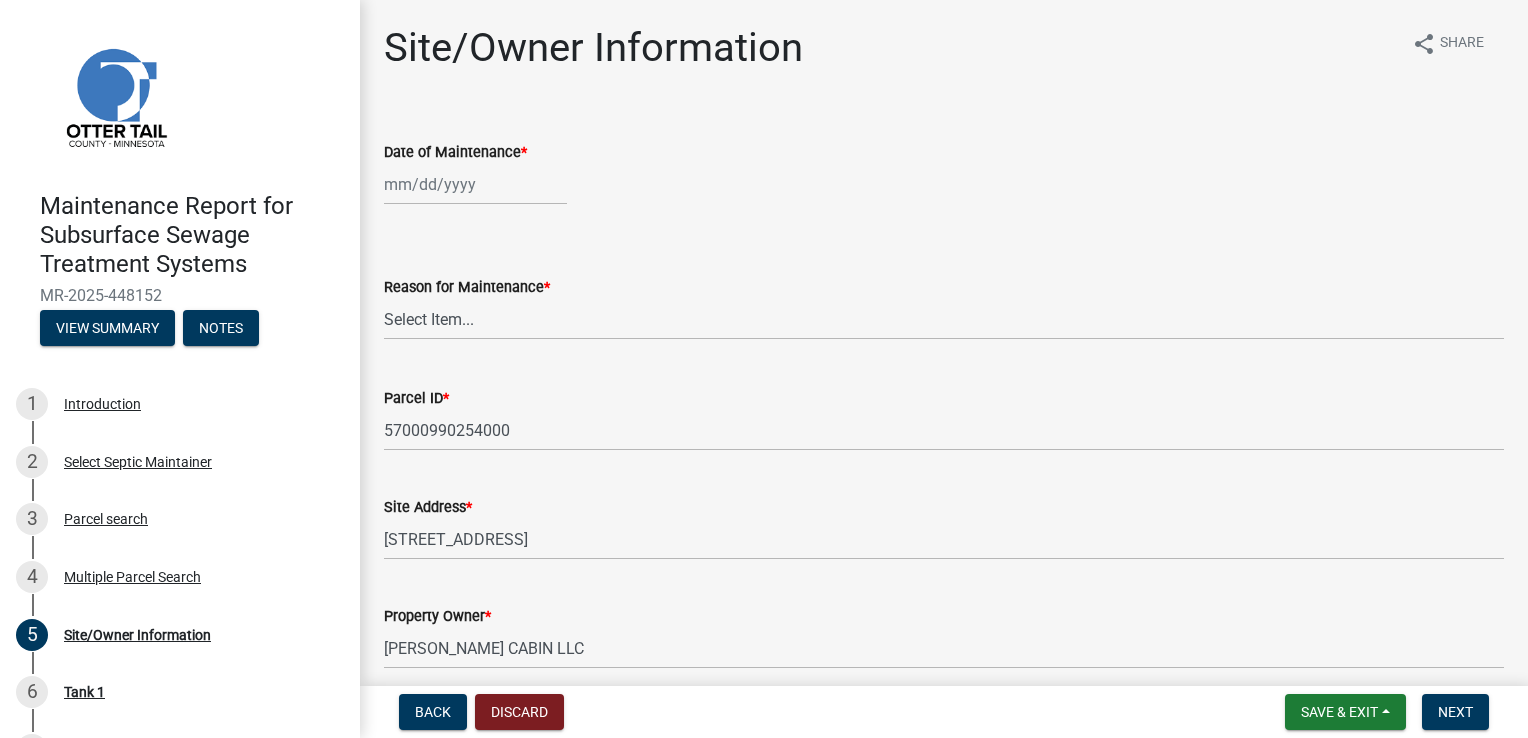 click 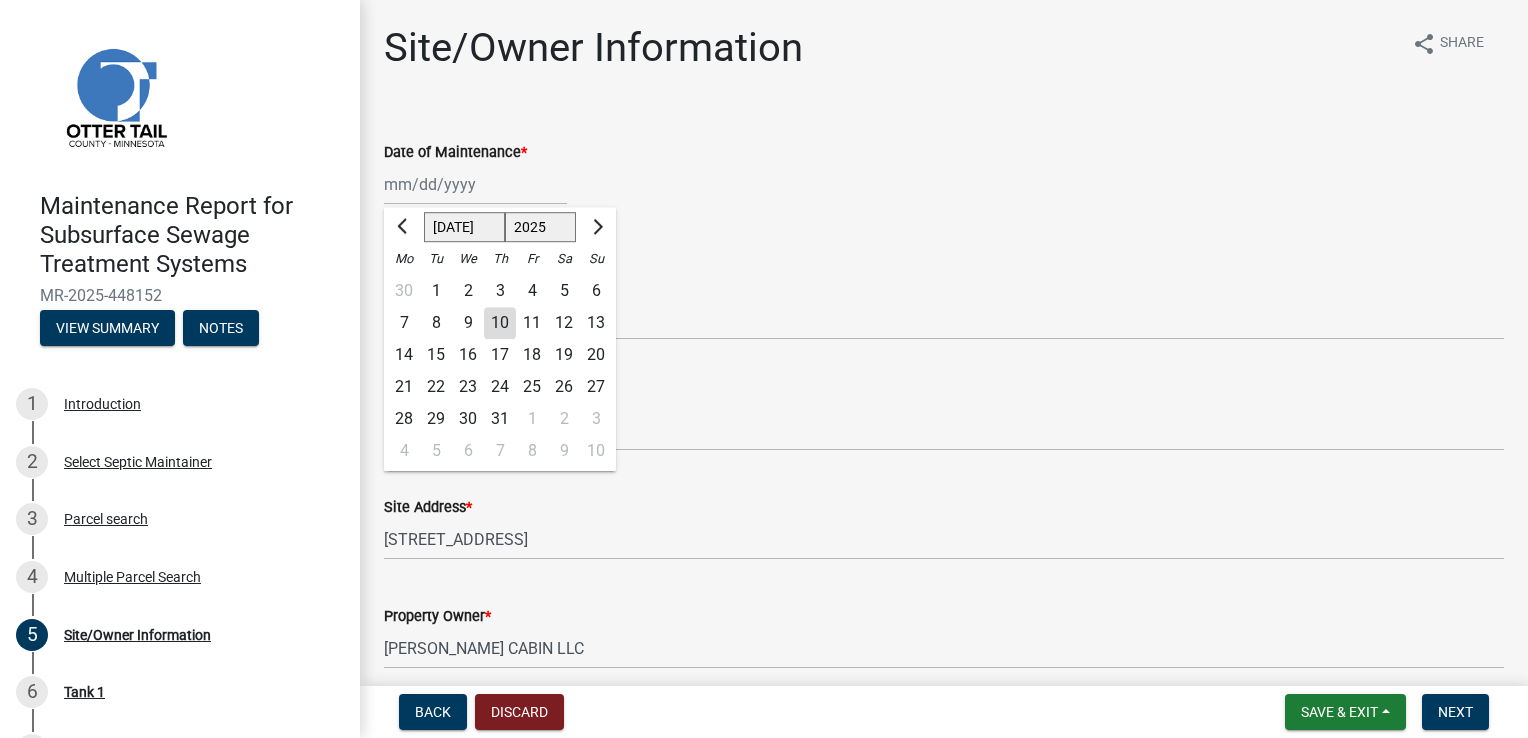 click on "10" 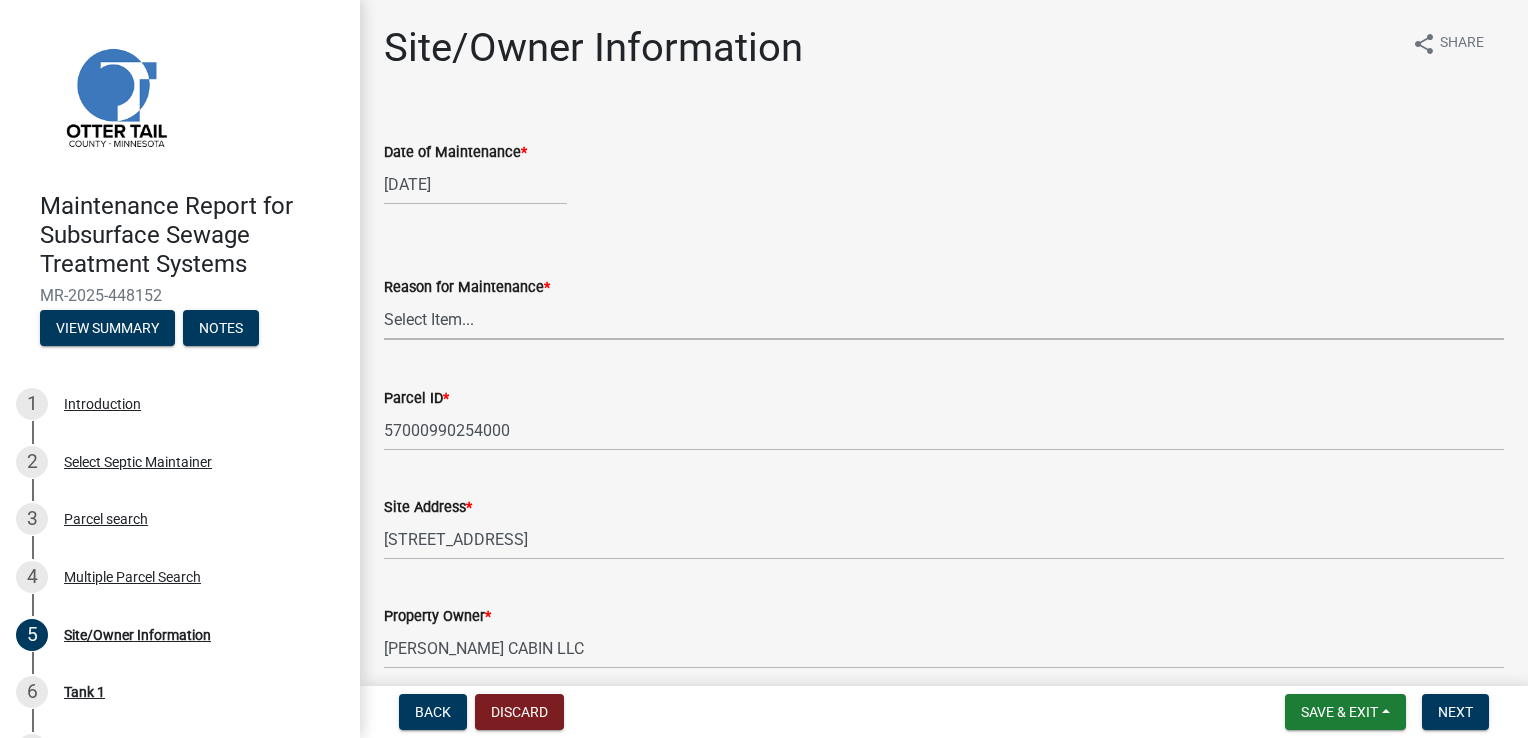 click on "Select Item...   Called   Routine   Other" at bounding box center [944, 319] 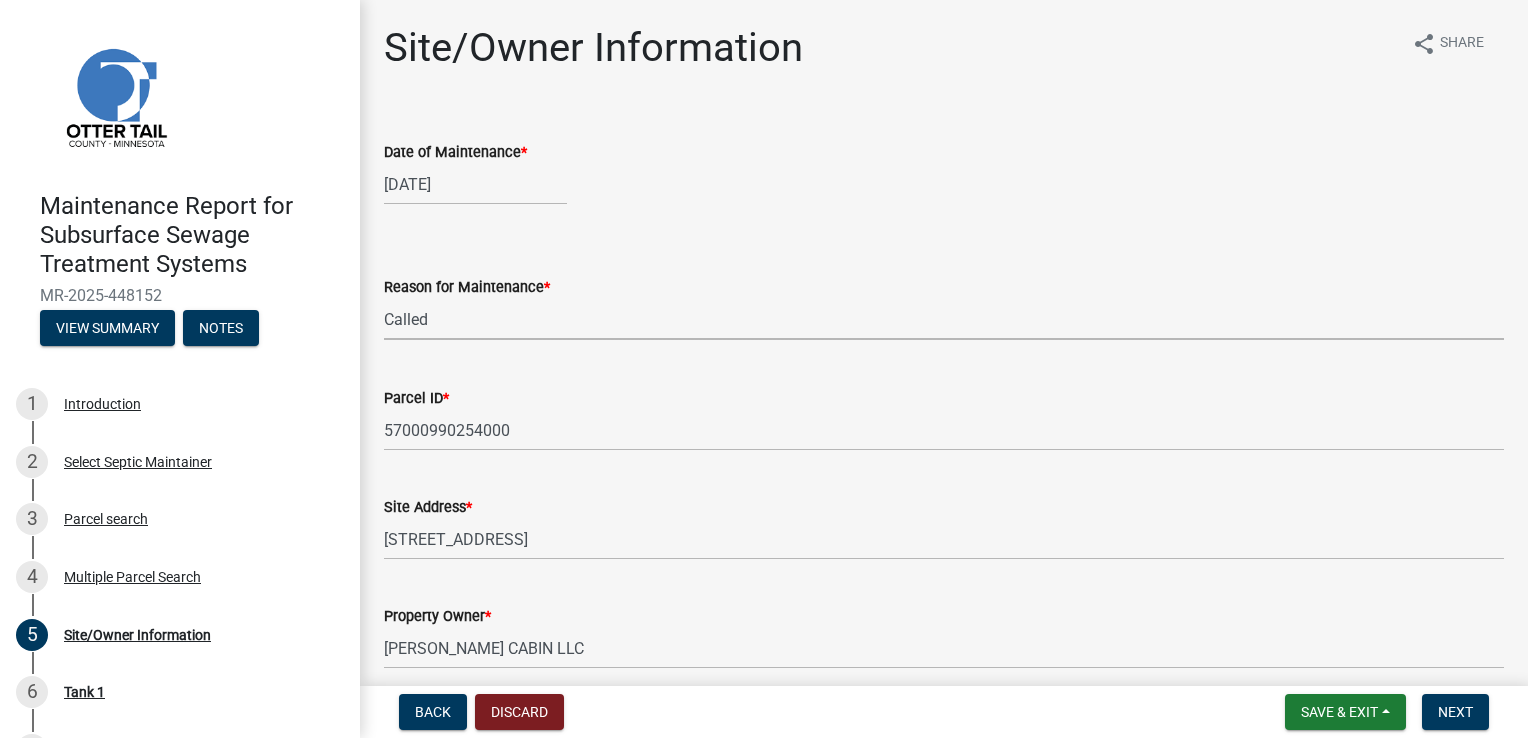 click on "Select Item...   Called   Routine   Other" at bounding box center [944, 319] 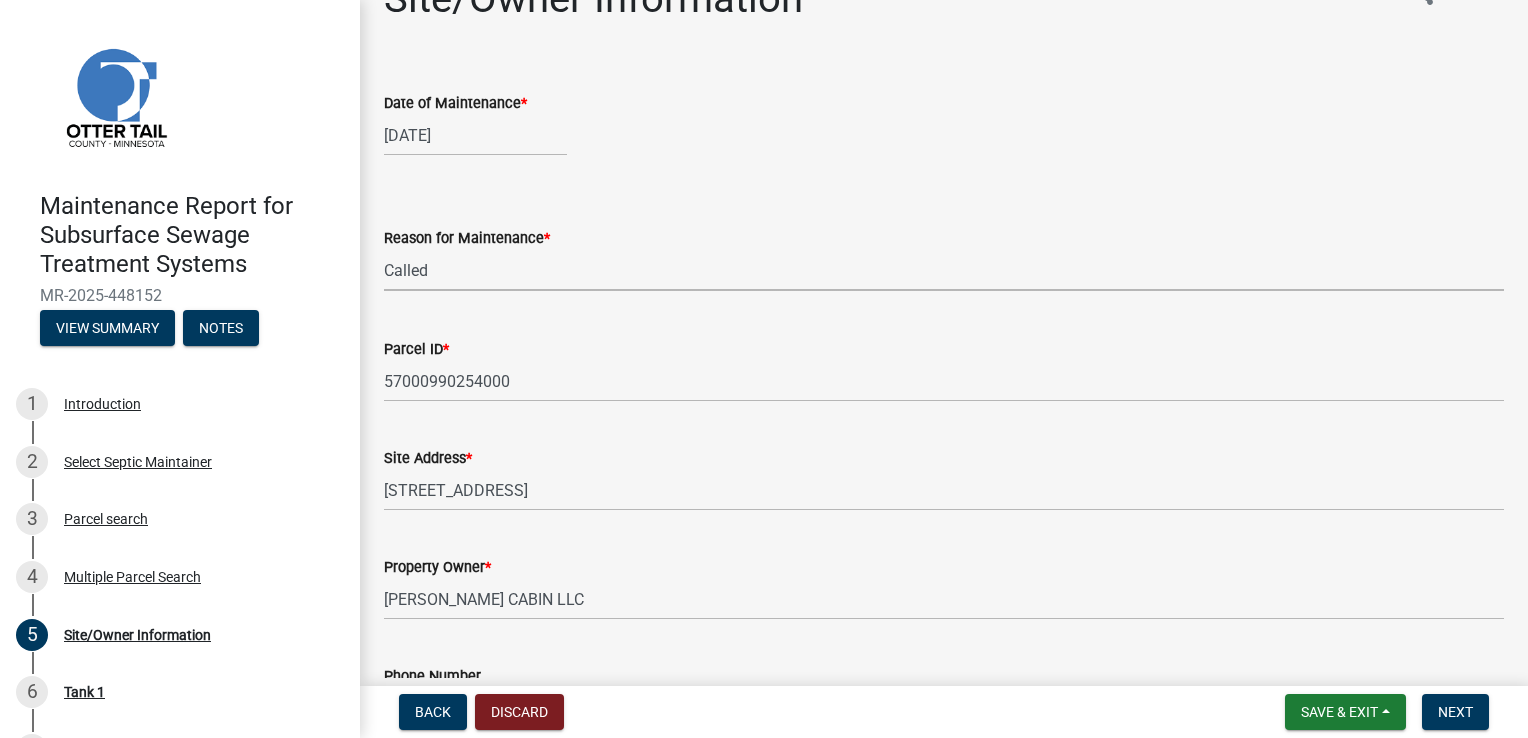 scroll, scrollTop: 200, scrollLeft: 0, axis: vertical 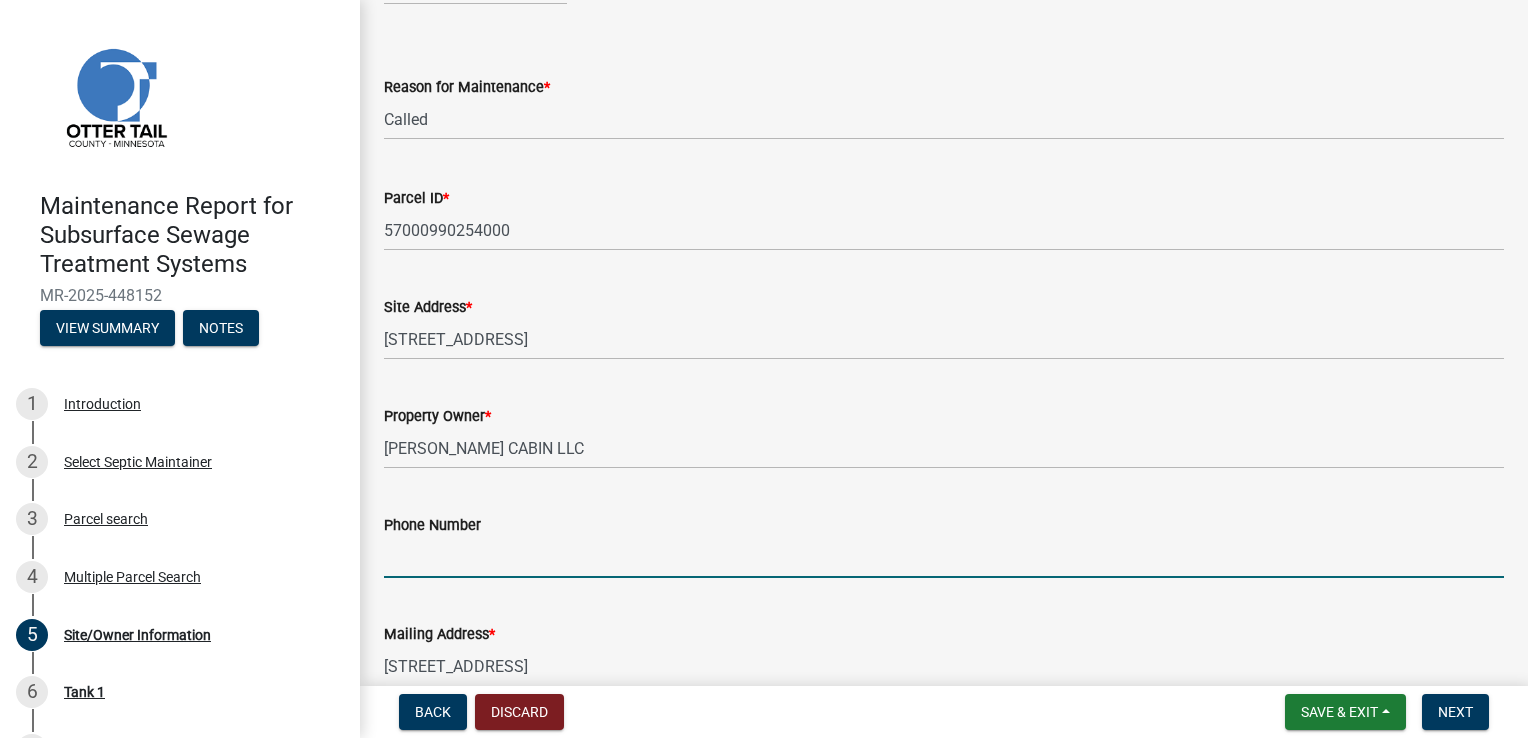 click on "Phone Number" at bounding box center (944, 557) 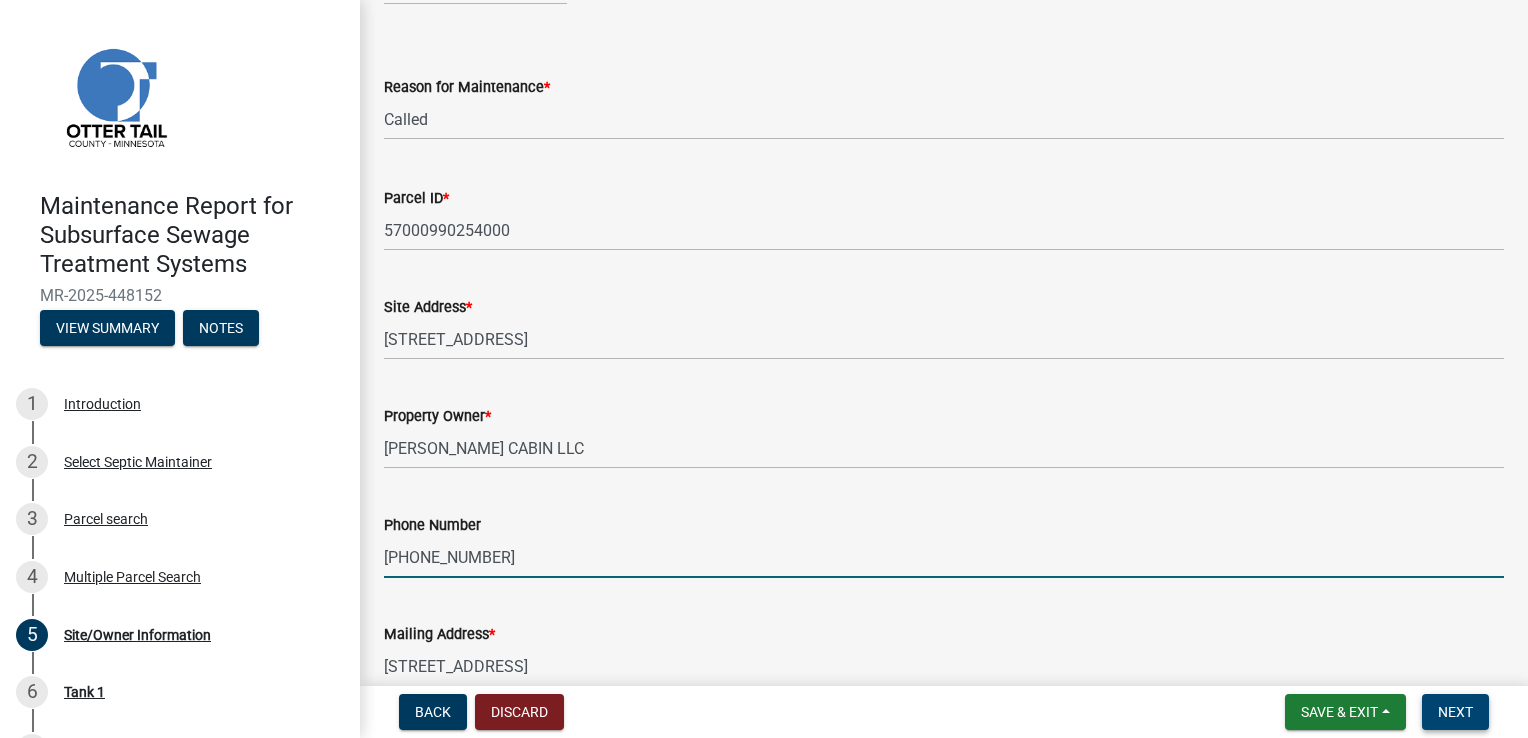 type on "[PHONE_NUMBER]" 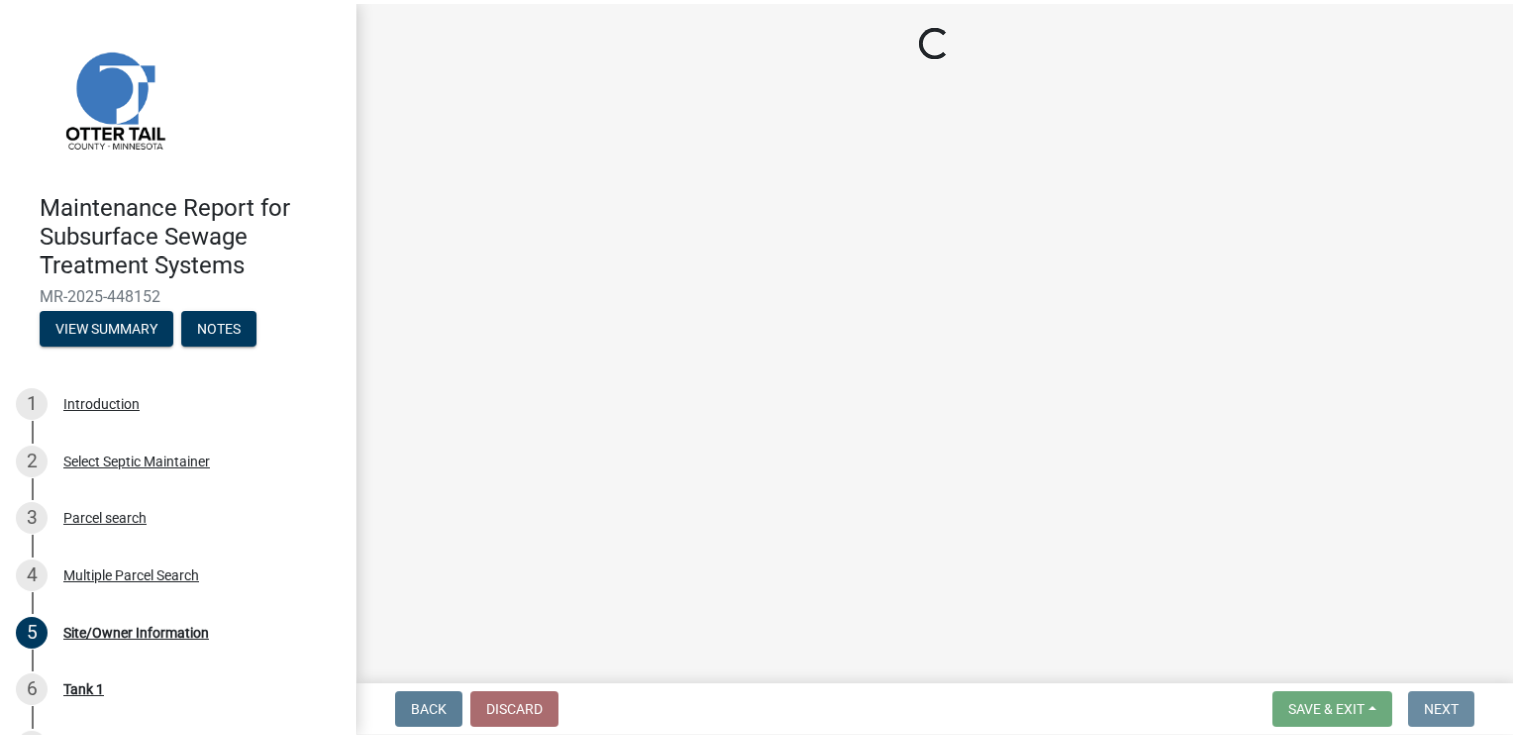 scroll, scrollTop: 0, scrollLeft: 0, axis: both 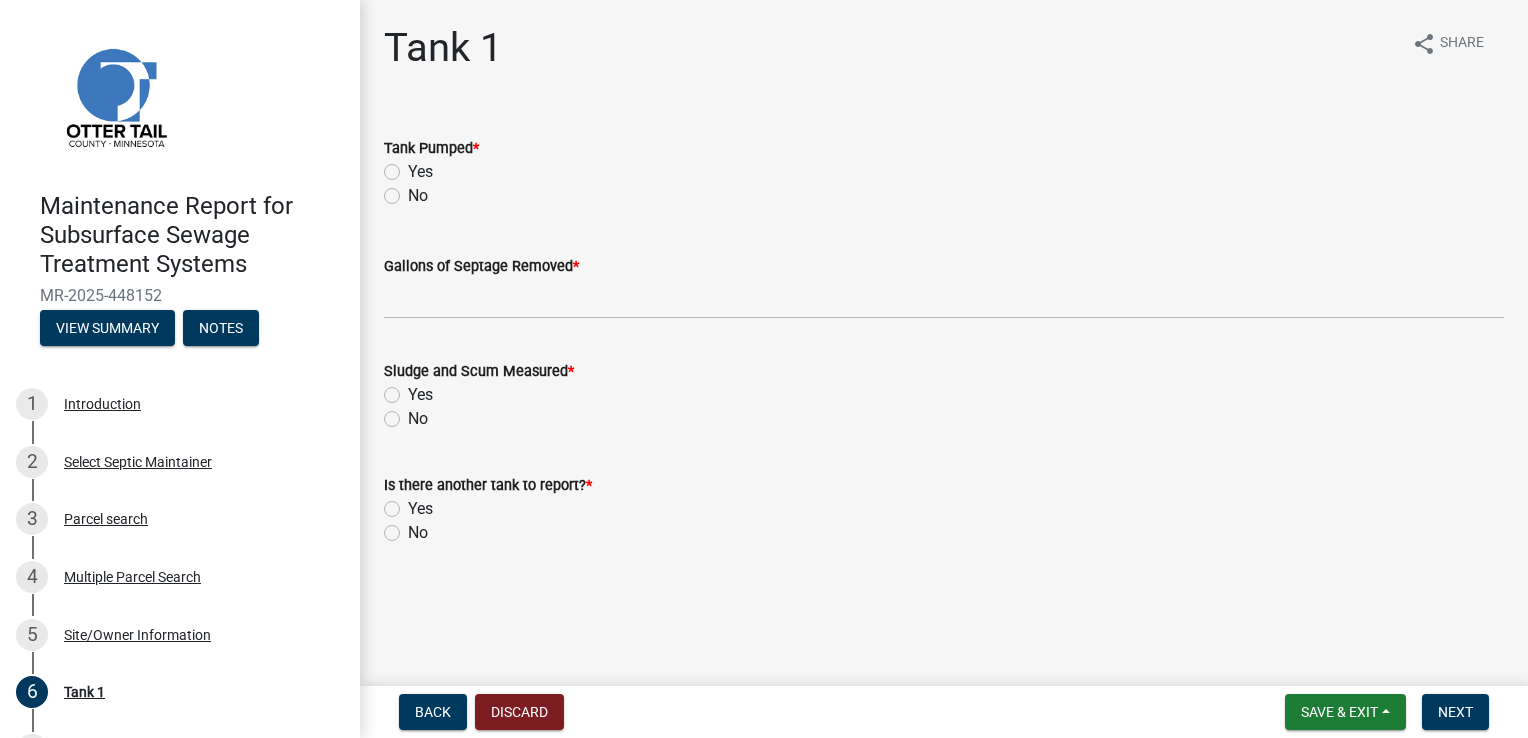 click on "Yes" 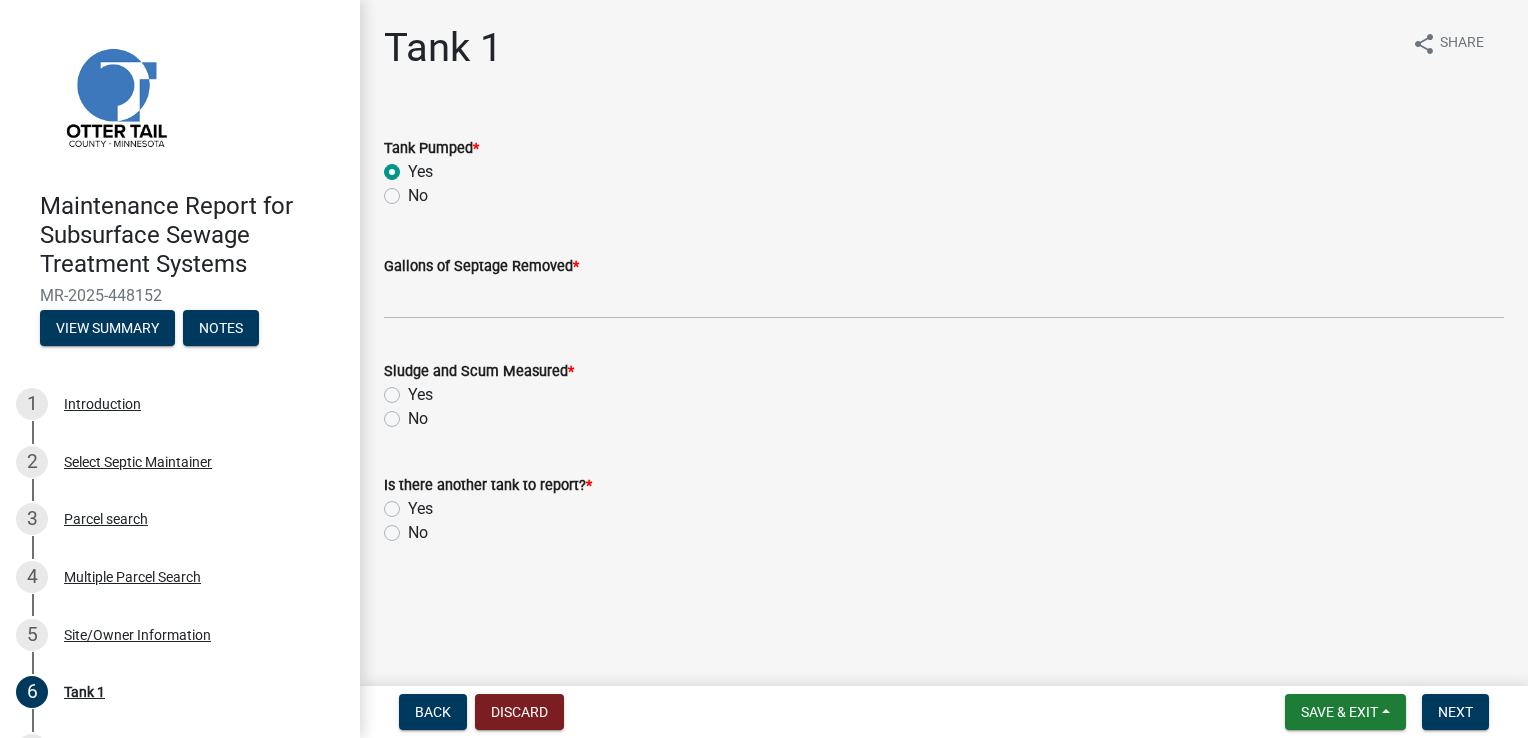 radio on "true" 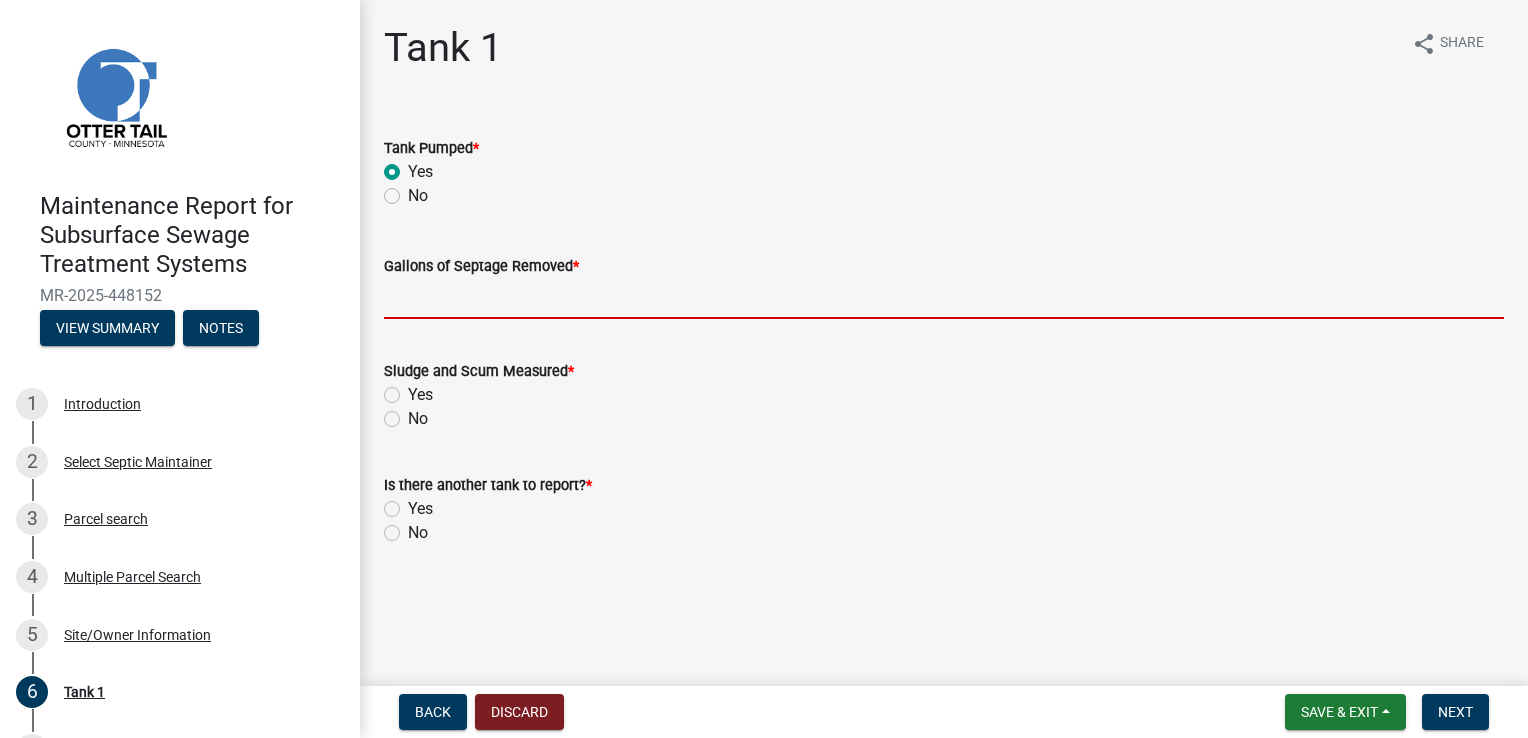 click on "Gallons of Septage Removed  *" at bounding box center (944, 298) 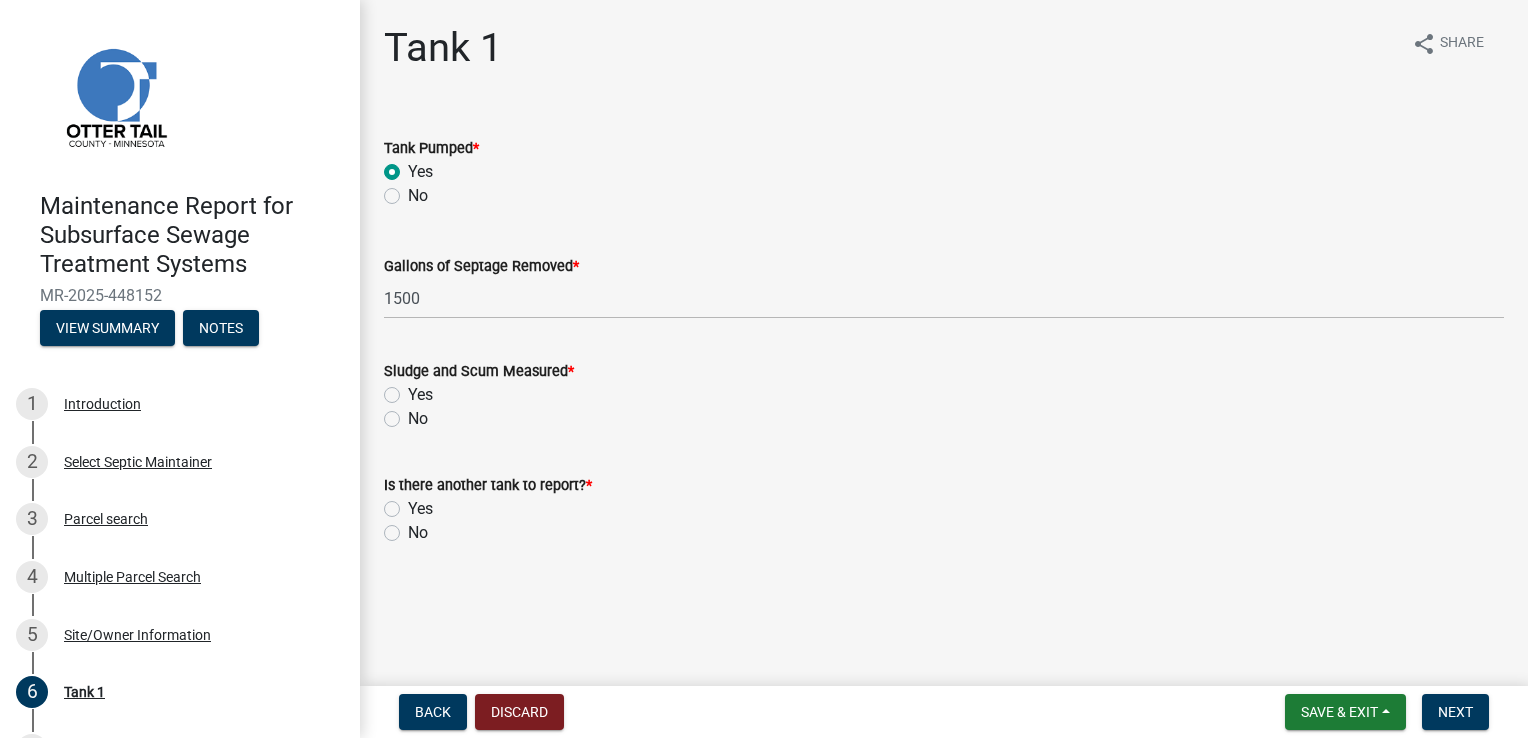 click on "No" 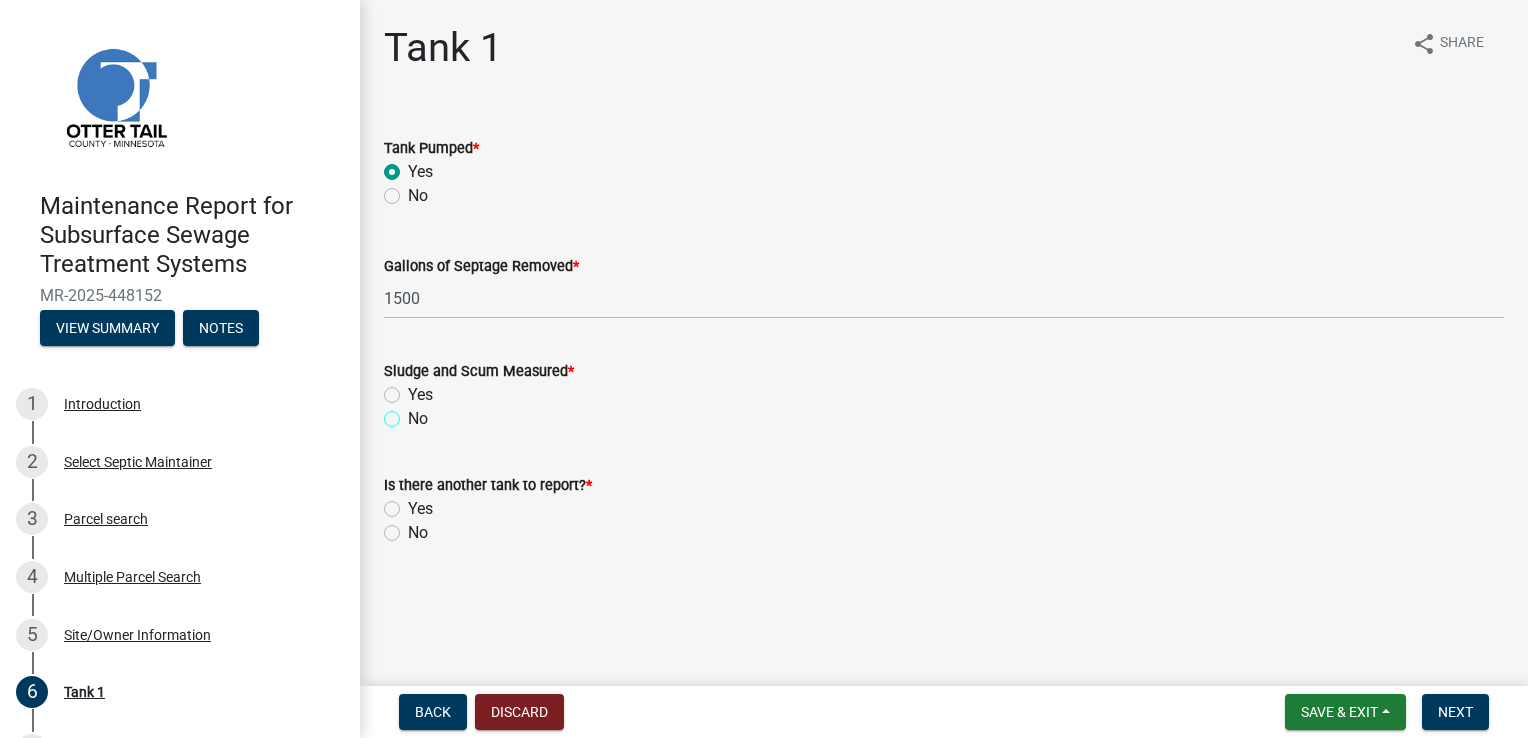 click on "No" at bounding box center (414, 413) 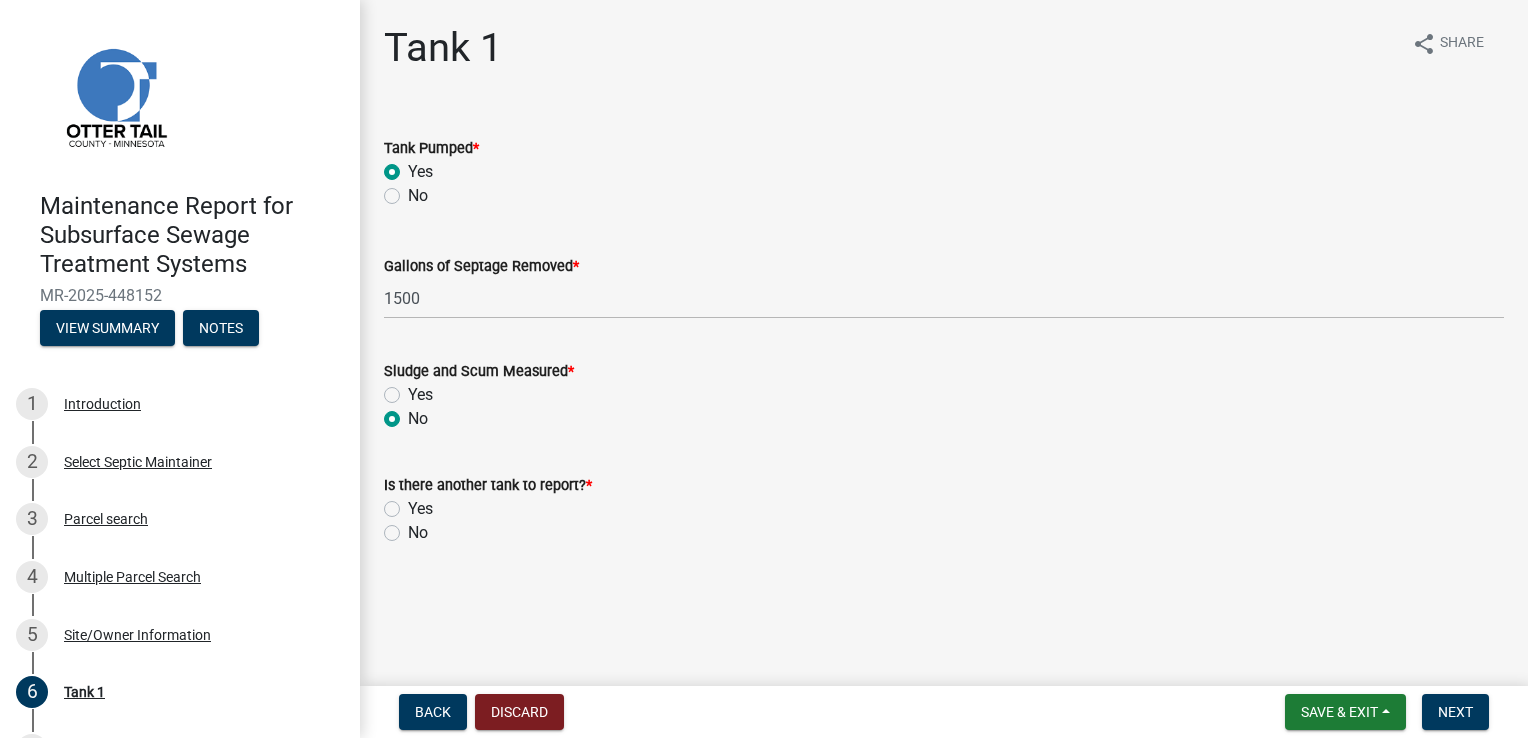 radio on "true" 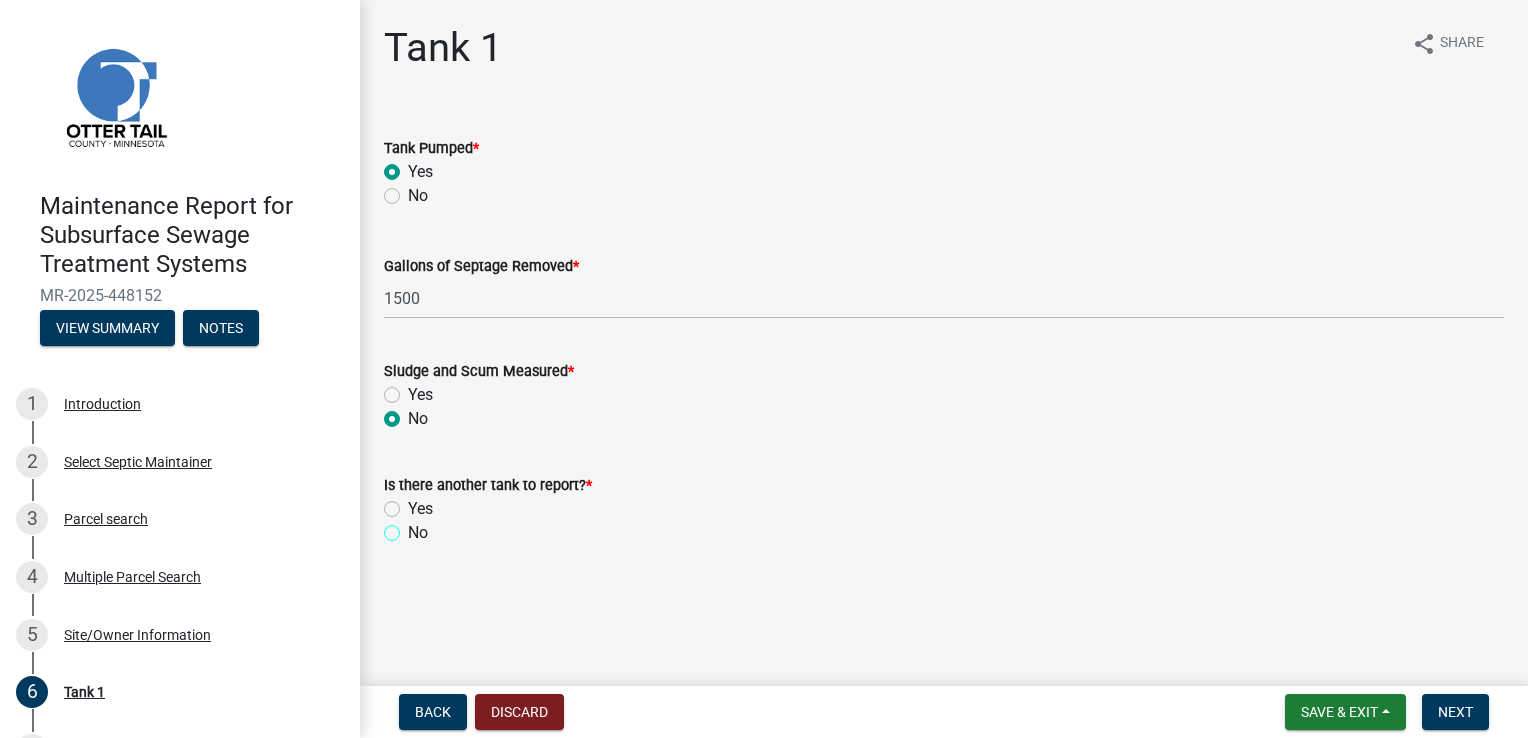 click on "No" at bounding box center [414, 527] 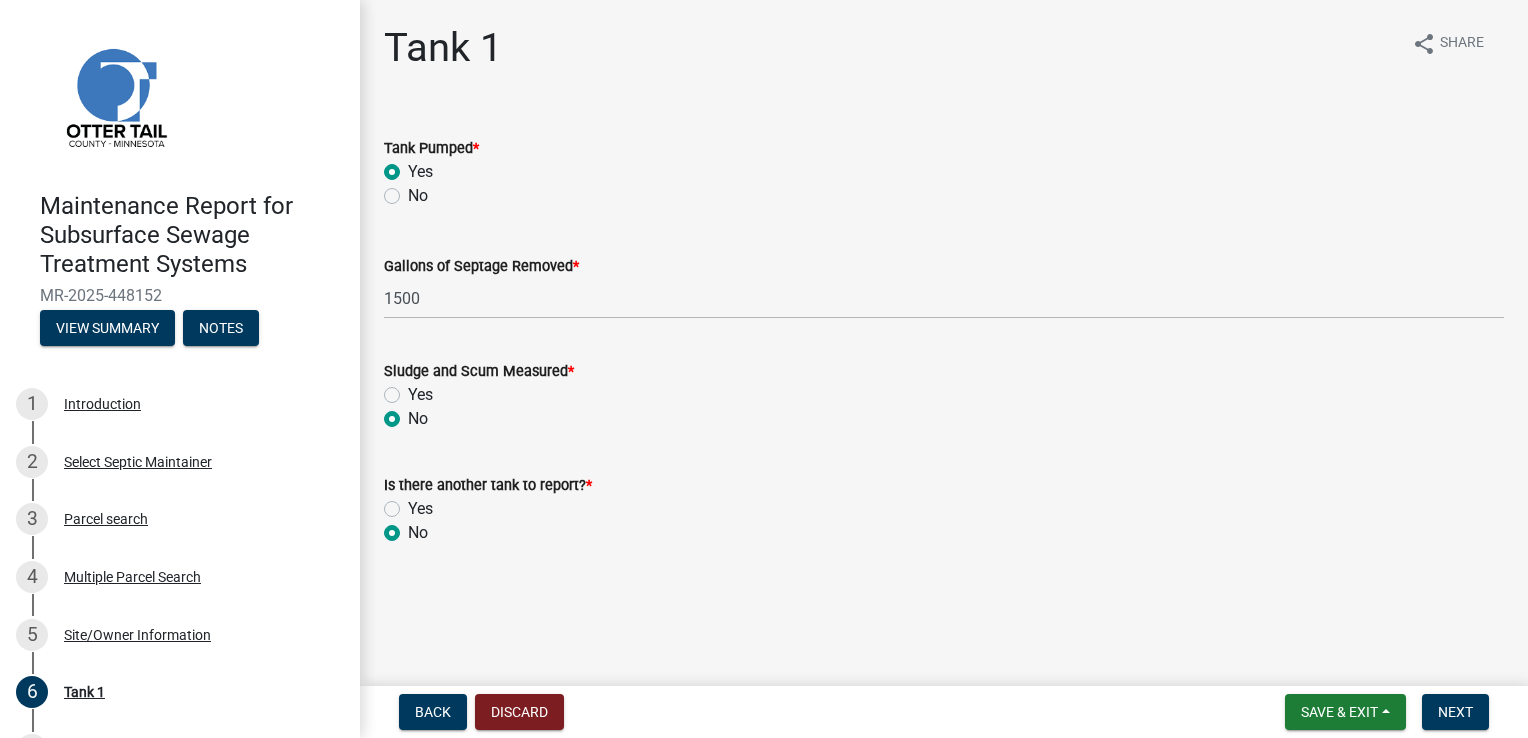 radio on "true" 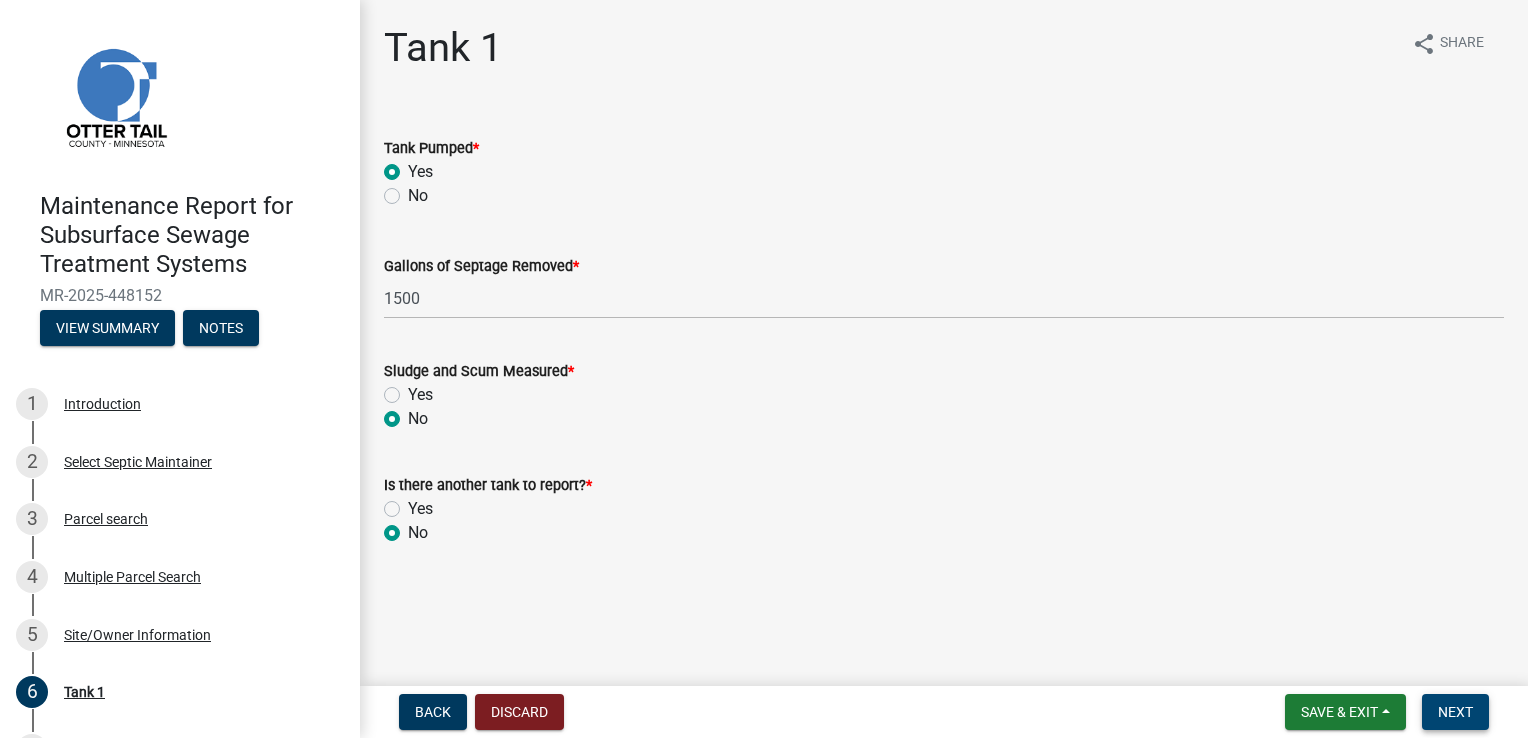 click on "Next" at bounding box center (1455, 712) 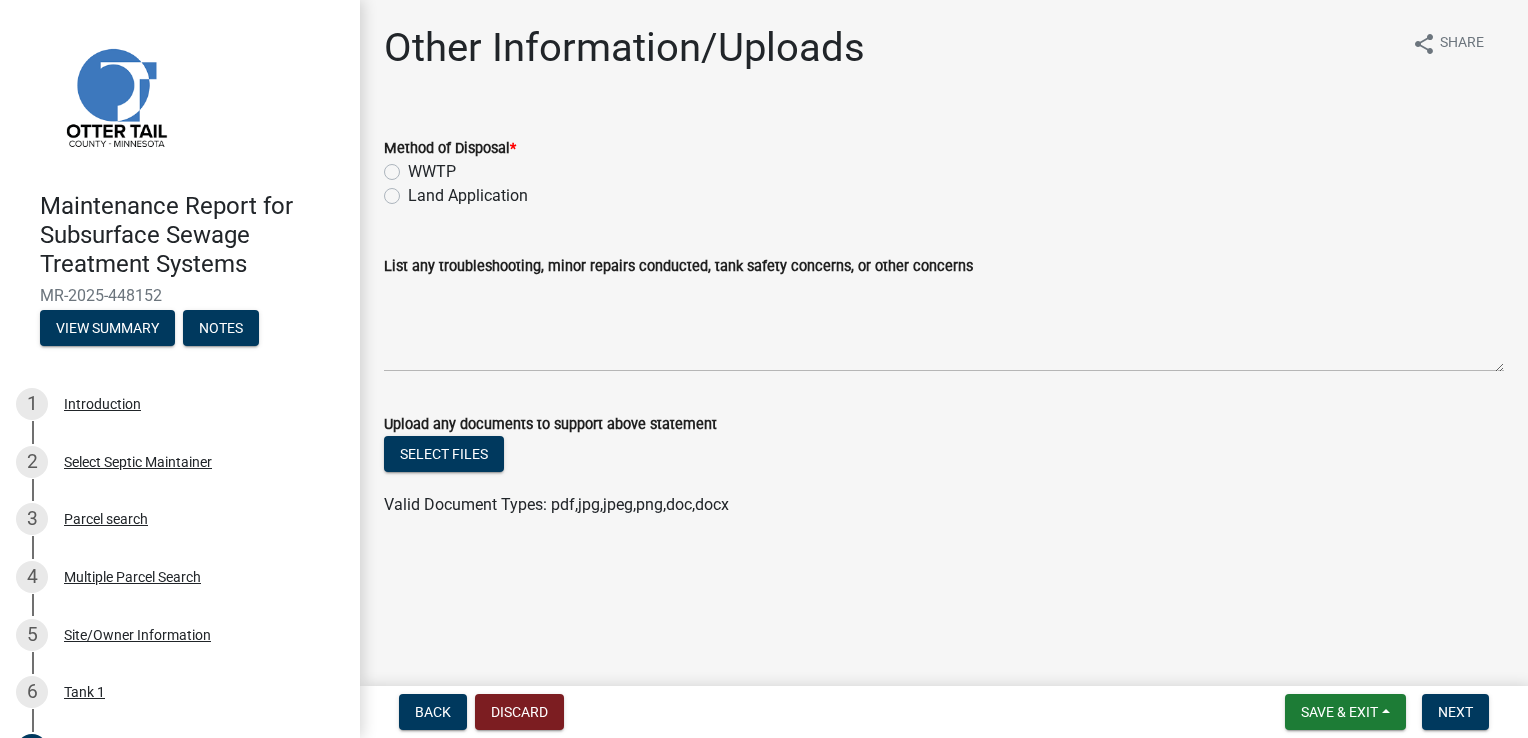 click on "WWTP" 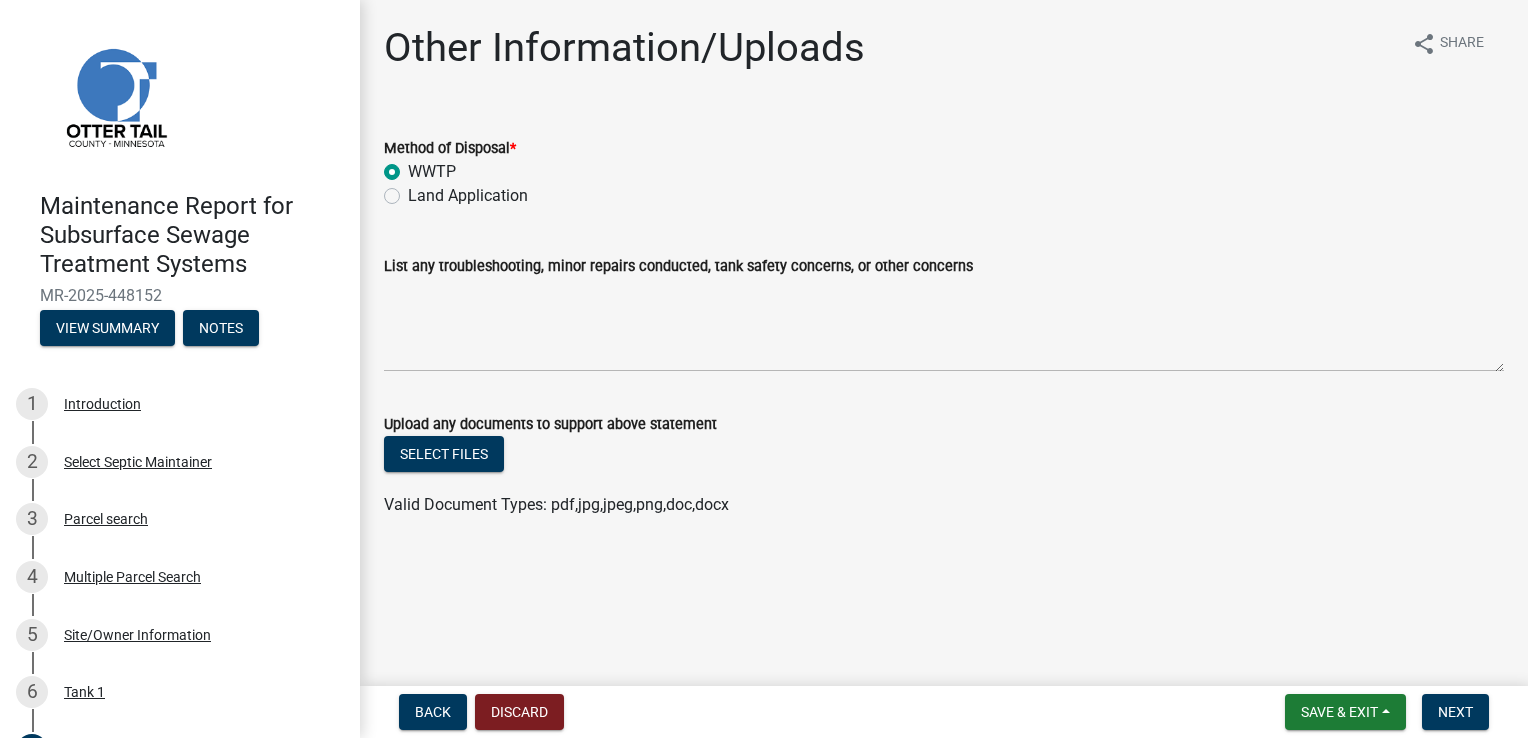 radio on "true" 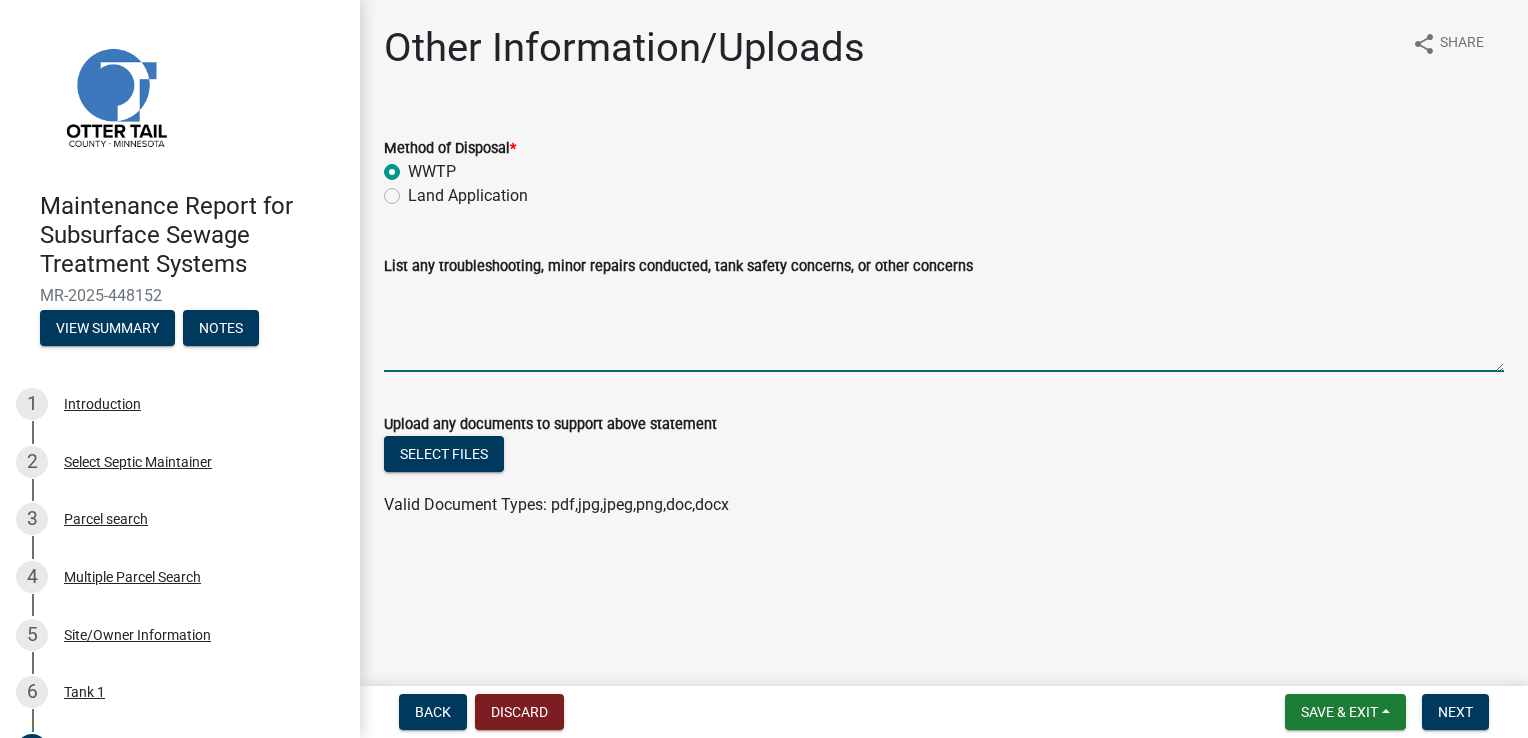 click on "List any troubleshooting, minor repairs conducted, tank safety concerns, or other concerns" at bounding box center [944, 325] 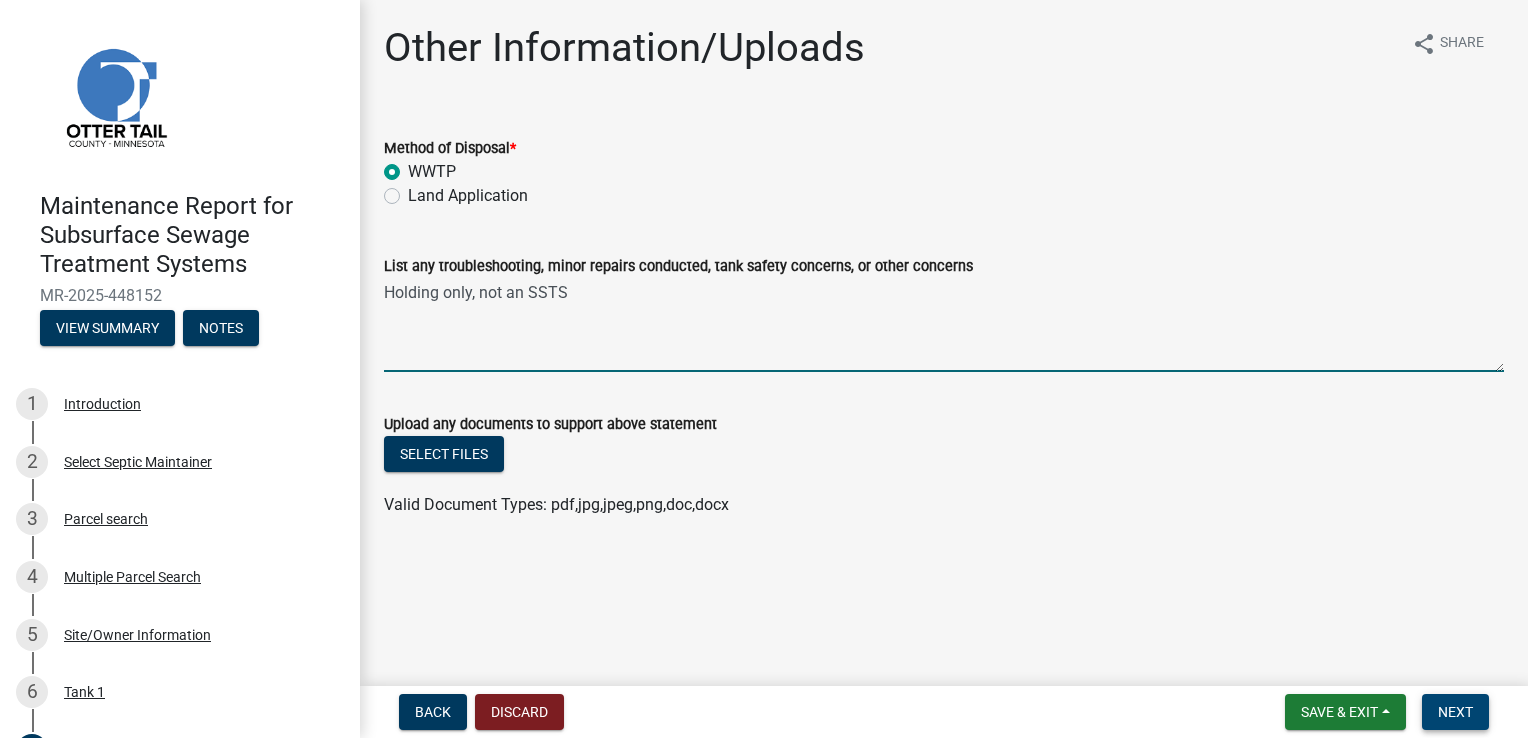 type on "Holding only, not an SSTS" 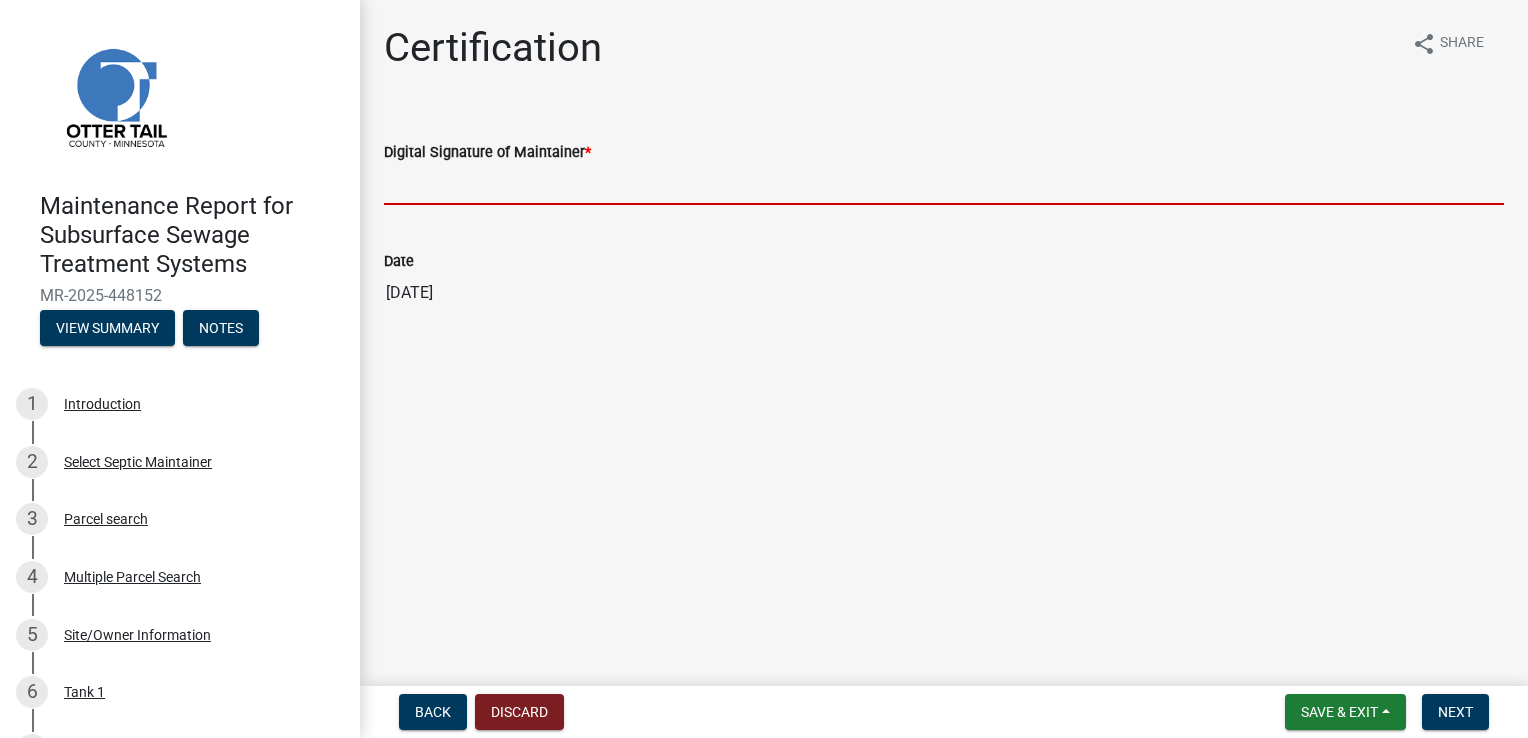 click on "Digital Signature of Maintainer  *" at bounding box center (944, 184) 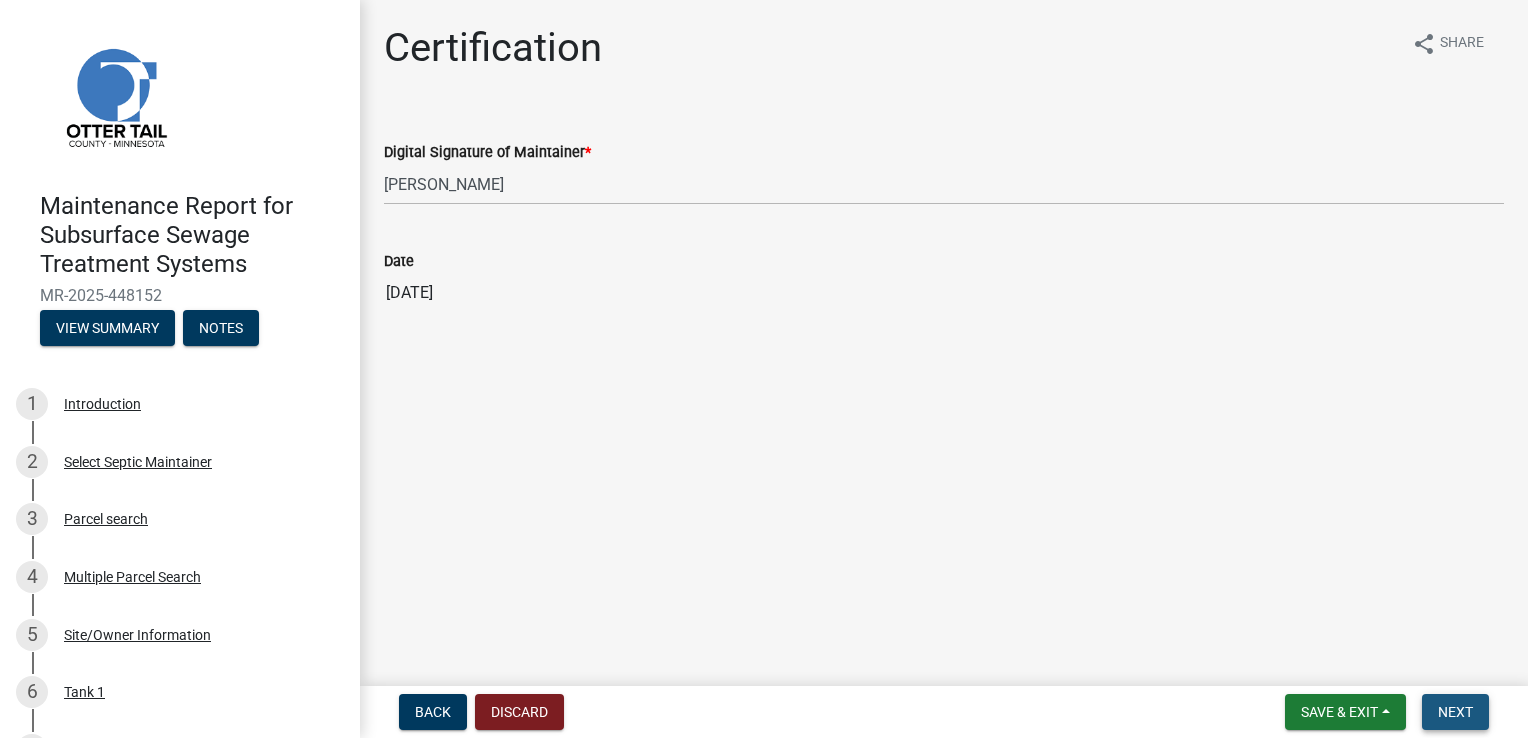 click on "Next" at bounding box center (1455, 712) 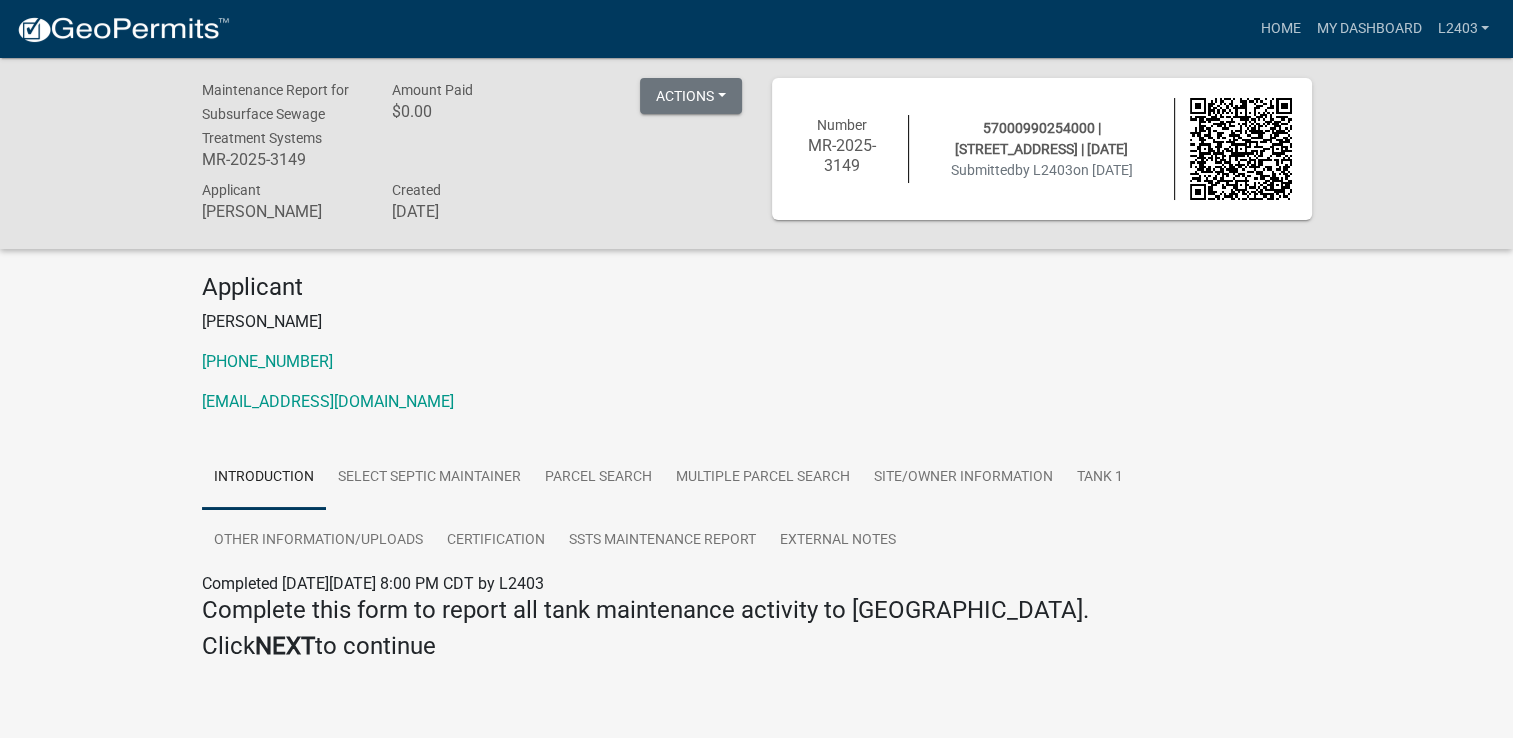 click on "[PERSON_NAME]" 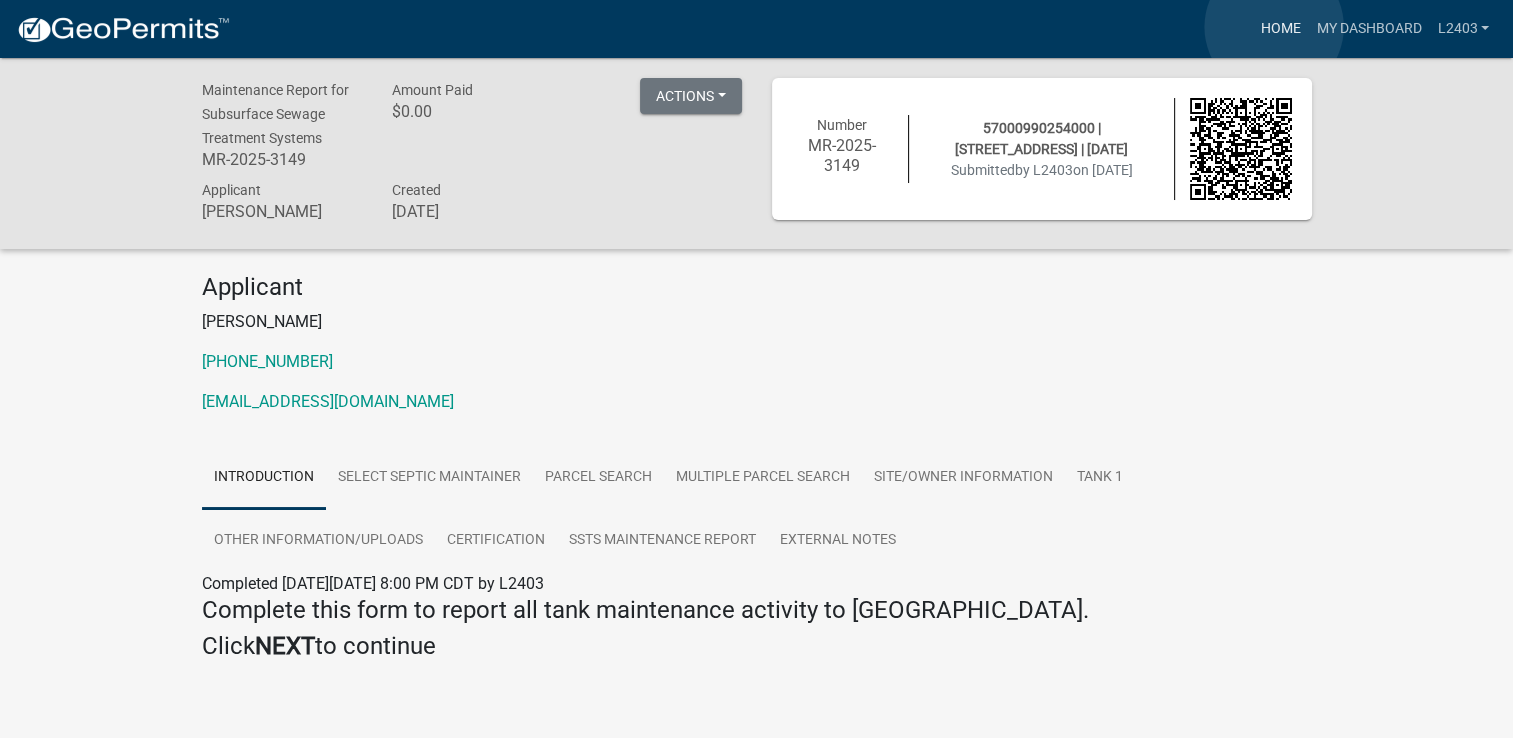 click on "Home" at bounding box center (1280, 29) 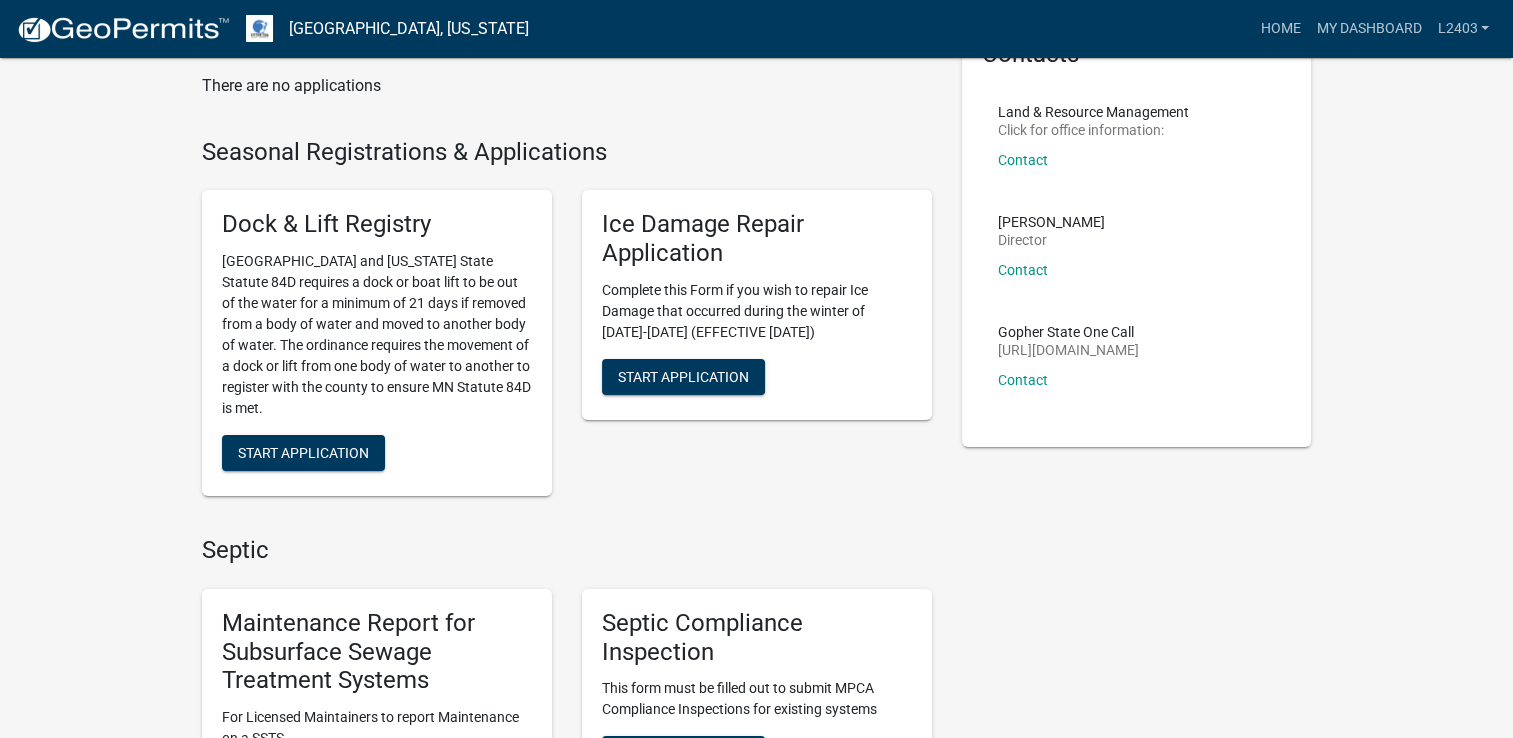 scroll, scrollTop: 400, scrollLeft: 0, axis: vertical 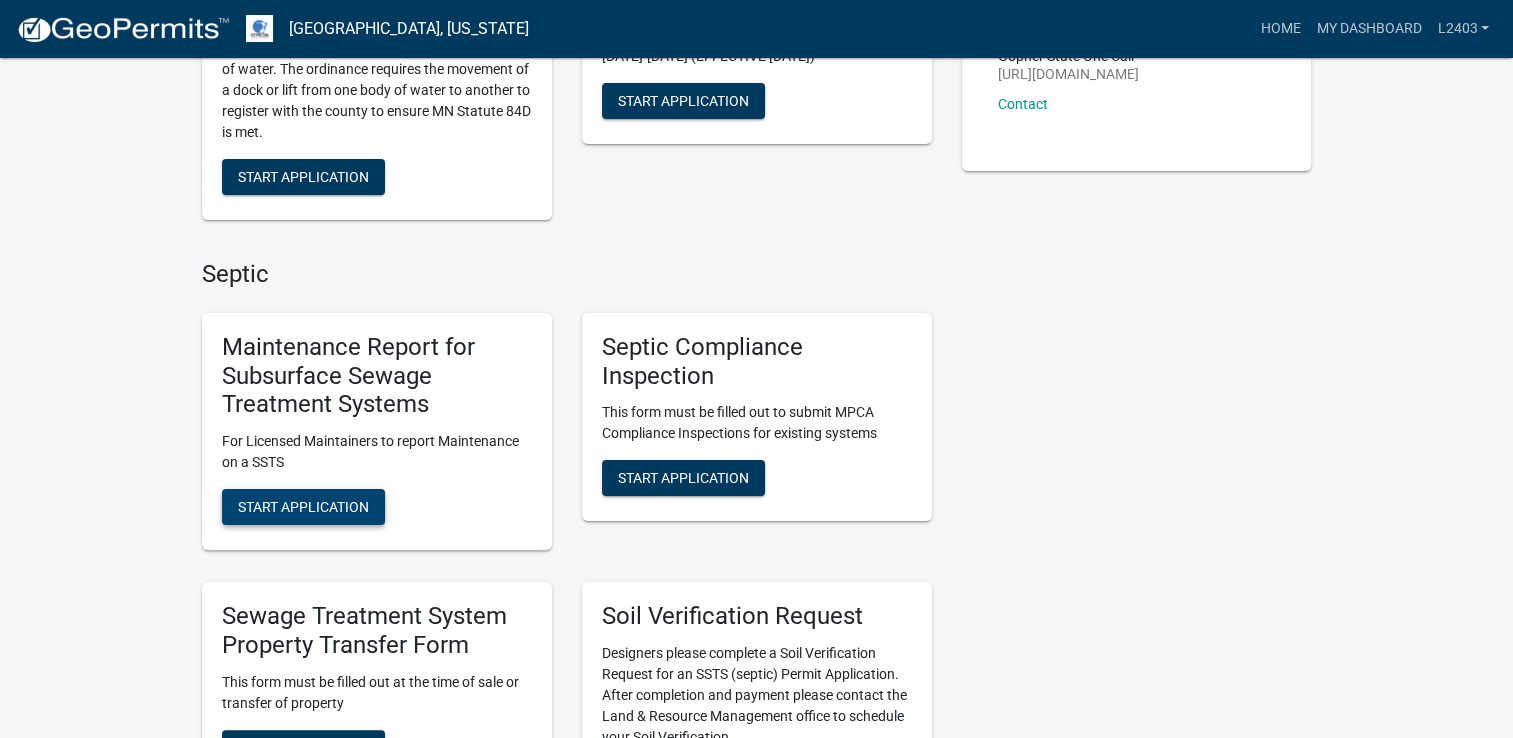 click on "Start Application" at bounding box center [303, 507] 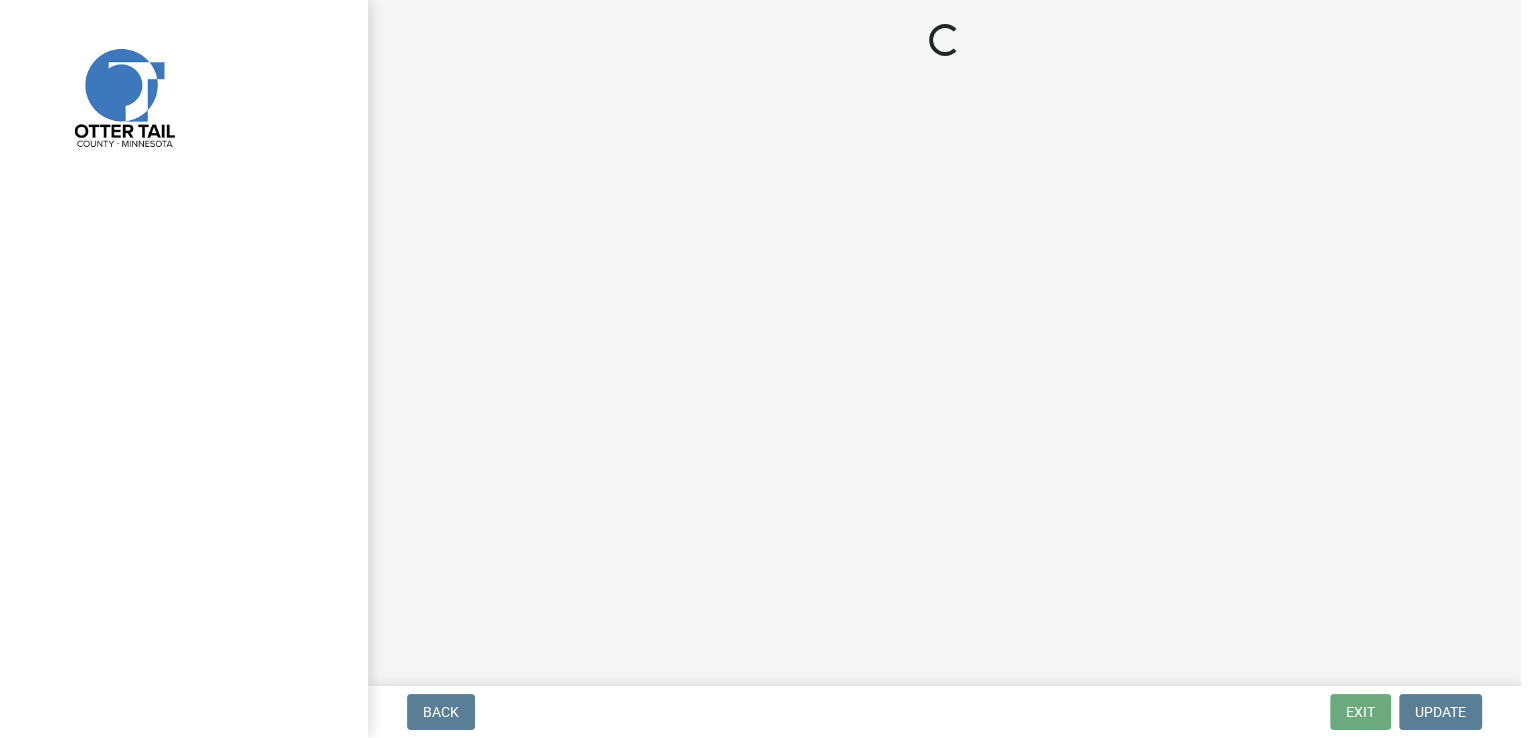 scroll, scrollTop: 0, scrollLeft: 0, axis: both 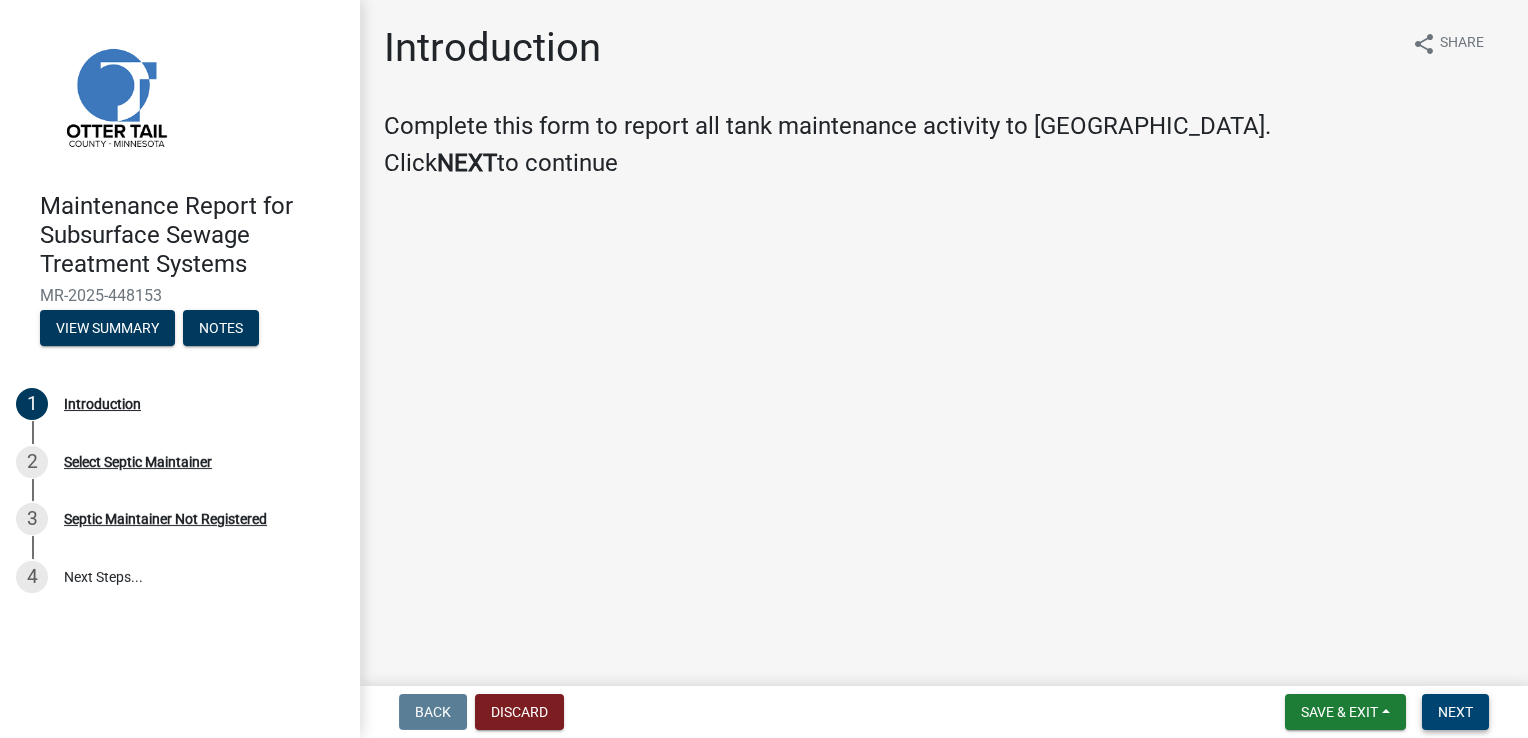 click on "Next" at bounding box center (1455, 712) 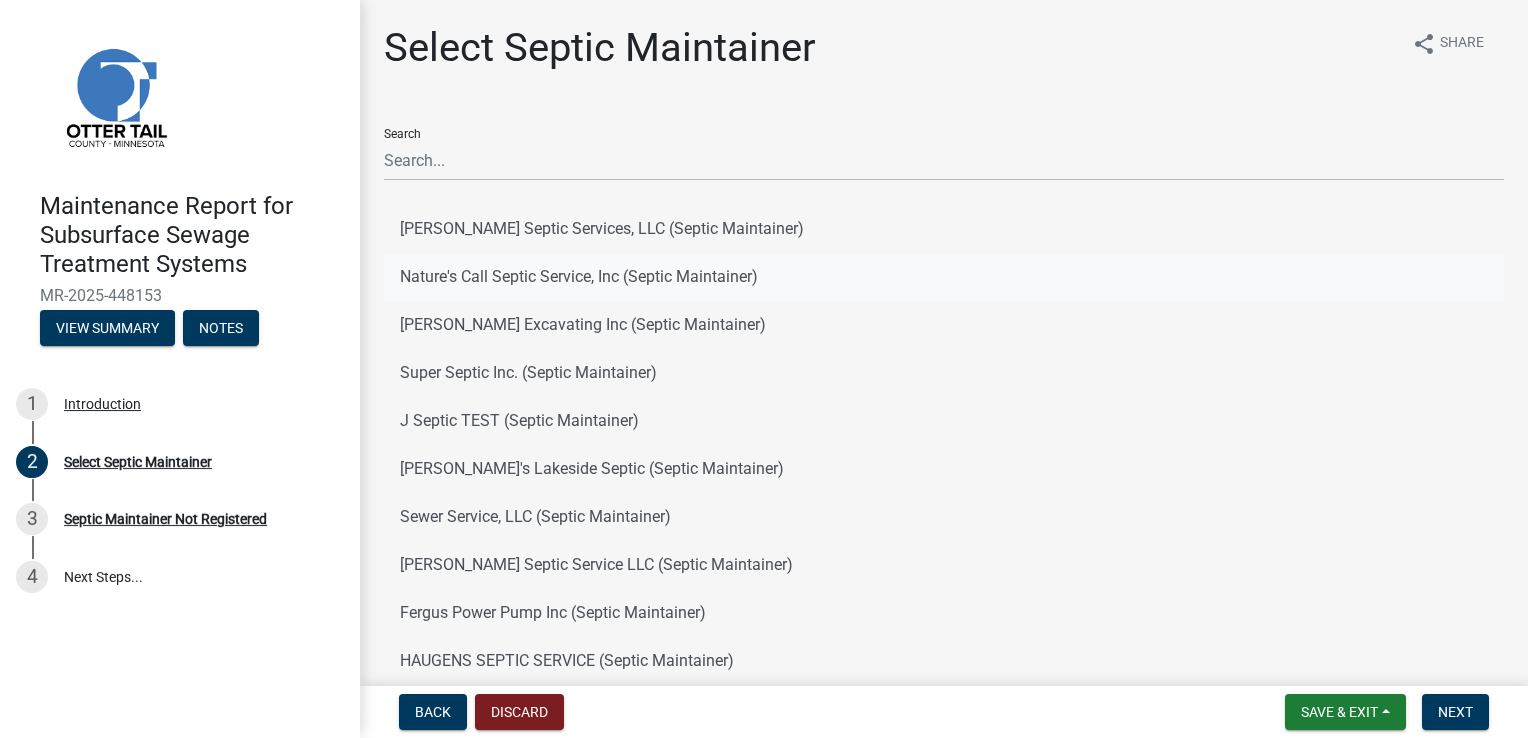 drag, startPoint x: 494, startPoint y: 278, endPoint x: 1183, endPoint y: 411, distance: 701.7193 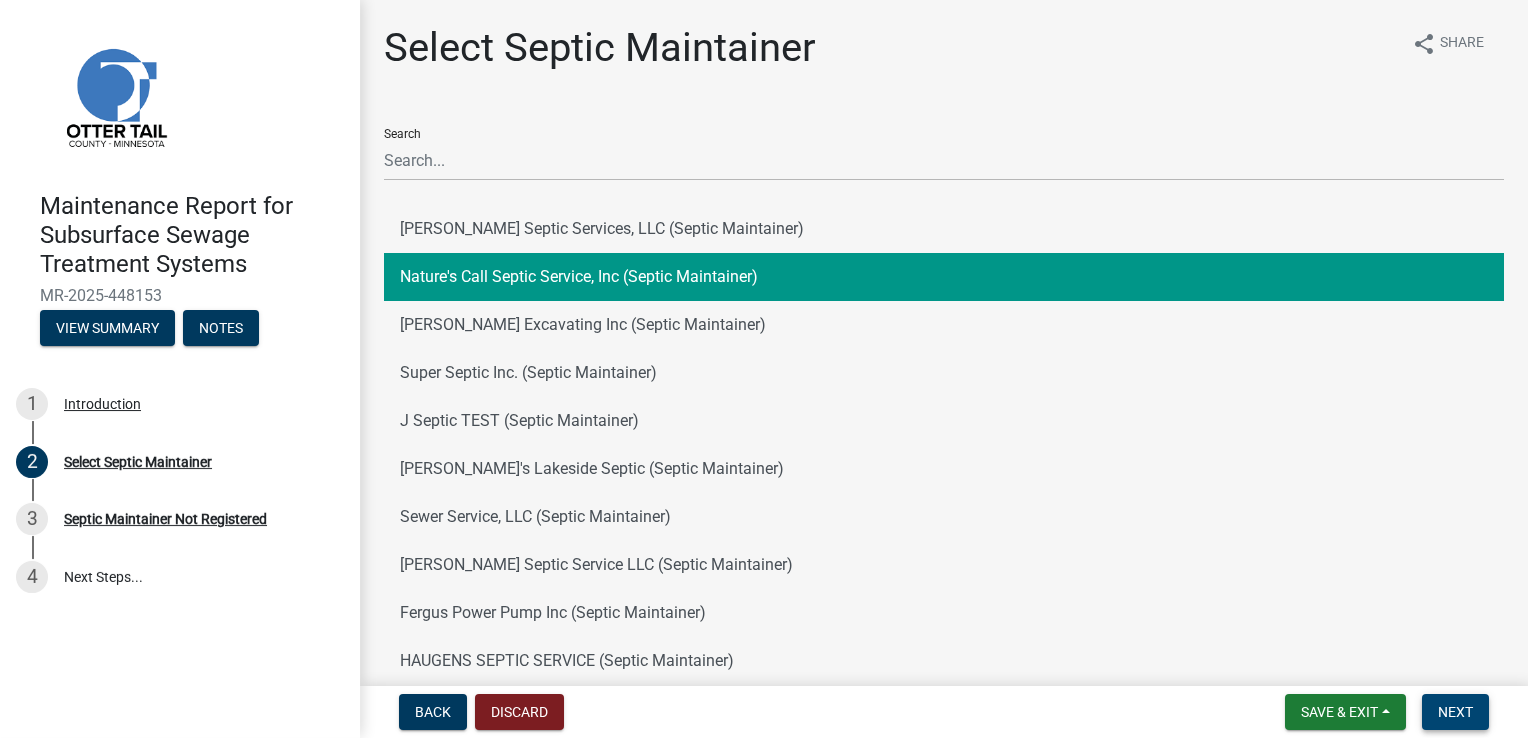 click on "Next" at bounding box center (1455, 712) 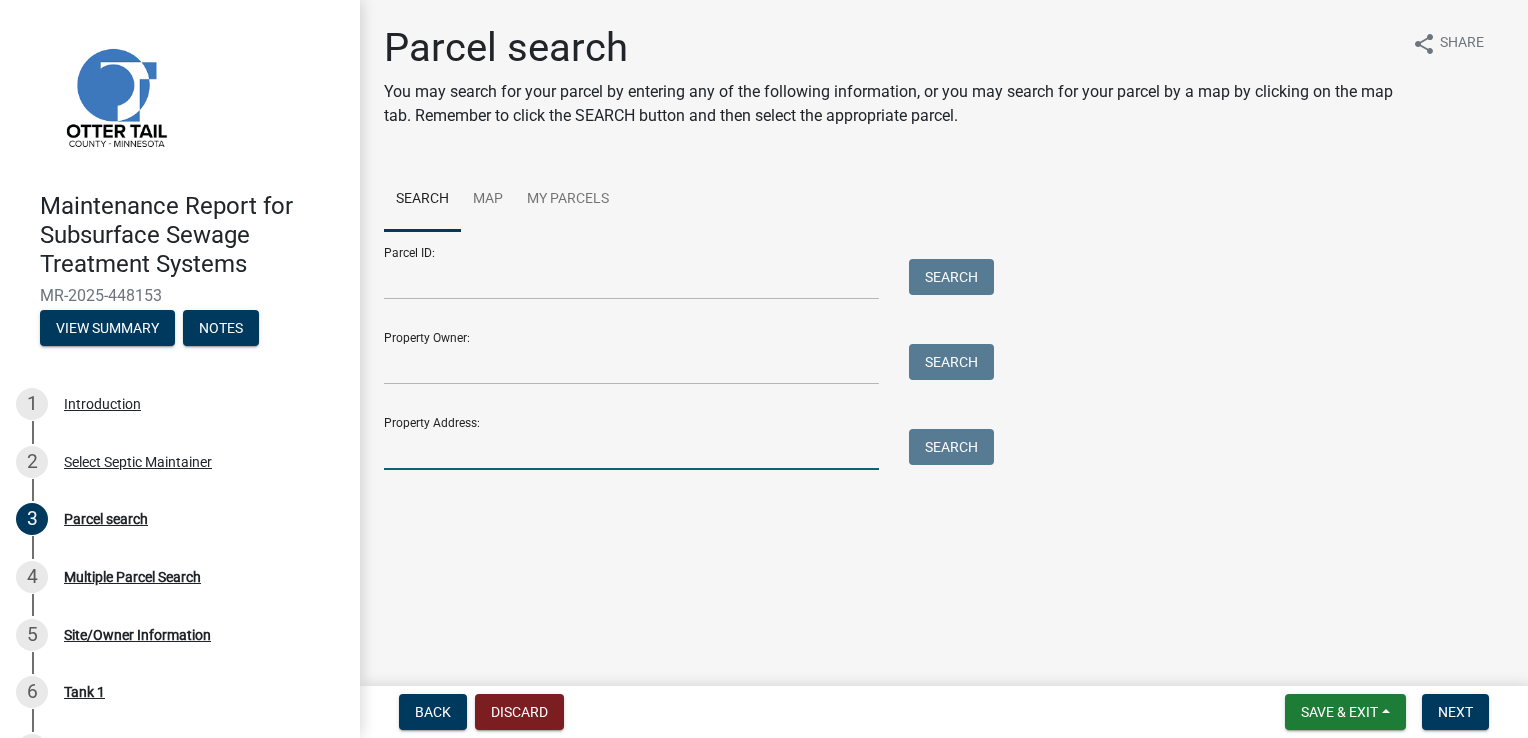 click on "Property Address:" at bounding box center (631, 449) 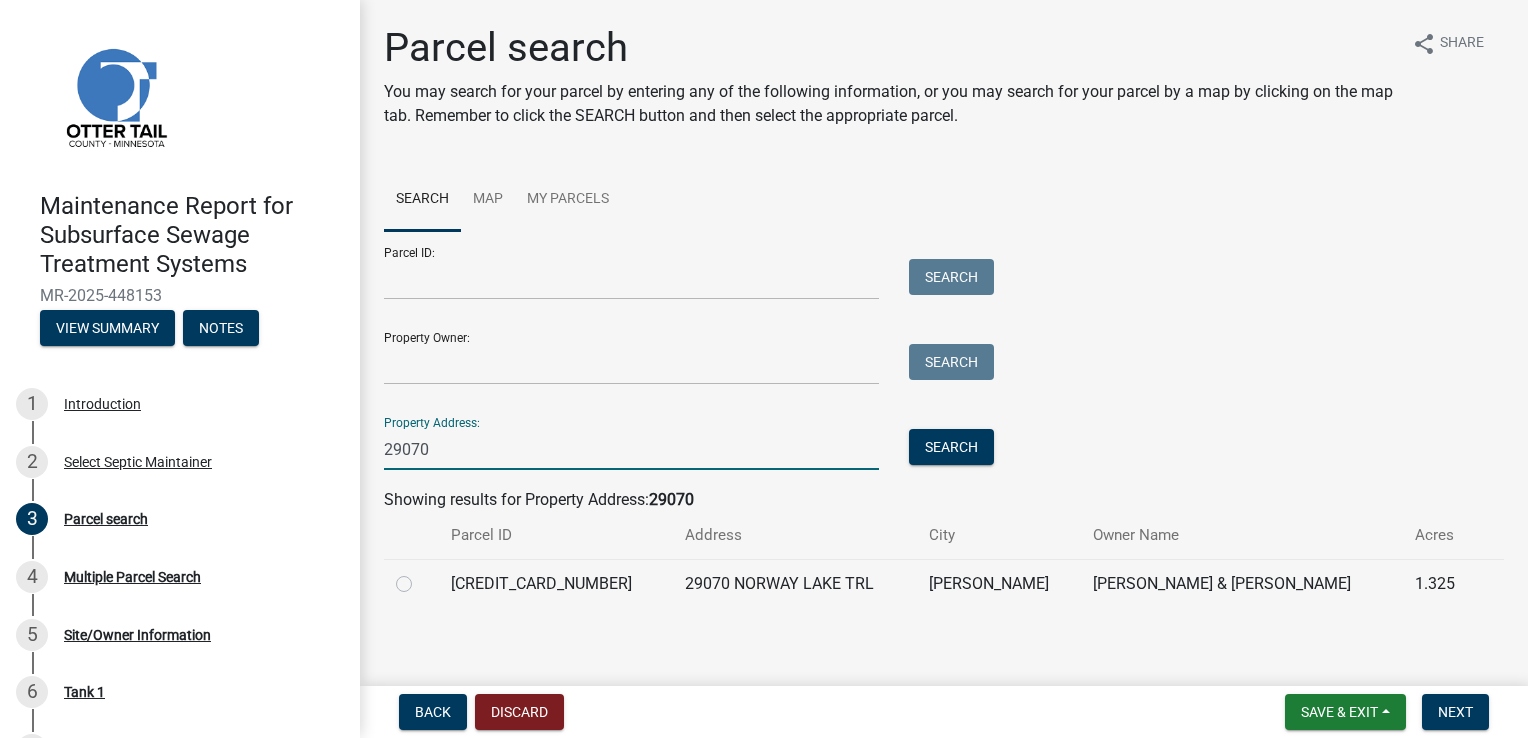 type on "29070" 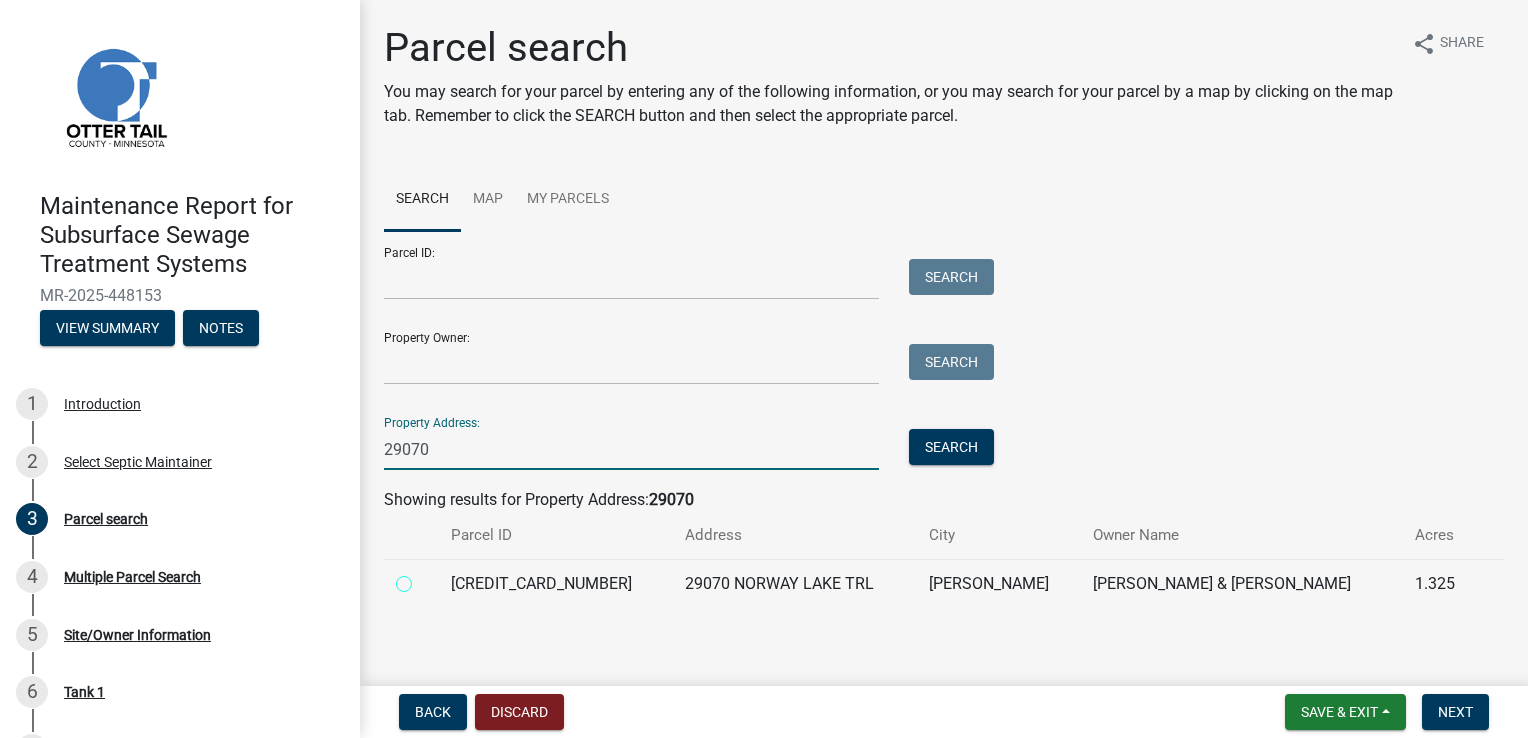 radio on "true" 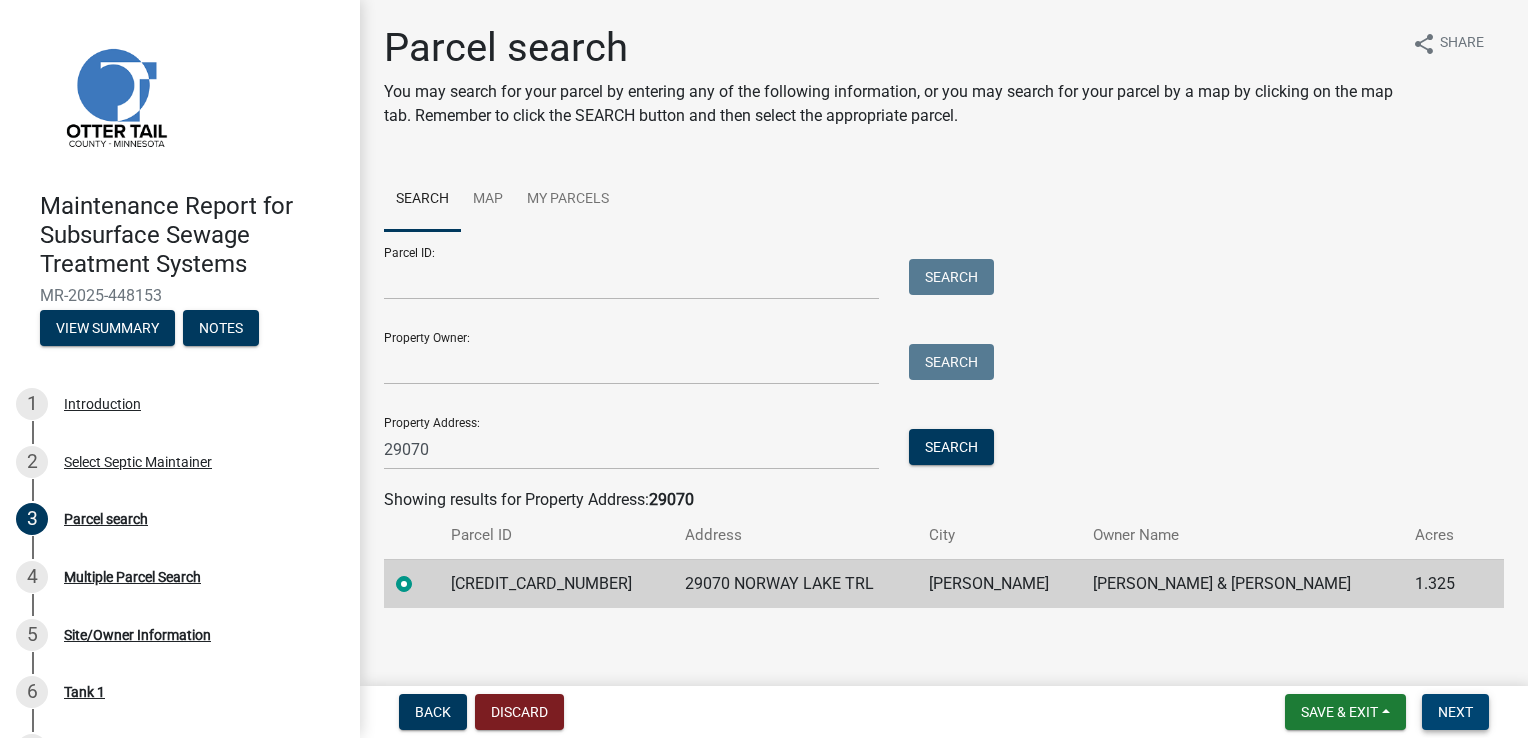 click on "Next" at bounding box center [1455, 712] 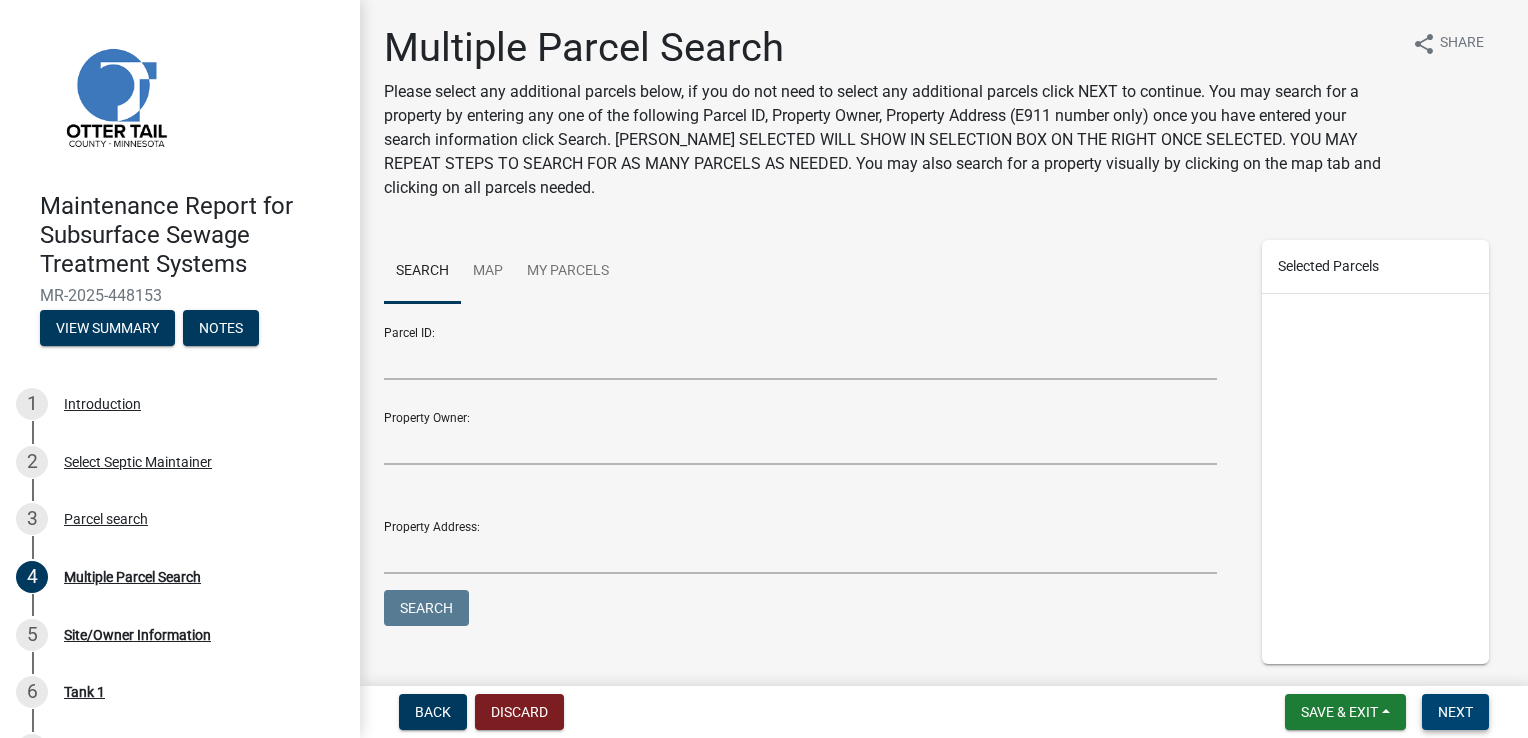 click on "Back  Discard   Save & Exit  Save  Save & Exit   Next" at bounding box center [944, 712] 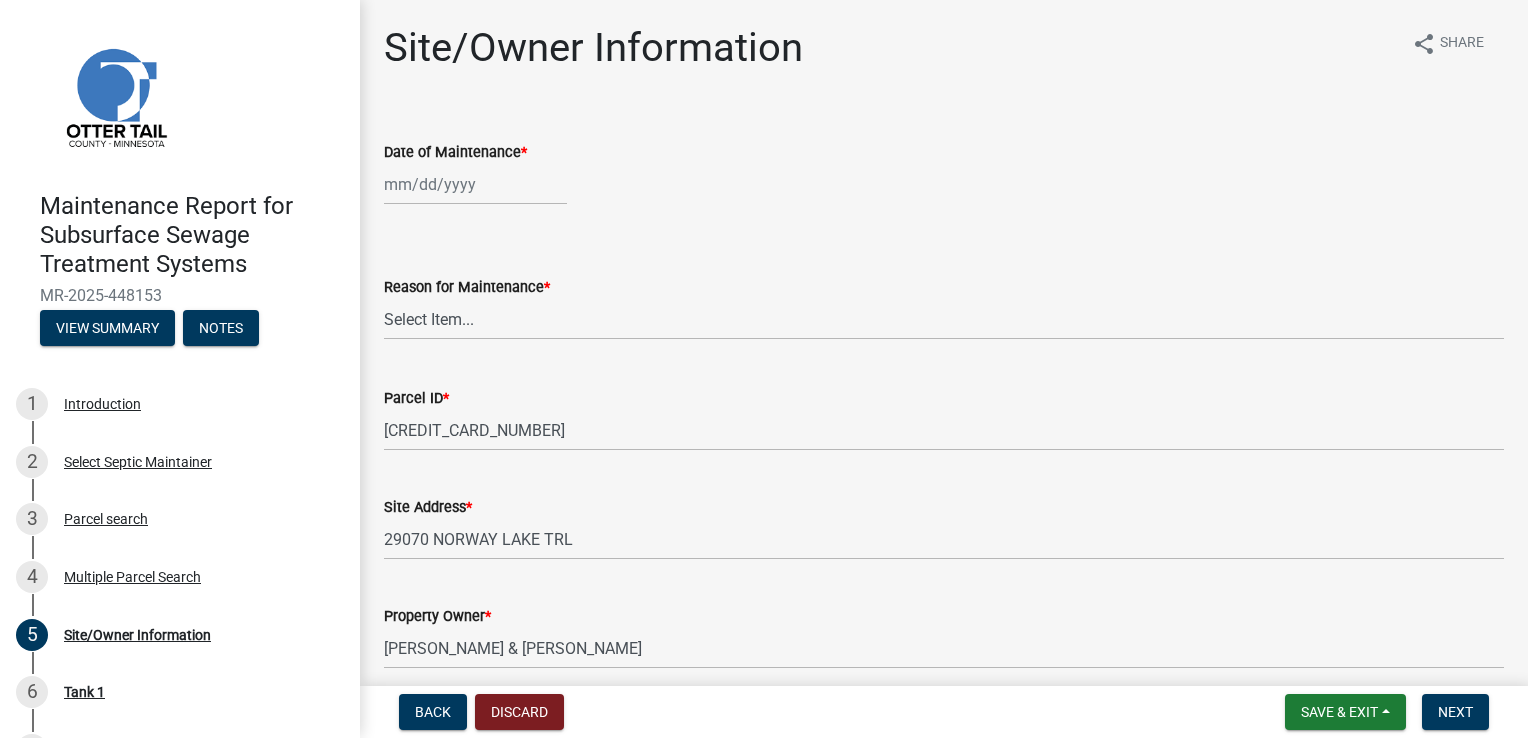 click 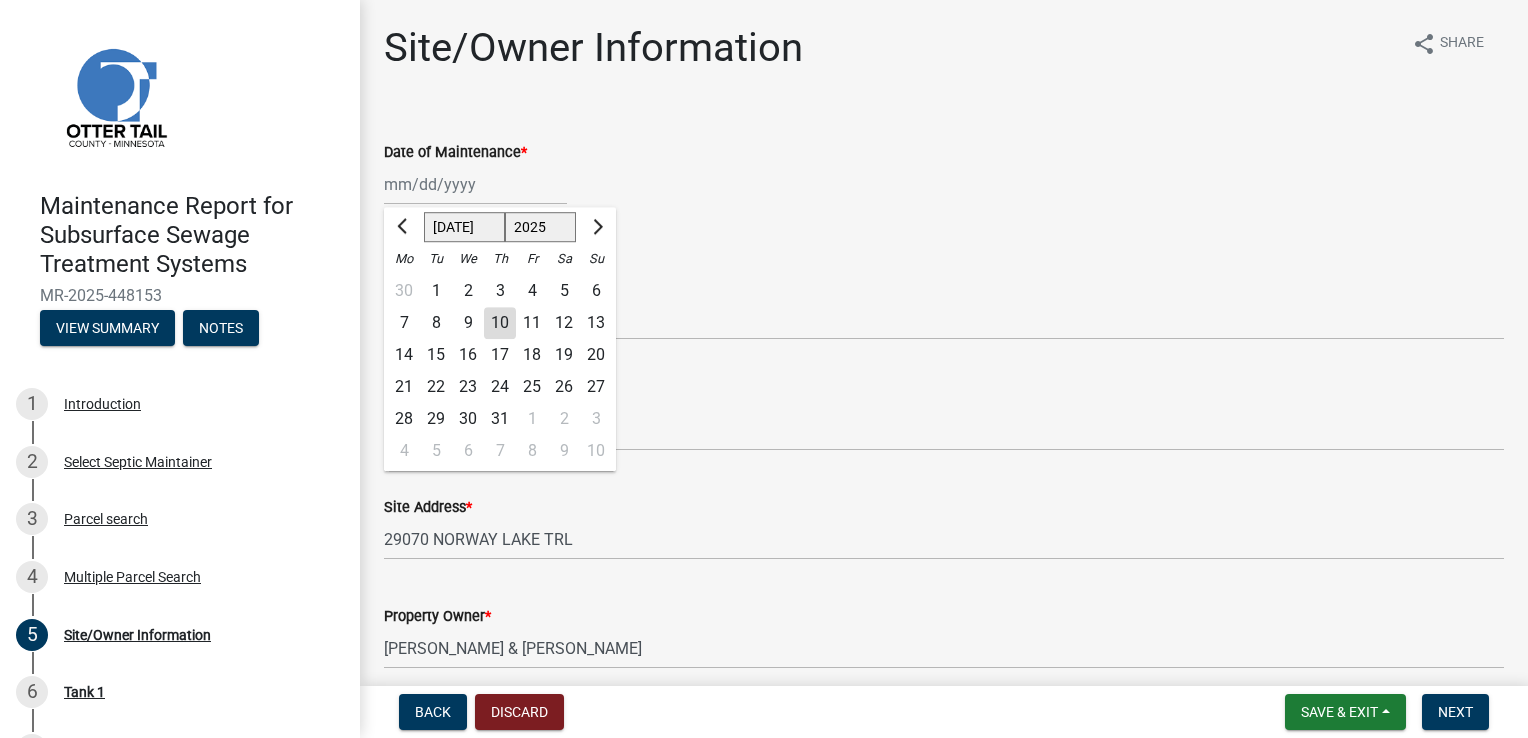 drag, startPoint x: 508, startPoint y: 330, endPoint x: 460, endPoint y: 314, distance: 50.596443 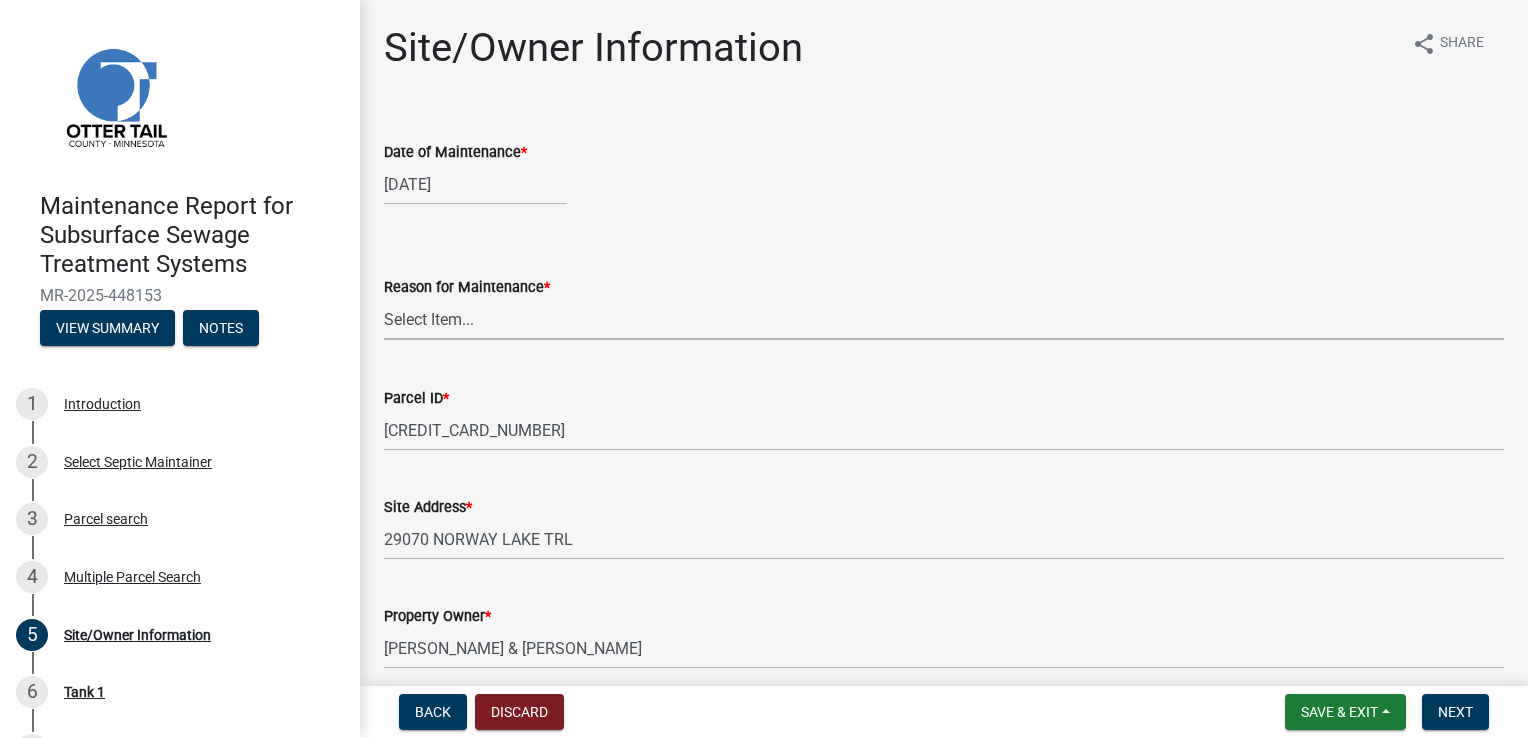 click on "Select Item...   Called   Routine   Other" at bounding box center [944, 319] 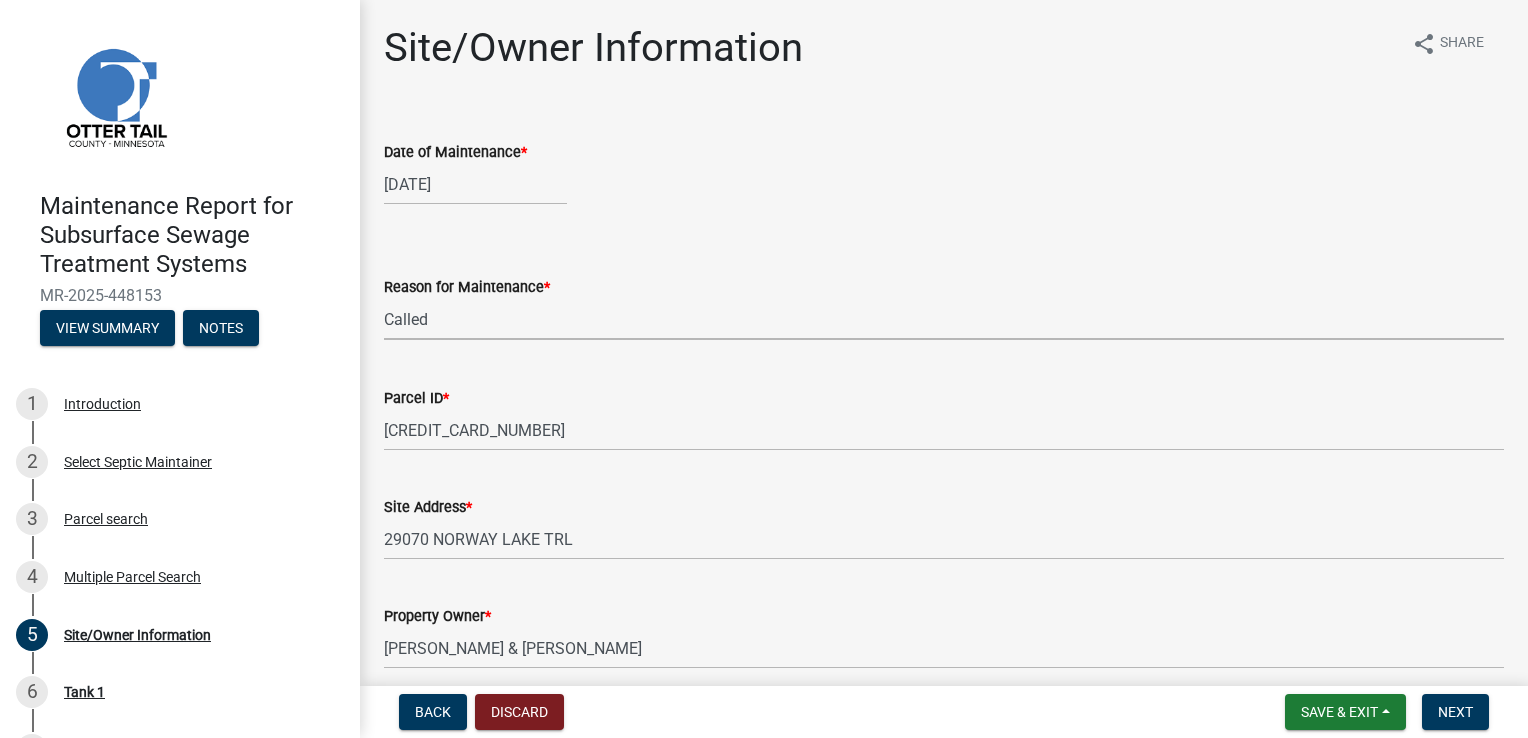 click on "Select Item...   Called   Routine   Other" at bounding box center [944, 319] 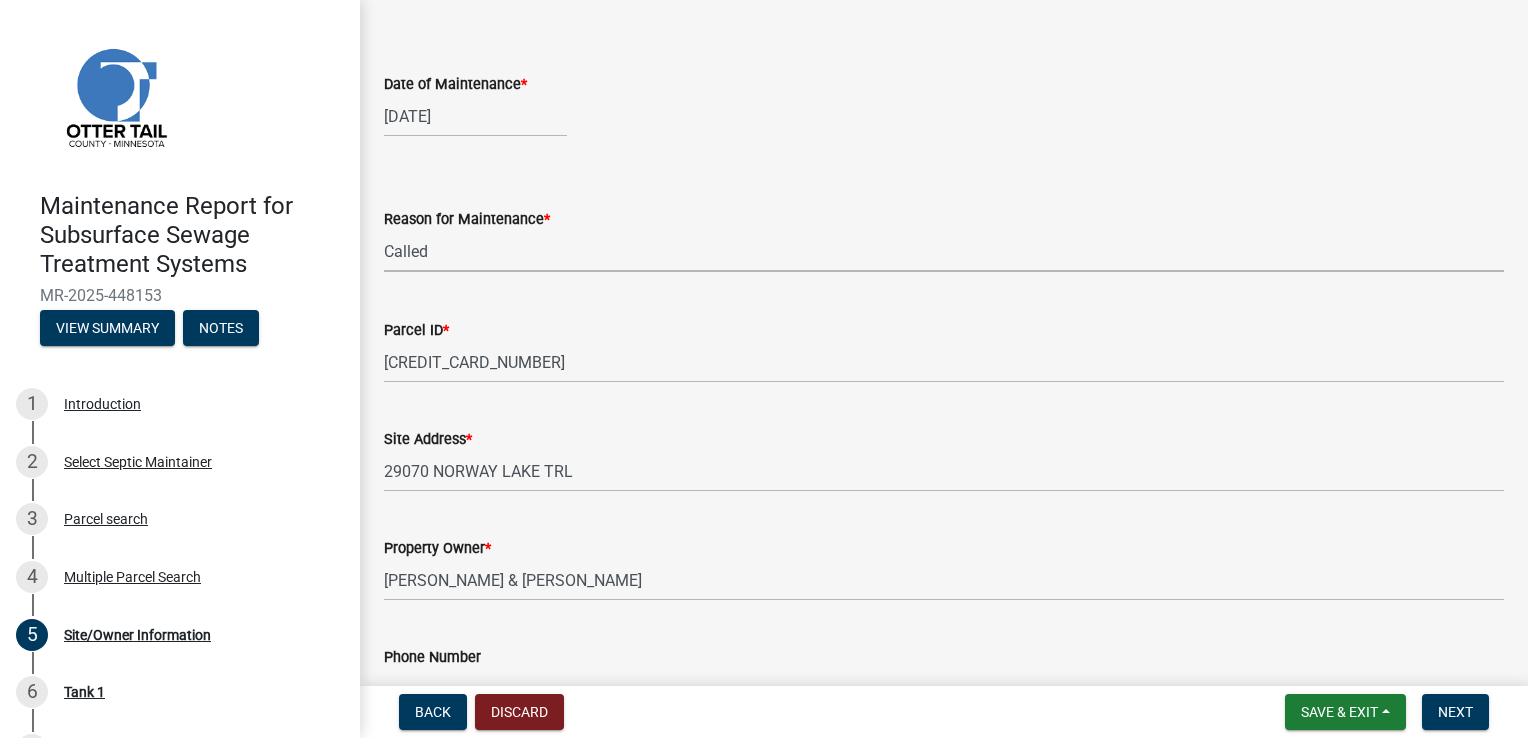scroll, scrollTop: 200, scrollLeft: 0, axis: vertical 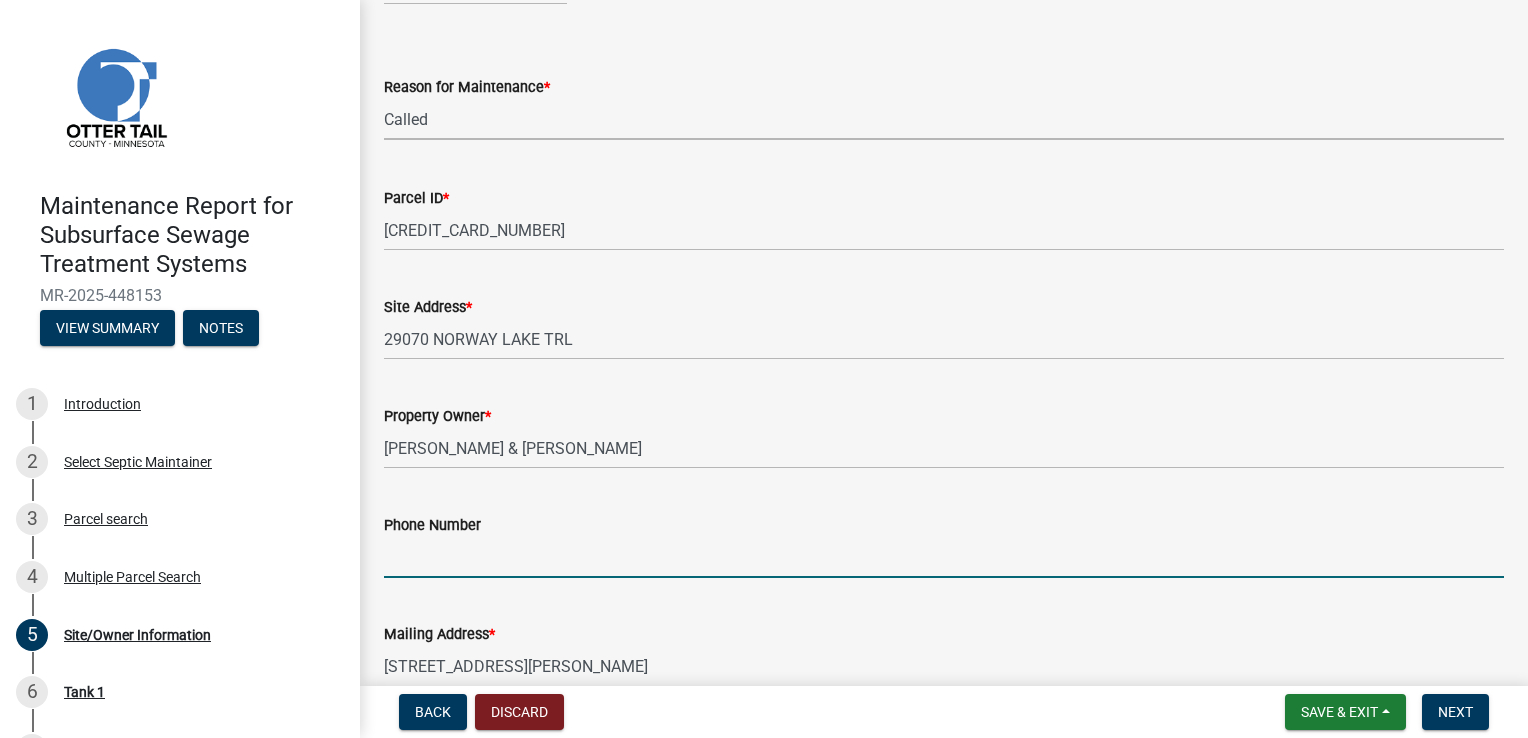 click on "Phone Number" at bounding box center (944, 557) 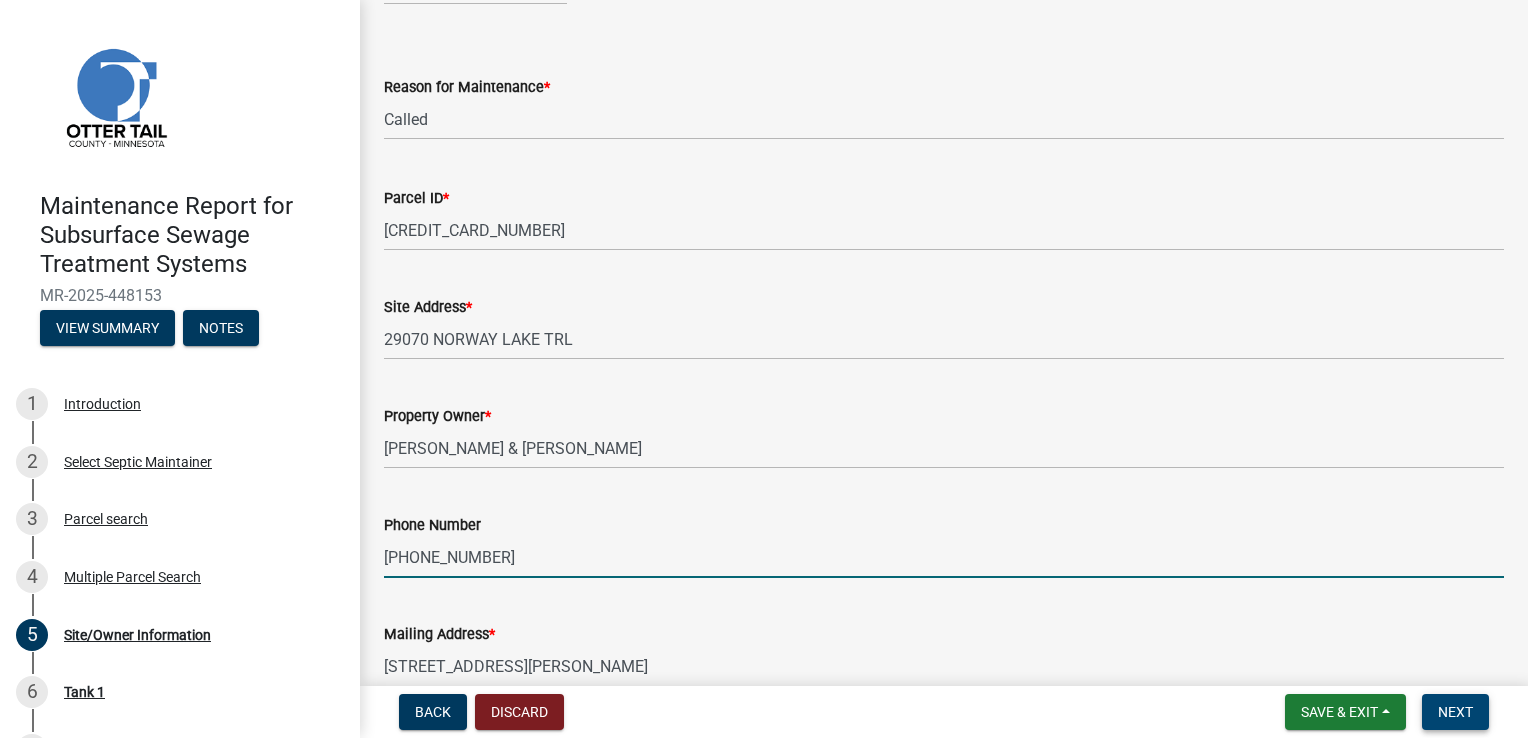 type on "[PHONE_NUMBER]" 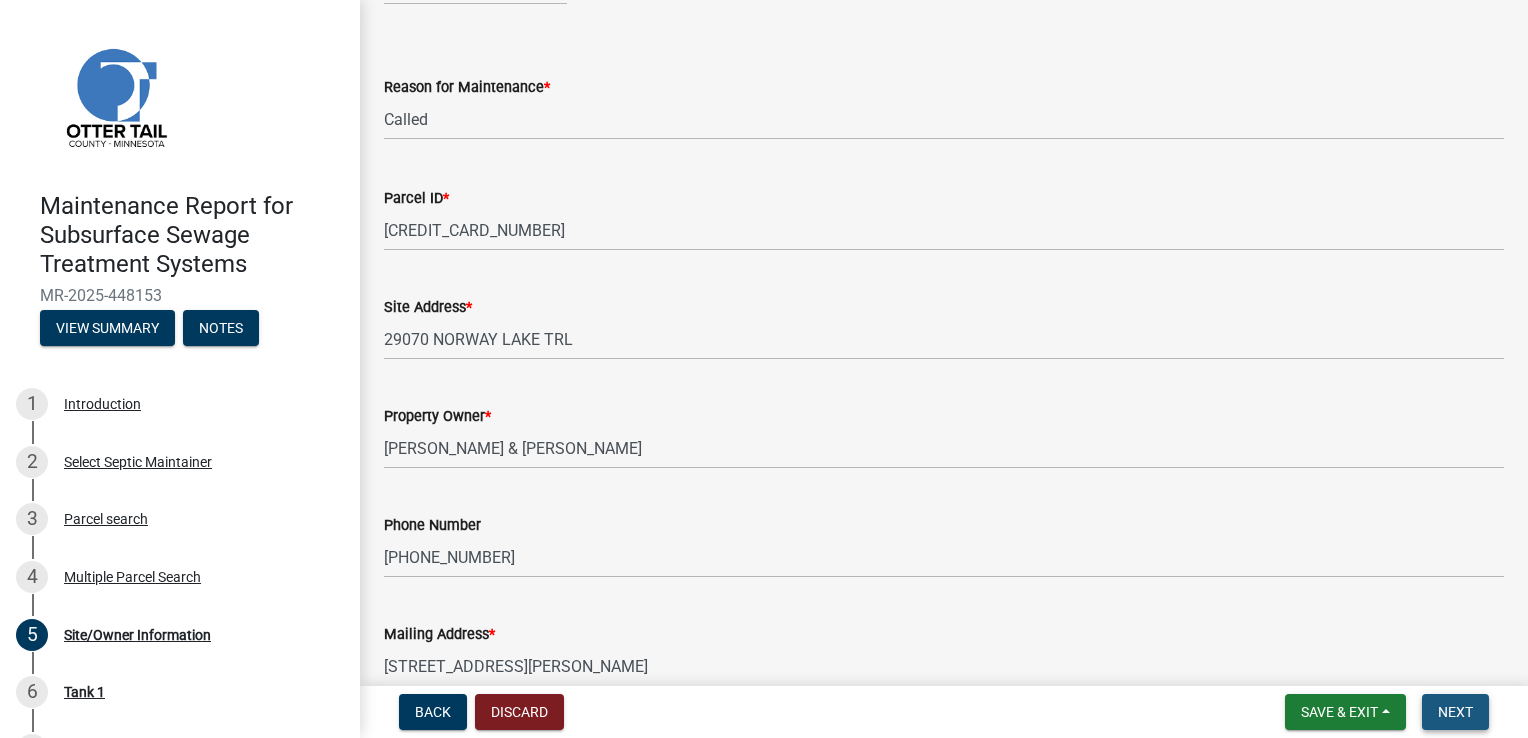 click on "Next" at bounding box center [1455, 712] 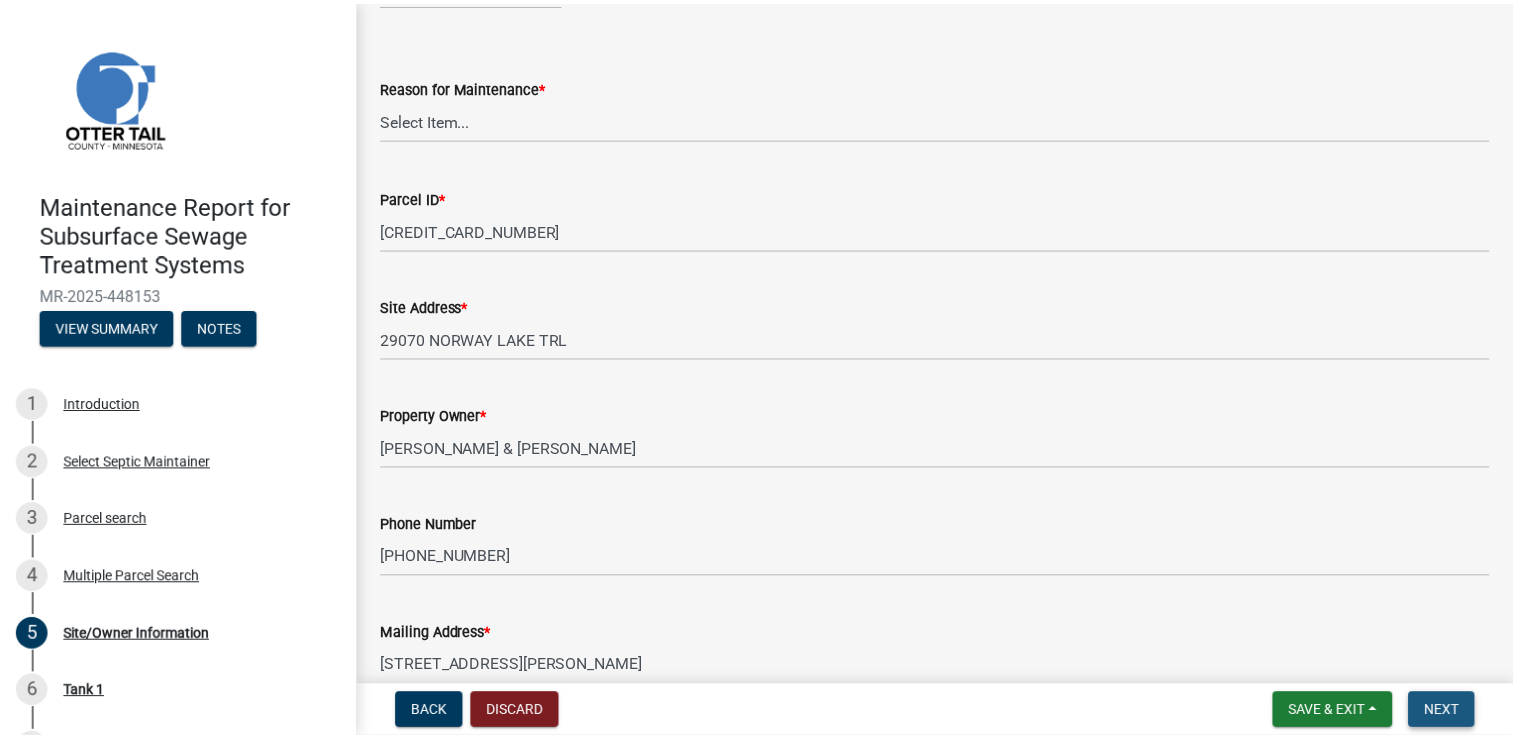 scroll, scrollTop: 0, scrollLeft: 0, axis: both 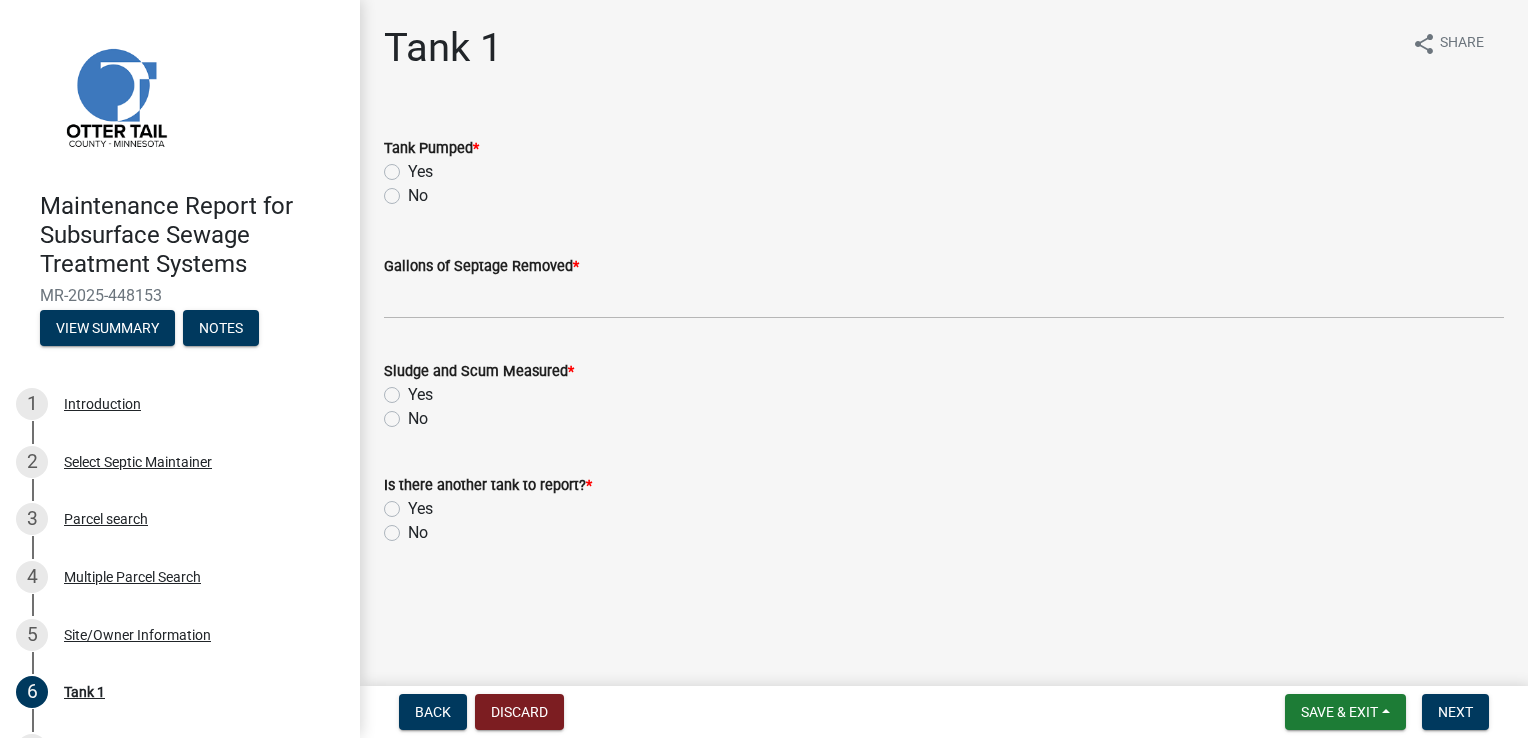 click on "Yes" 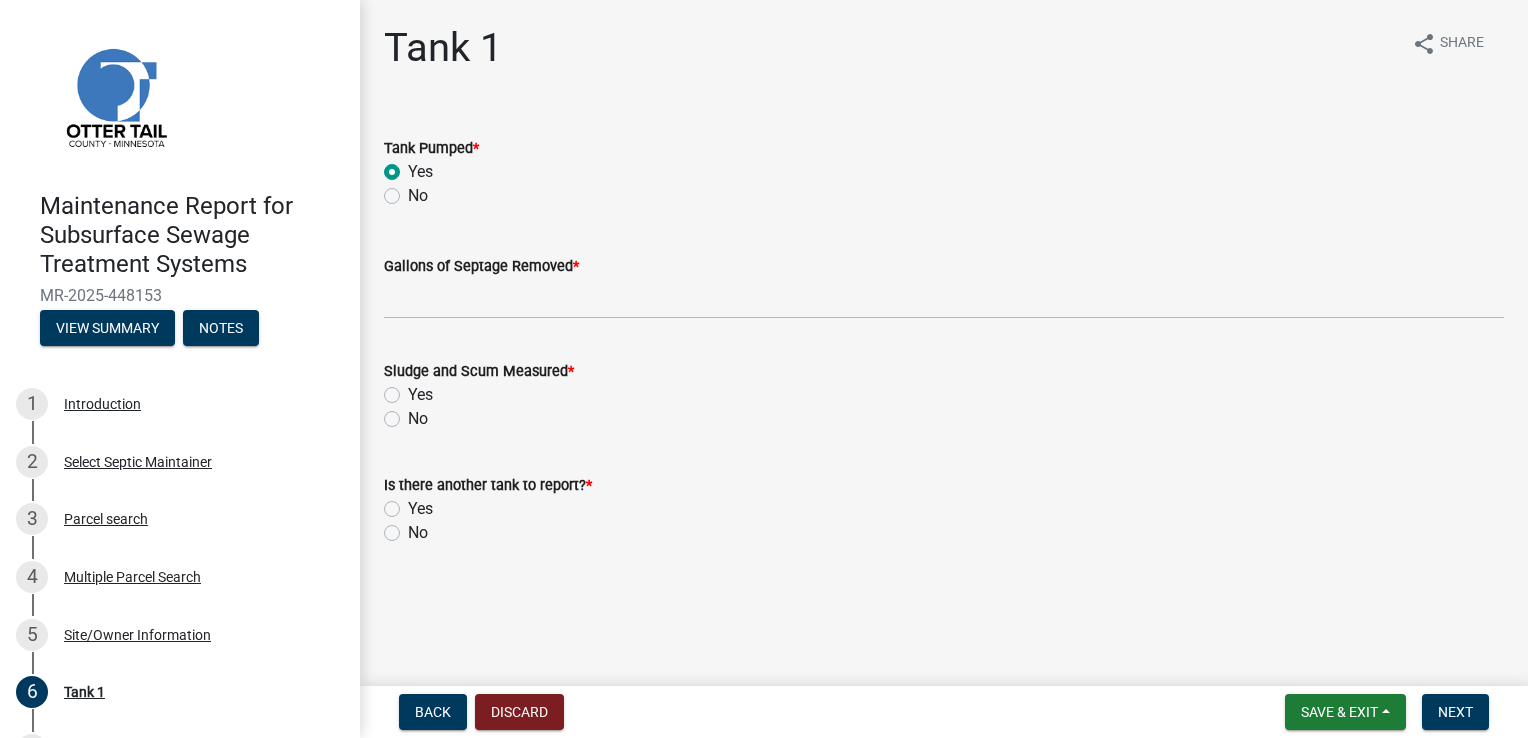radio on "true" 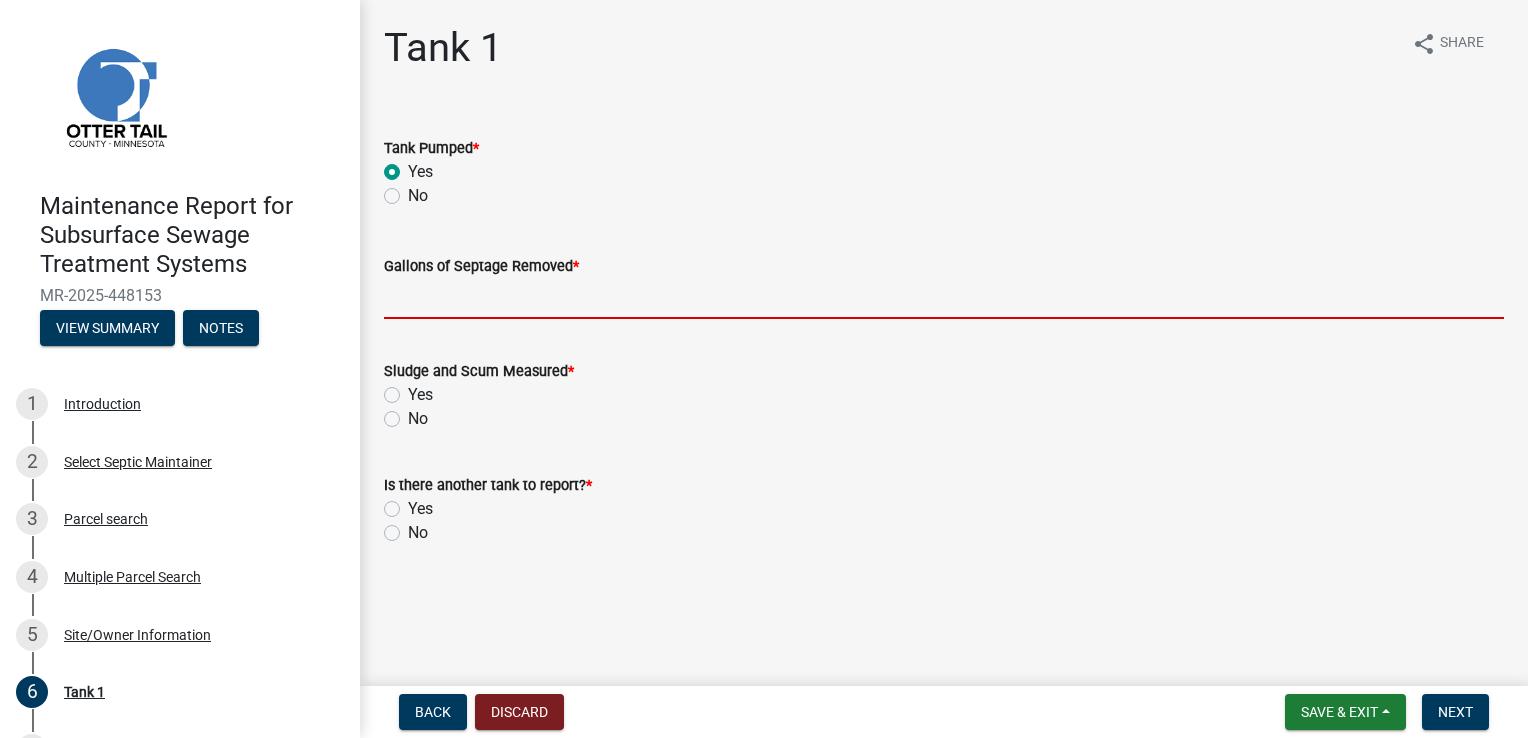 click on "Gallons of Septage Removed  *" at bounding box center [944, 298] 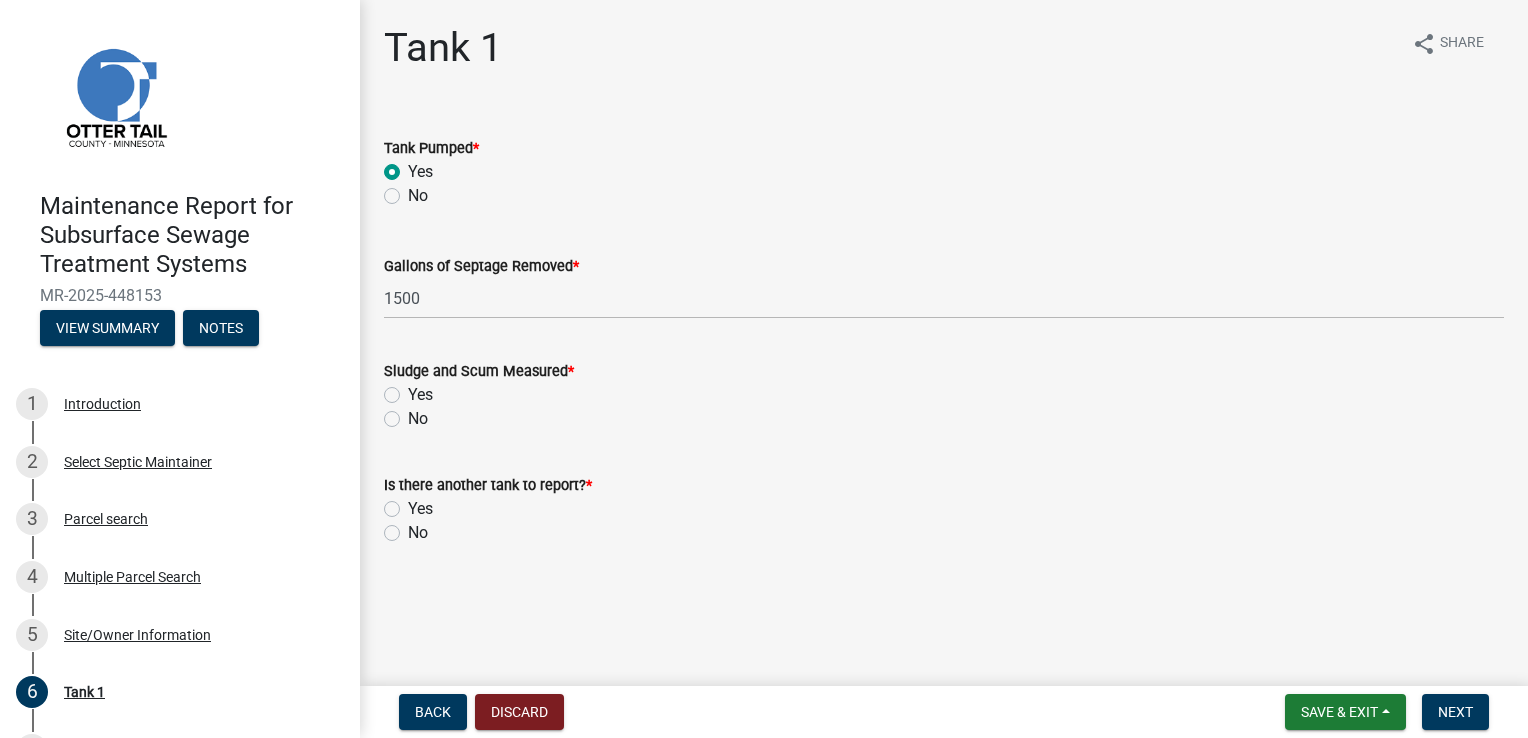click on "Yes" 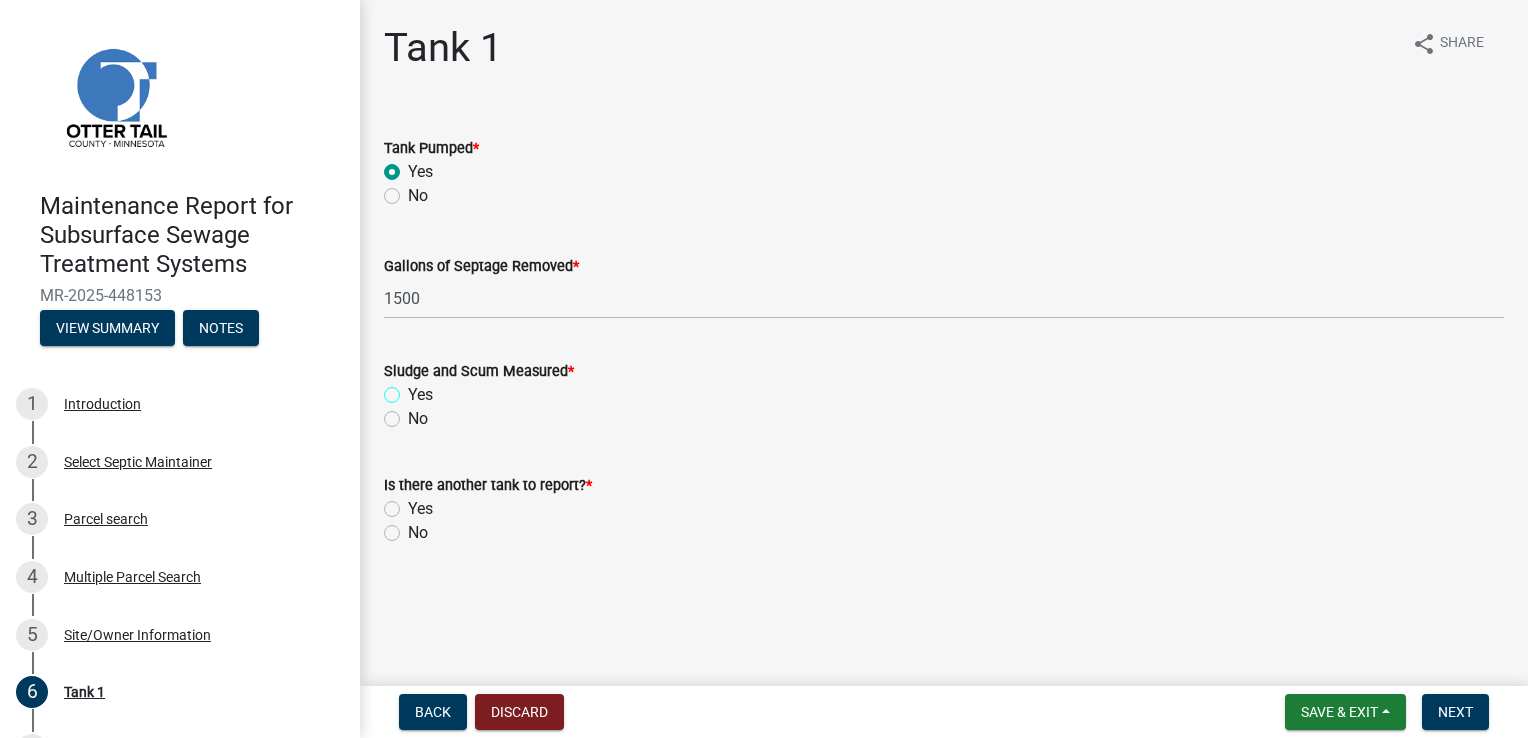 click on "Yes" at bounding box center [414, 389] 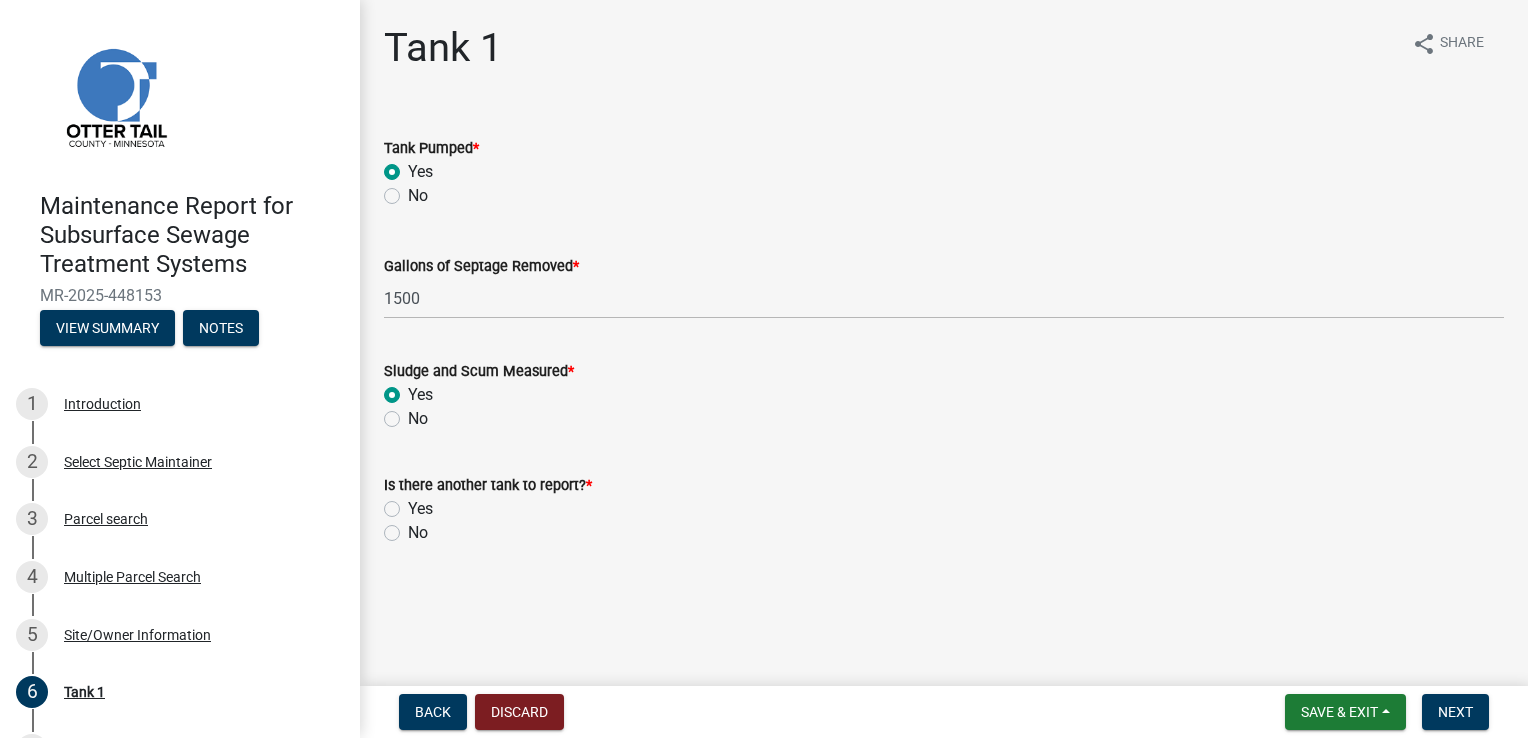 radio on "true" 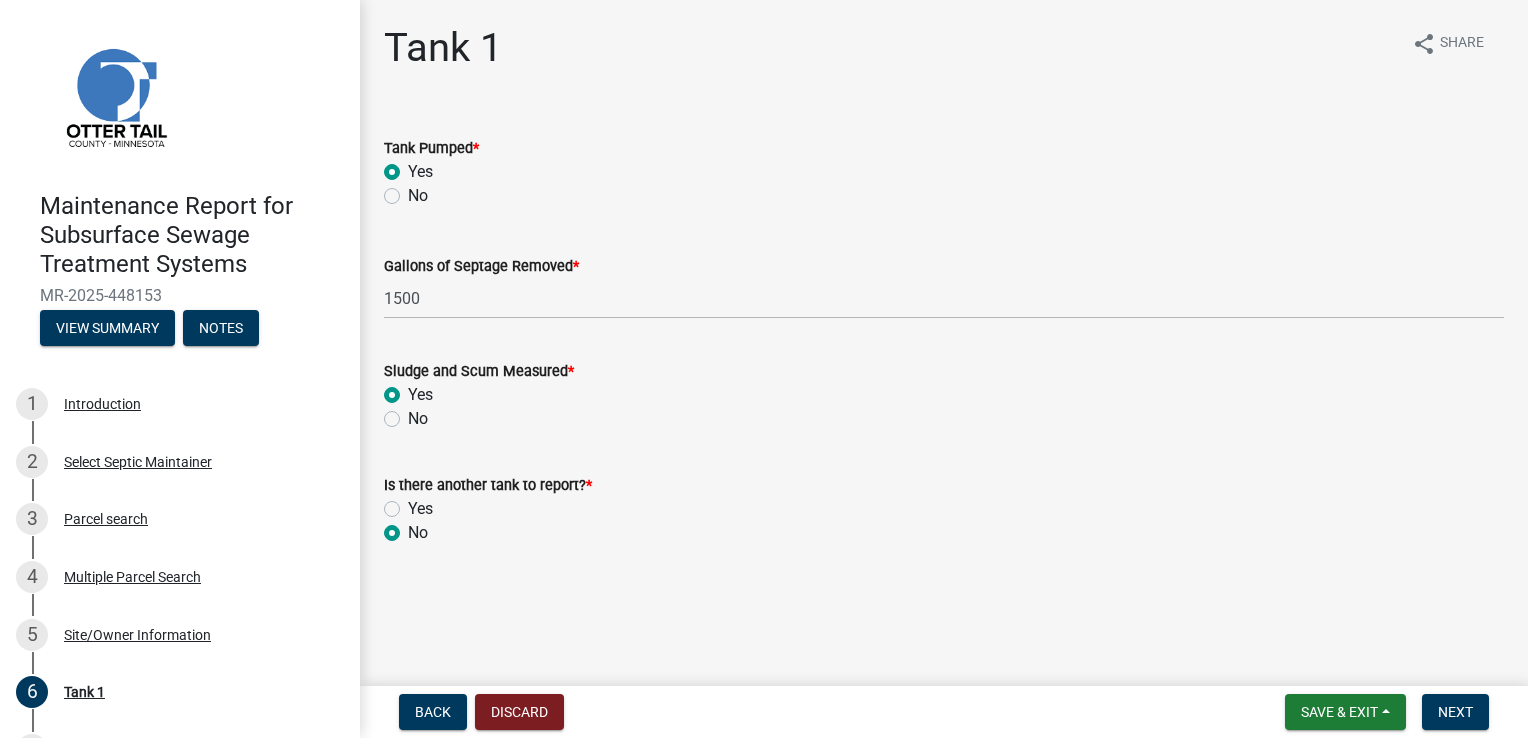 radio on "true" 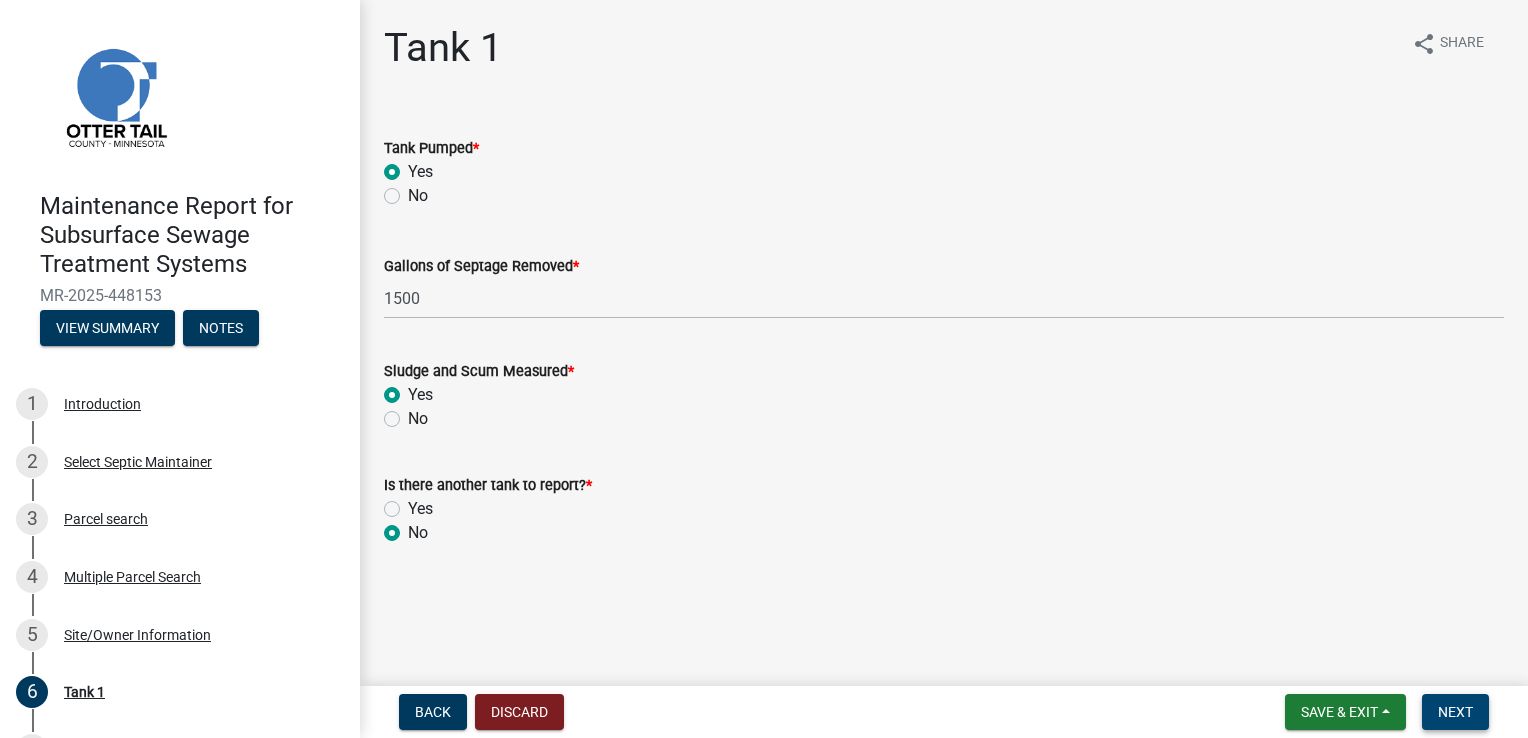 click on "Next" at bounding box center [1455, 712] 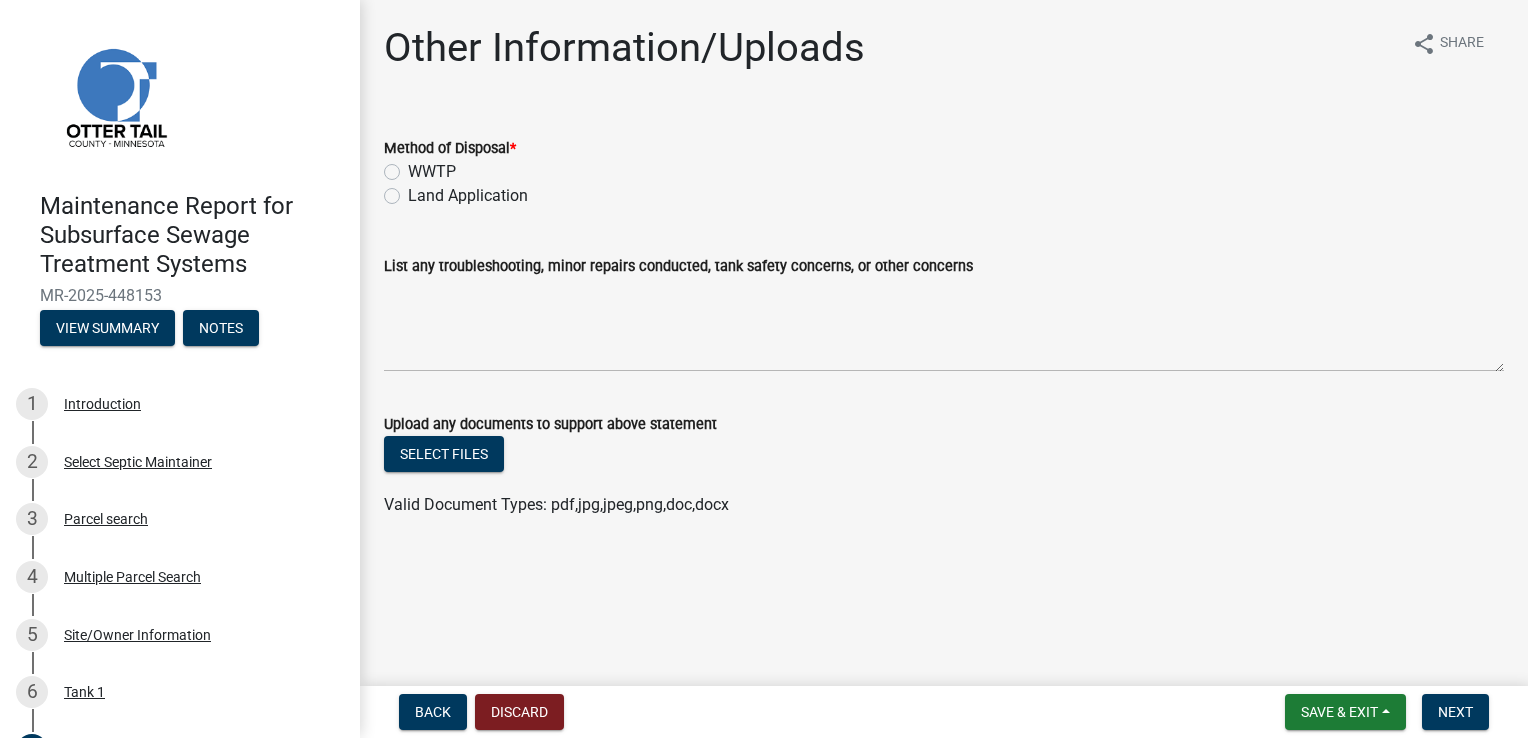 click on "WWTP" 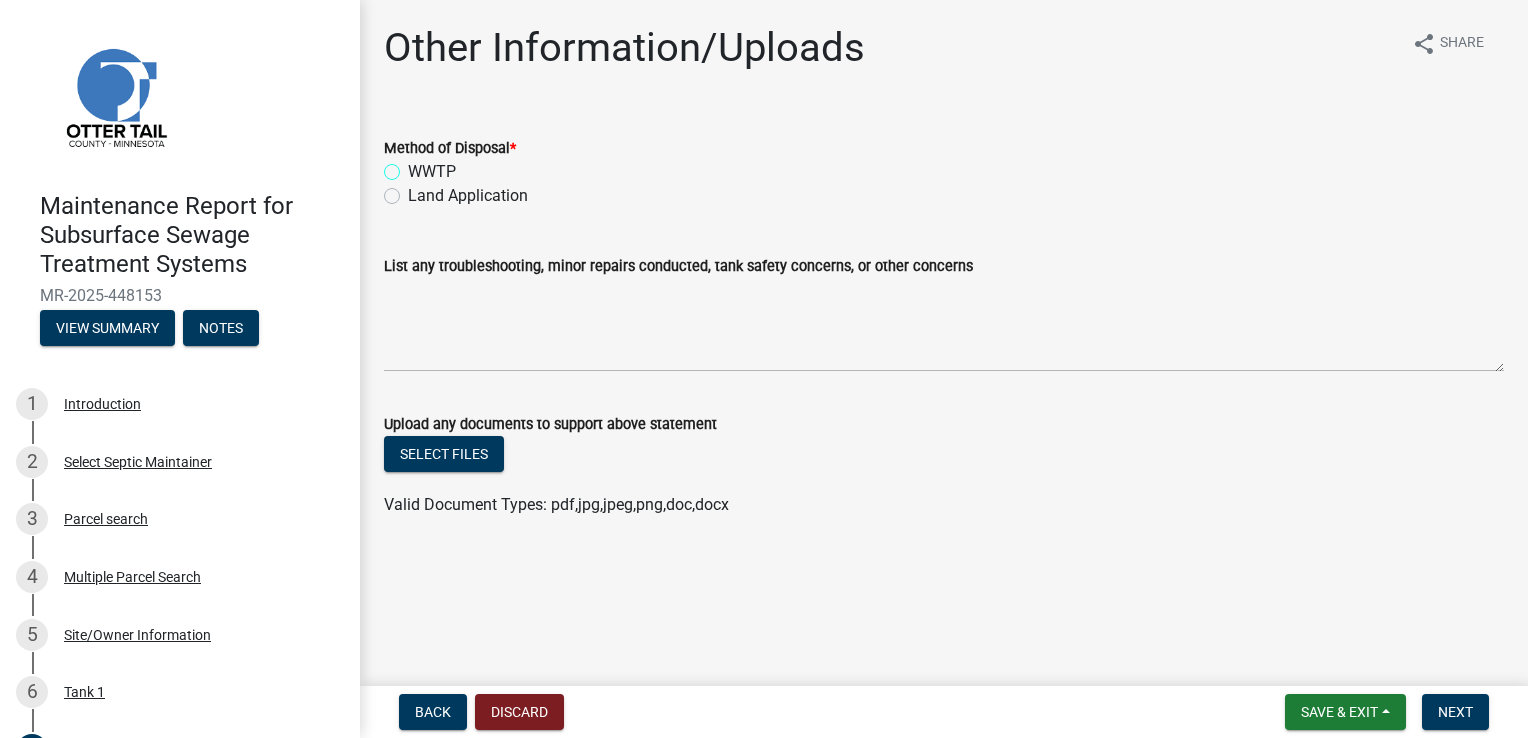 click on "WWTP" at bounding box center (414, 166) 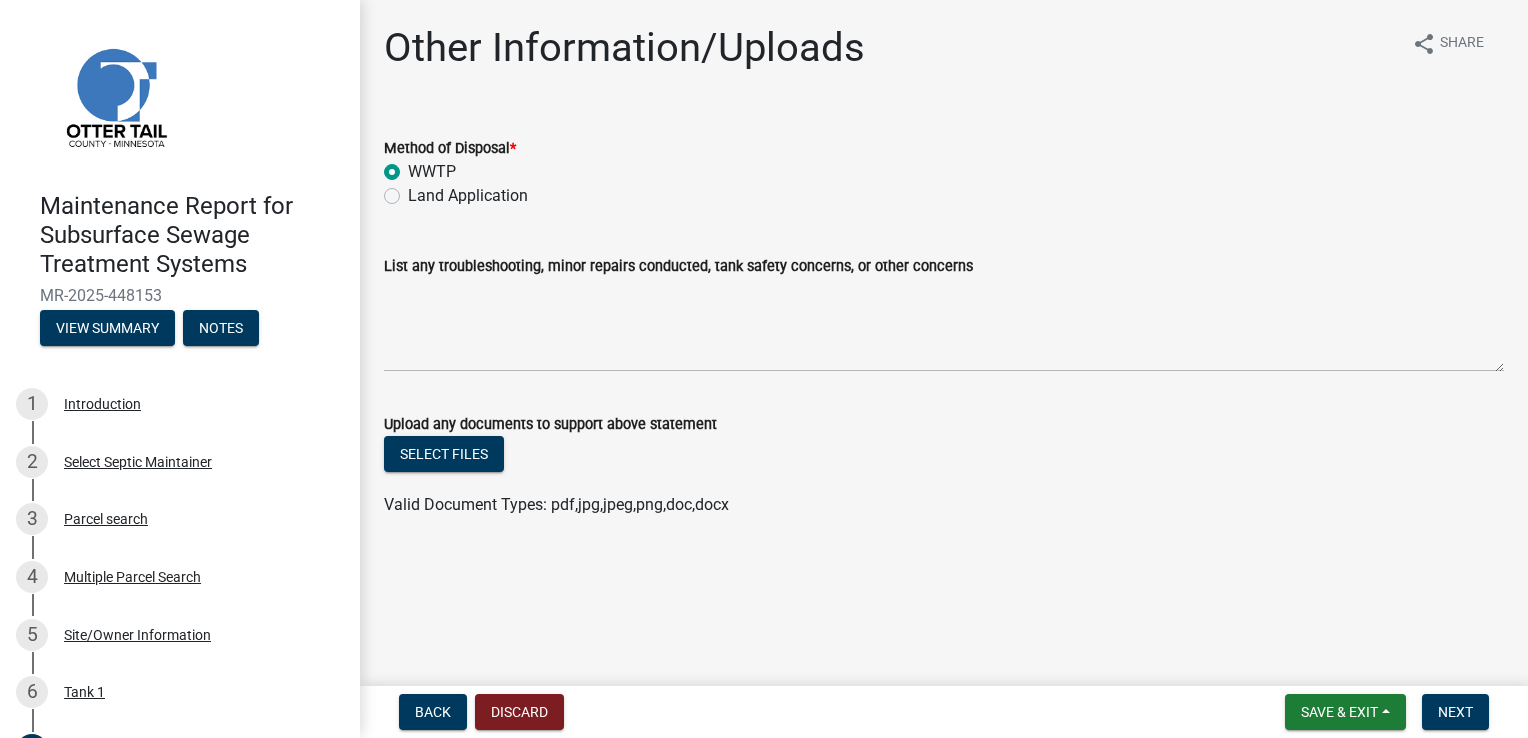 radio on "true" 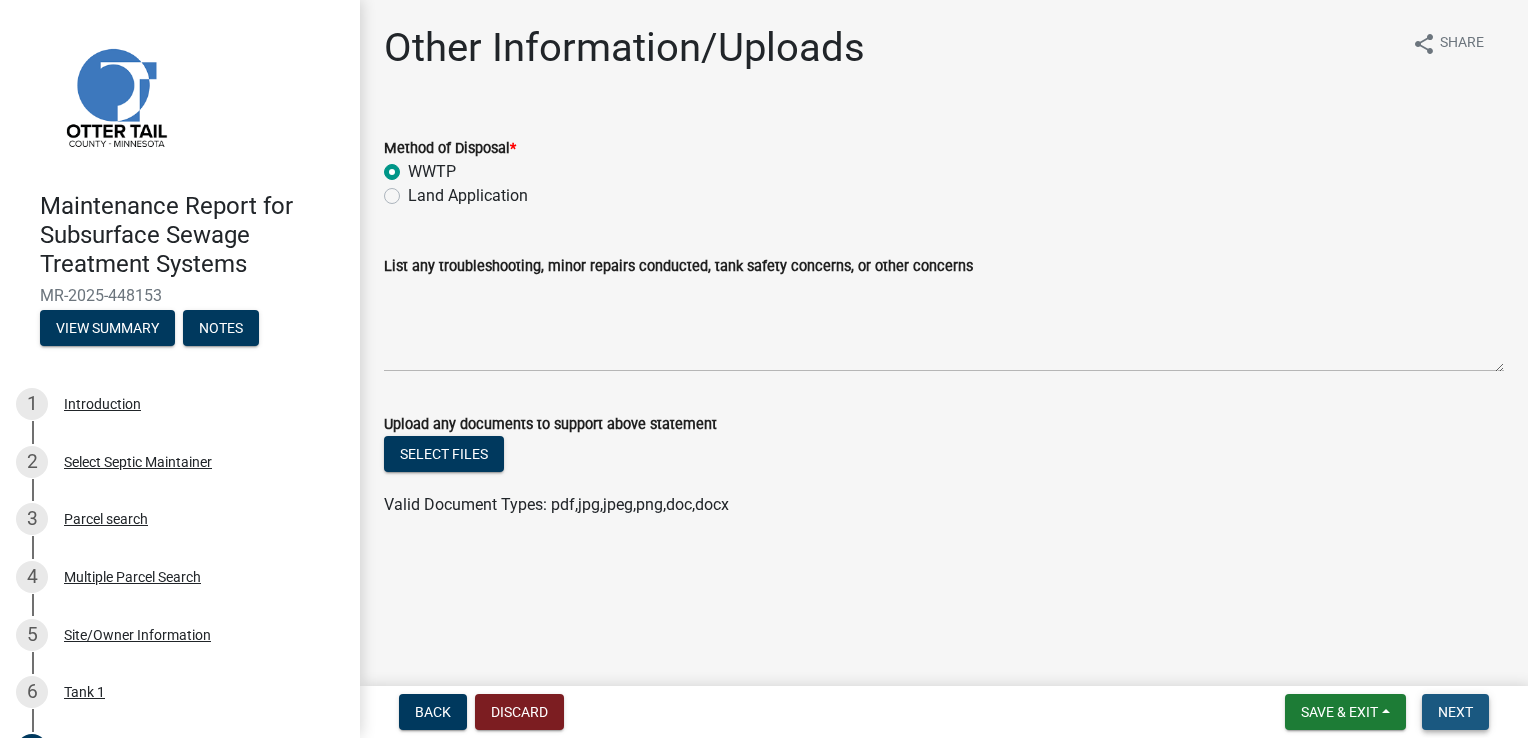 click on "Next" at bounding box center [1455, 712] 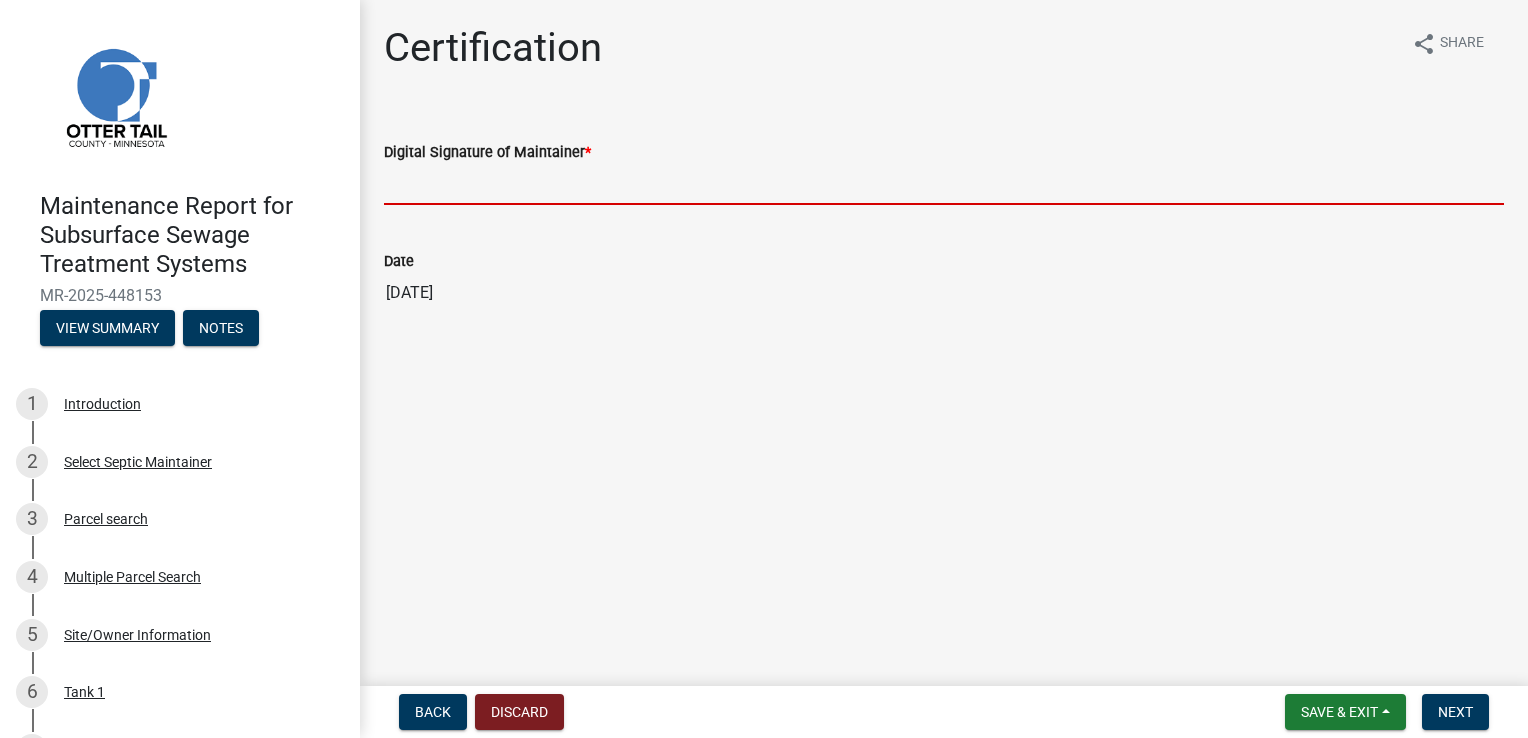 click on "Digital Signature of Maintainer  *" at bounding box center (944, 184) 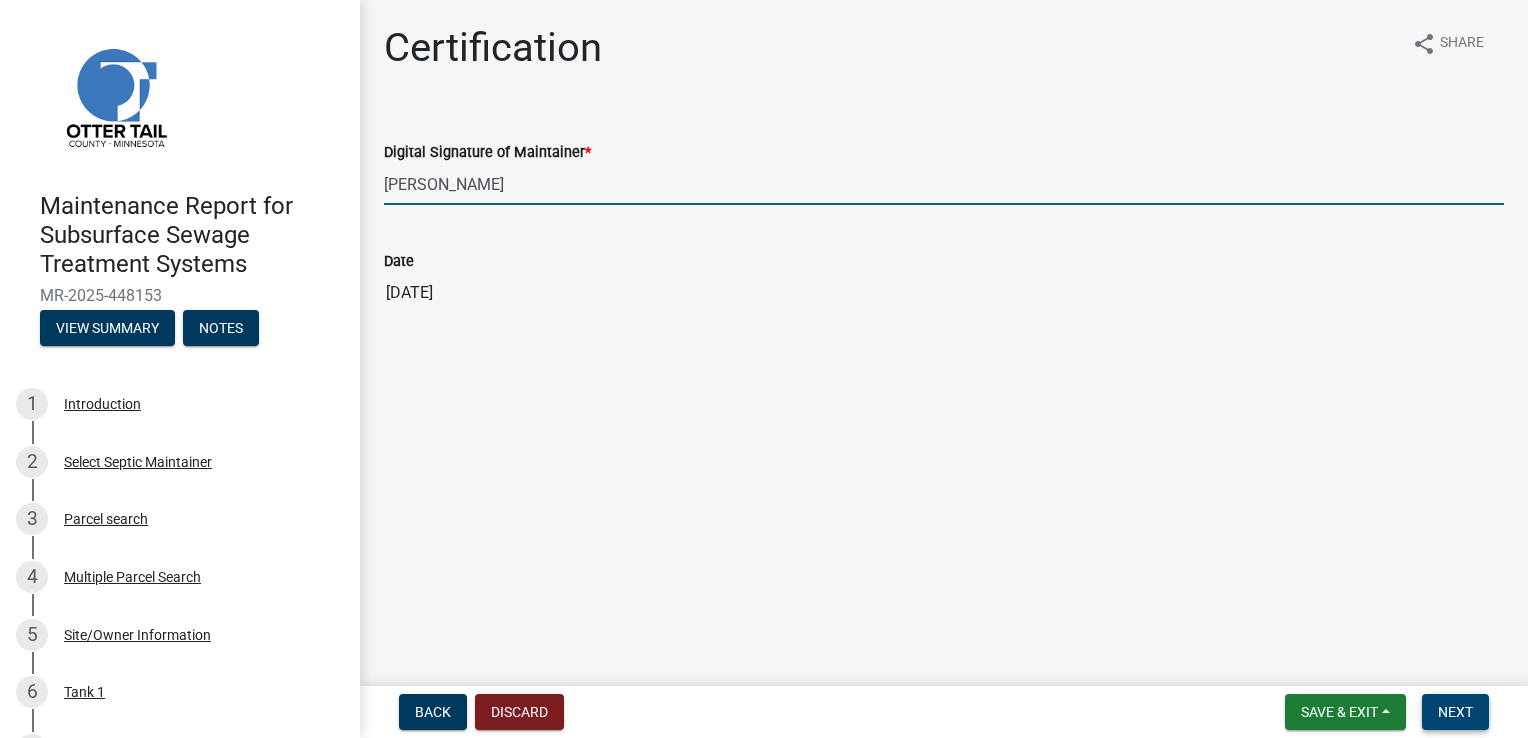click on "Next" at bounding box center [1455, 712] 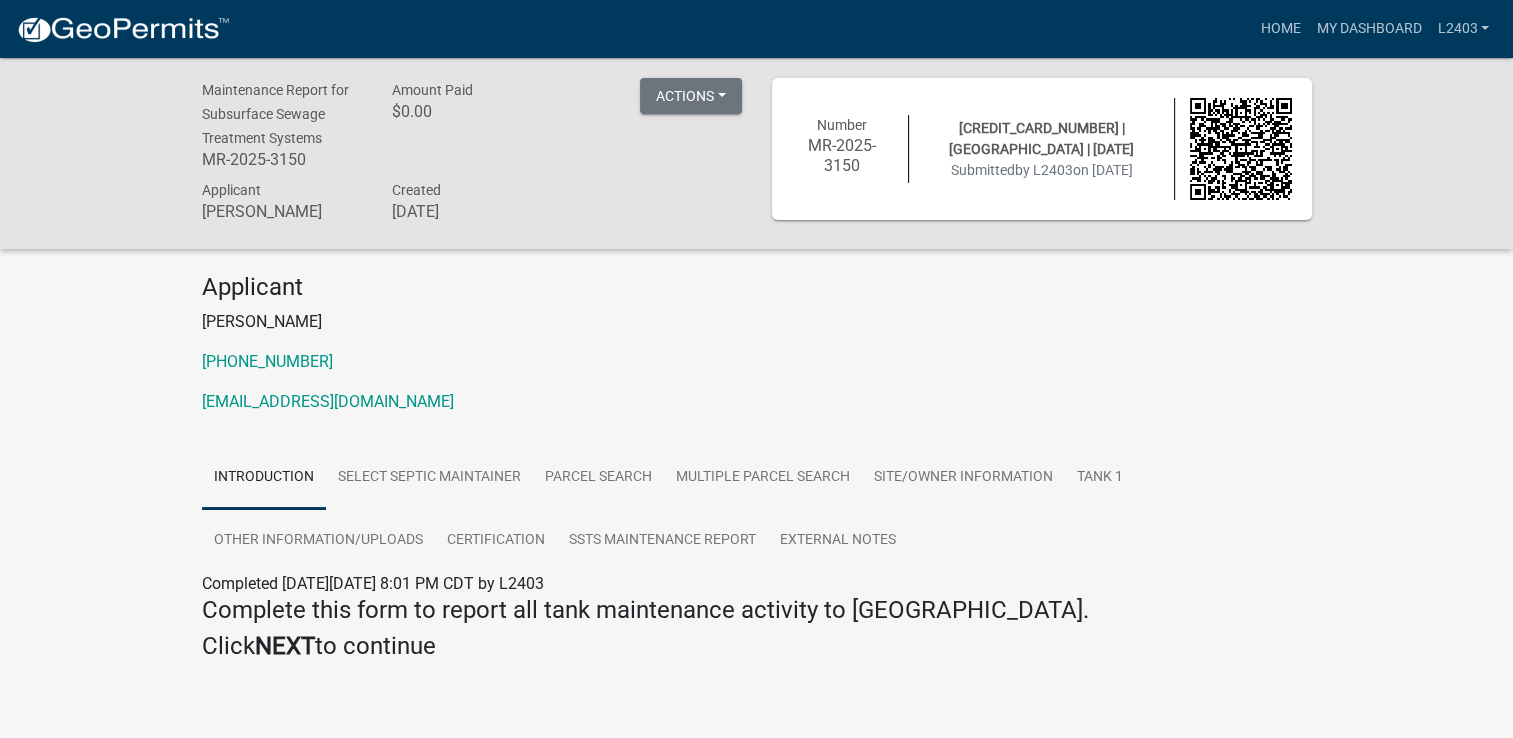 drag, startPoint x: 765, startPoint y: 335, endPoint x: 904, endPoint y: 335, distance: 139 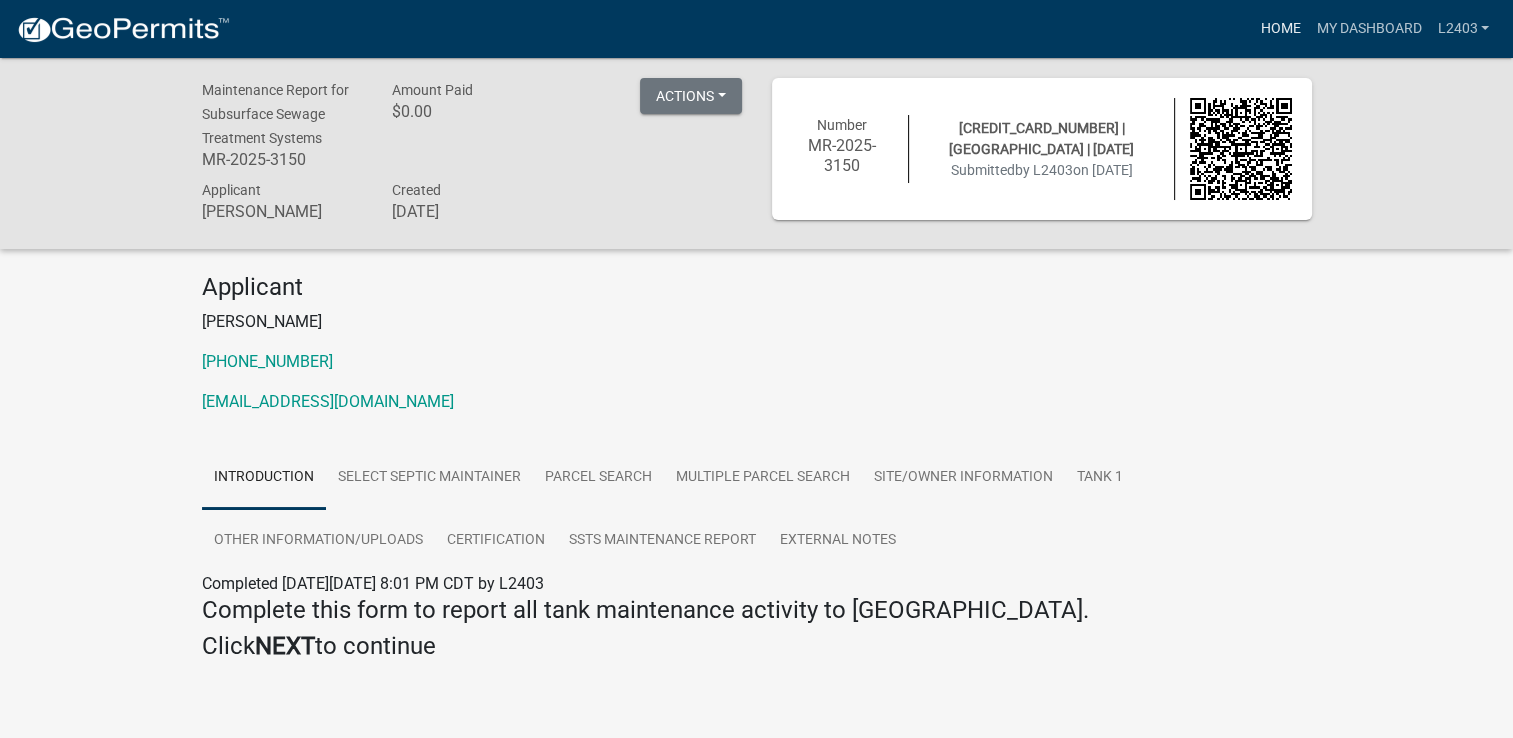 click on "Home" at bounding box center [1280, 29] 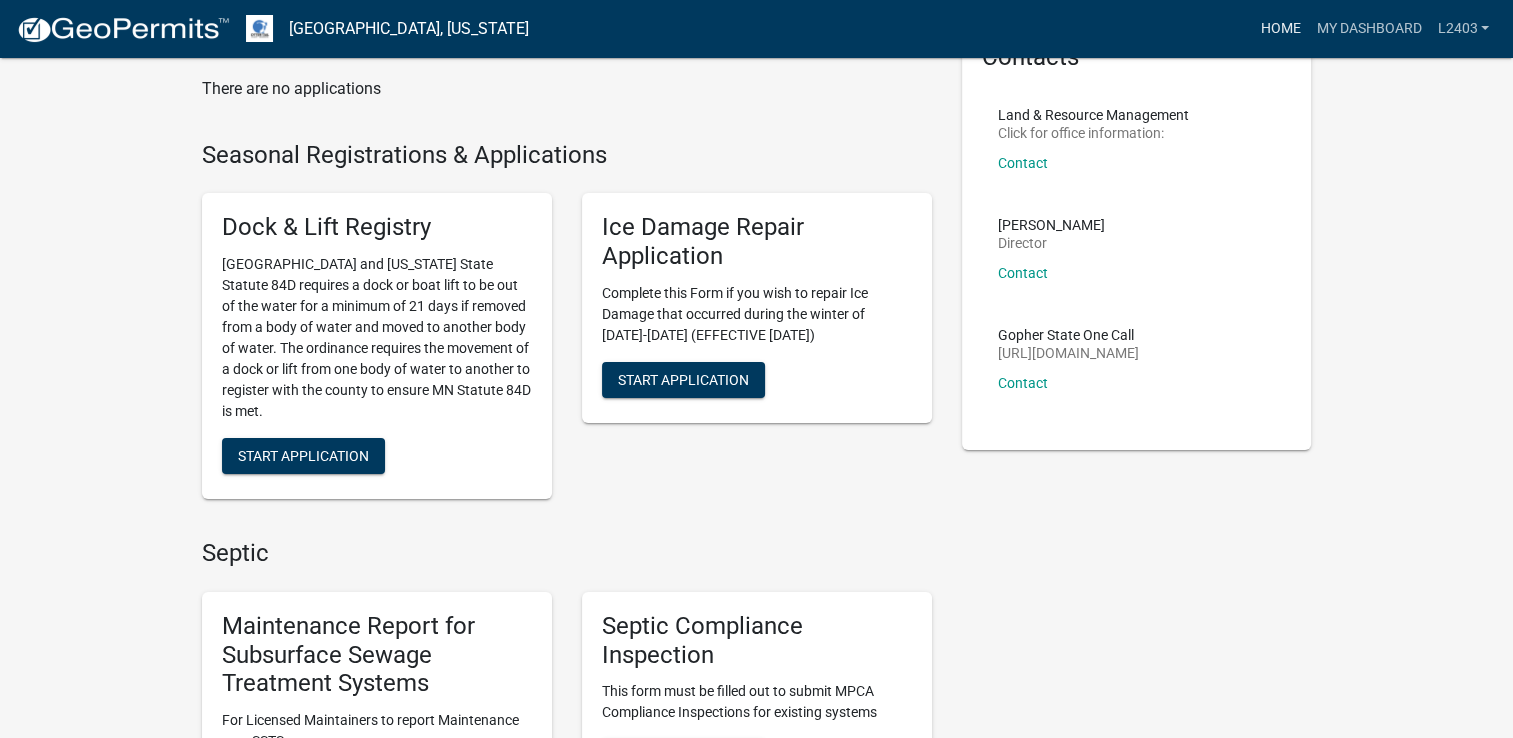scroll, scrollTop: 300, scrollLeft: 0, axis: vertical 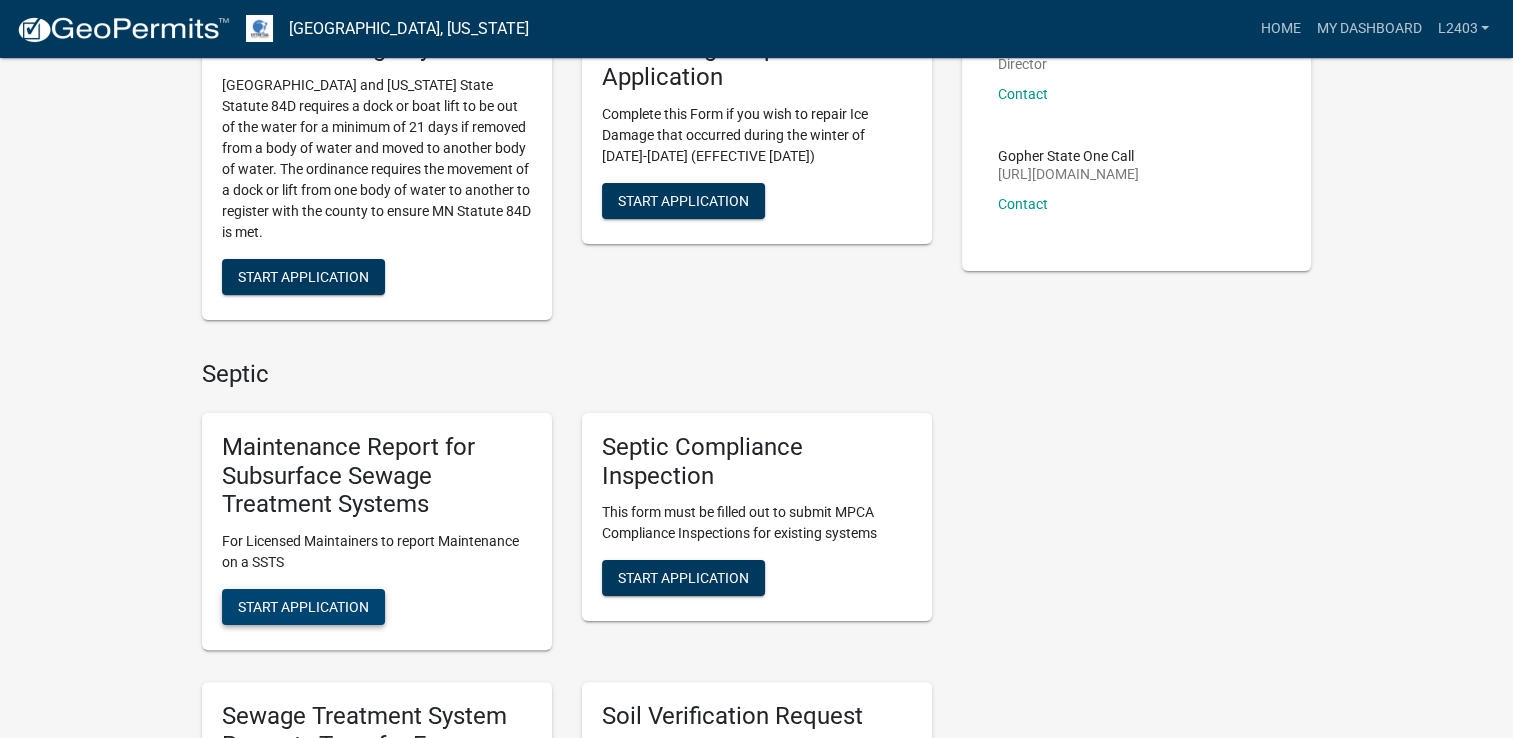 click on "Start Application" at bounding box center [303, 607] 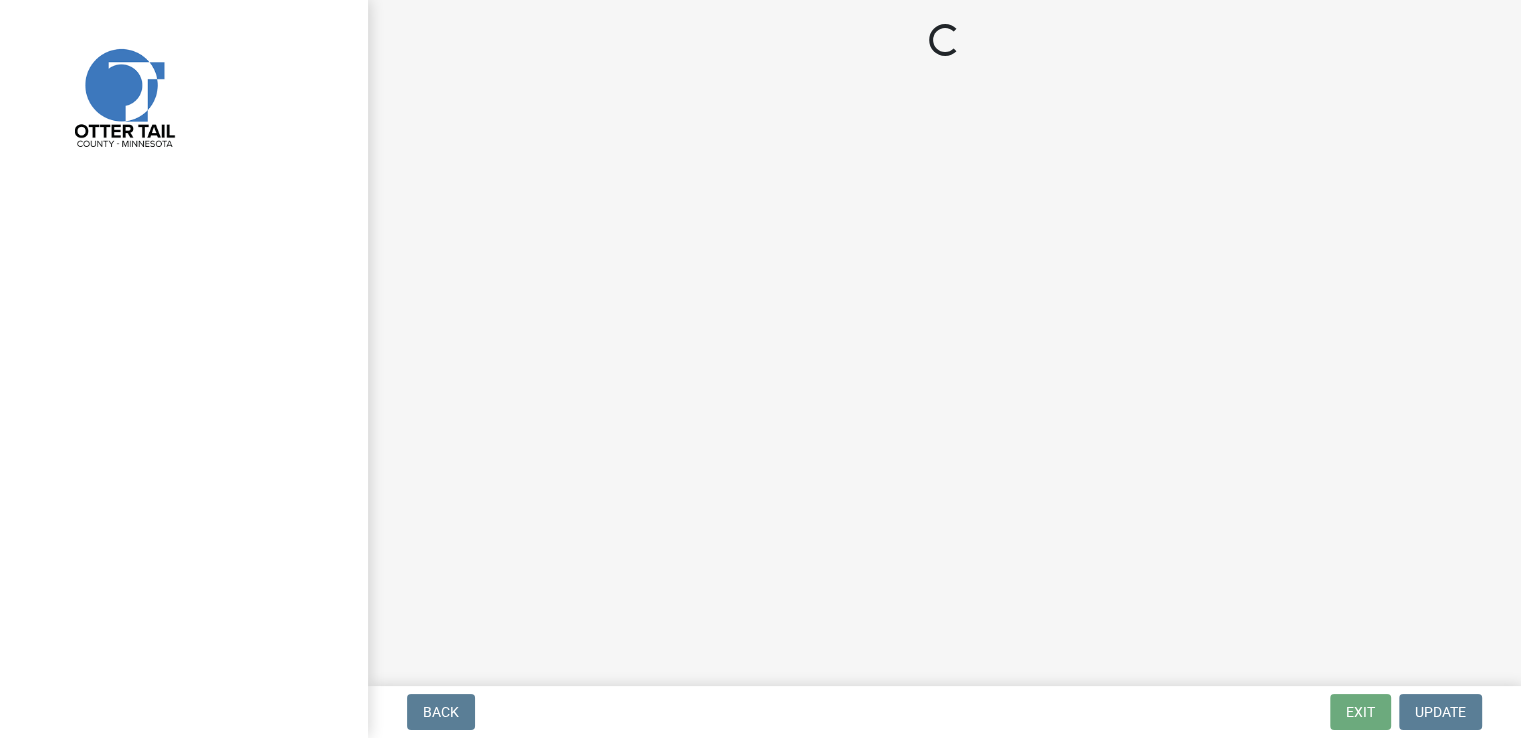 scroll, scrollTop: 0, scrollLeft: 0, axis: both 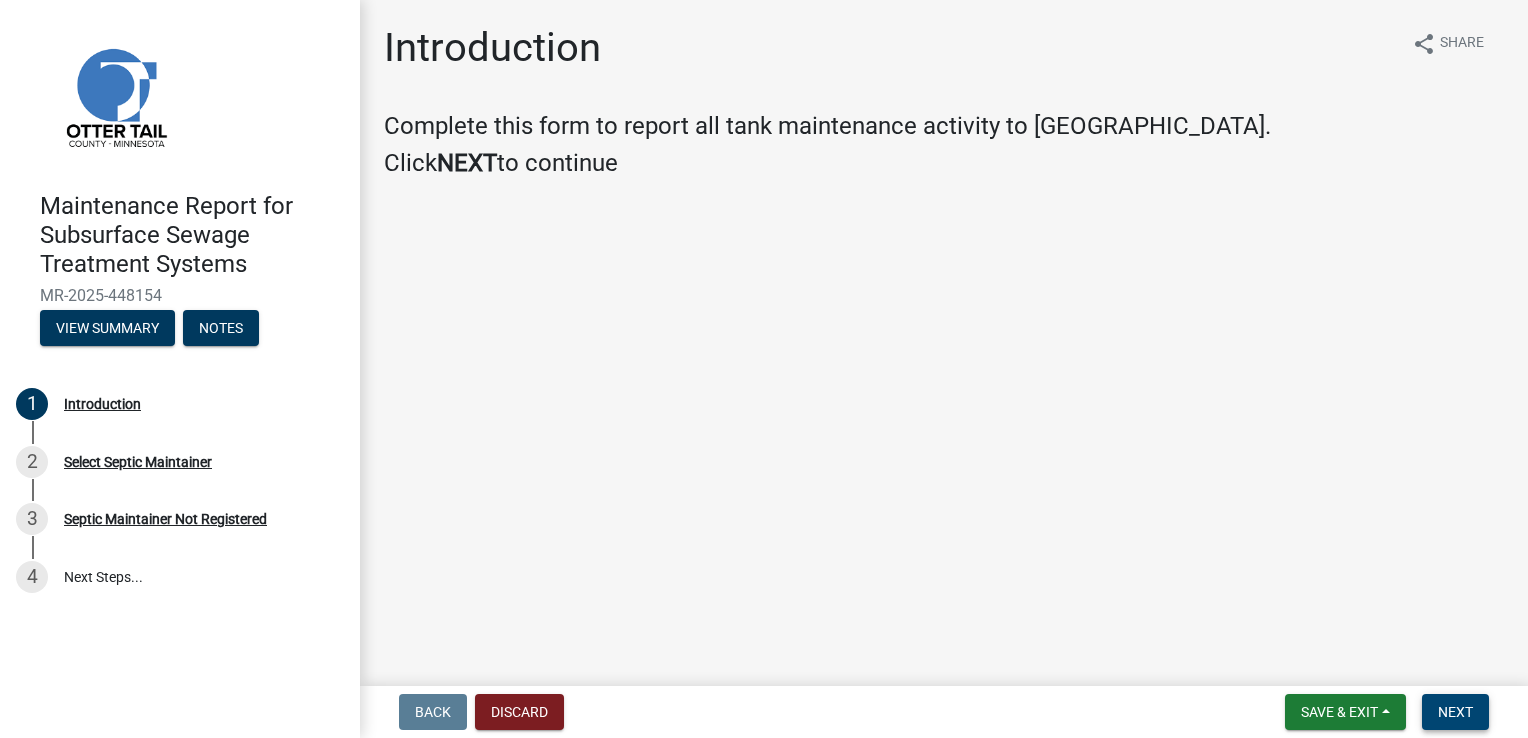 click on "Next" at bounding box center (1455, 712) 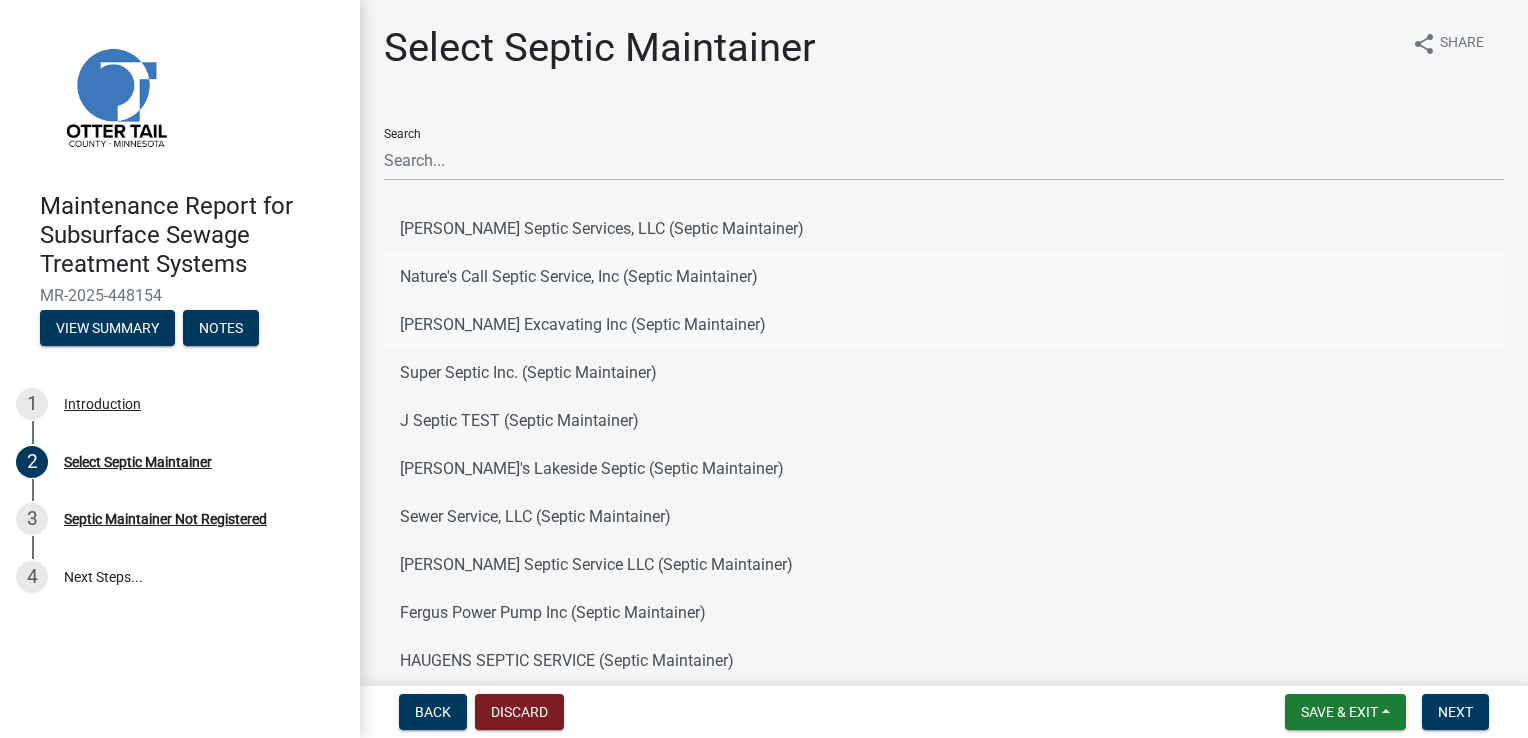 drag, startPoint x: 465, startPoint y: 288, endPoint x: 755, endPoint y: 348, distance: 296.14185 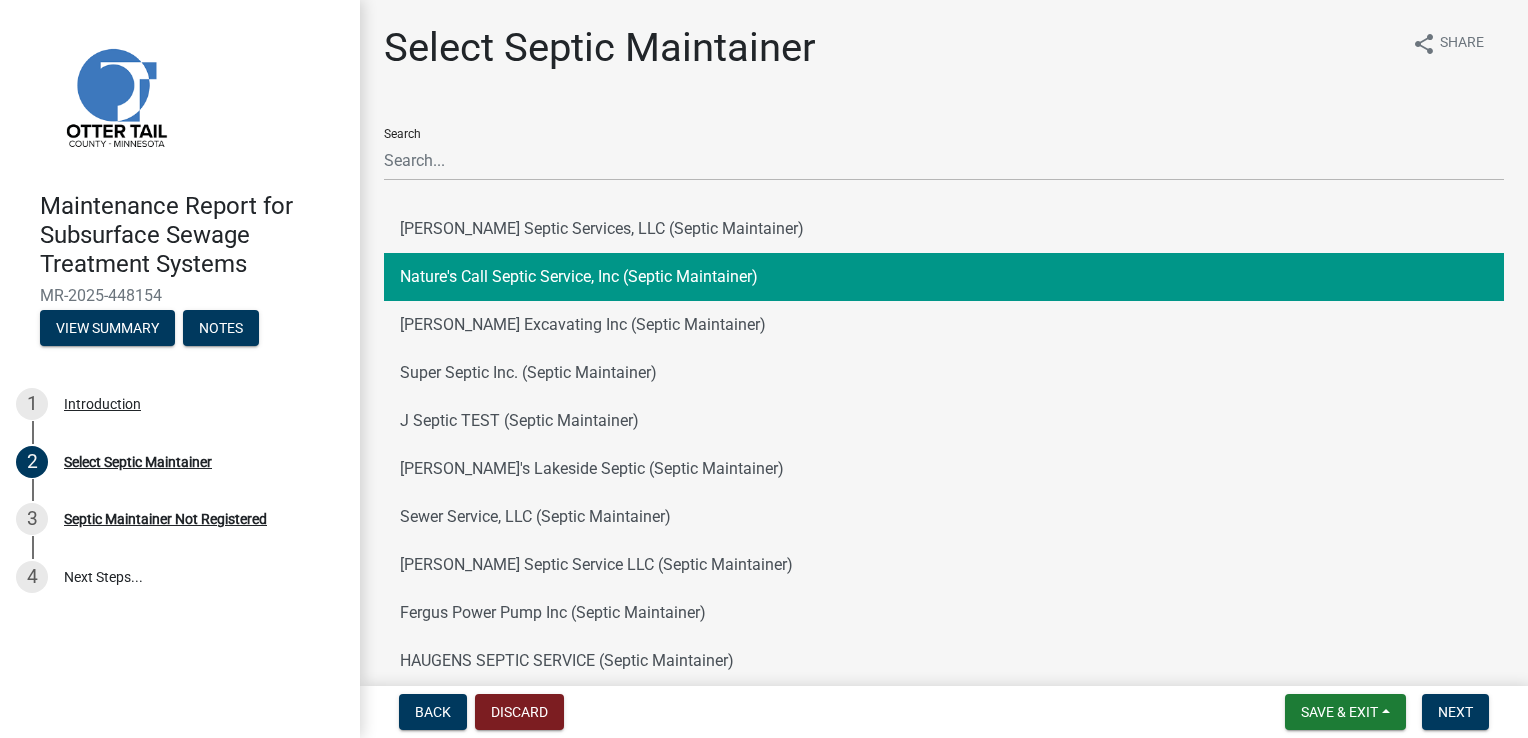 click on "Back  Discard   Save & Exit  Save  Save & Exit   Next" at bounding box center [944, 712] 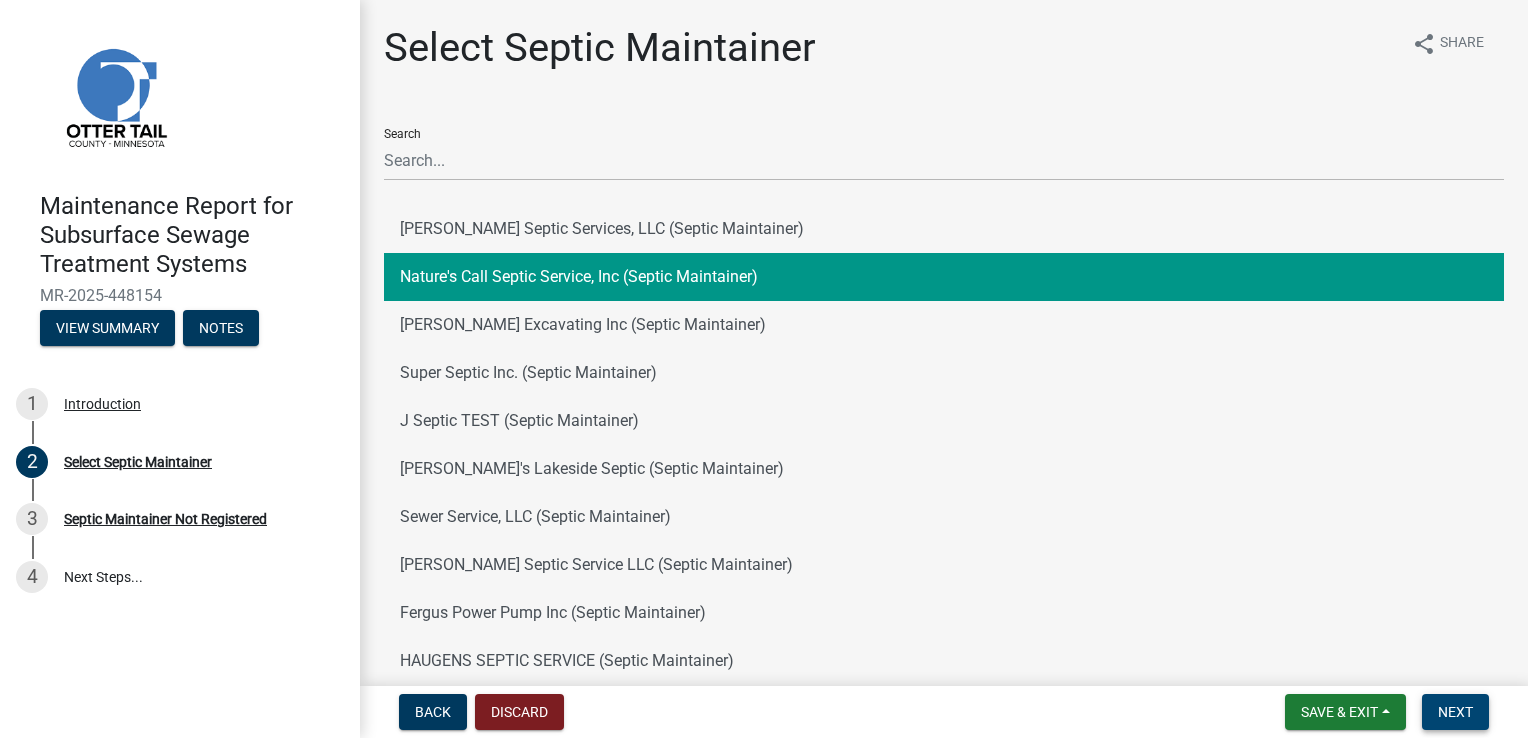 click on "Next" at bounding box center (1455, 712) 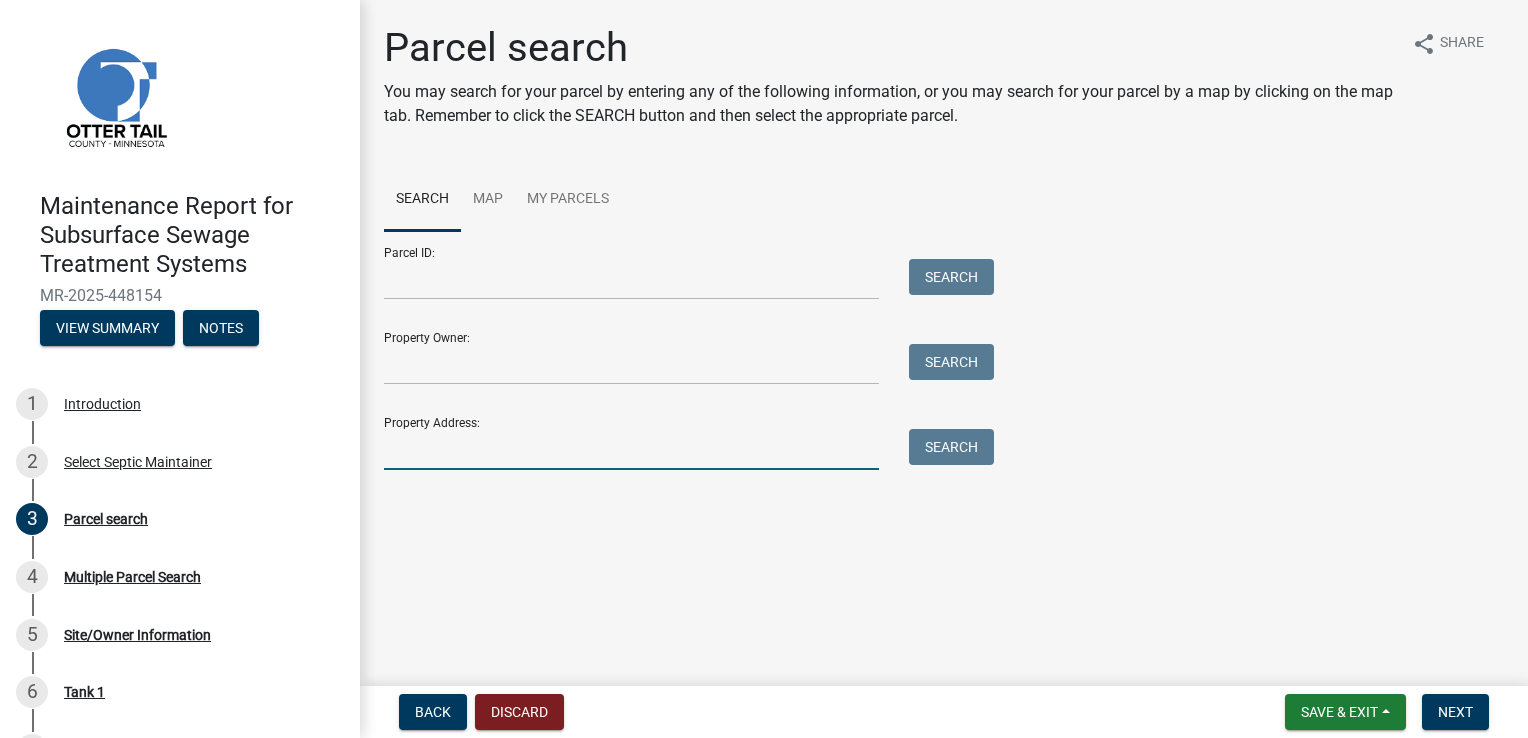click on "Property Address:" at bounding box center (631, 449) 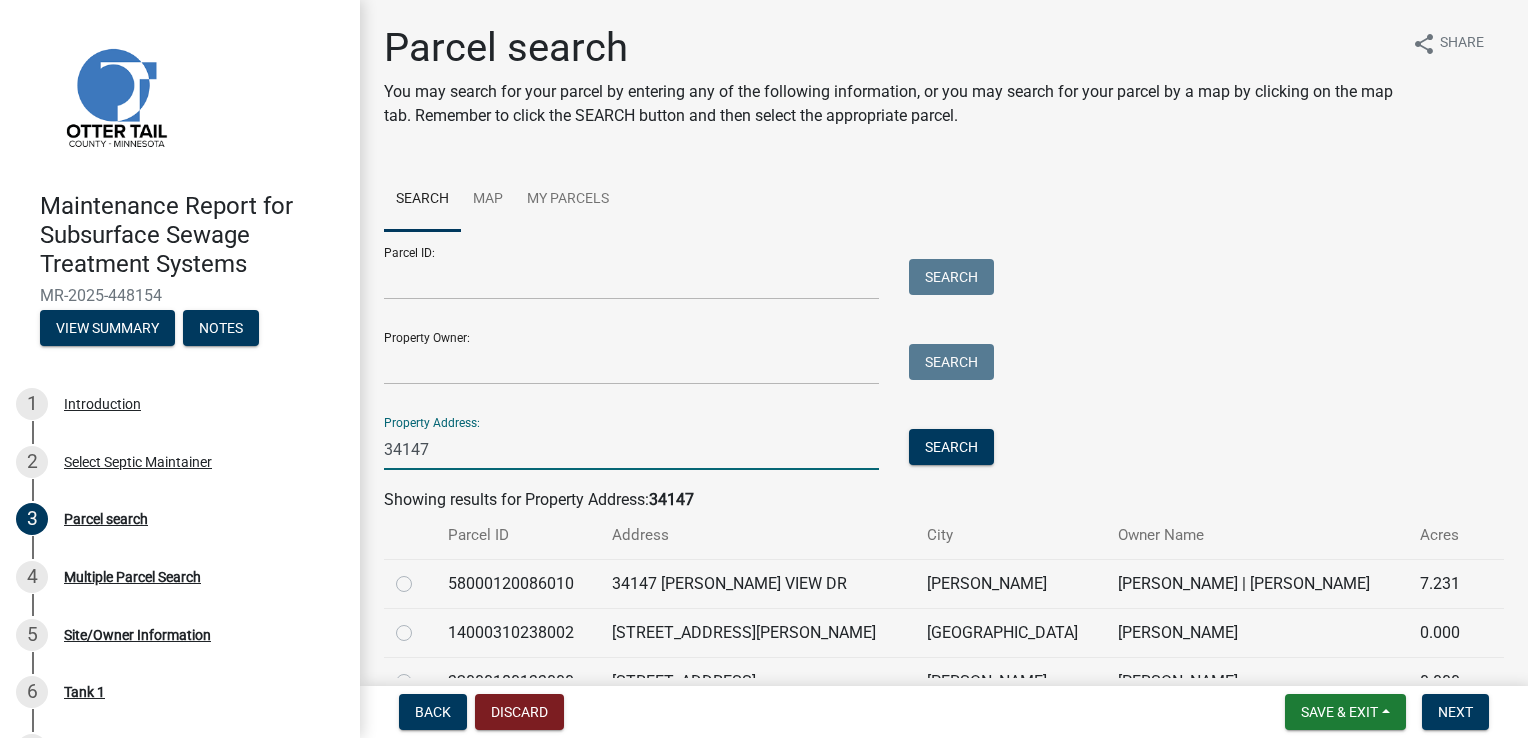 type on "34147" 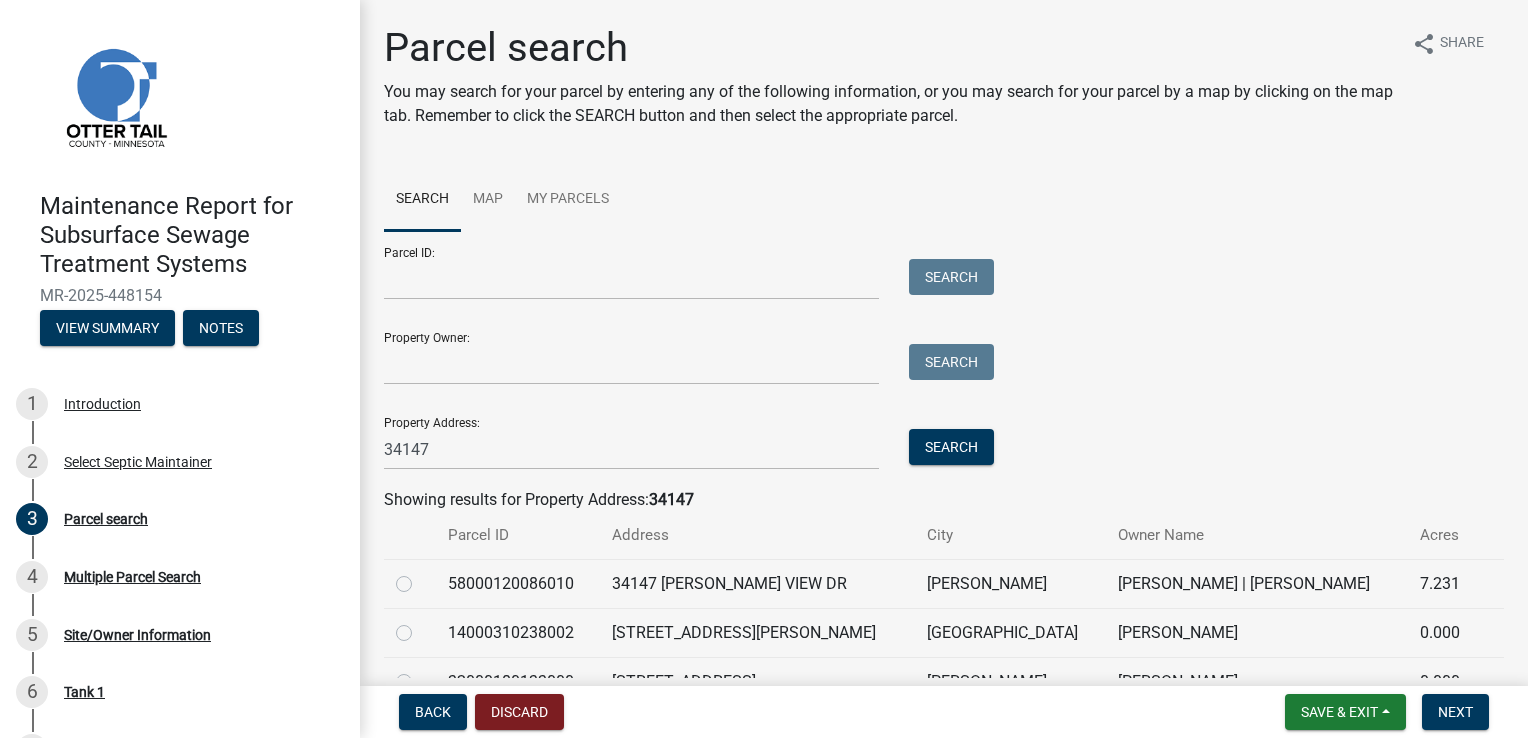 click 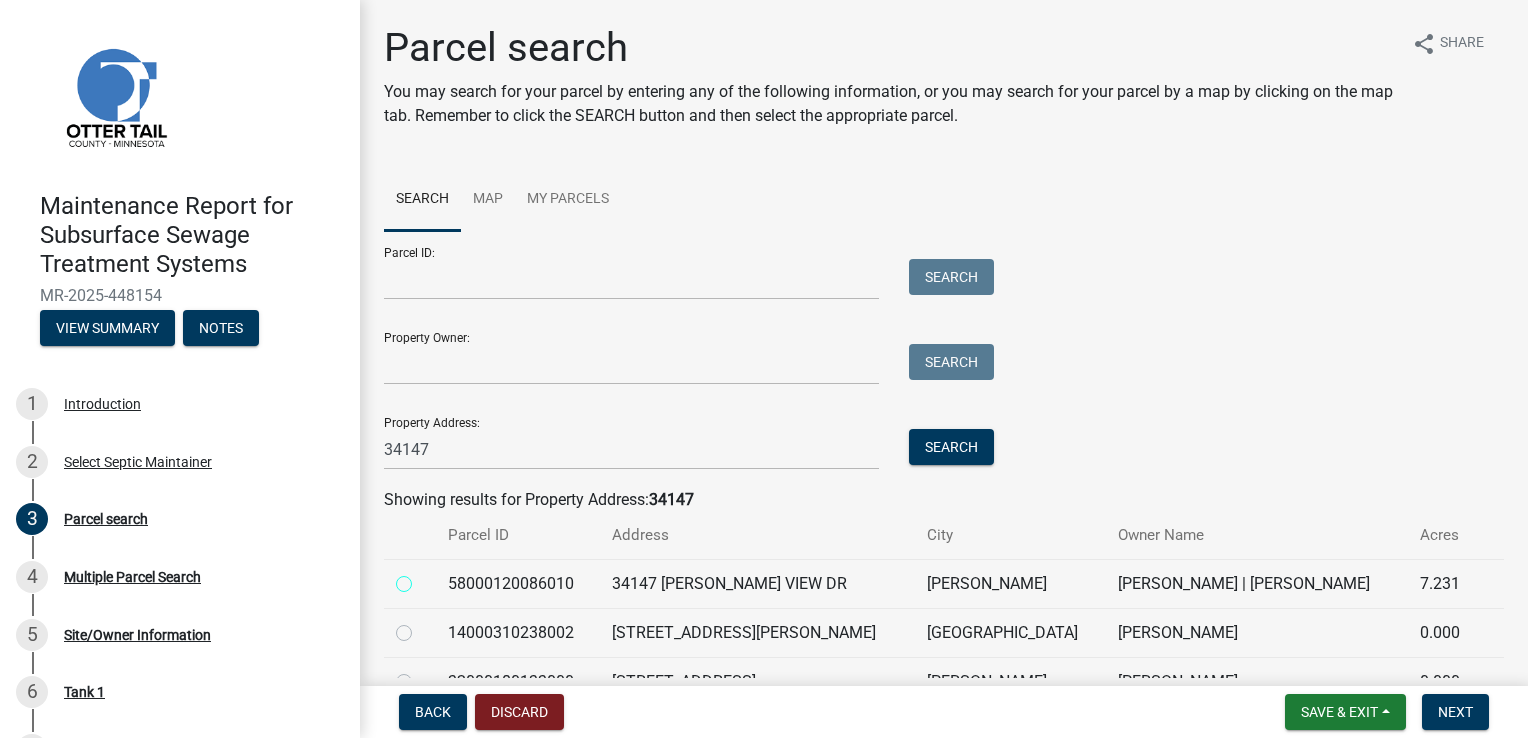 radio on "true" 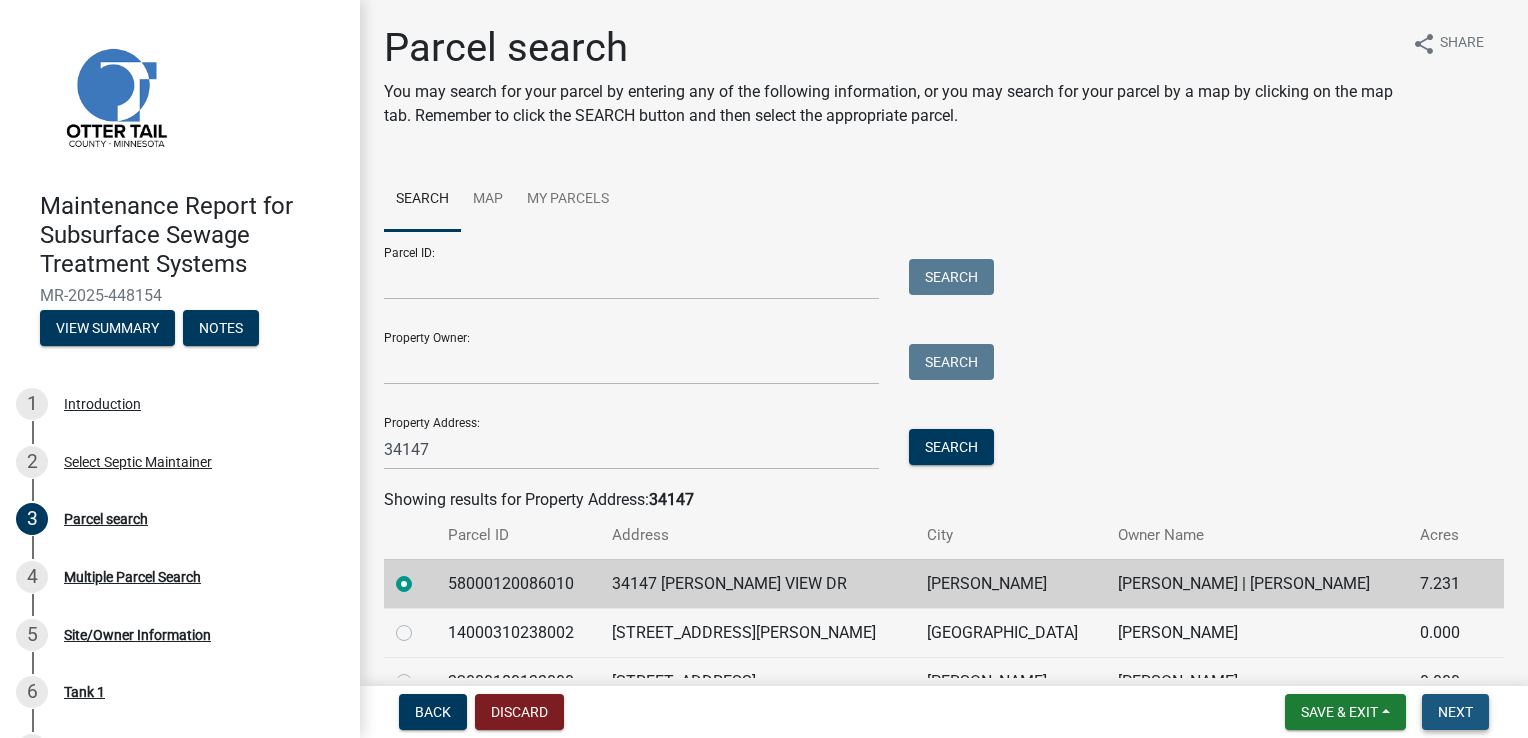 click on "Next" at bounding box center (1455, 712) 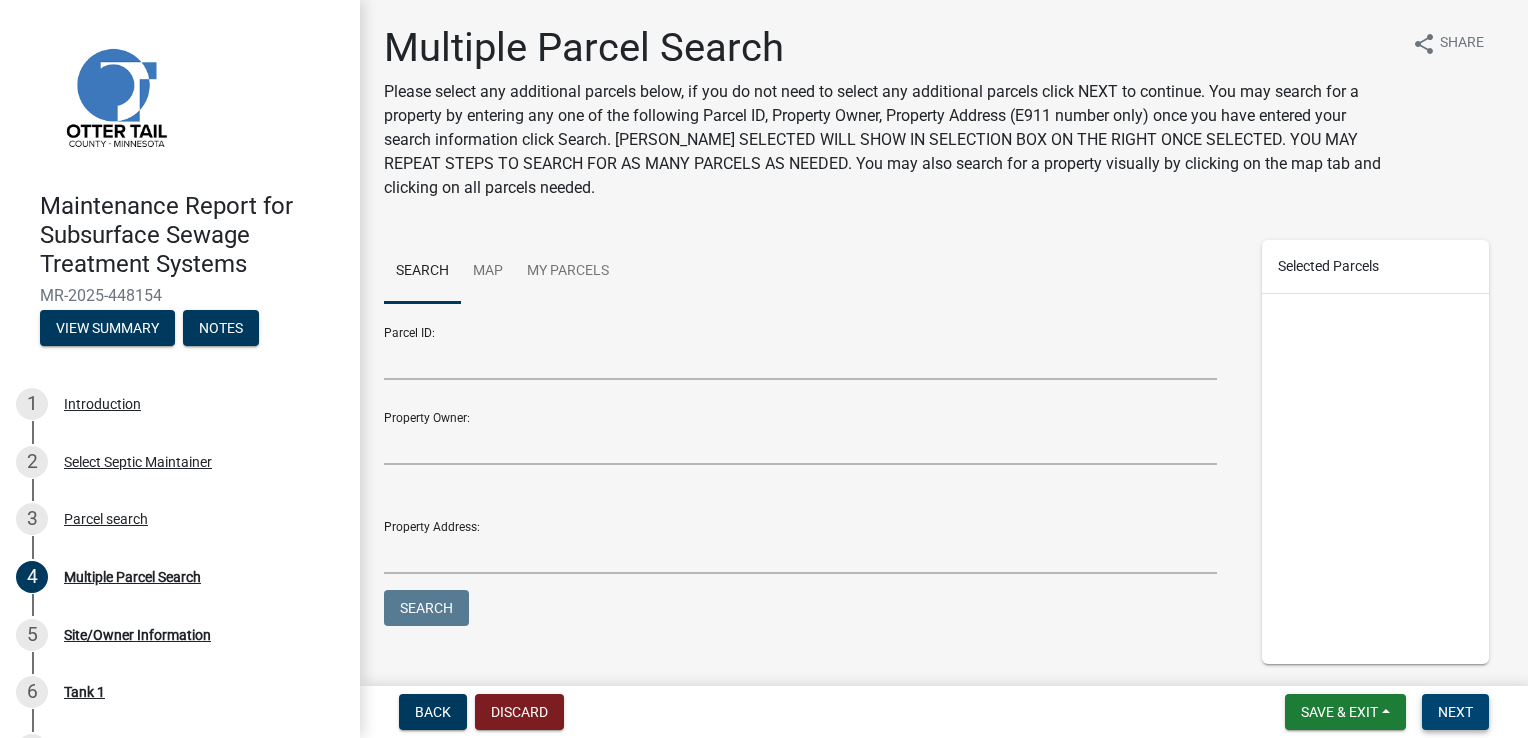 click on "Next" at bounding box center (1455, 712) 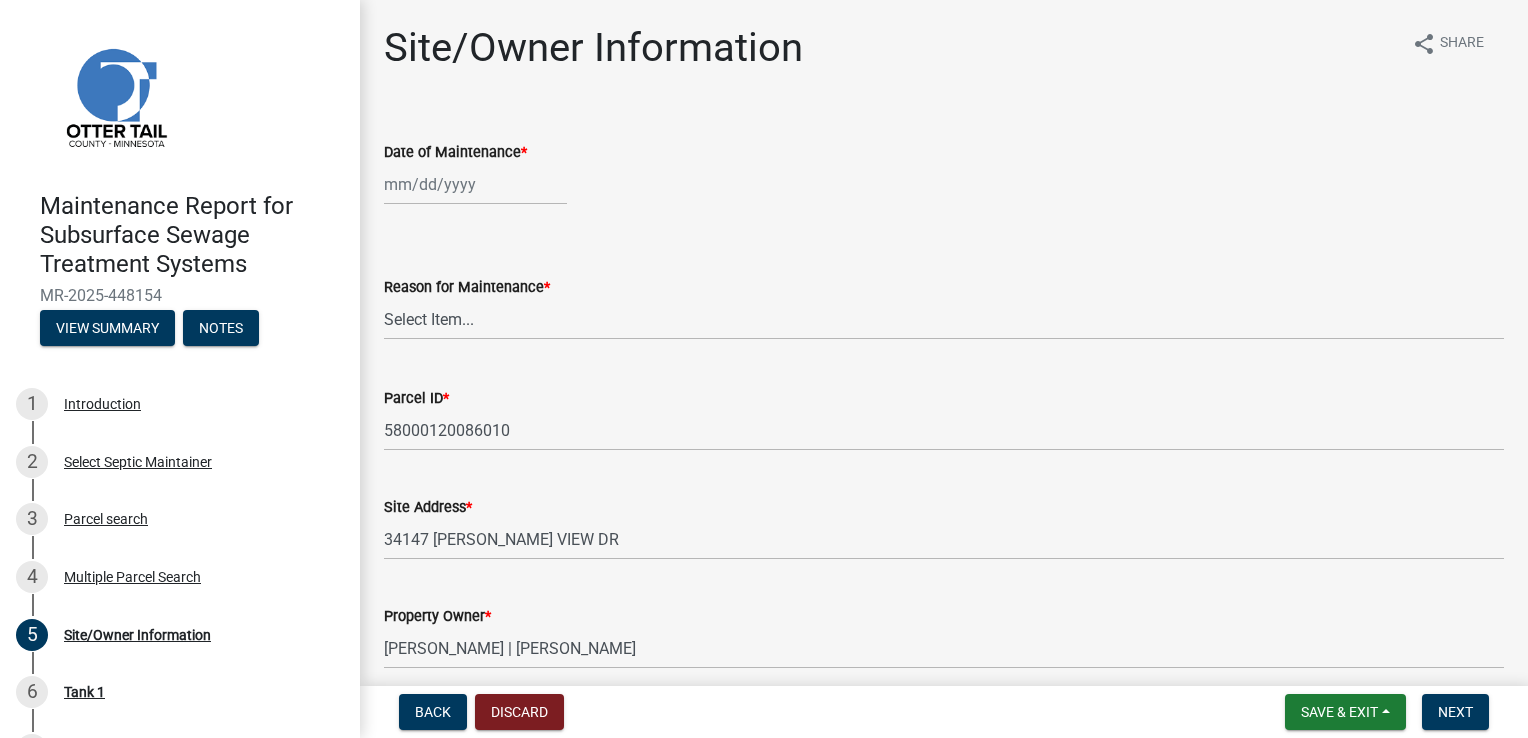 click 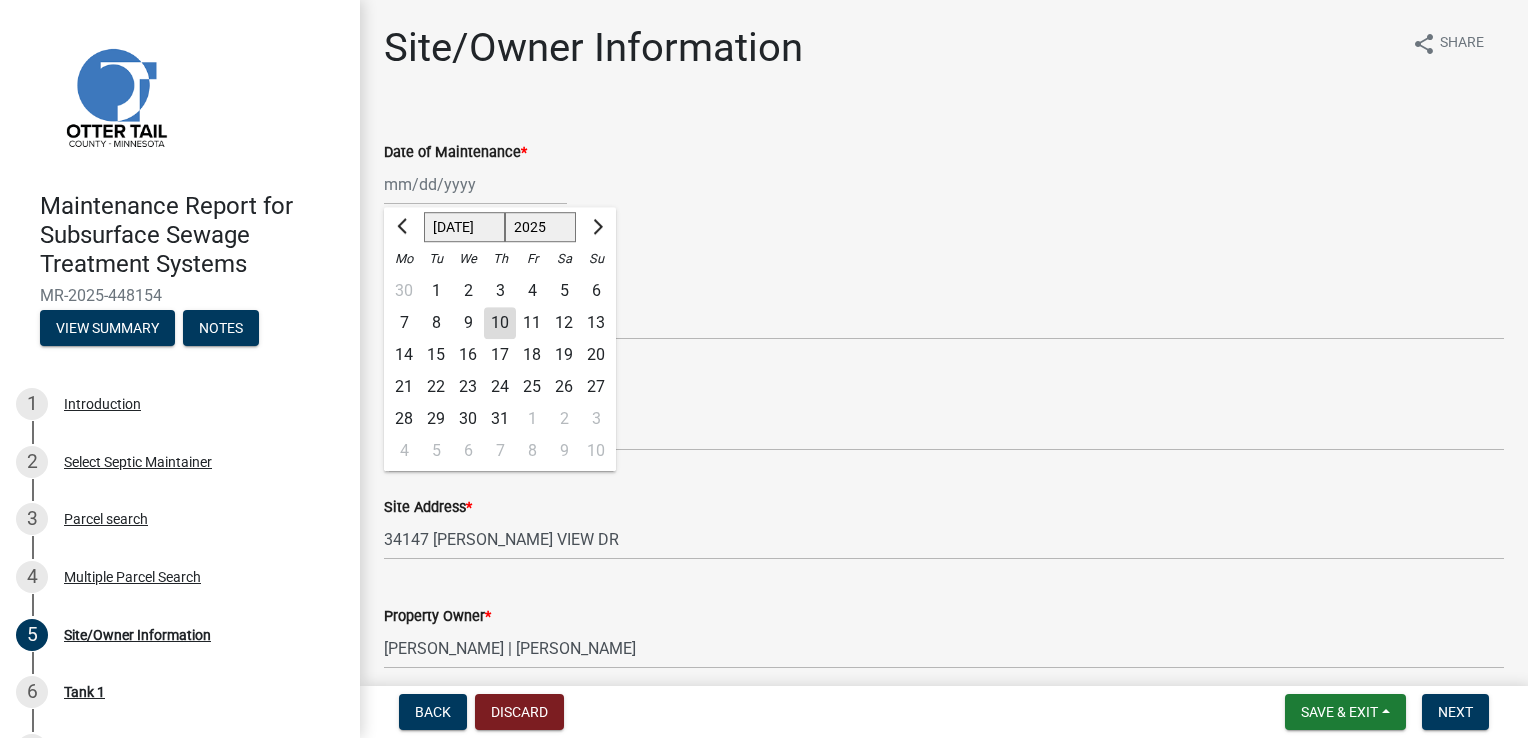 click on "10" 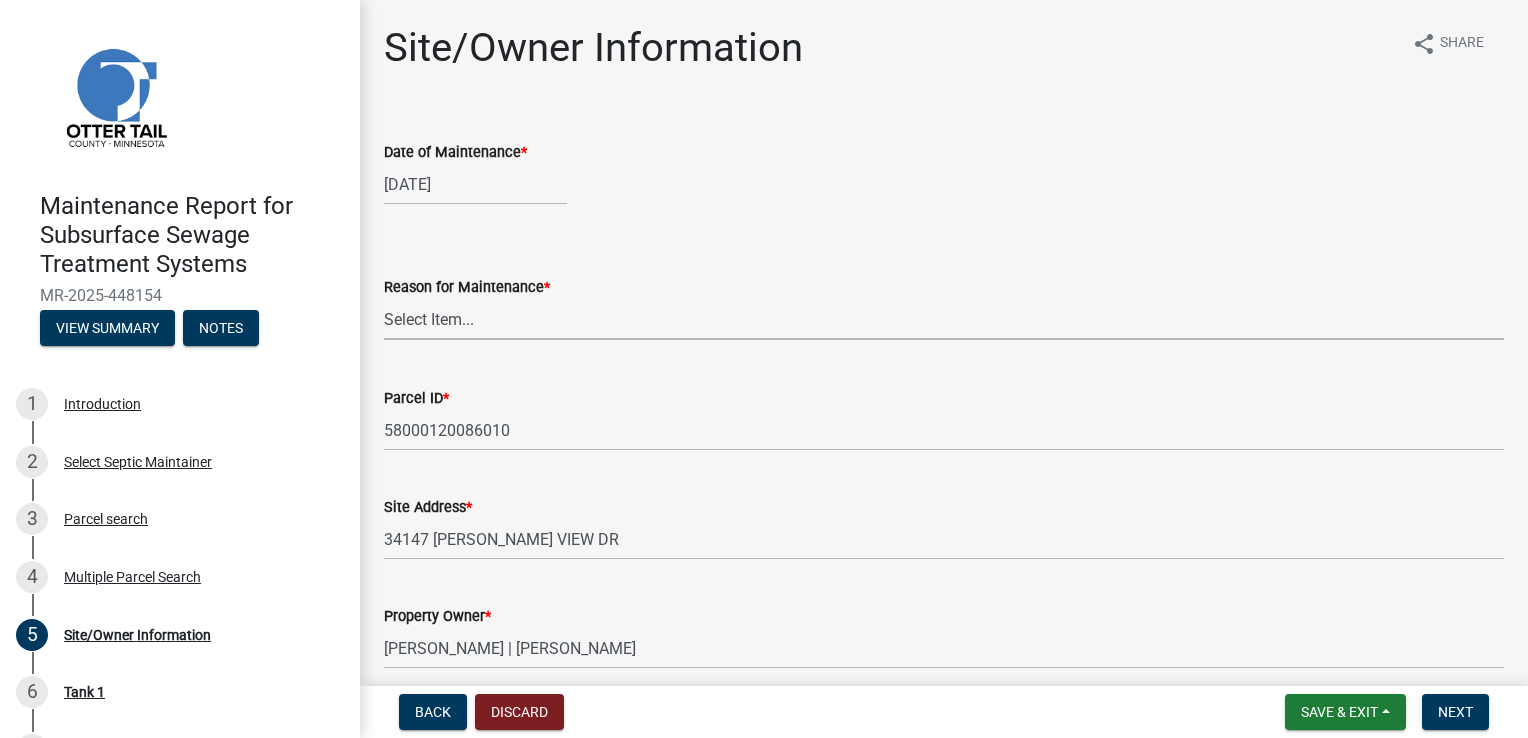 click on "Select Item...   Called   Routine   Other" at bounding box center (944, 319) 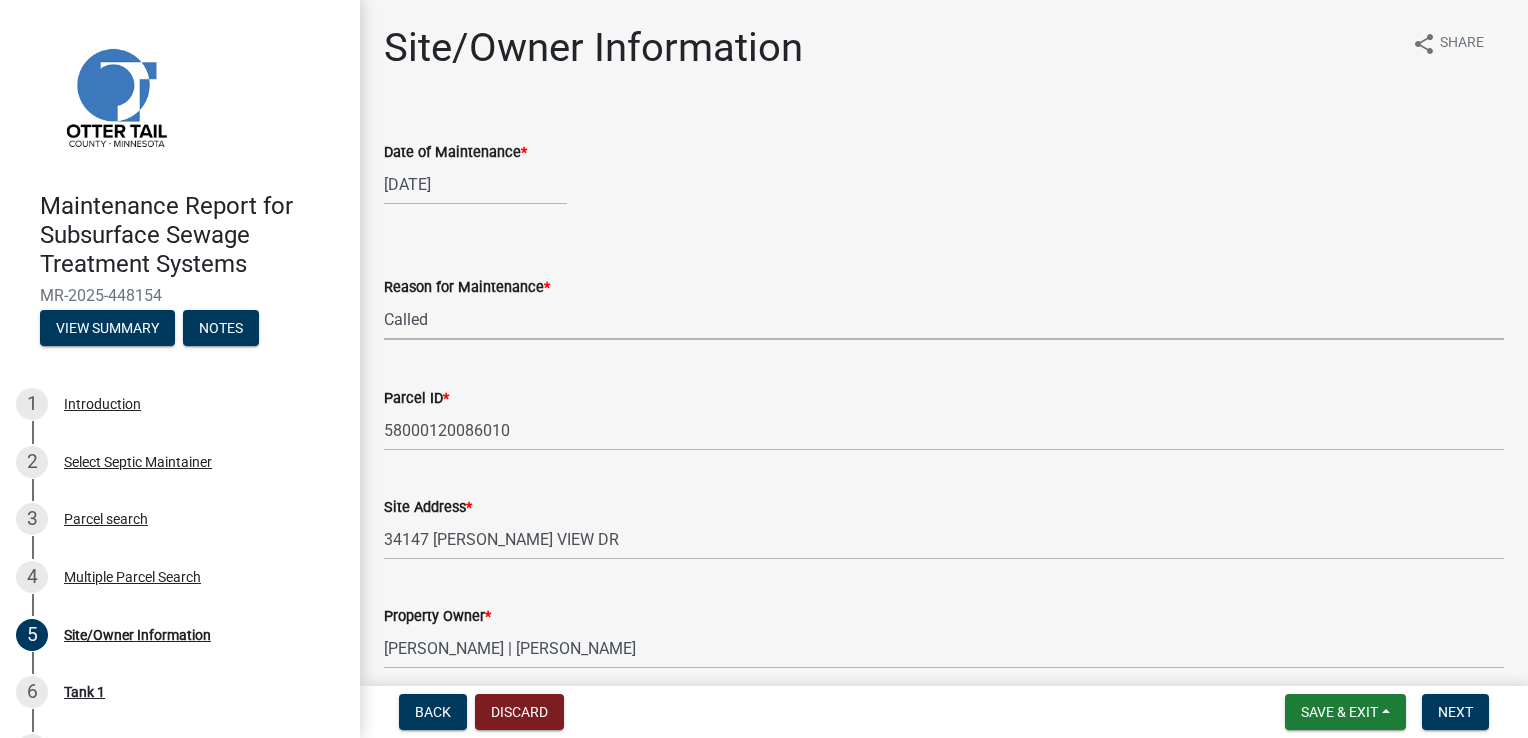 click on "Select Item...   Called   Routine   Other" at bounding box center (944, 319) 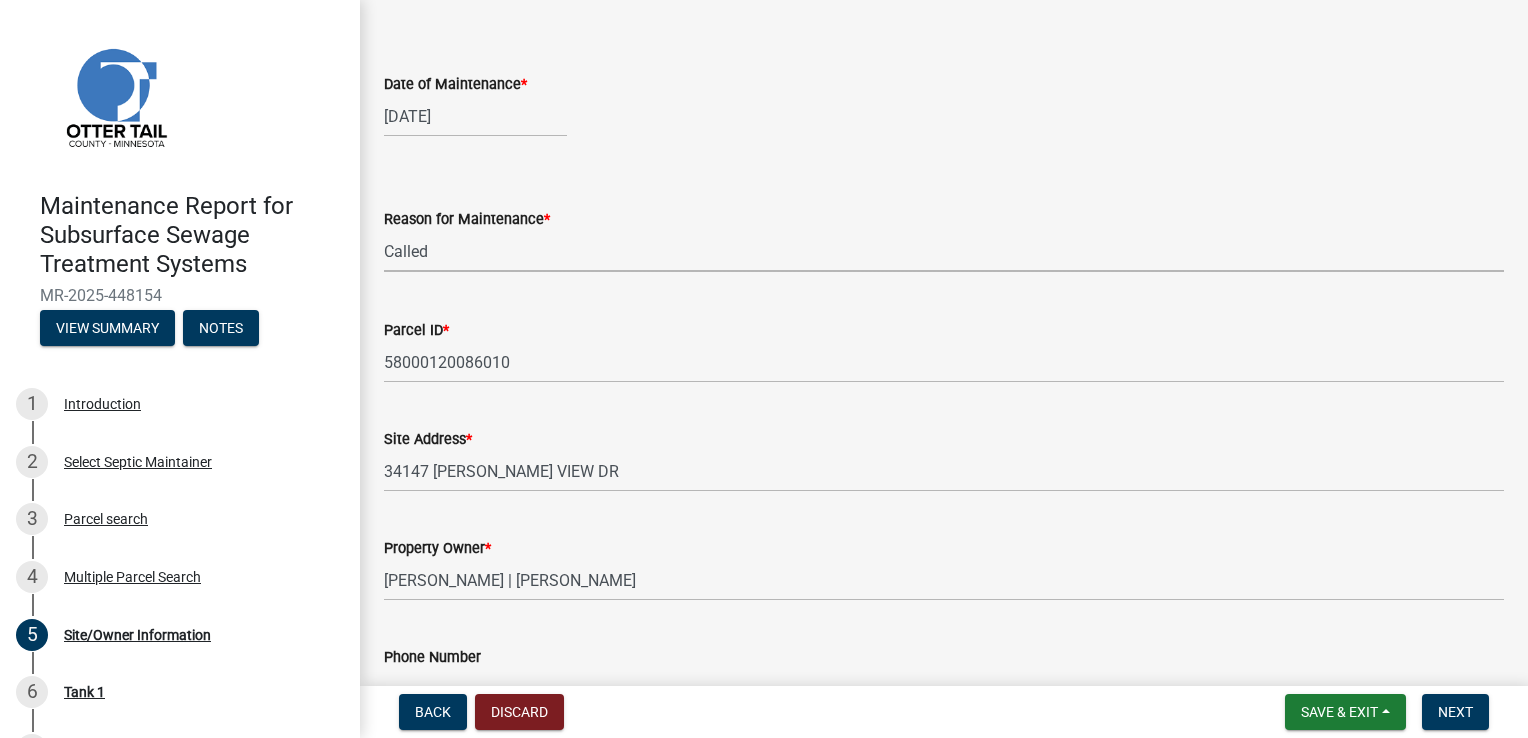 scroll, scrollTop: 200, scrollLeft: 0, axis: vertical 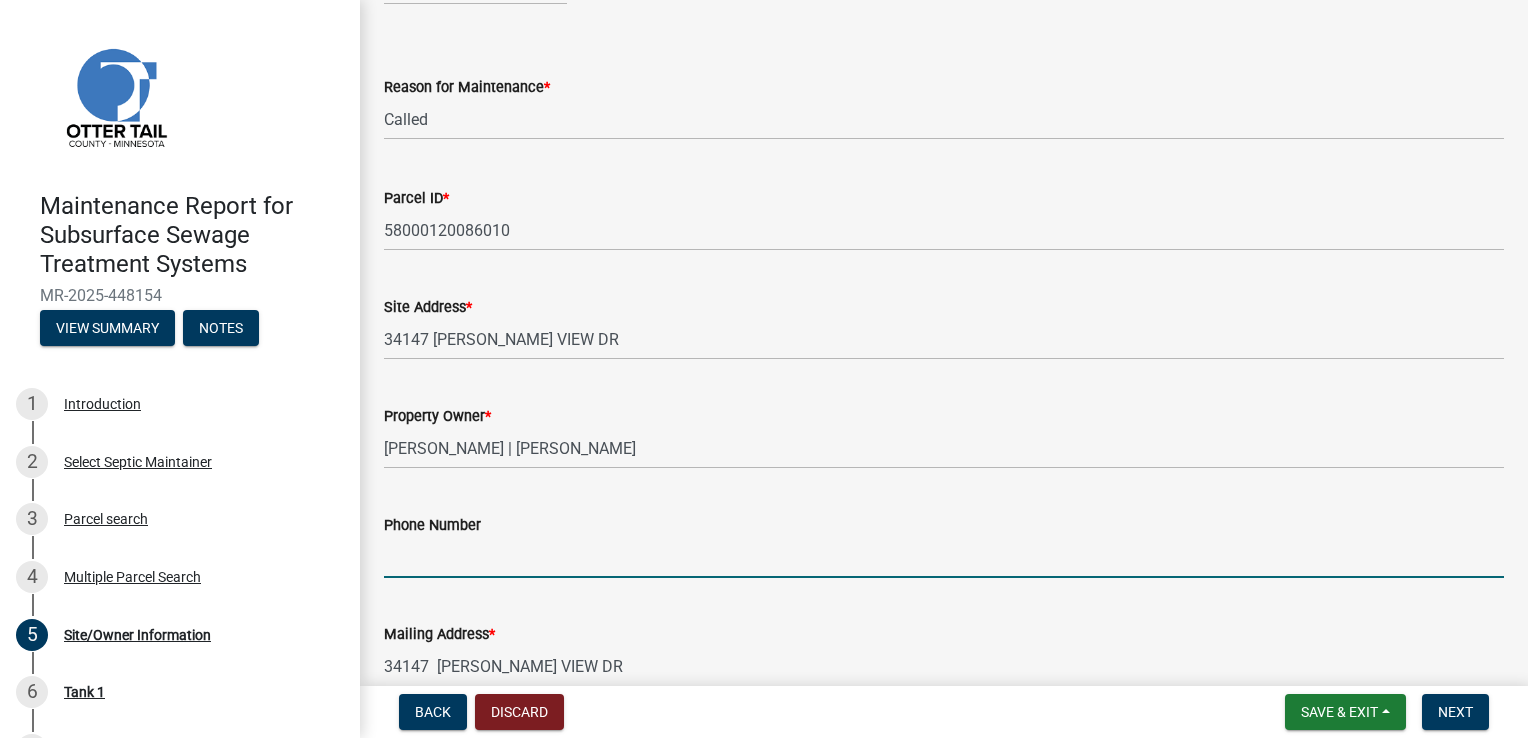 click on "Phone Number" at bounding box center [944, 557] 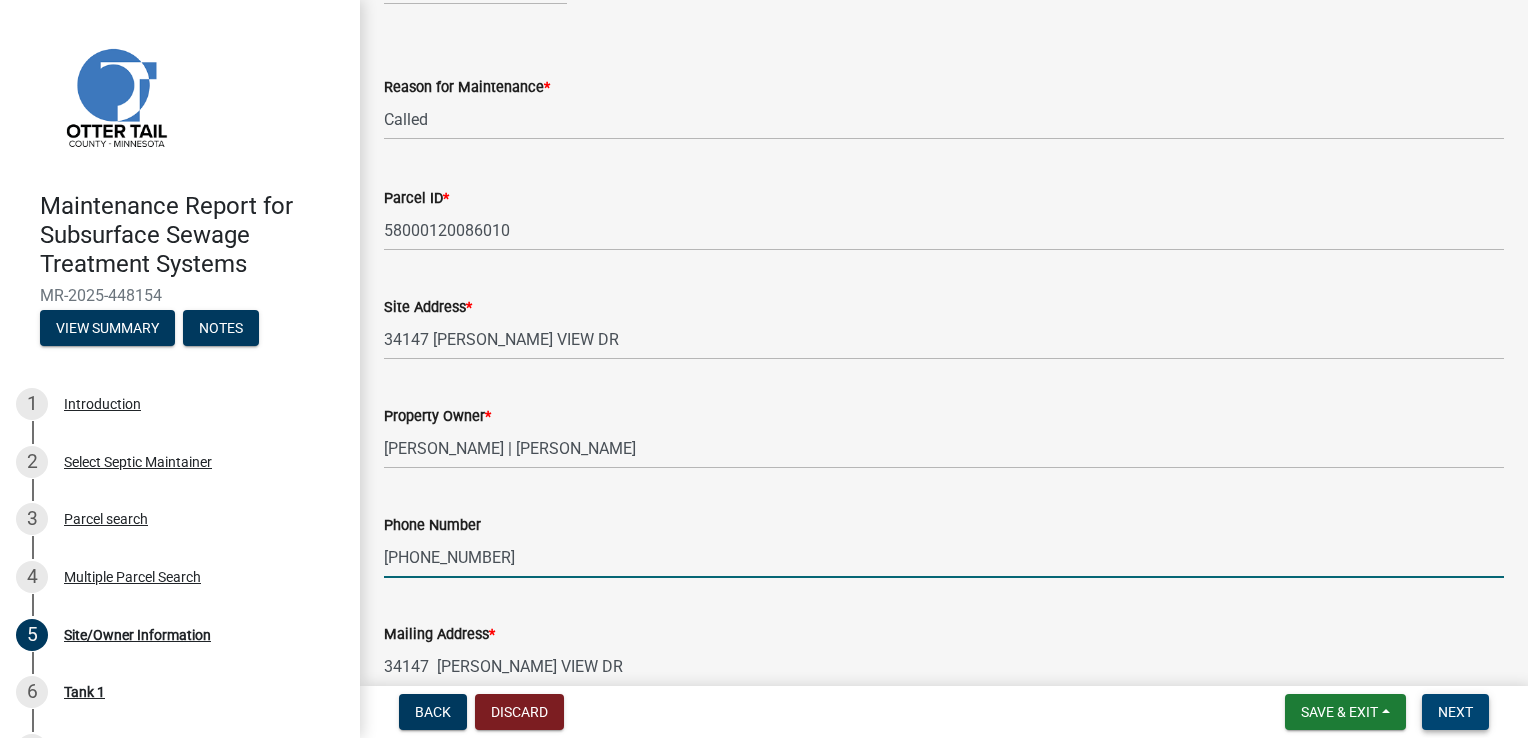 type on "[PHONE_NUMBER]" 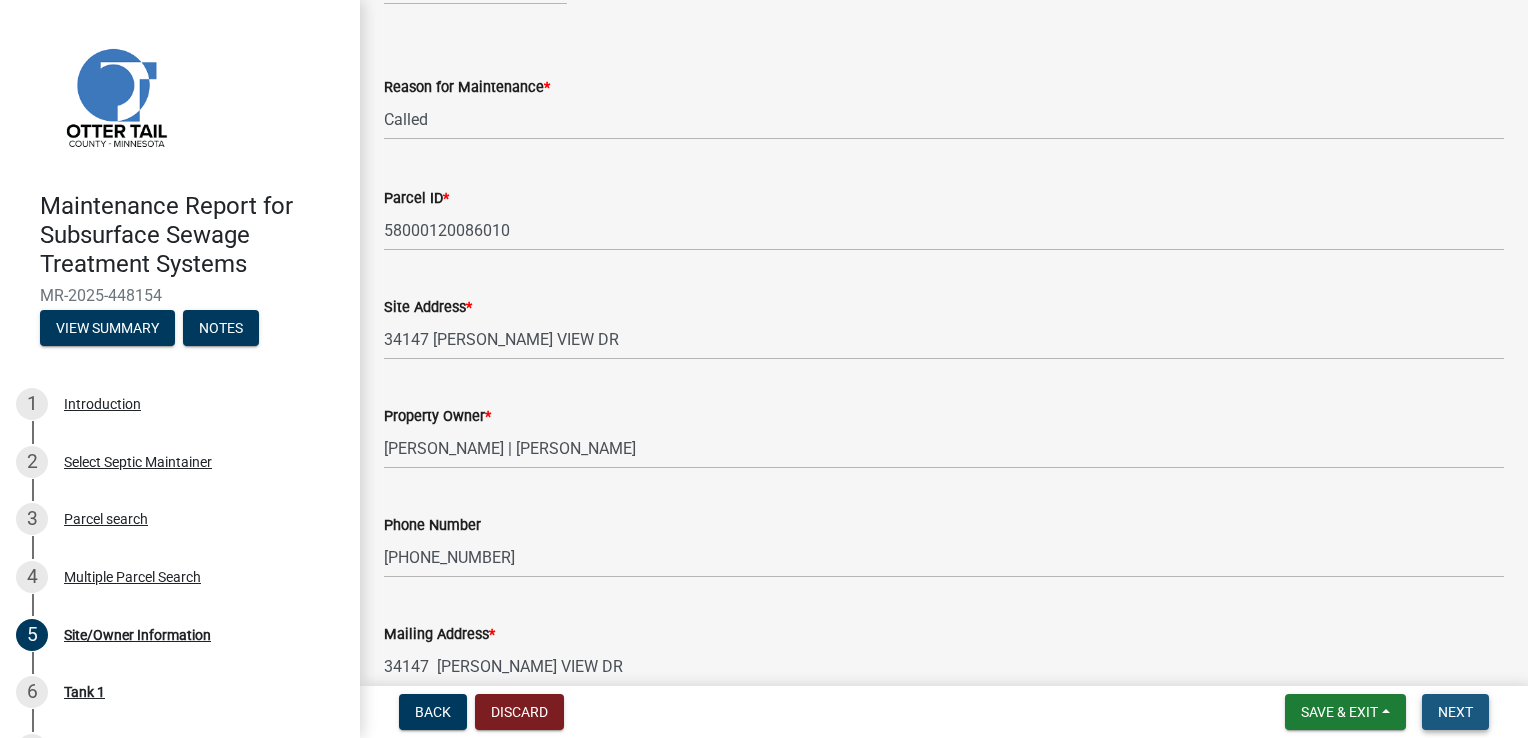 click on "Next" at bounding box center [1455, 712] 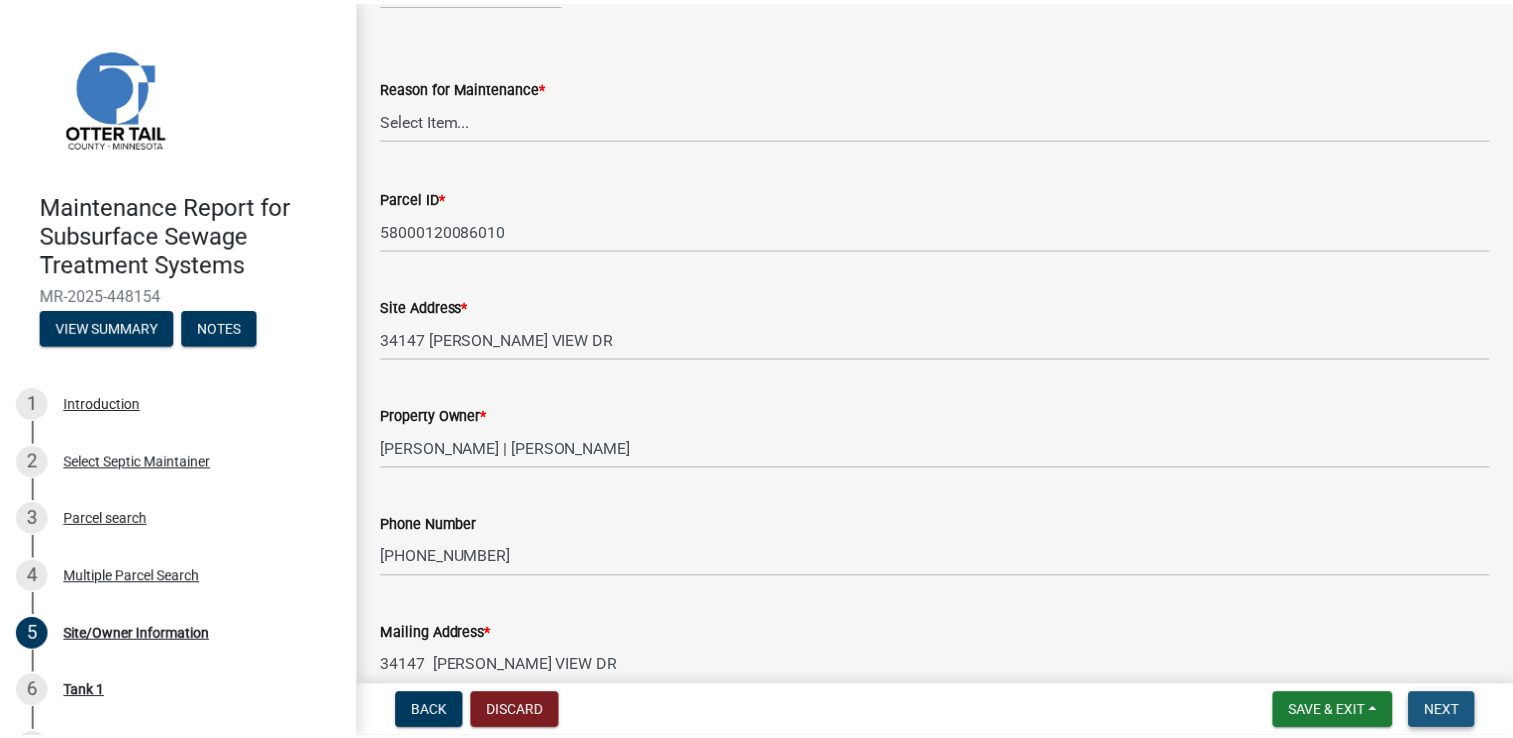 scroll, scrollTop: 0, scrollLeft: 0, axis: both 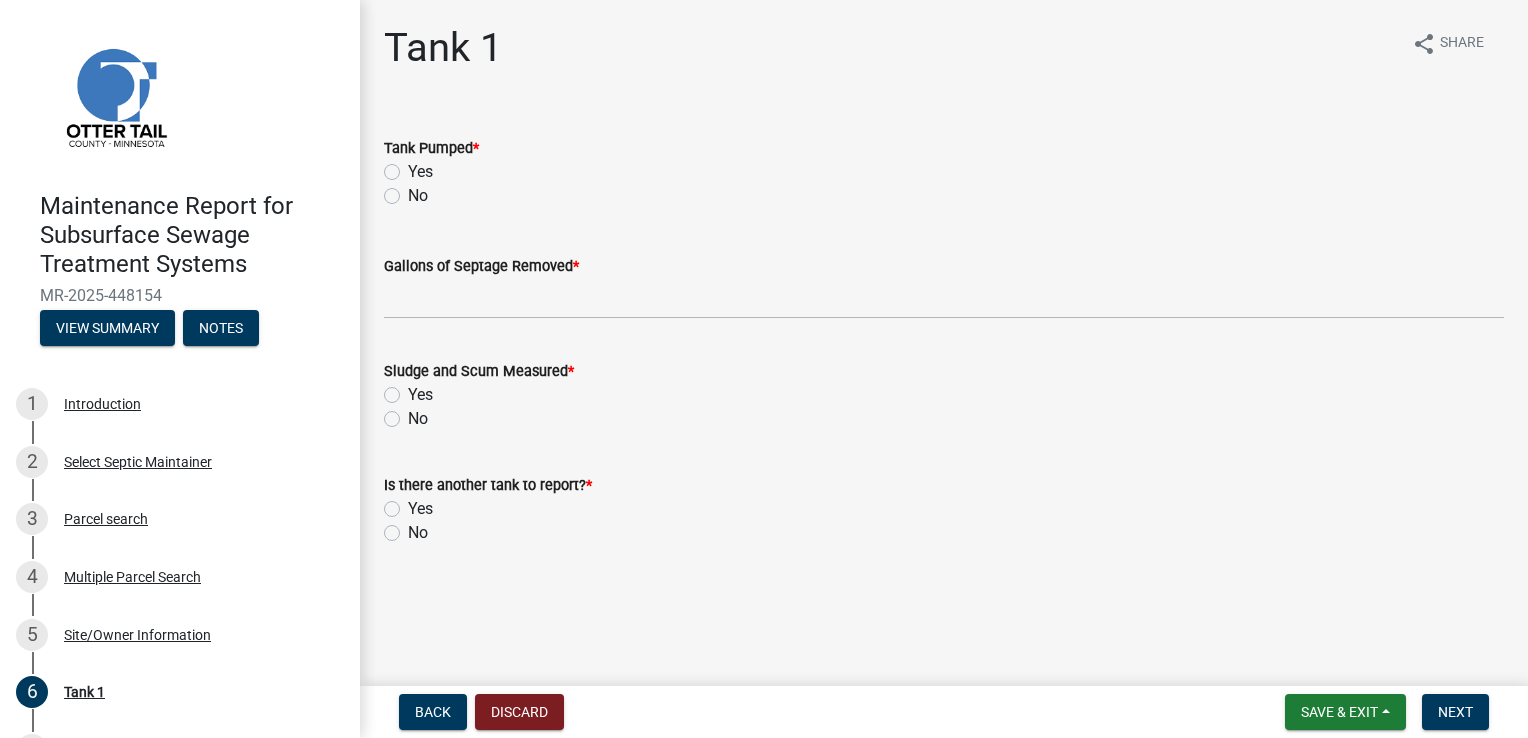click on "Yes" 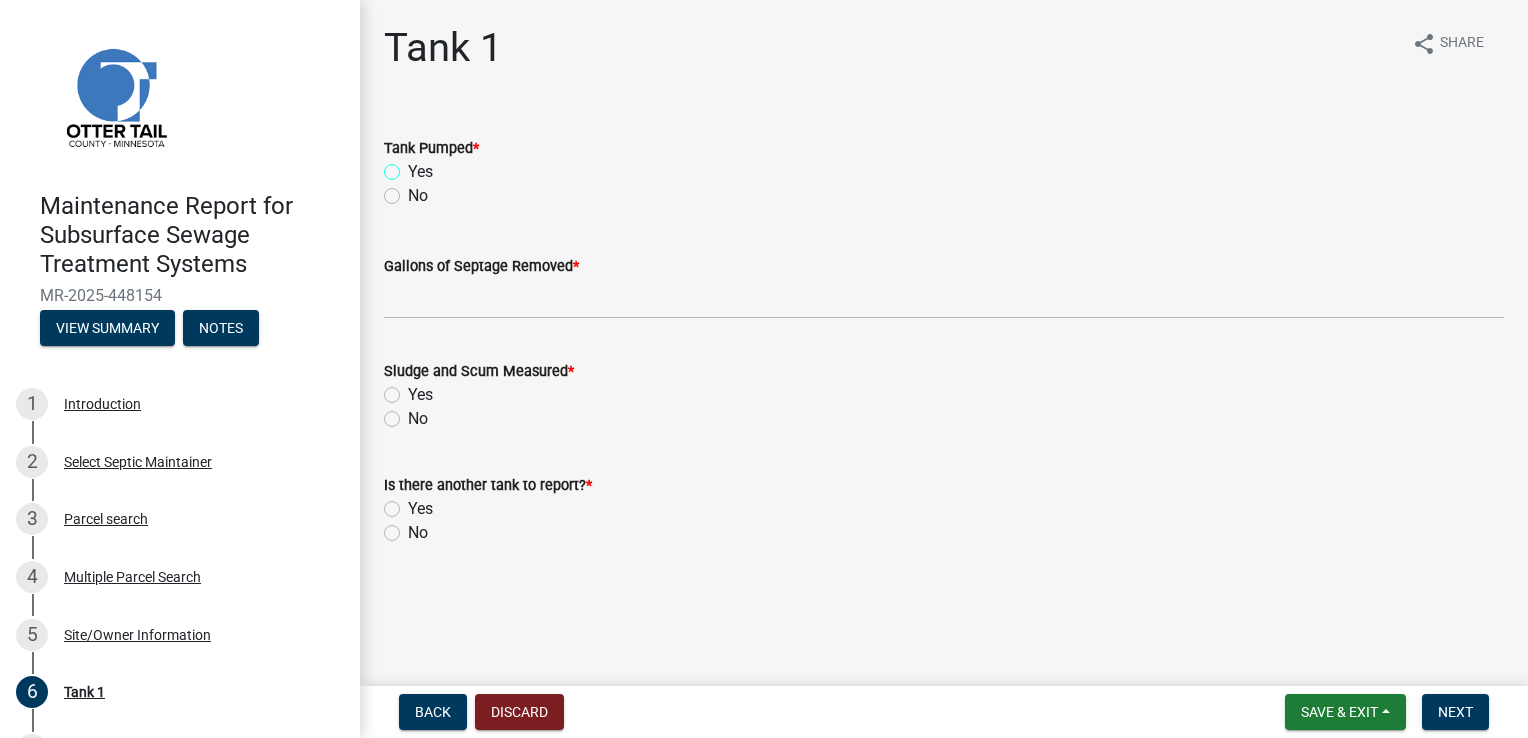 click on "Yes" at bounding box center [414, 166] 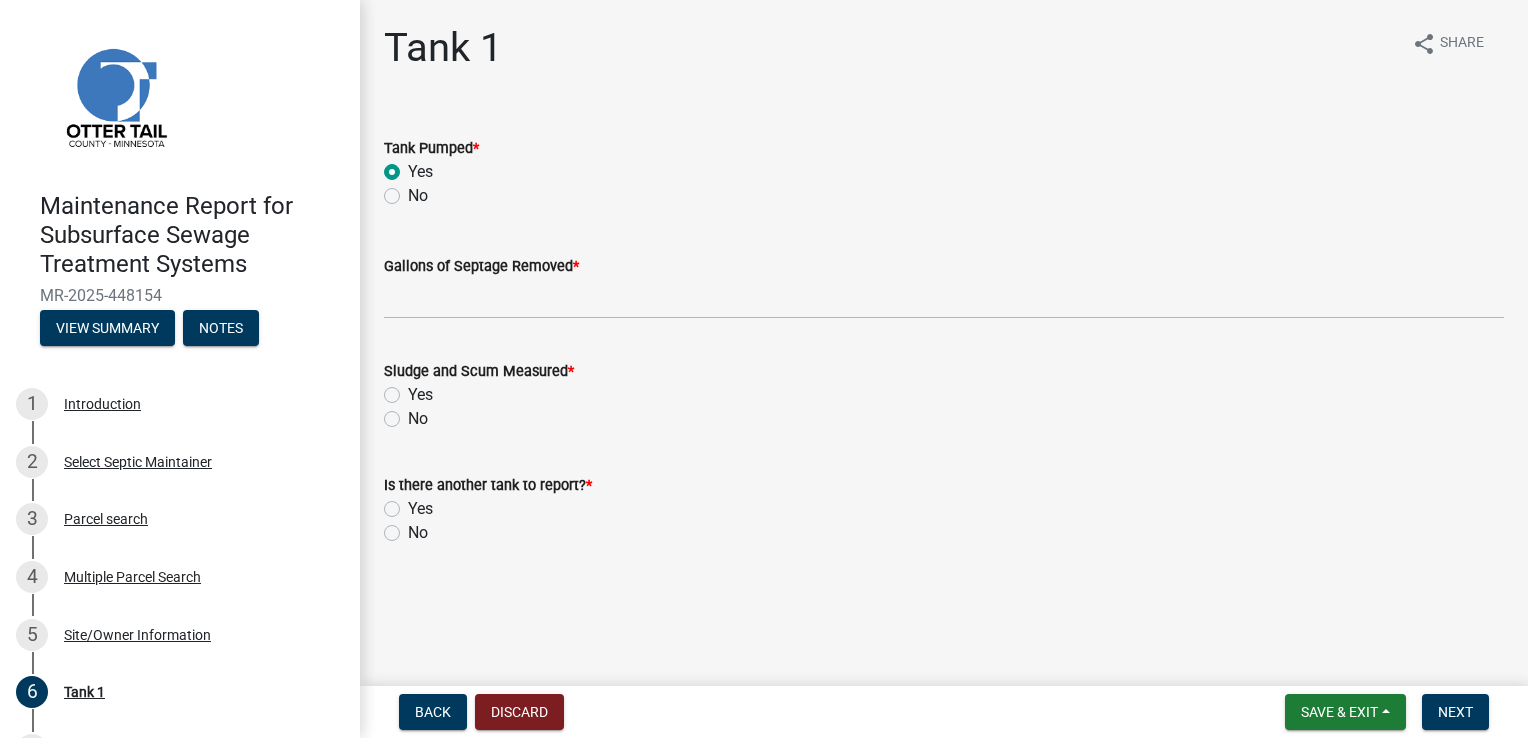radio on "true" 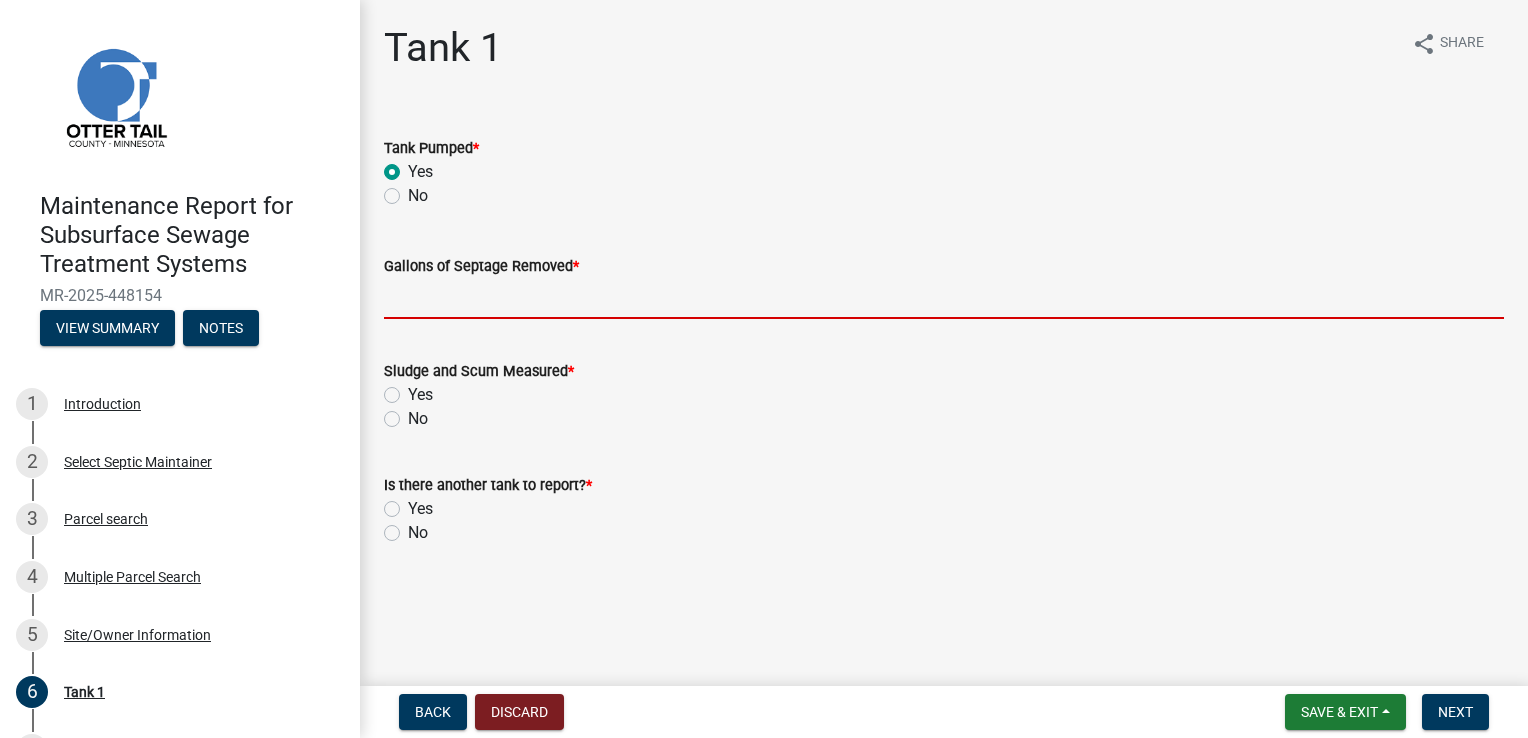 click on "Gallons of Septage Removed  *" at bounding box center [944, 298] 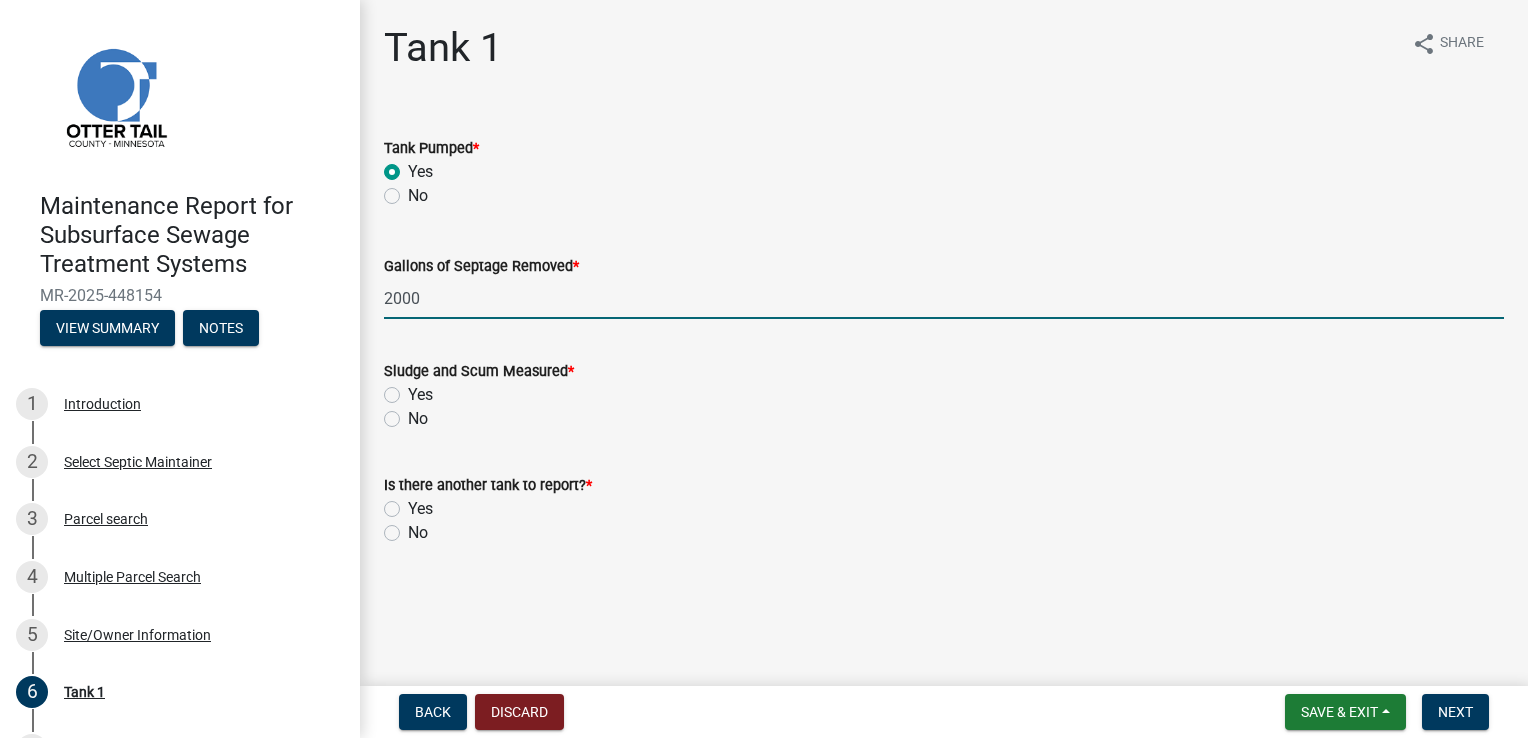 click on "Yes" 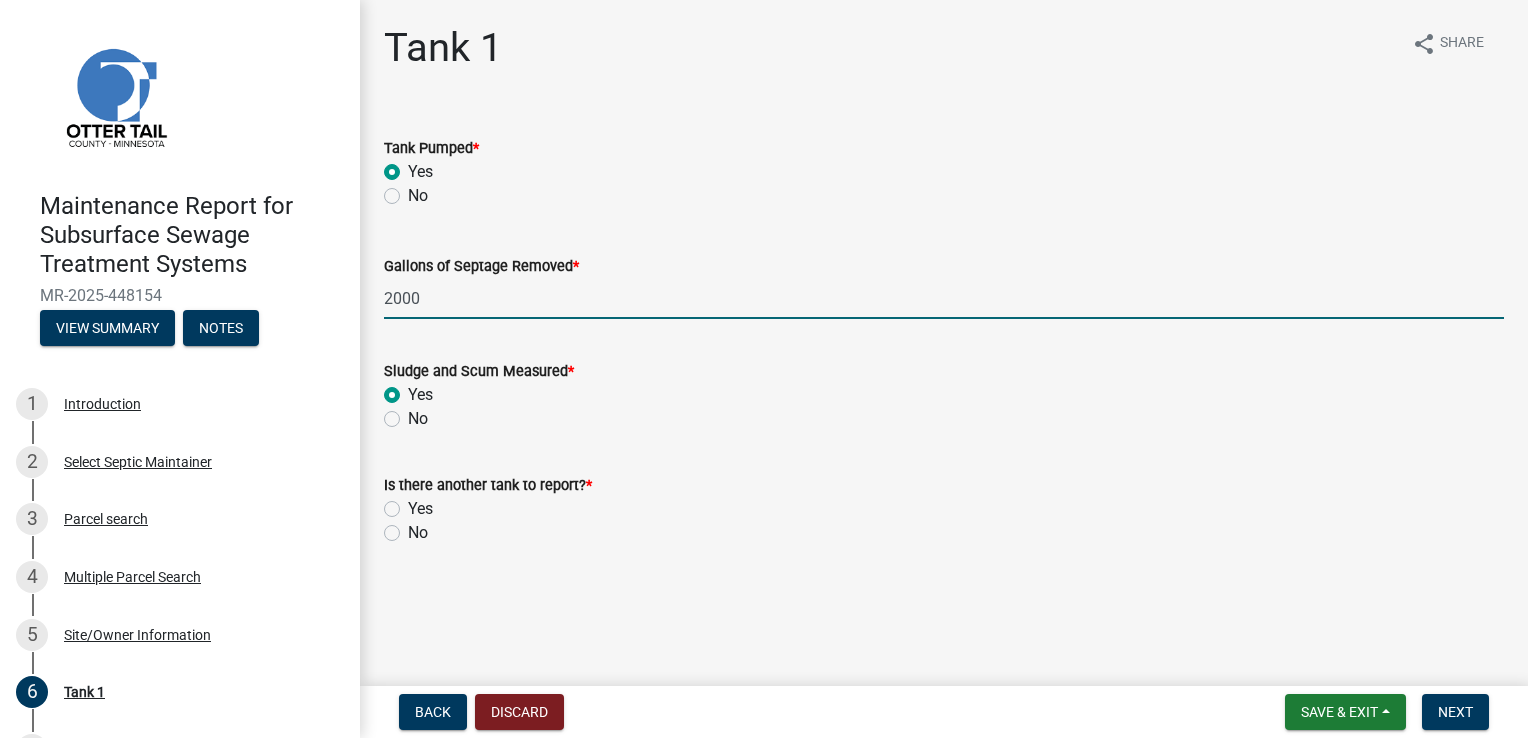 radio on "true" 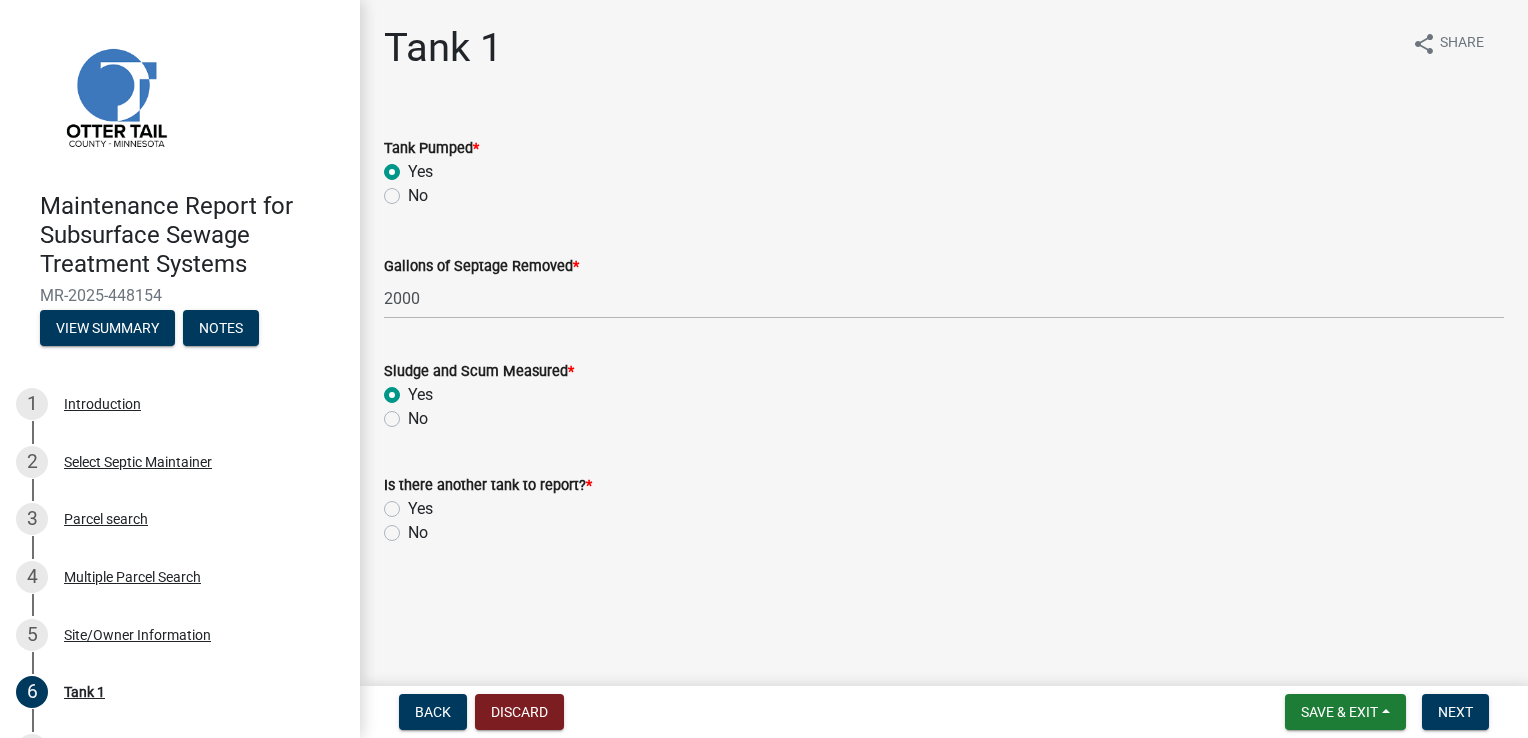click on "No" 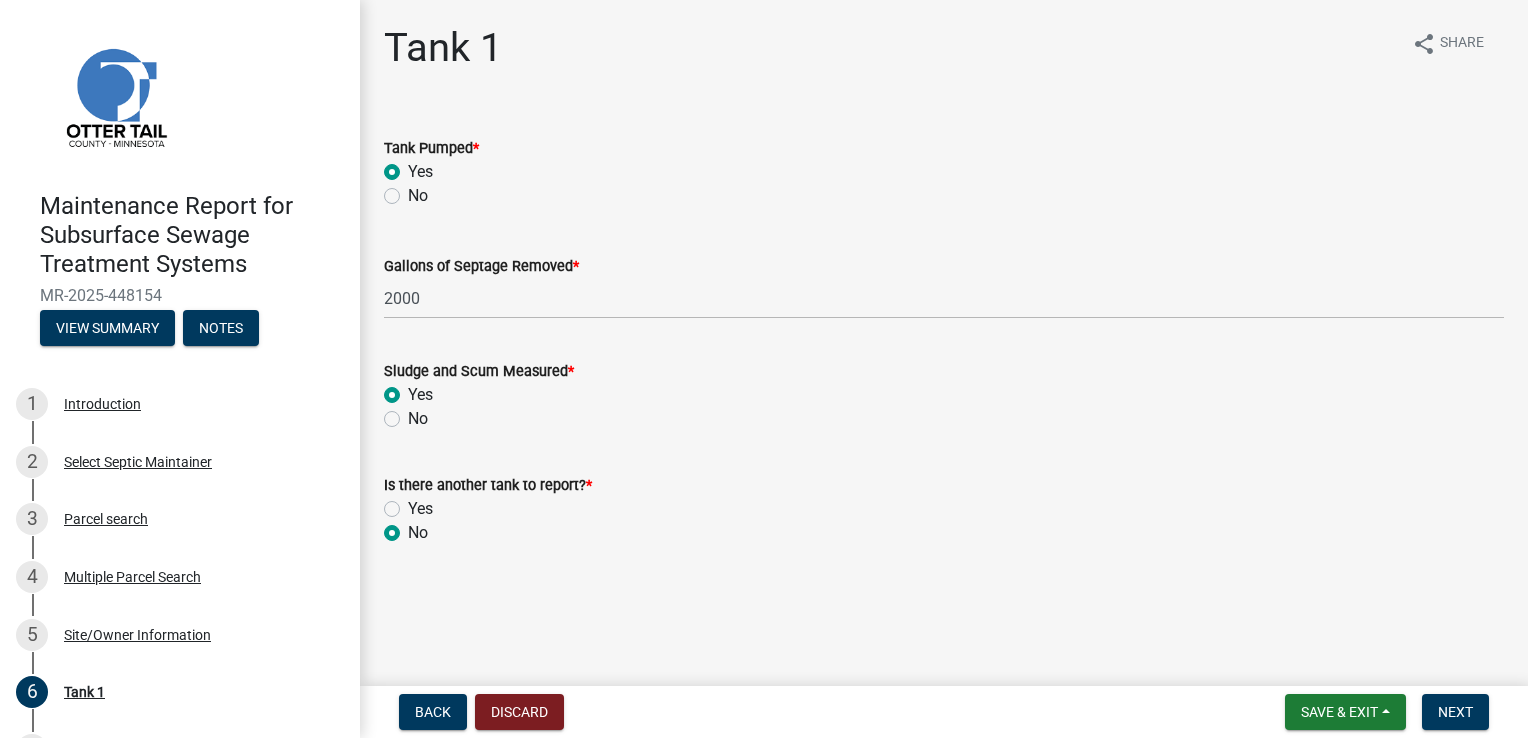 radio on "true" 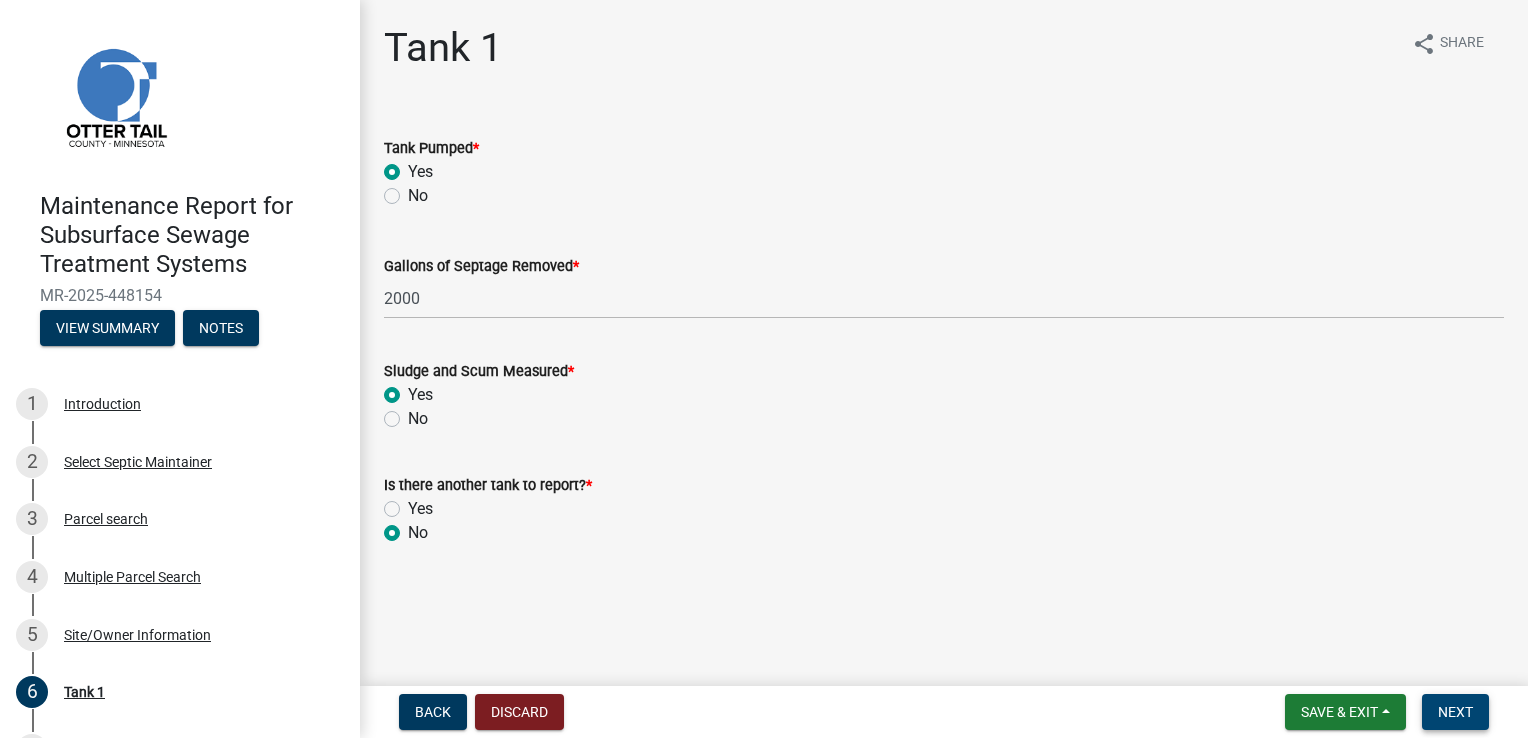 click on "Next" at bounding box center [1455, 712] 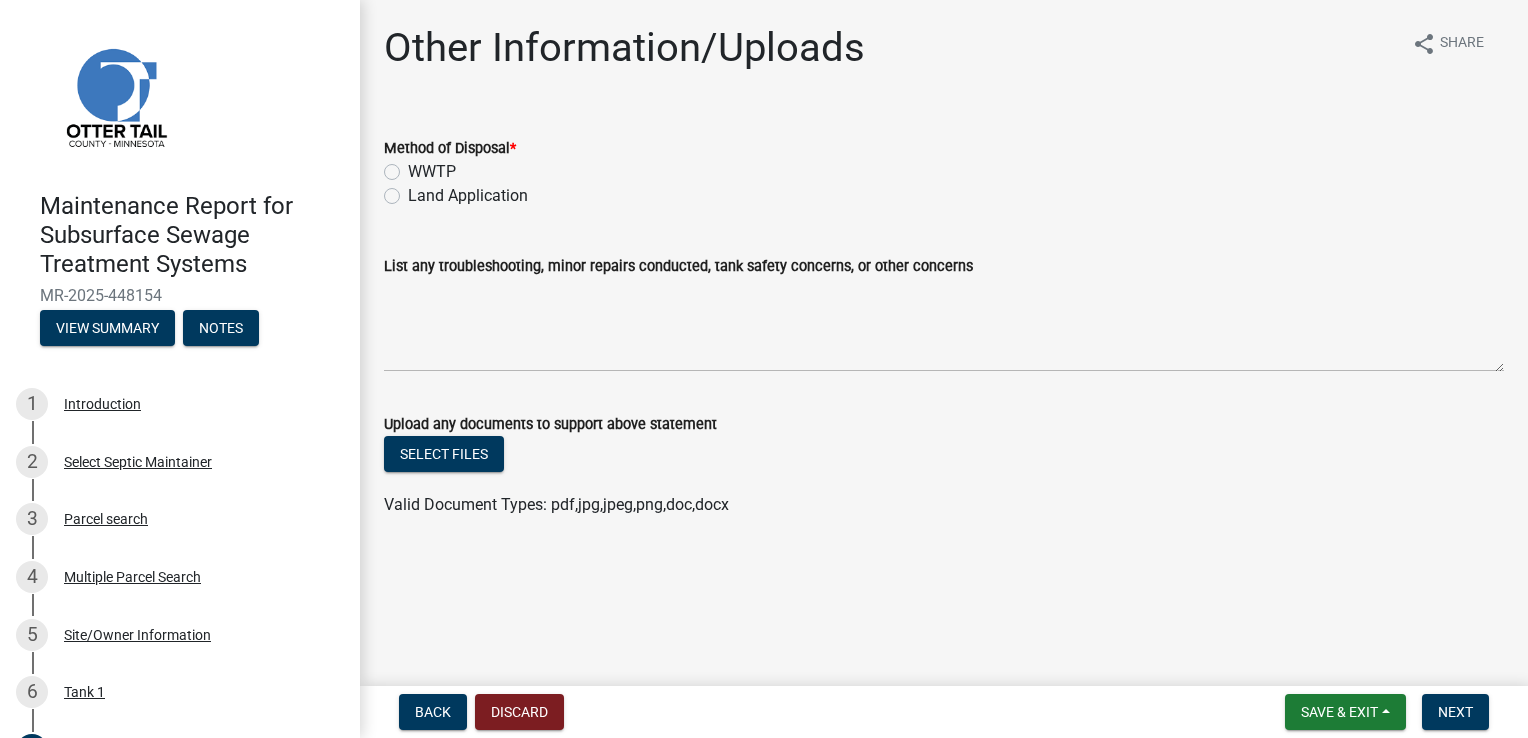 click on "WWTP" 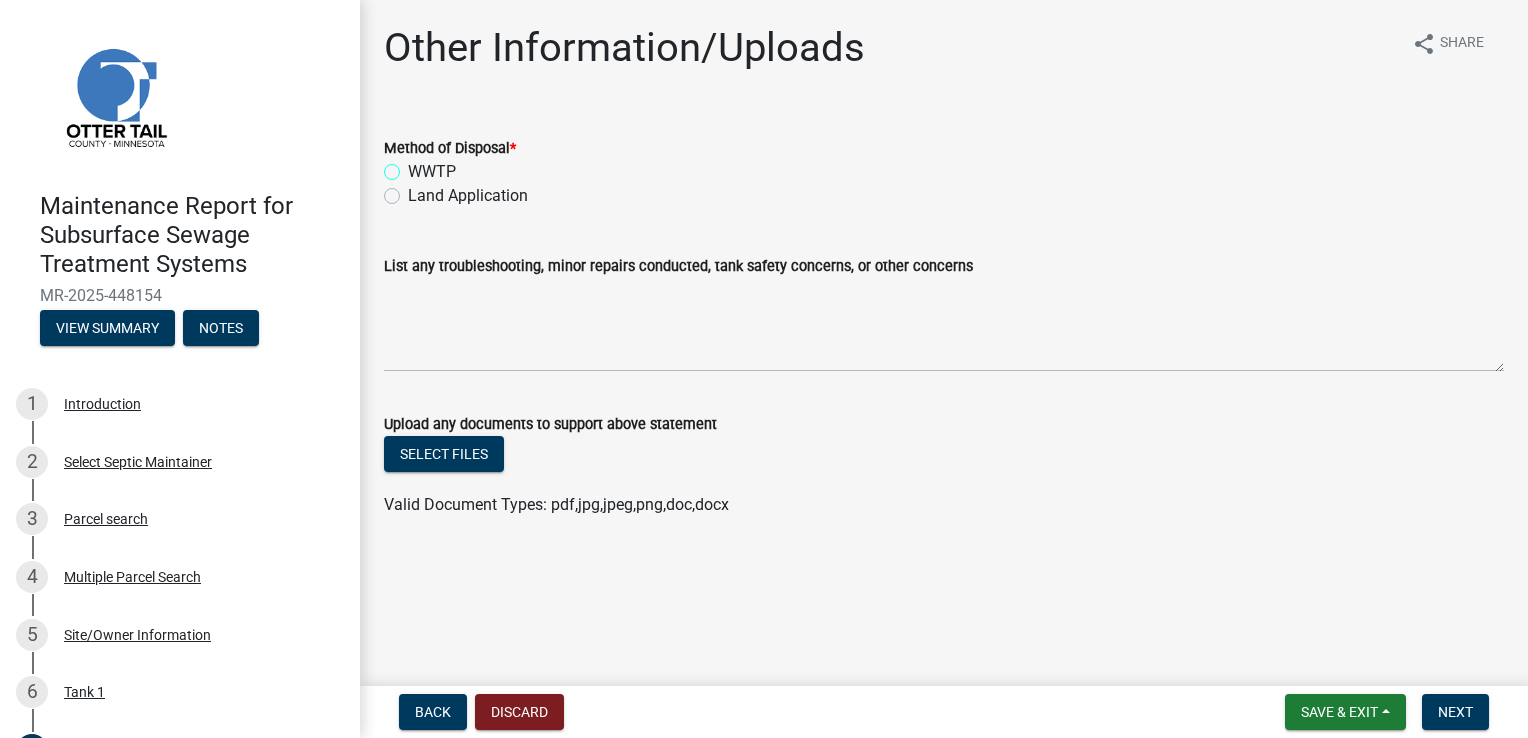click on "WWTP" at bounding box center (414, 166) 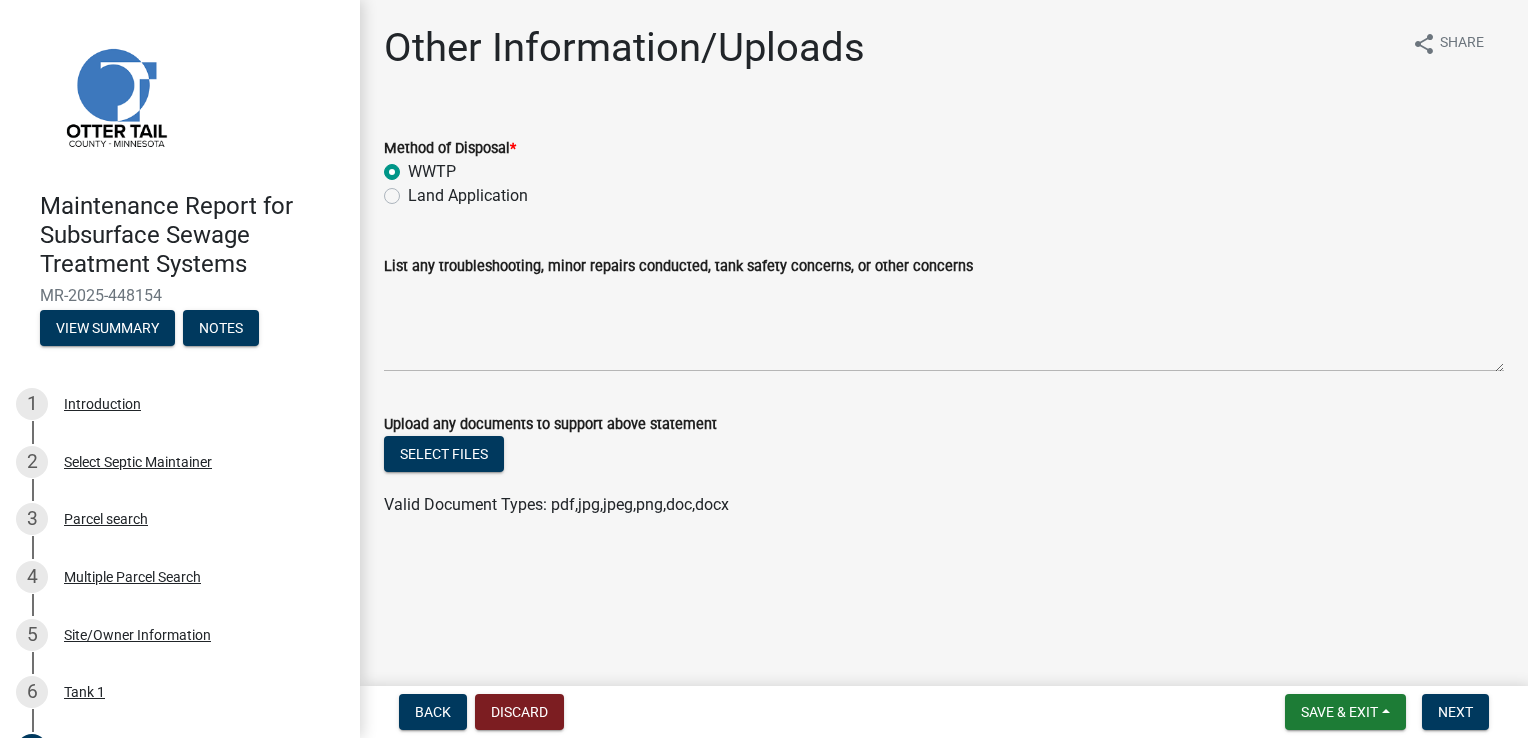 radio on "true" 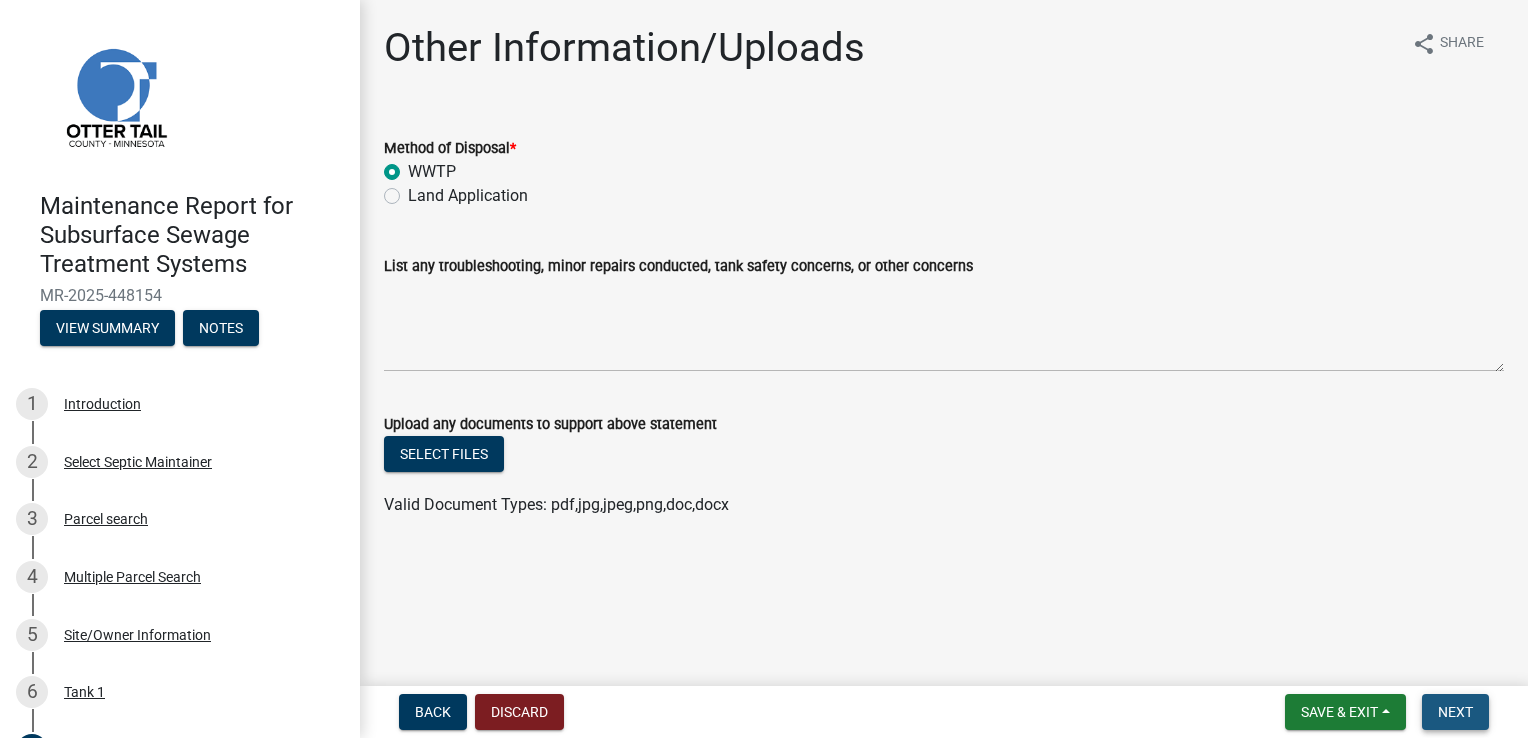 click on "Next" at bounding box center [1455, 712] 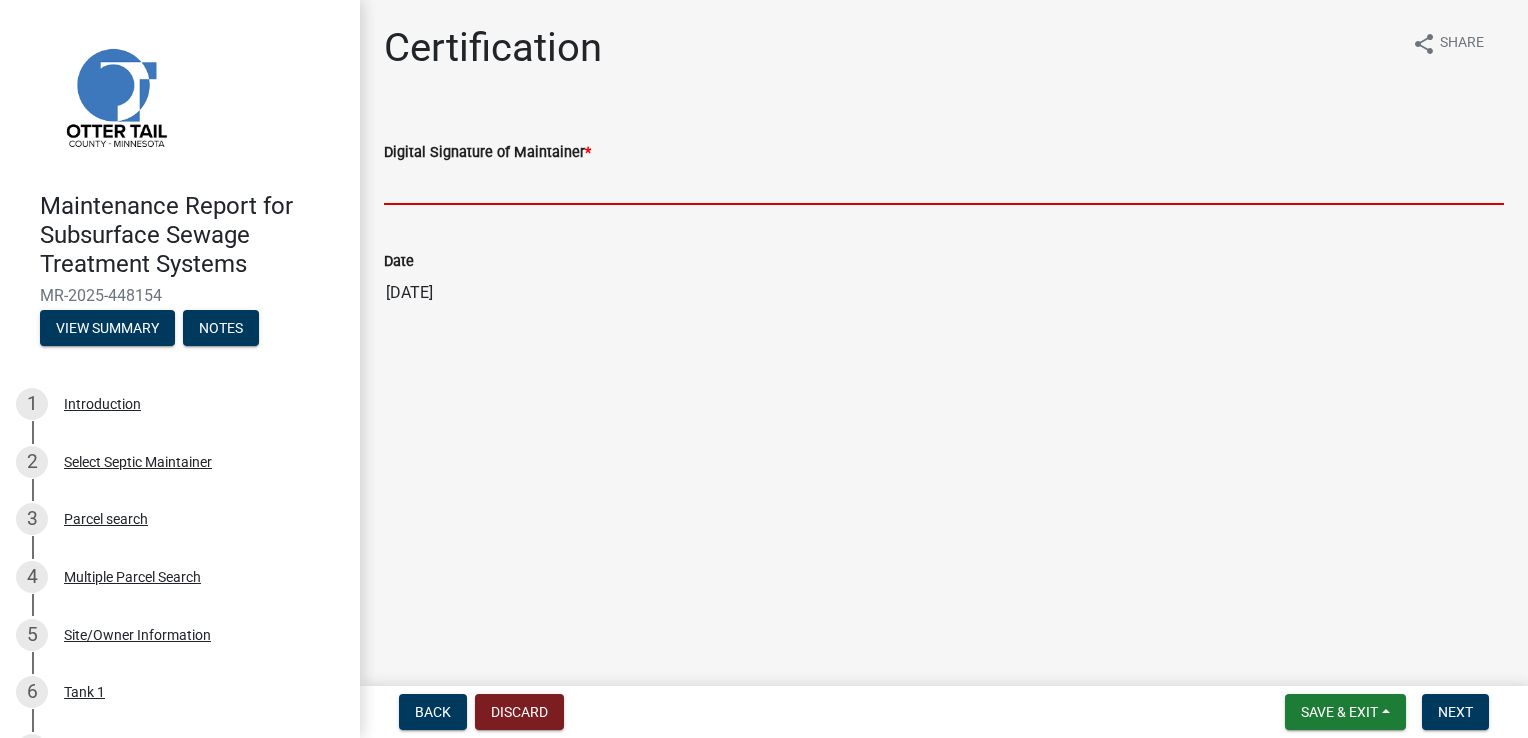 drag, startPoint x: 456, startPoint y: 173, endPoint x: 458, endPoint y: 193, distance: 20.09975 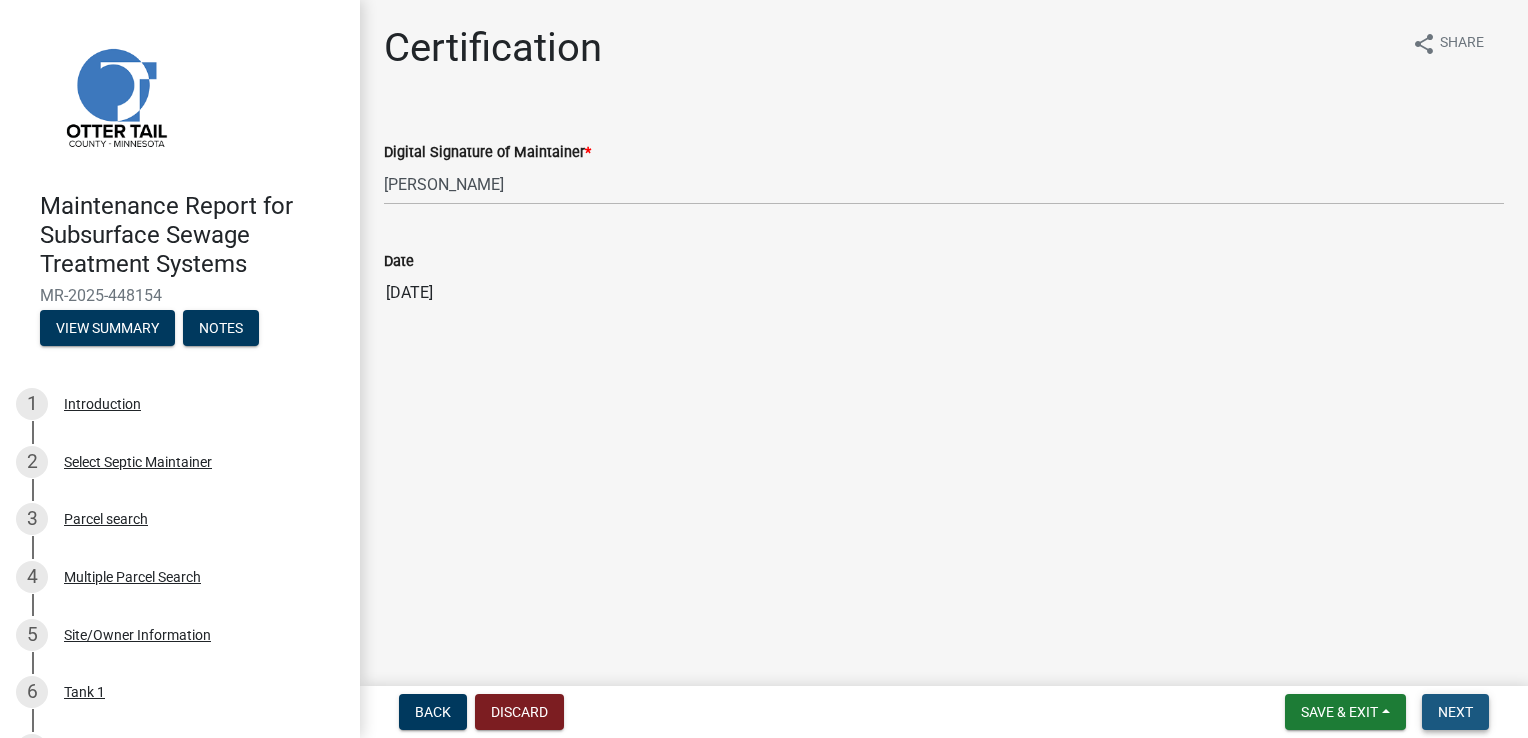click on "Next" at bounding box center [1455, 712] 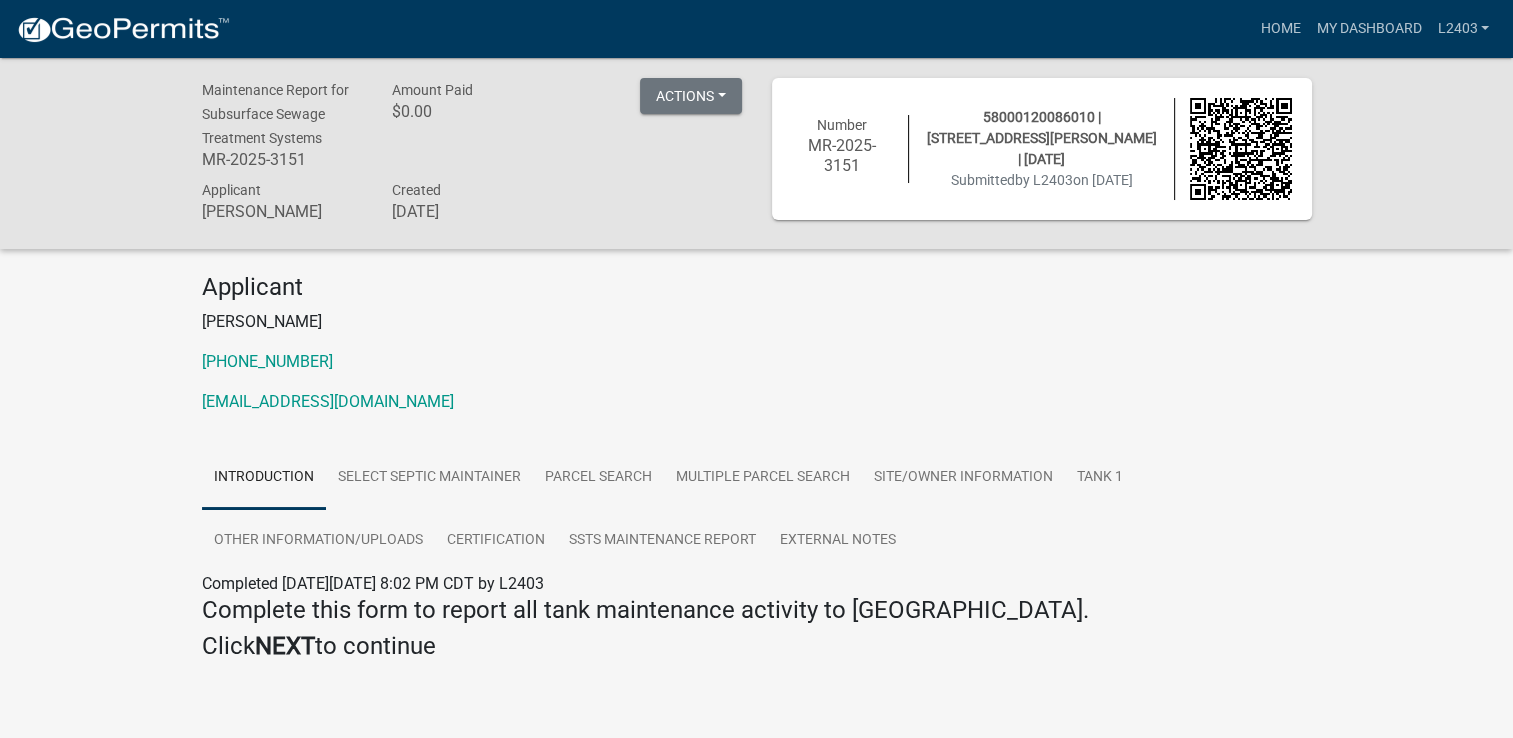 click on "[PHONE_NUMBER]" 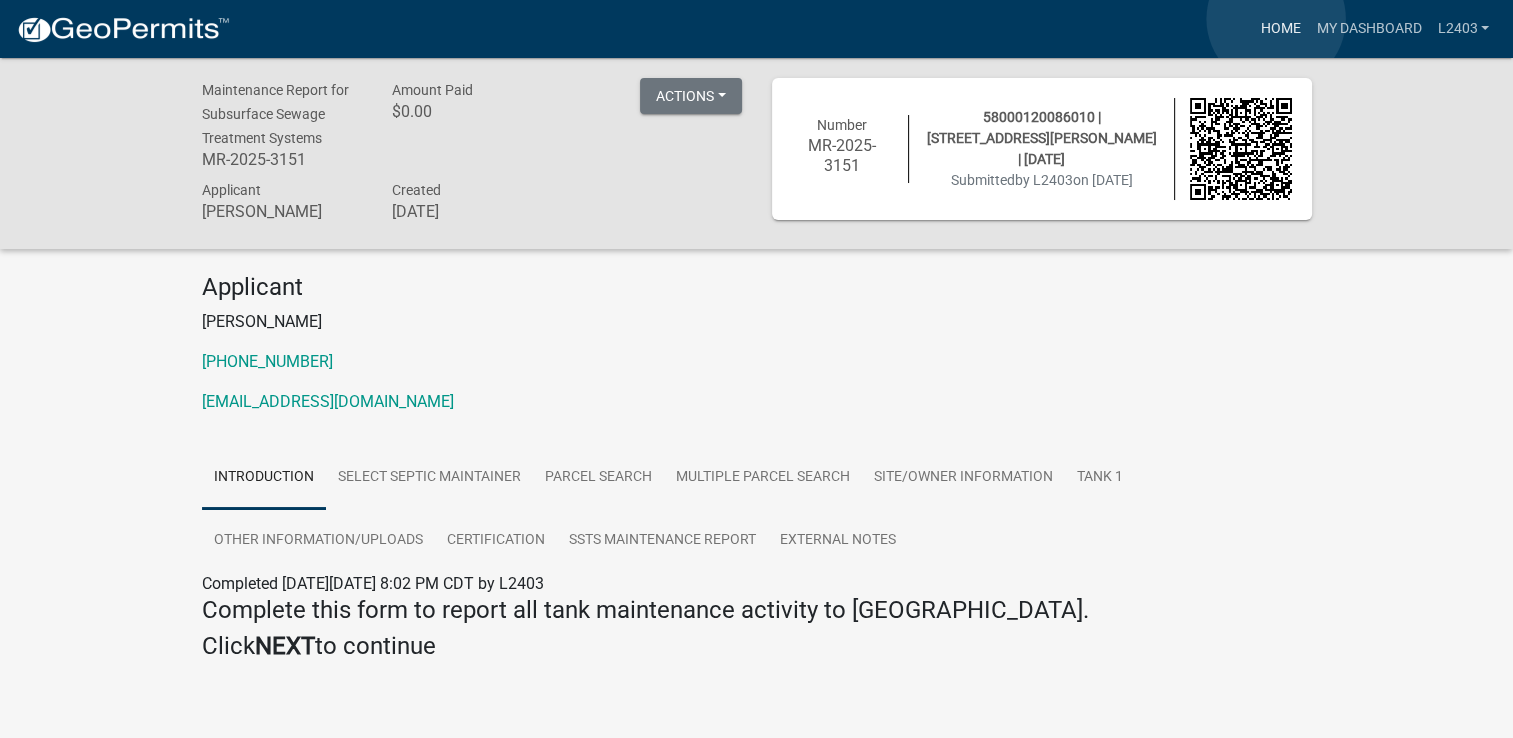 click on "Home" at bounding box center (1280, 29) 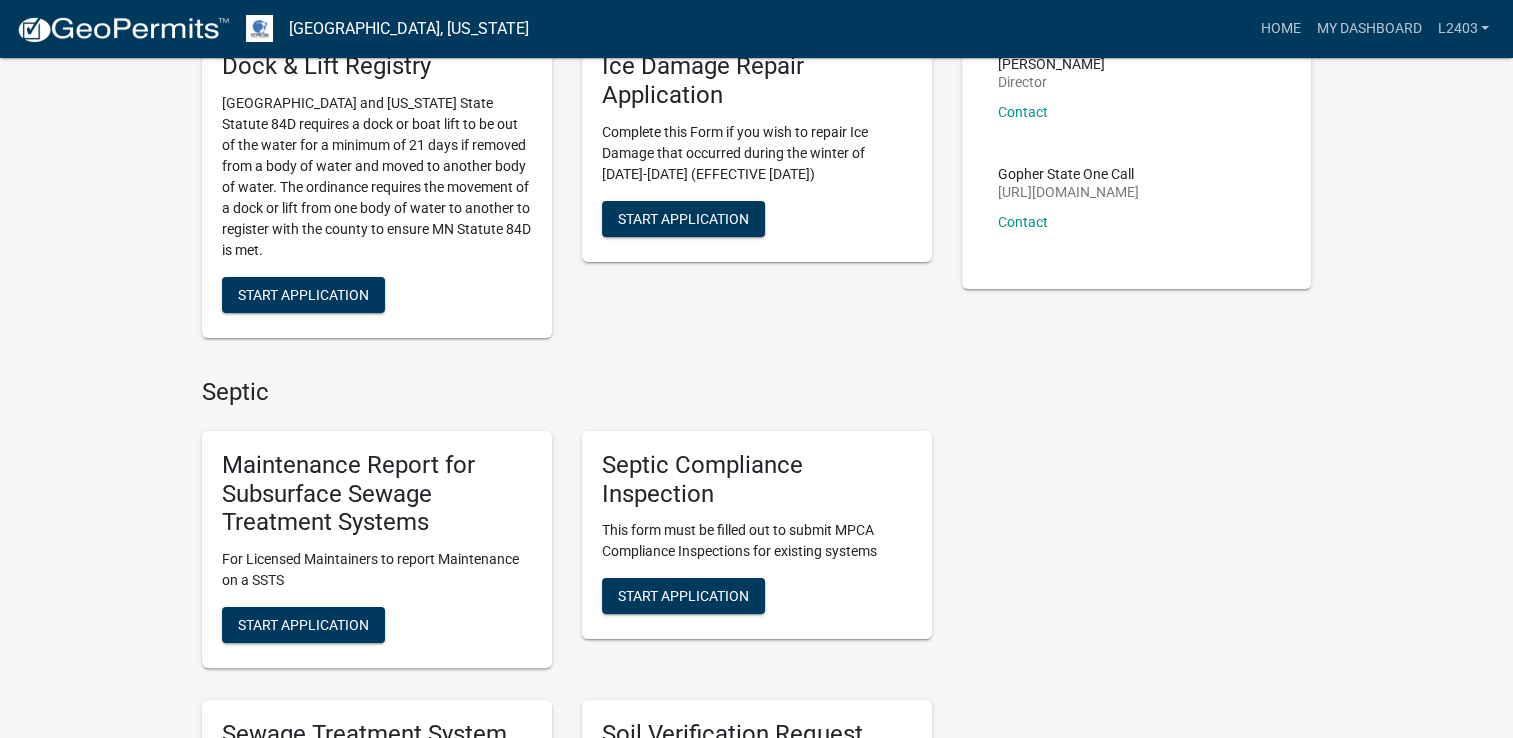 scroll, scrollTop: 300, scrollLeft: 0, axis: vertical 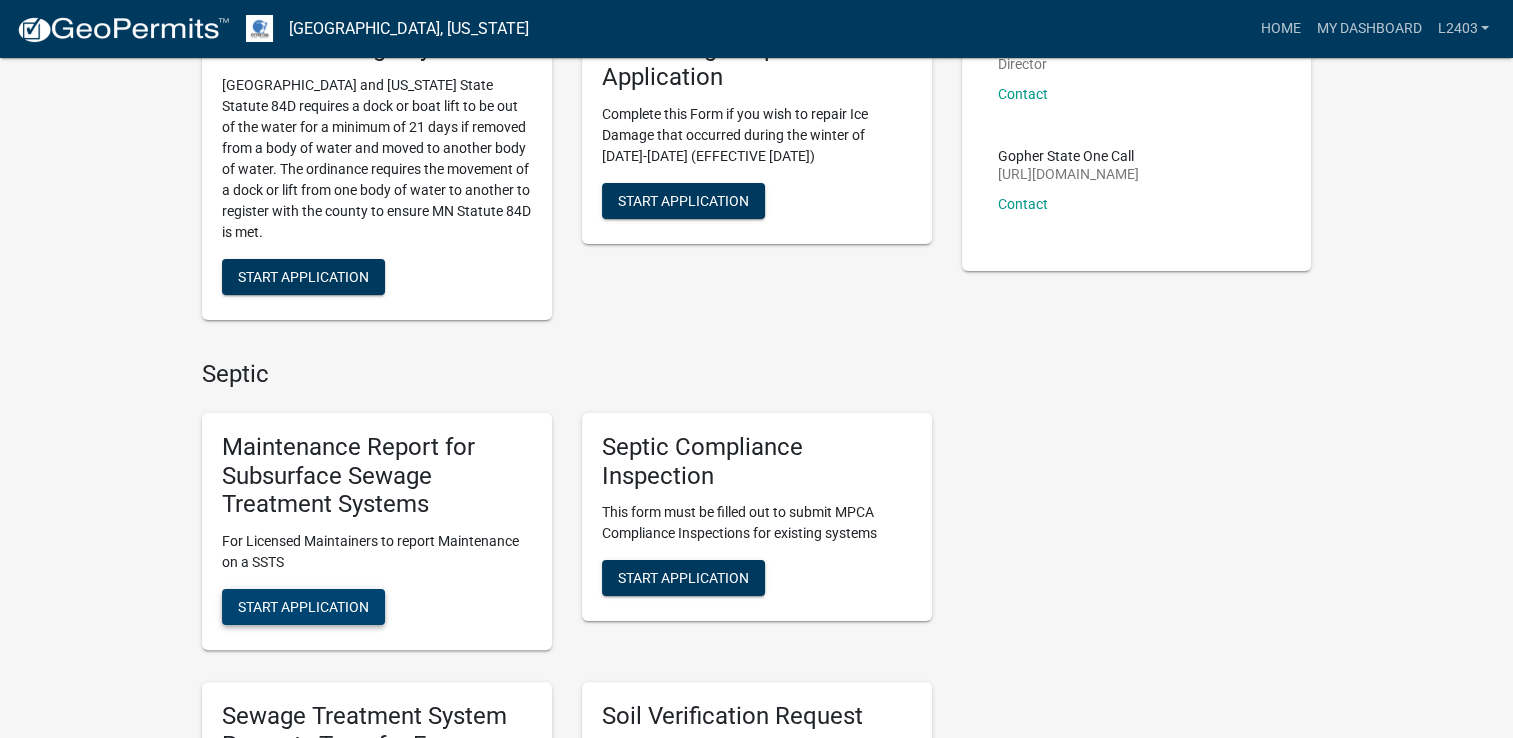 click on "Start Application" at bounding box center (303, 607) 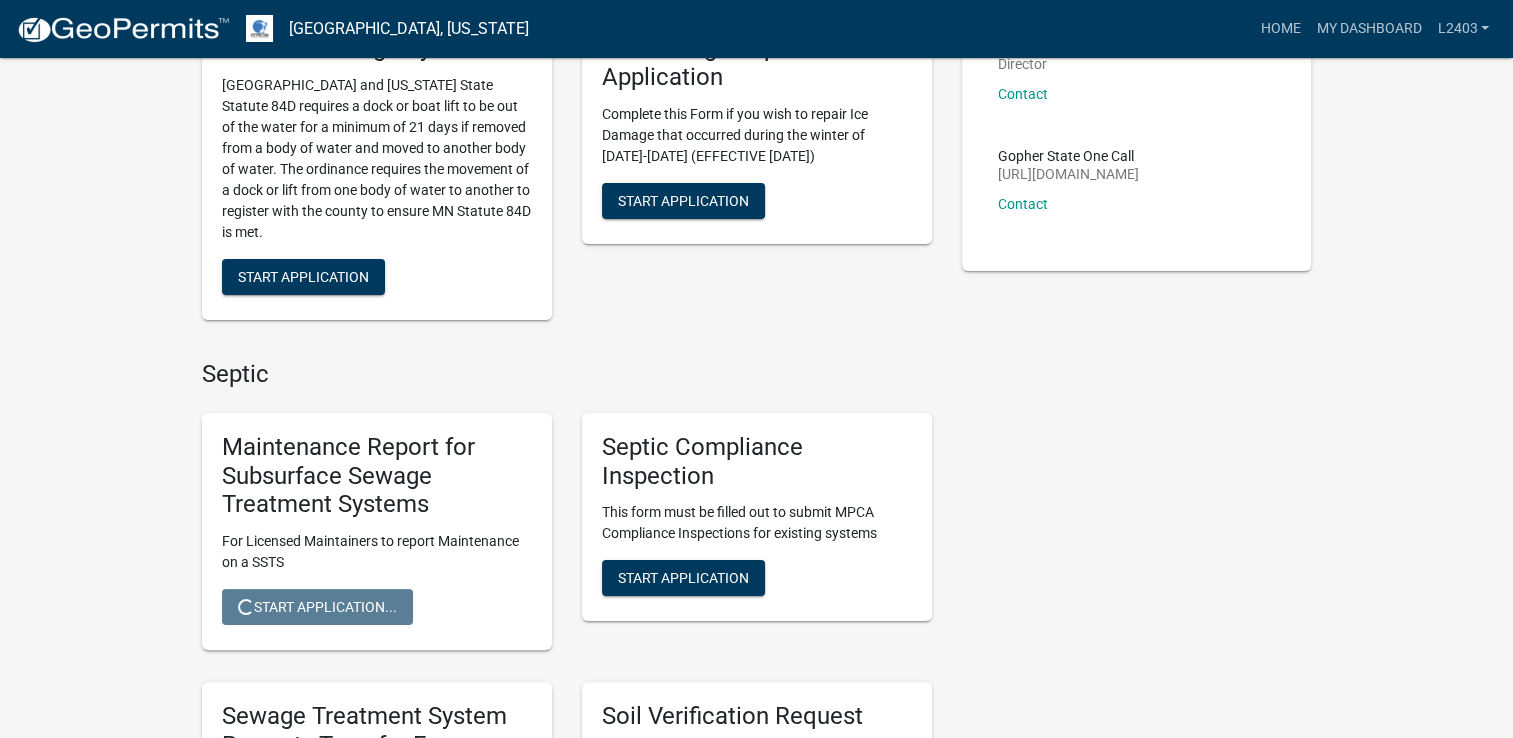 scroll, scrollTop: 0, scrollLeft: 0, axis: both 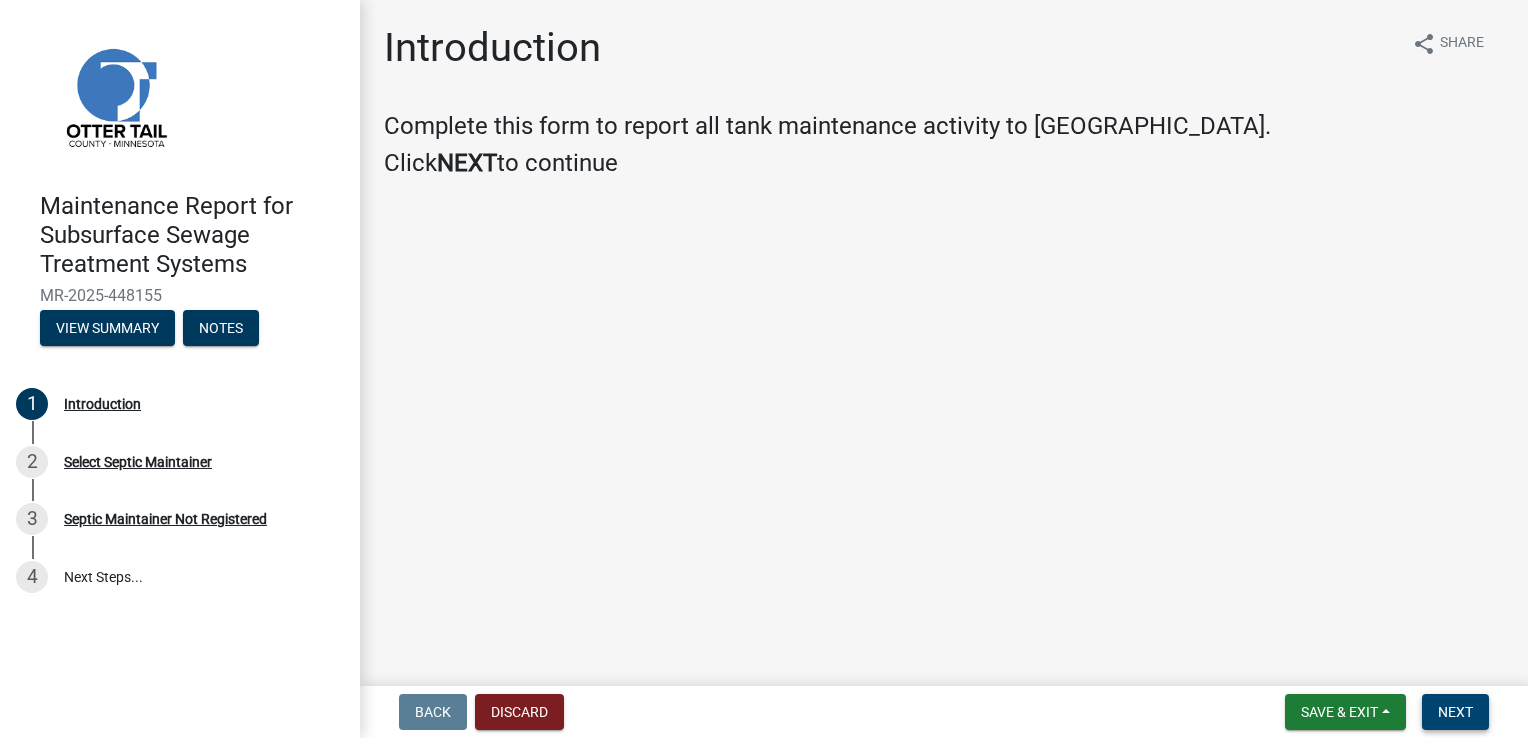 click on "Next" at bounding box center (1455, 712) 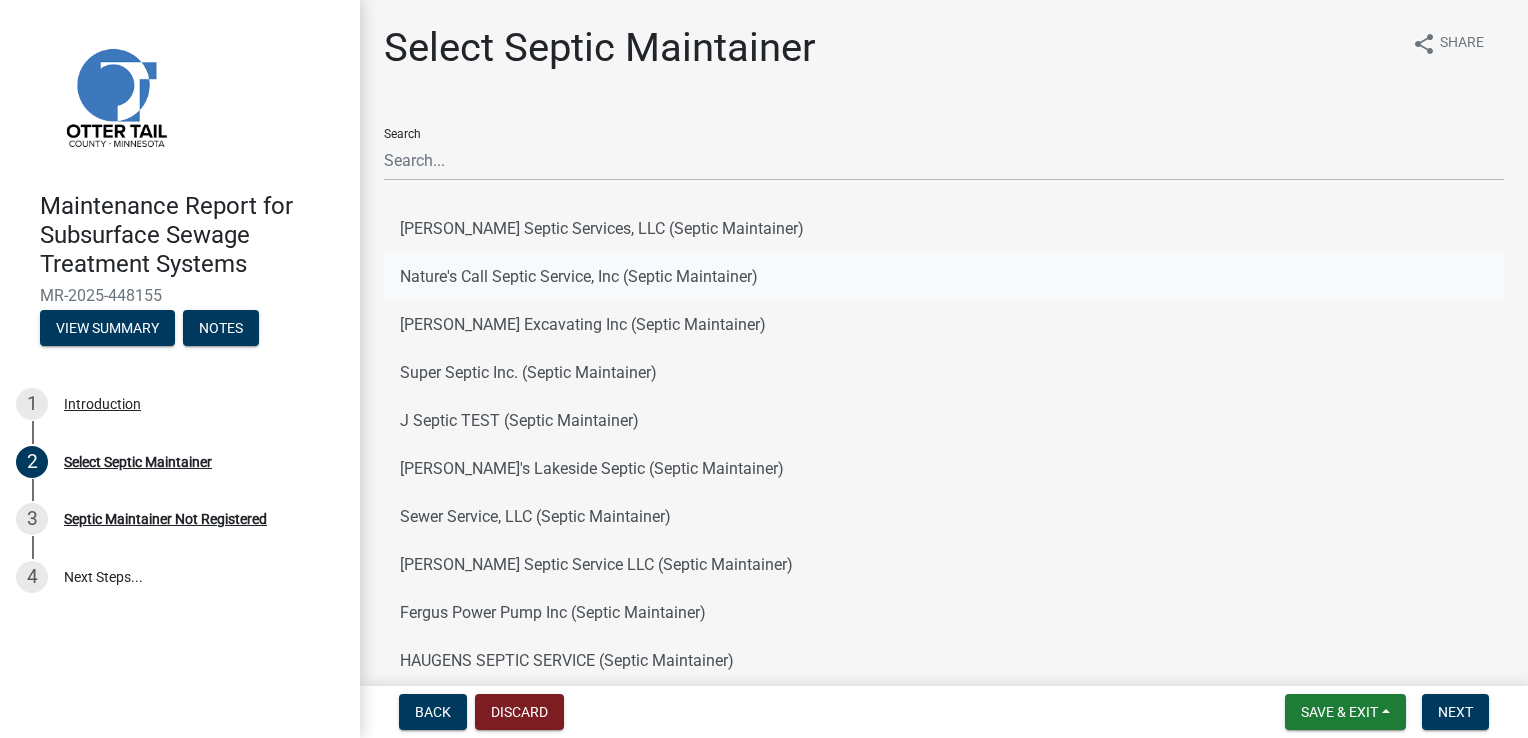 click on "Nature's Call Septic Service, Inc (Septic Maintainer)" 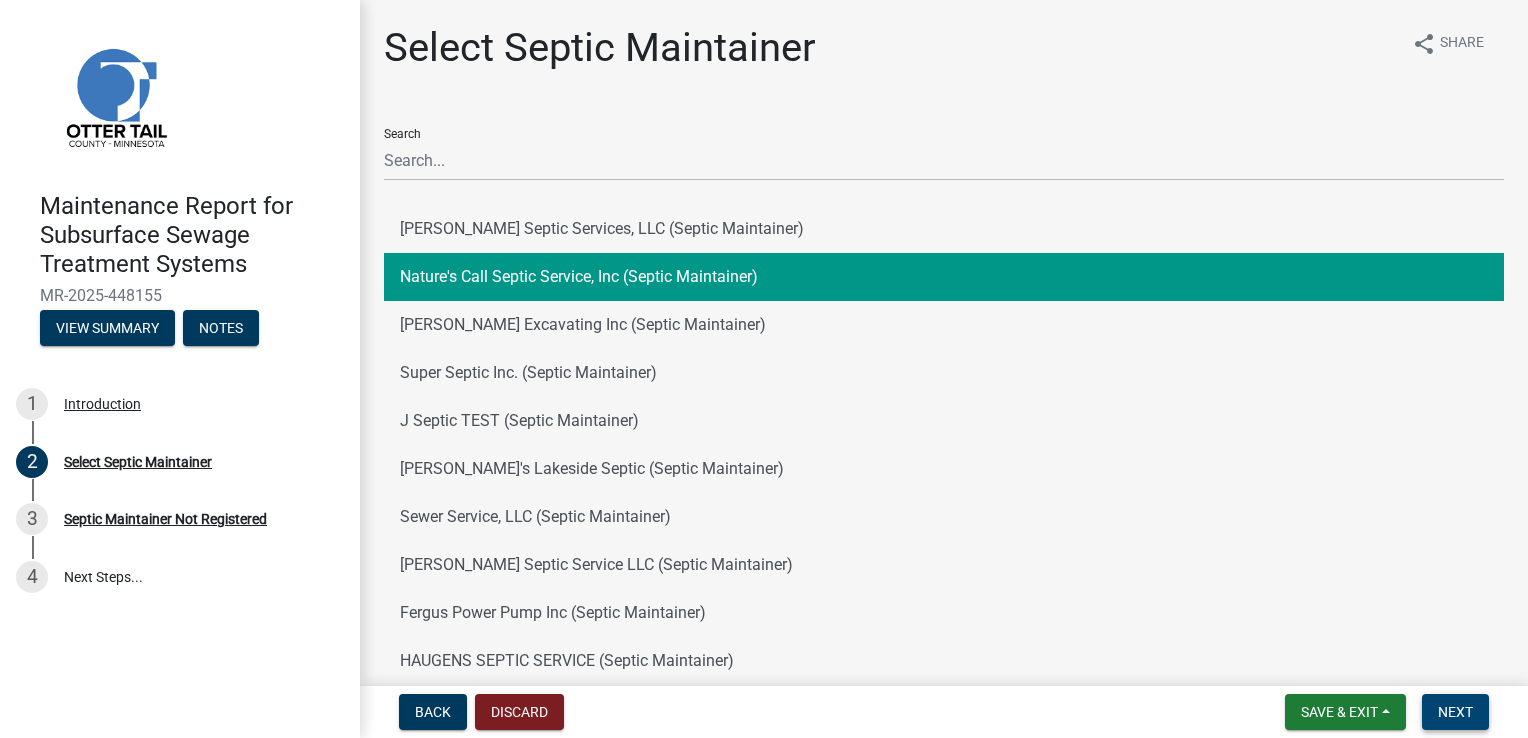 click on "Next" at bounding box center [1455, 712] 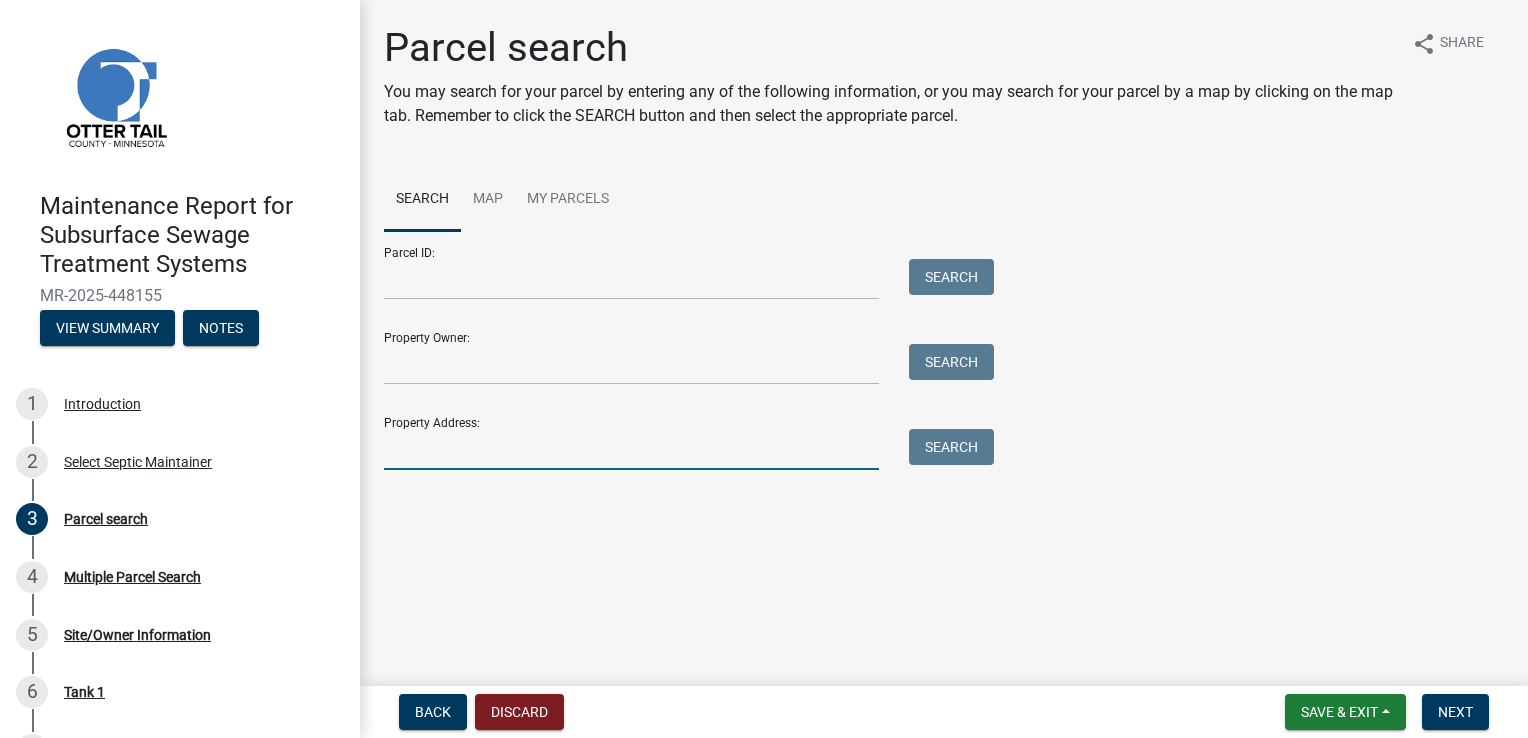 click on "Property Address:" at bounding box center (631, 449) 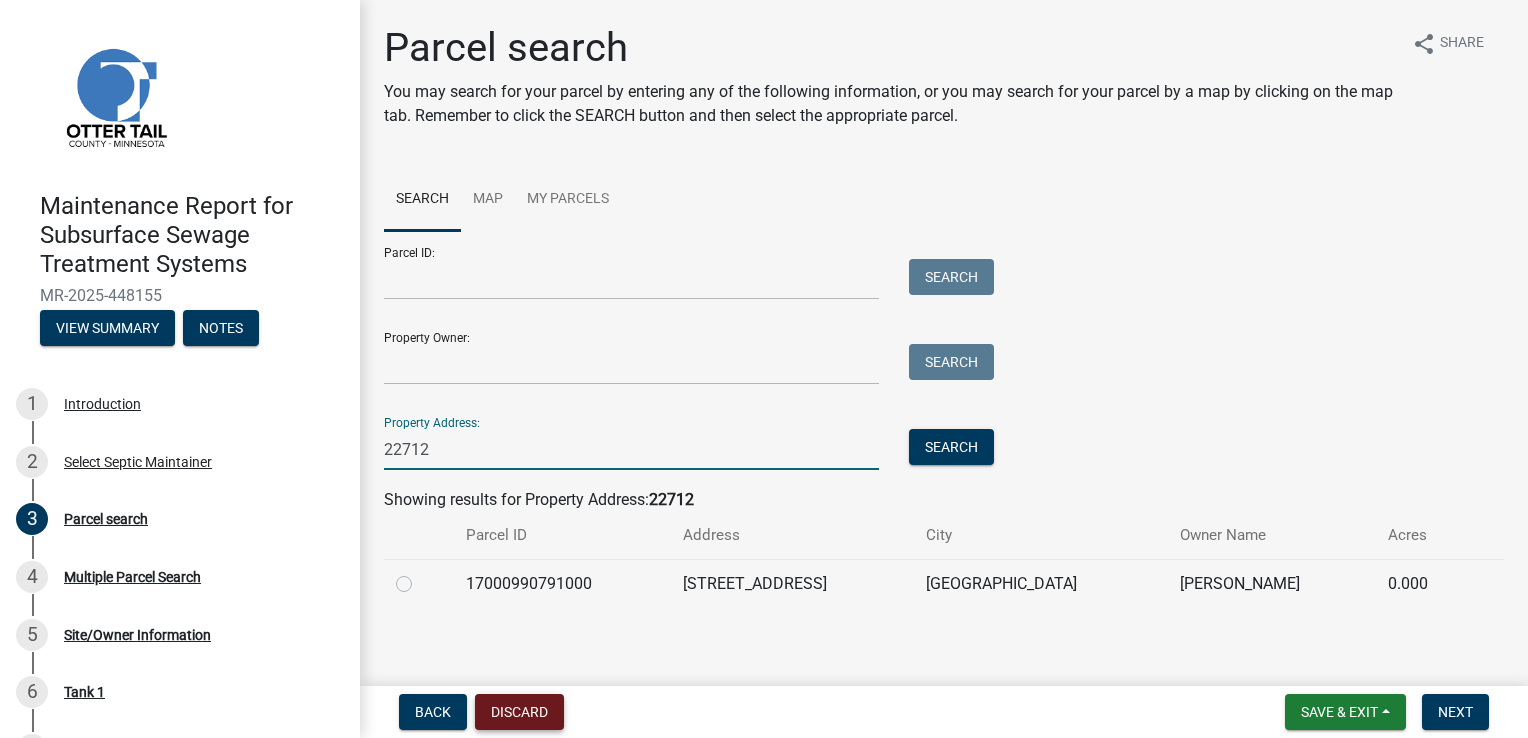 type on "22712" 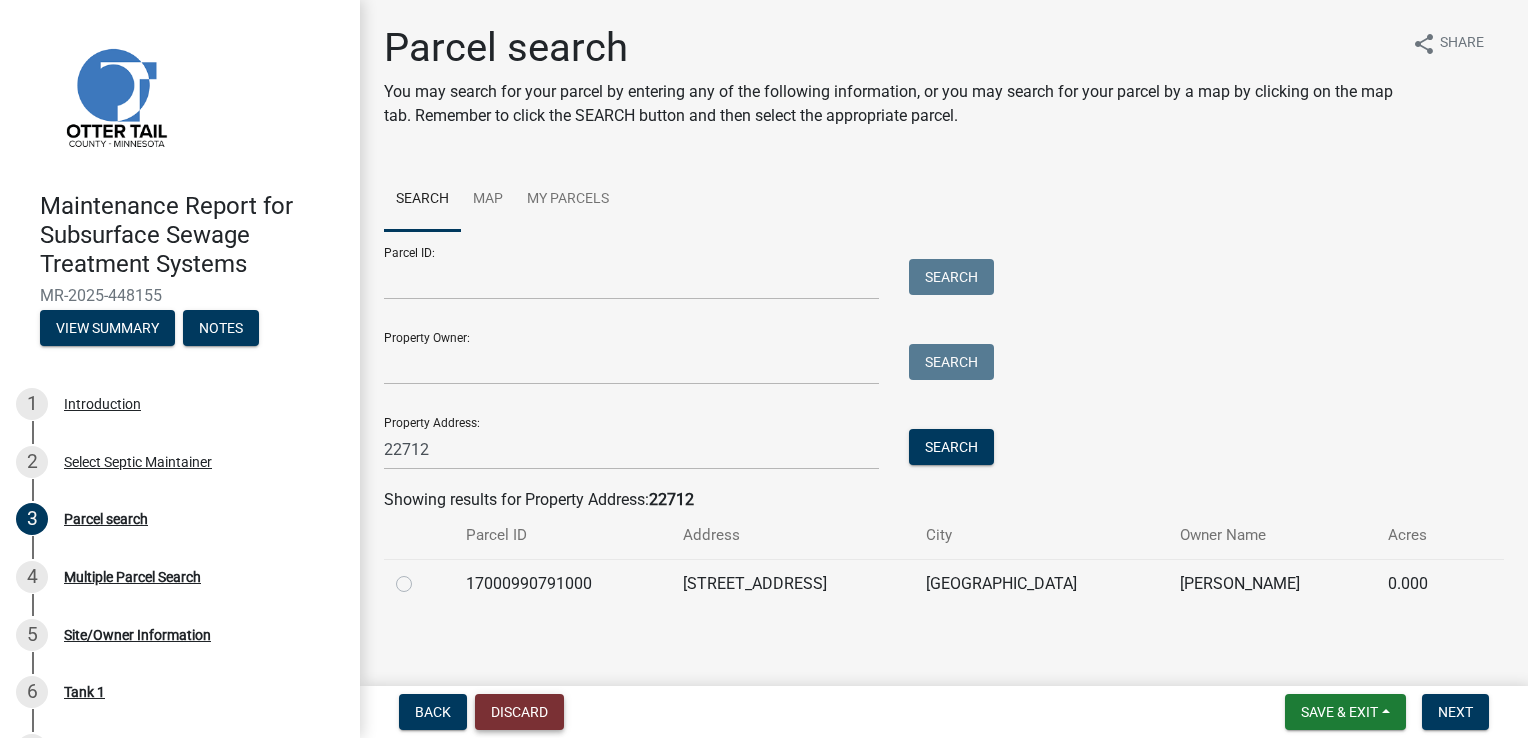 click on "Discard" at bounding box center [519, 712] 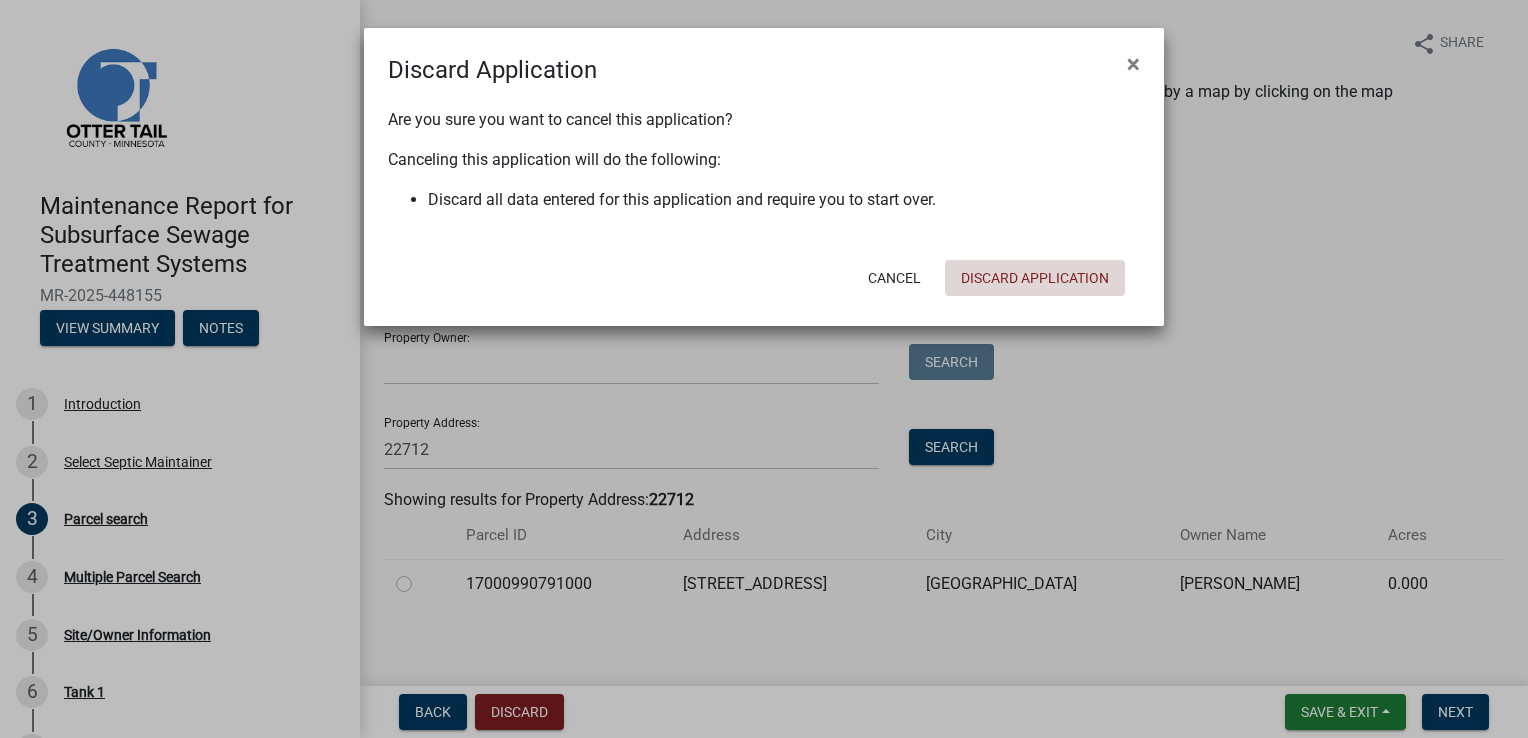 click on "Discard Application" 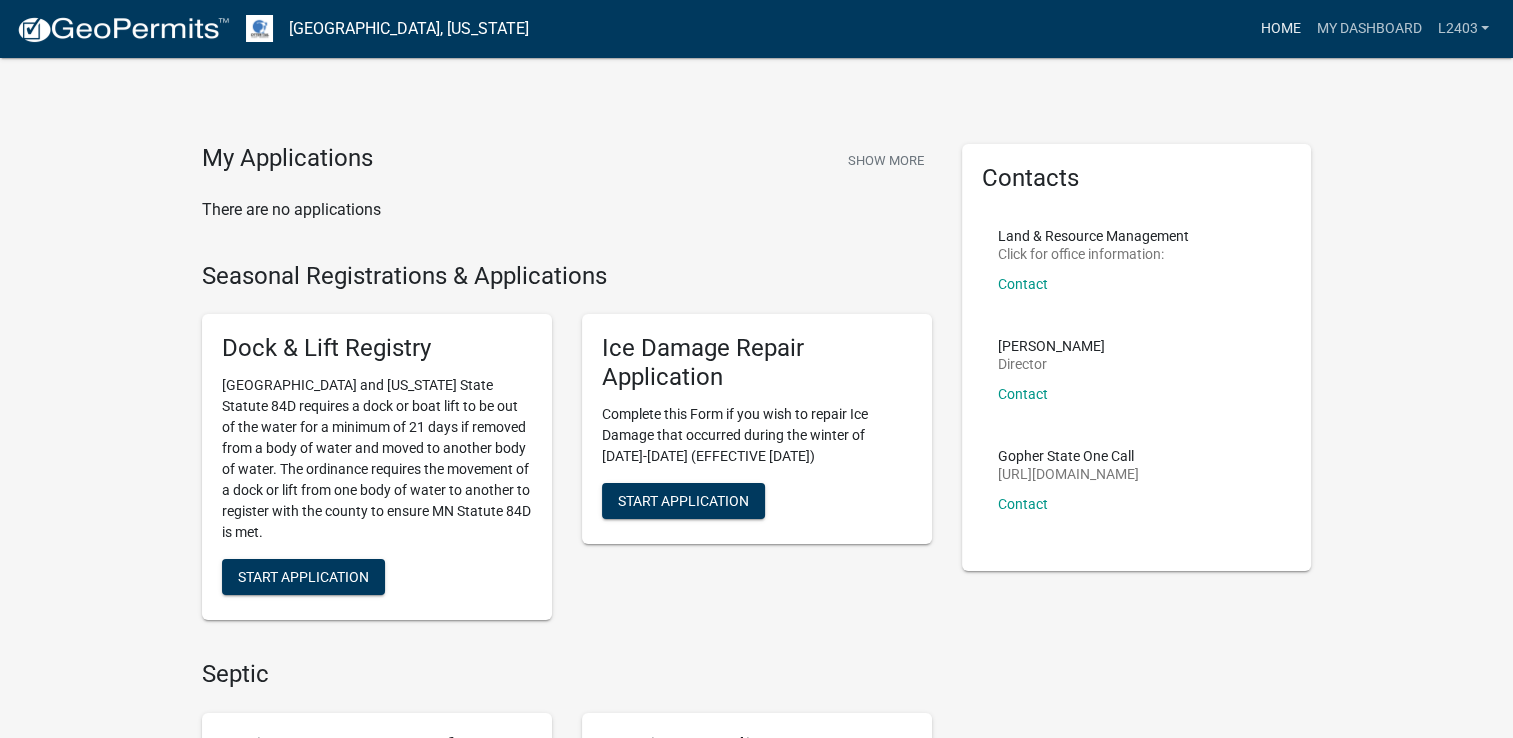 click on "Home" at bounding box center [1280, 29] 